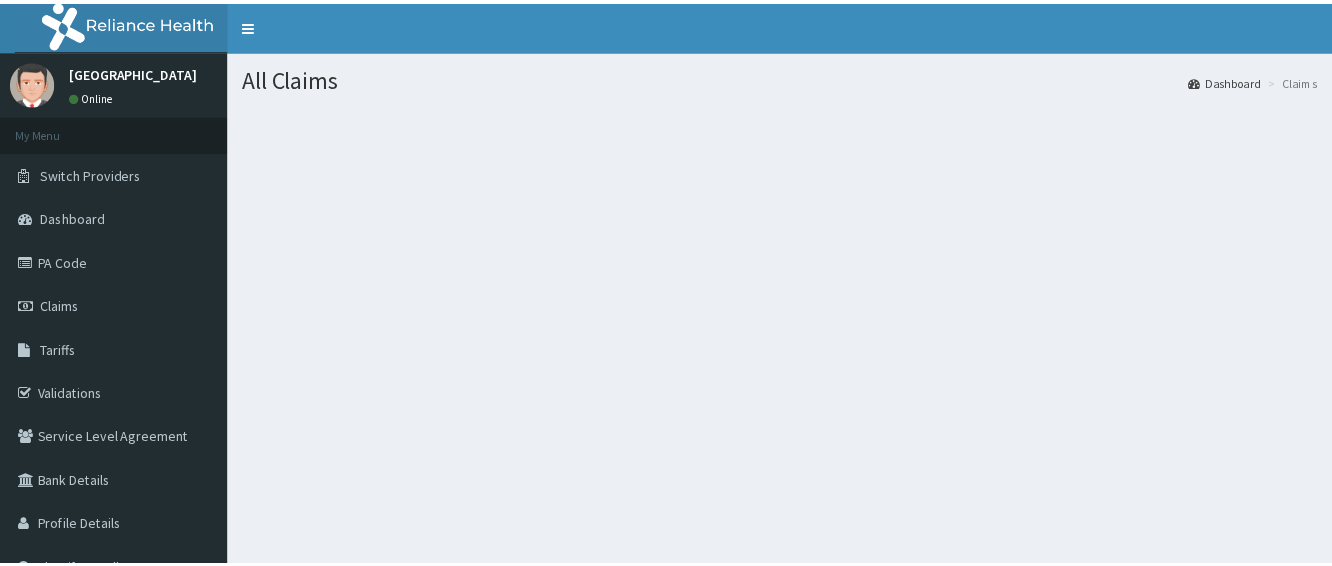 scroll, scrollTop: 0, scrollLeft: 0, axis: both 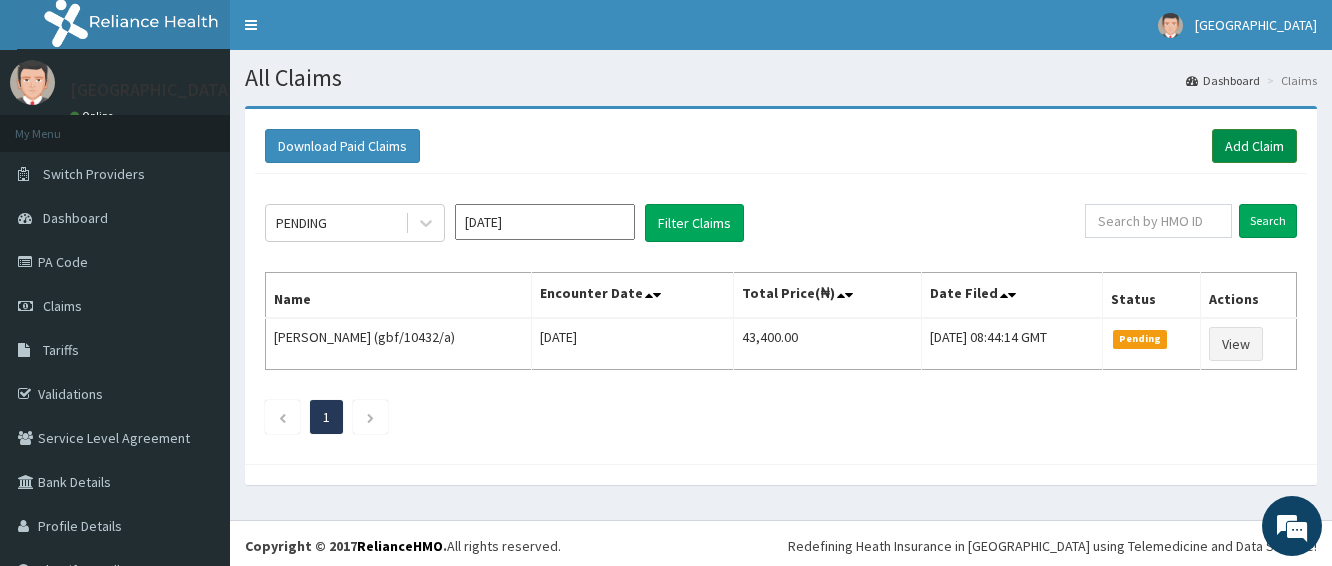 click on "Add Claim" at bounding box center [1254, 146] 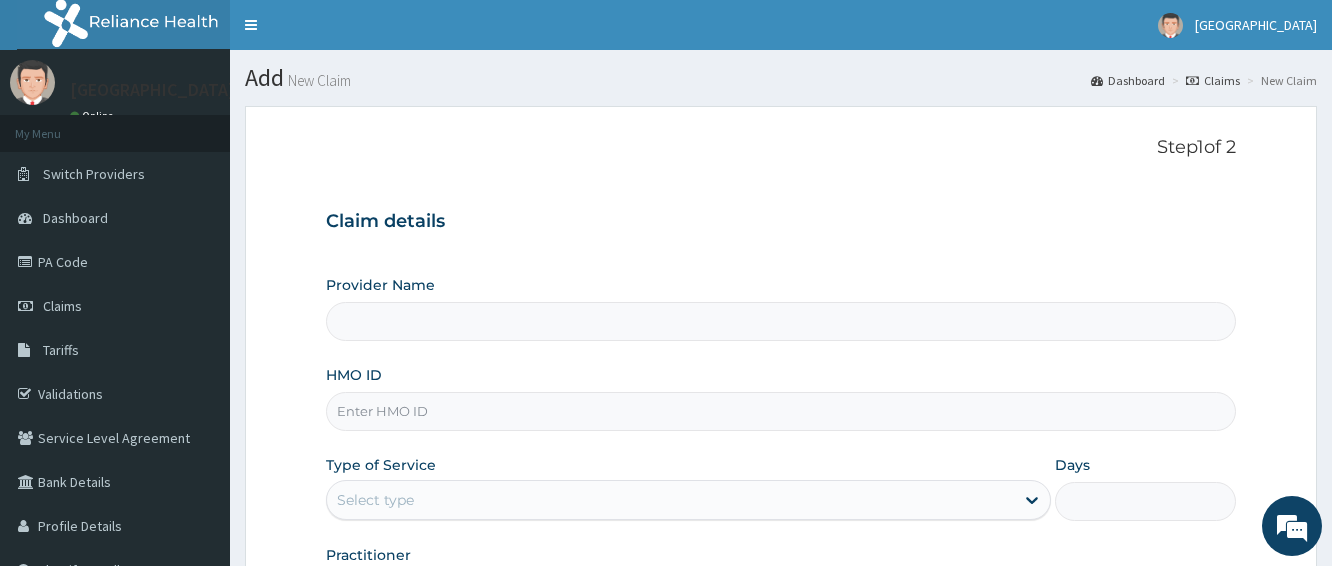 type on "[GEOGRAPHIC_DATA] -ASABA" 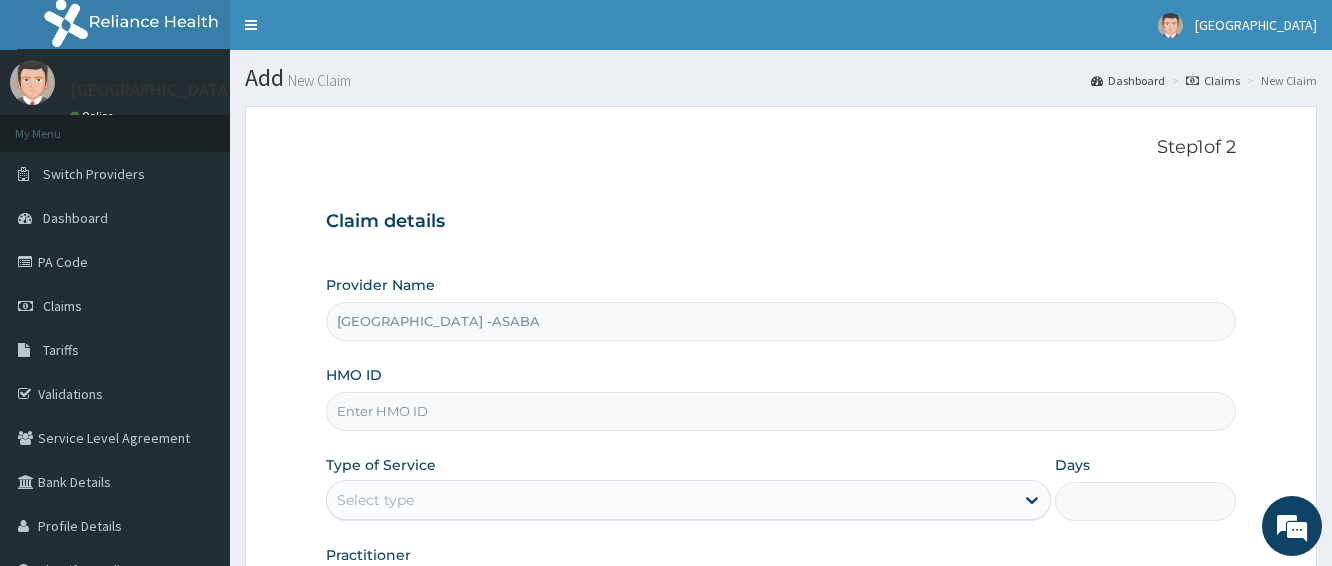 scroll, scrollTop: 0, scrollLeft: 0, axis: both 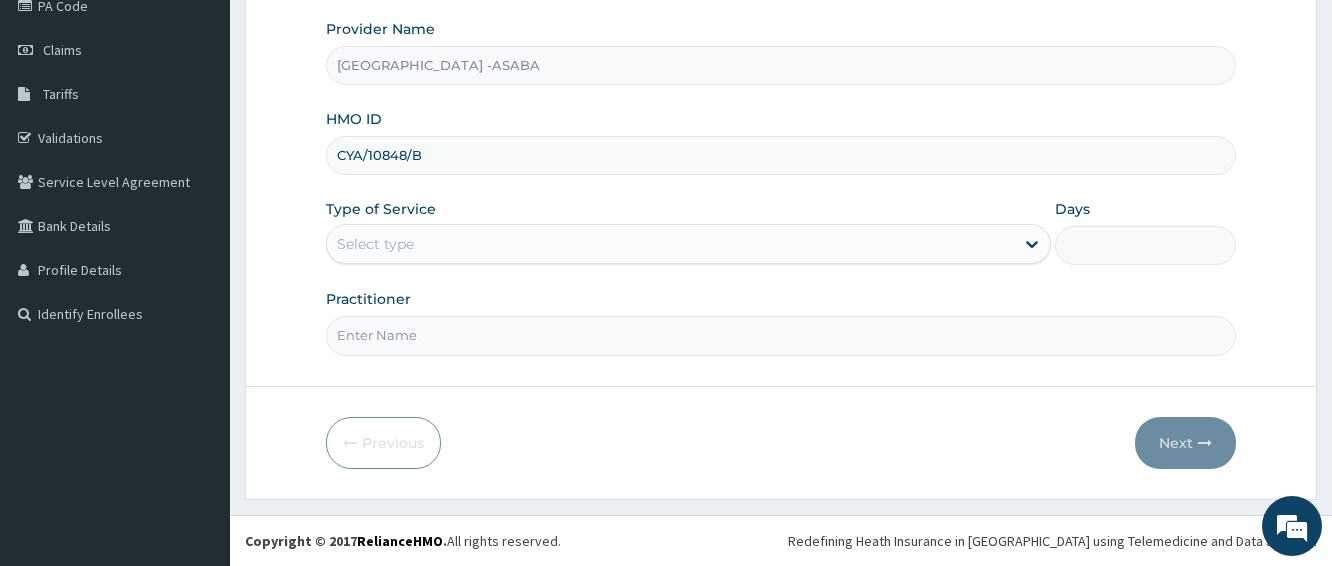 type on "CYA/10848/B" 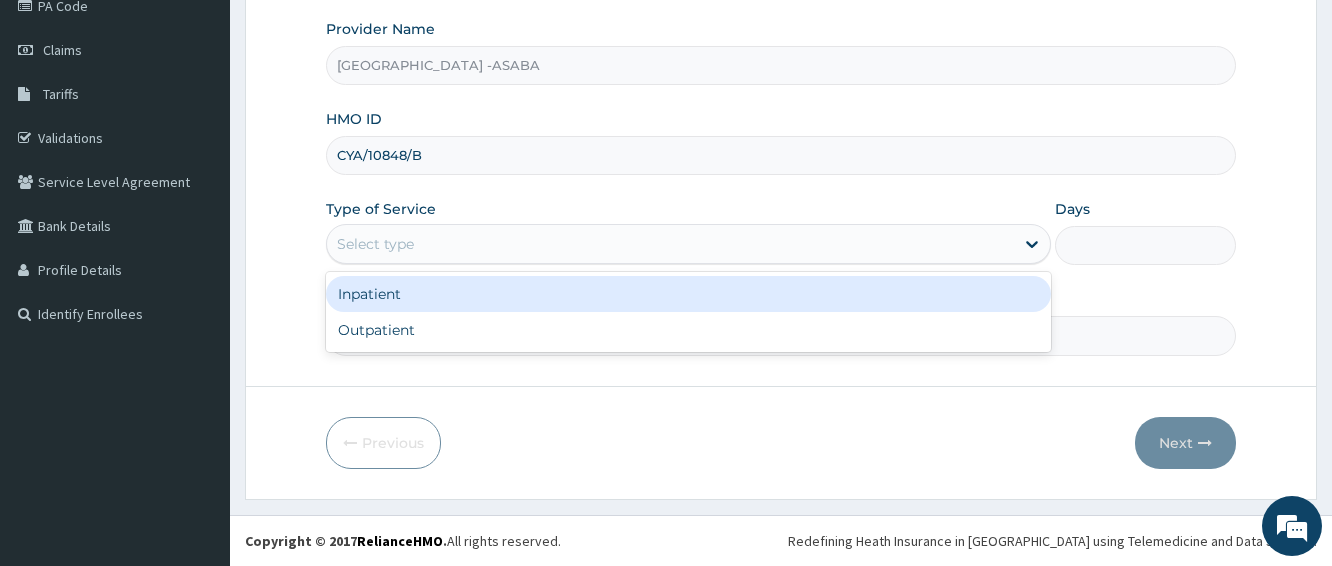 click on "Select type" at bounding box center (670, 244) 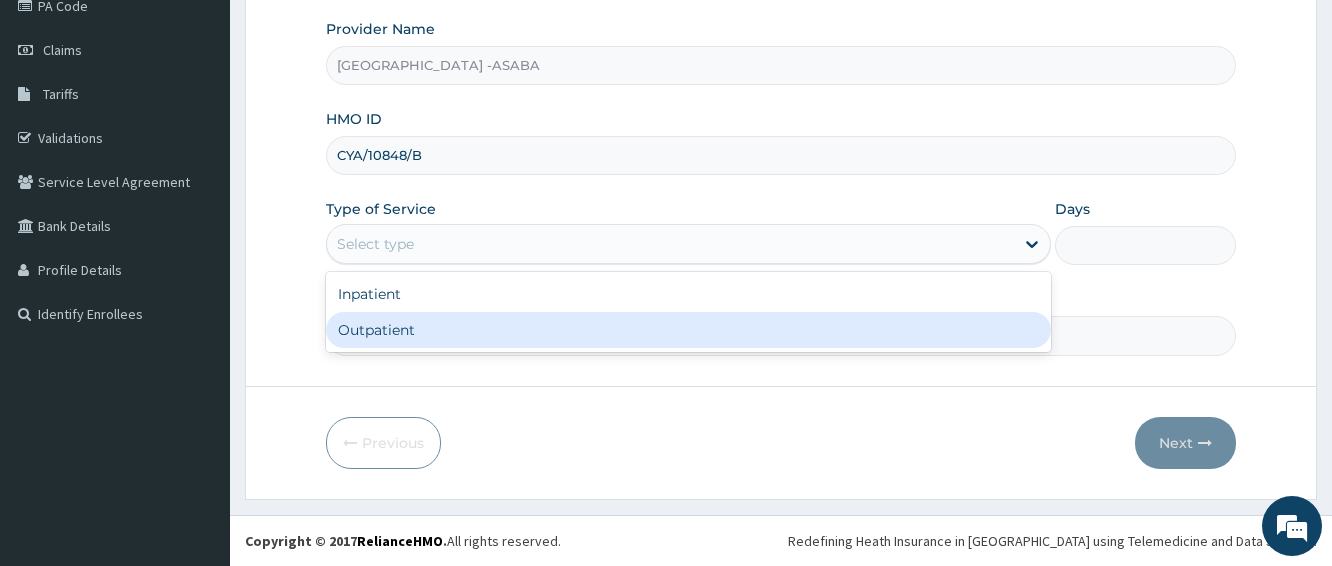 click on "Outpatient" at bounding box center [688, 330] 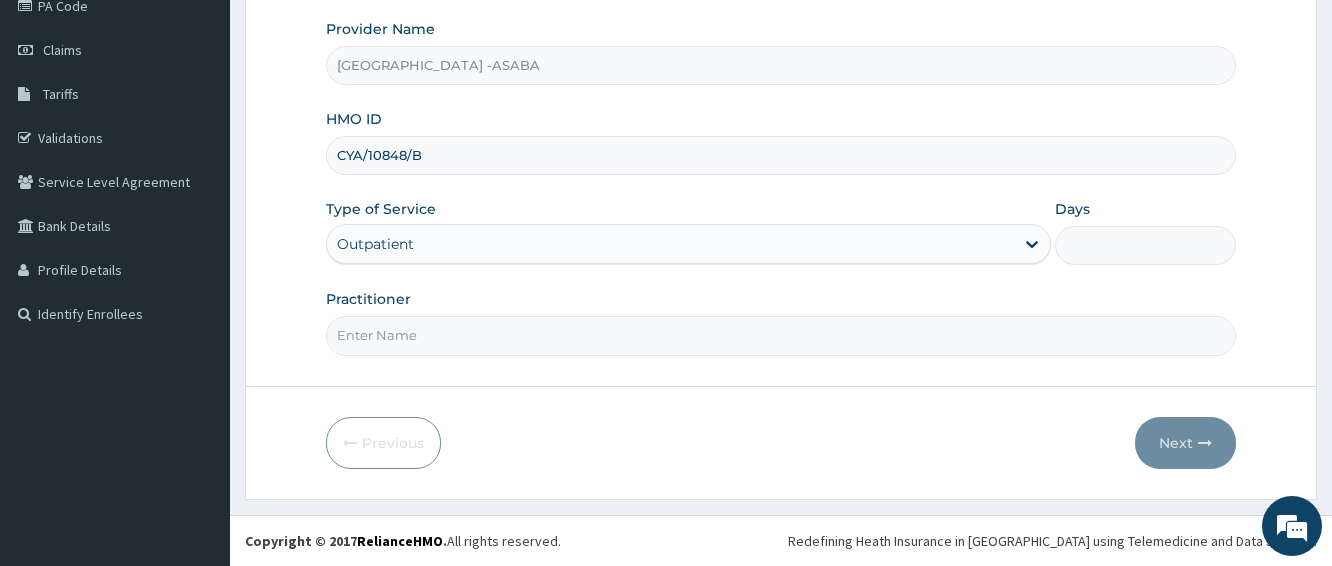 type on "1" 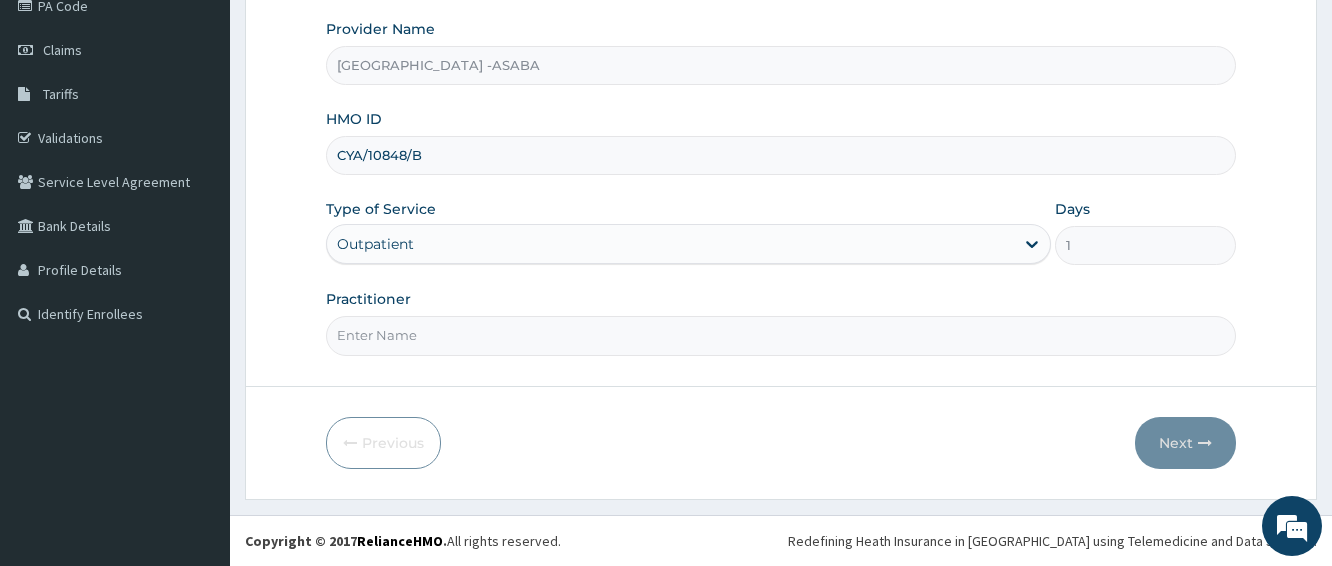click on "Practitioner" at bounding box center (781, 335) 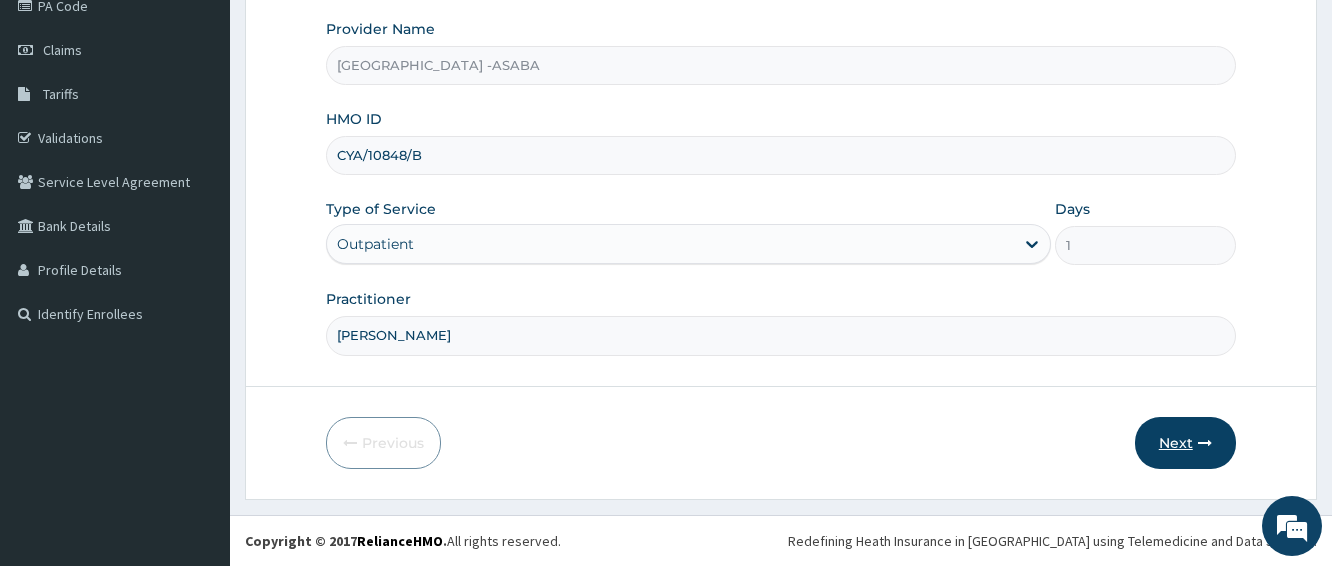 type on "DR BRUNO" 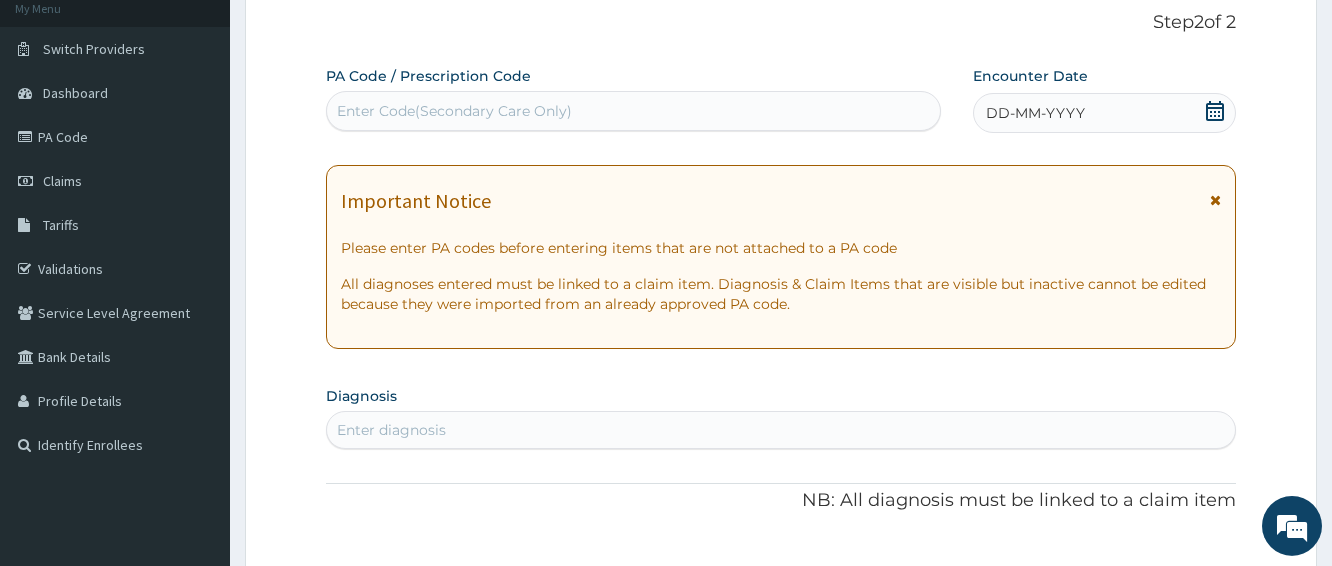 scroll, scrollTop: 103, scrollLeft: 0, axis: vertical 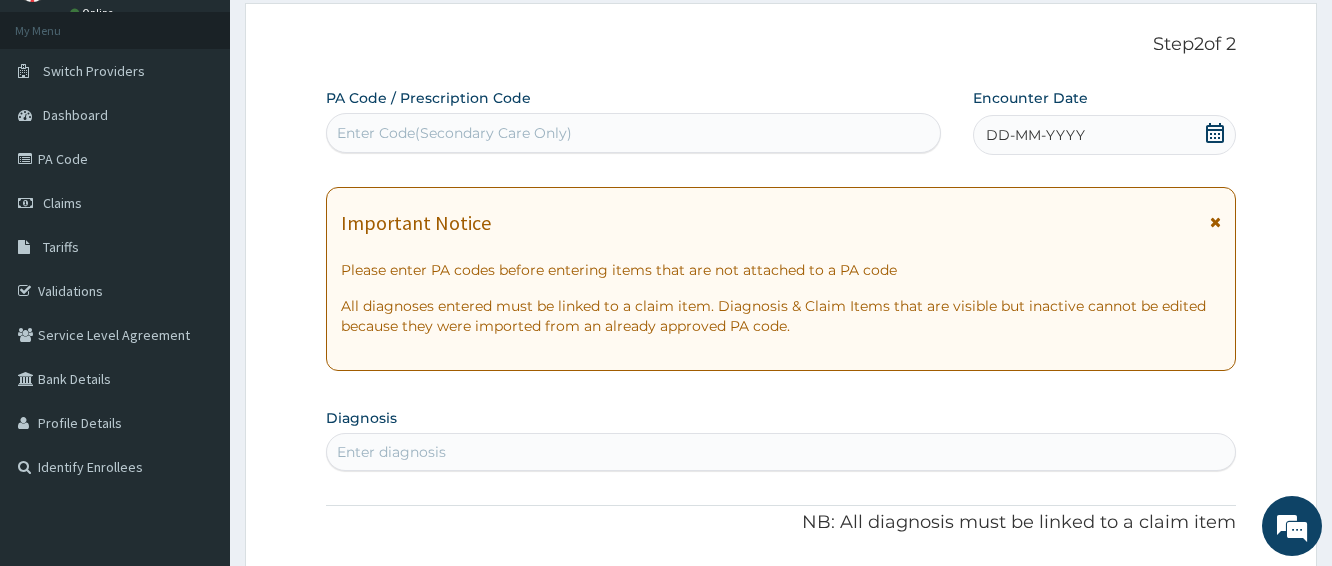 click on "Enter Code(Secondary Care Only)" at bounding box center (633, 133) 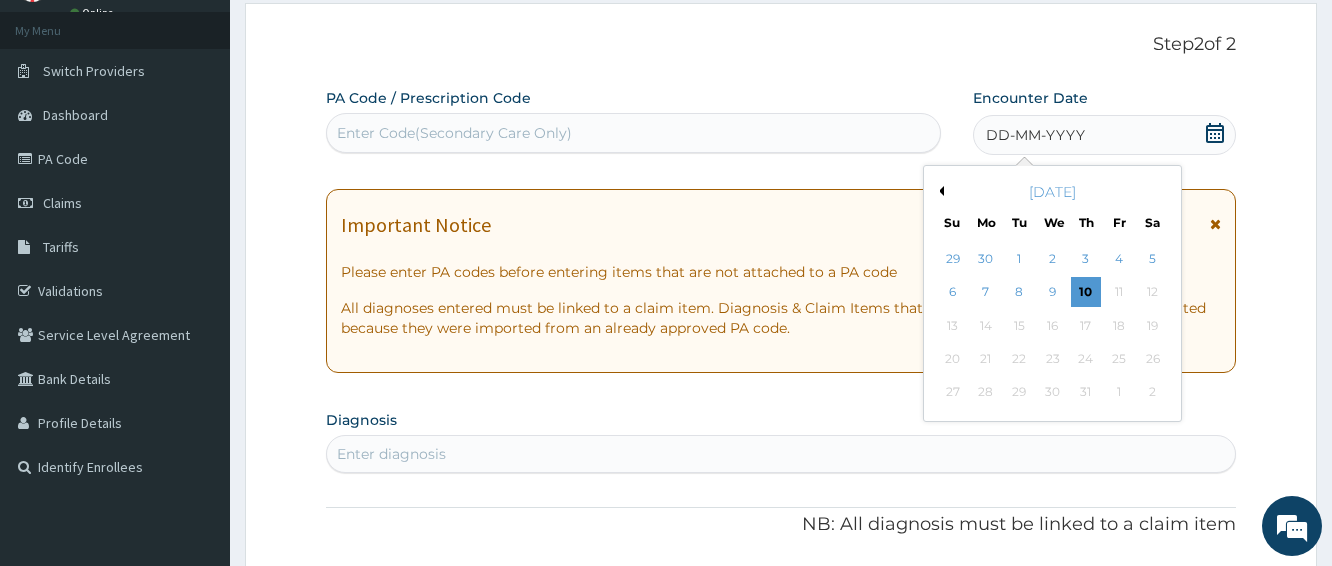 click on "Previous Month" at bounding box center [939, 191] 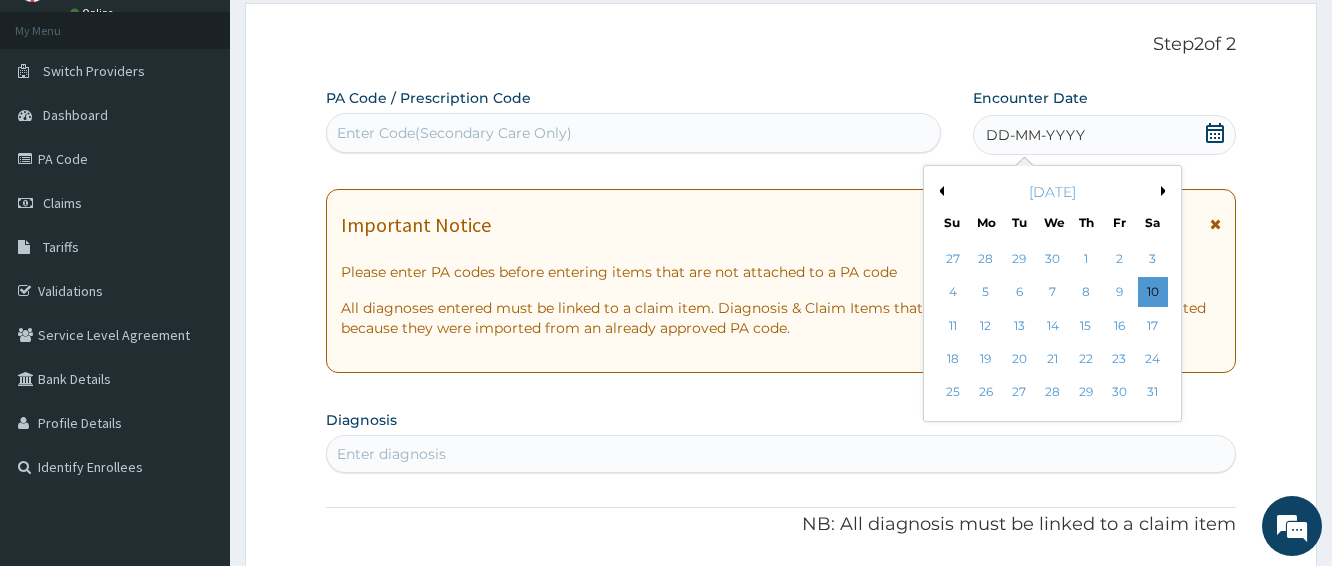 click on "Previous Month" at bounding box center [939, 191] 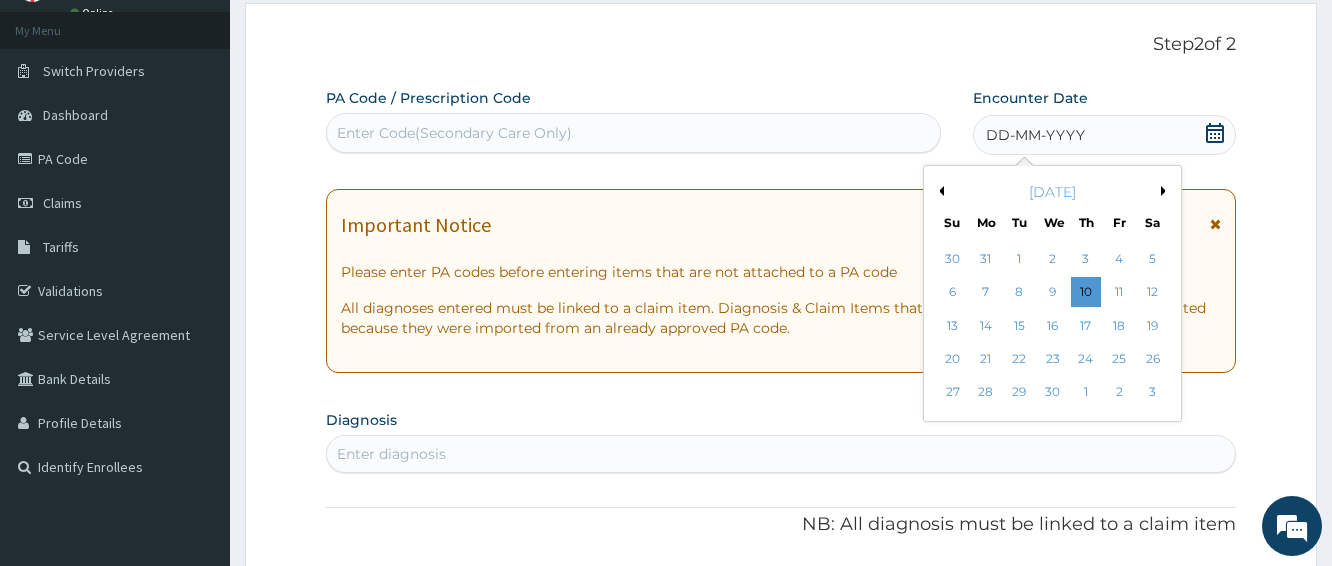 click on "Previous Month" at bounding box center [939, 191] 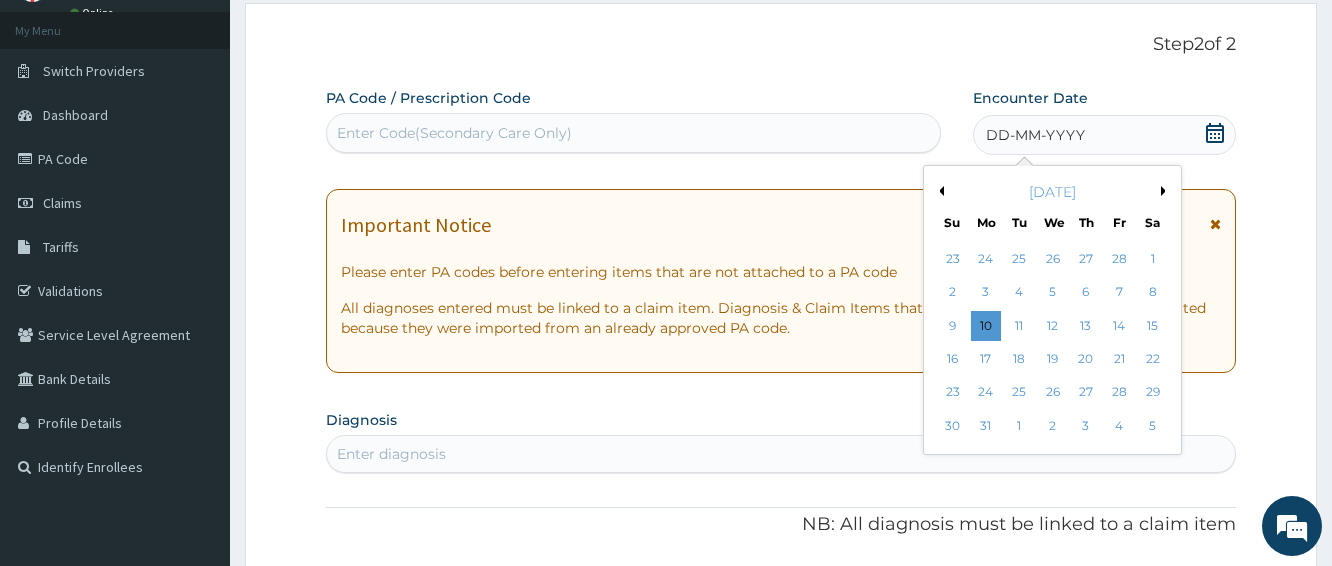 click on "Previous Month" at bounding box center (939, 191) 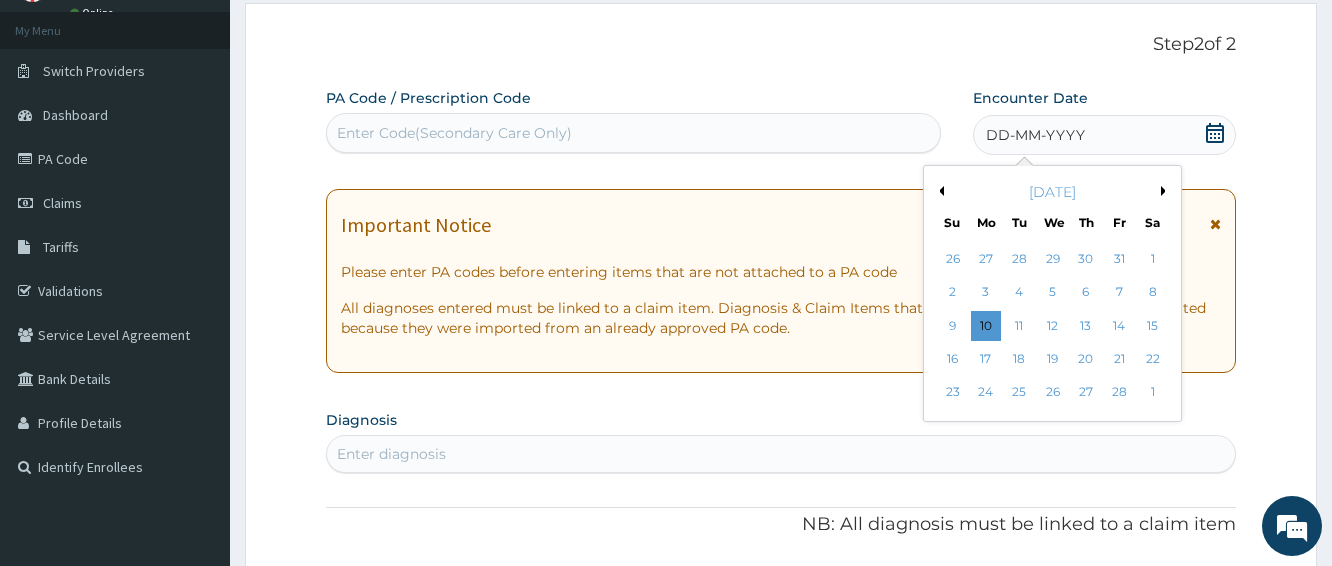 click on "Previous Month" at bounding box center [939, 191] 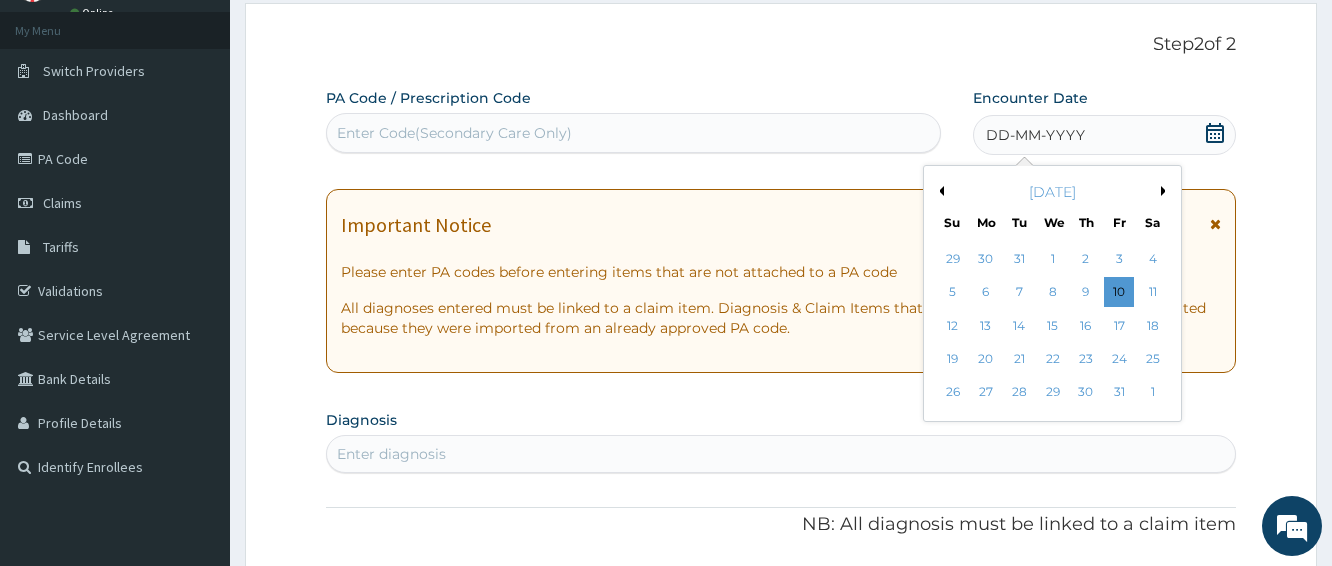click on "Next Month" at bounding box center [1166, 191] 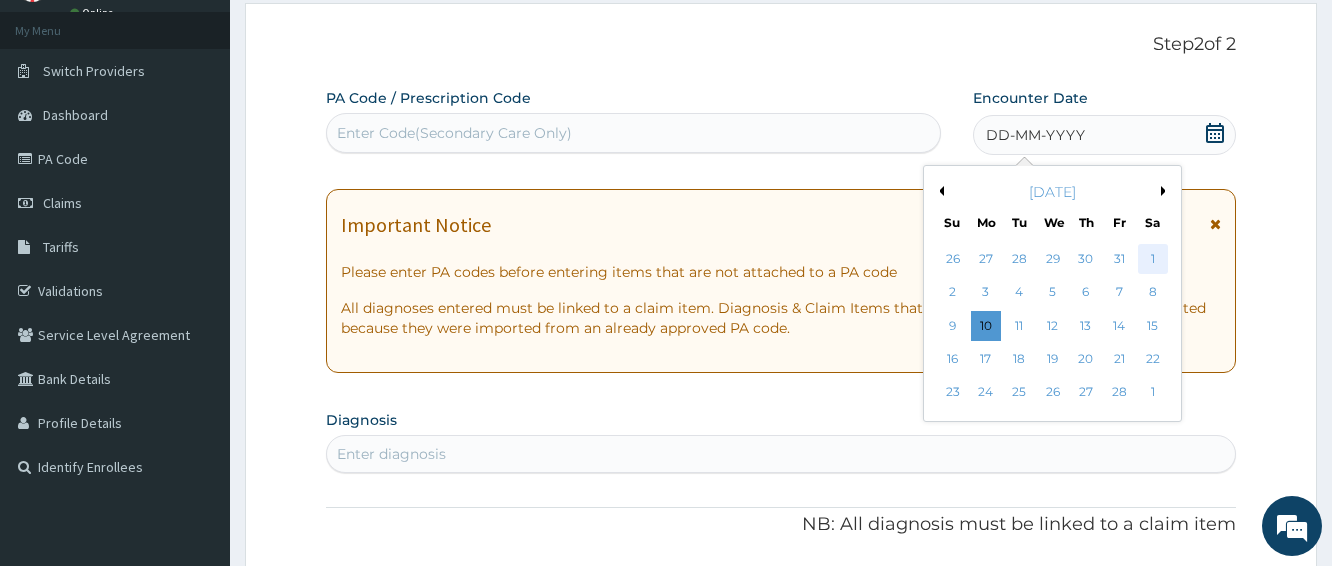 click on "1" at bounding box center (1152, 259) 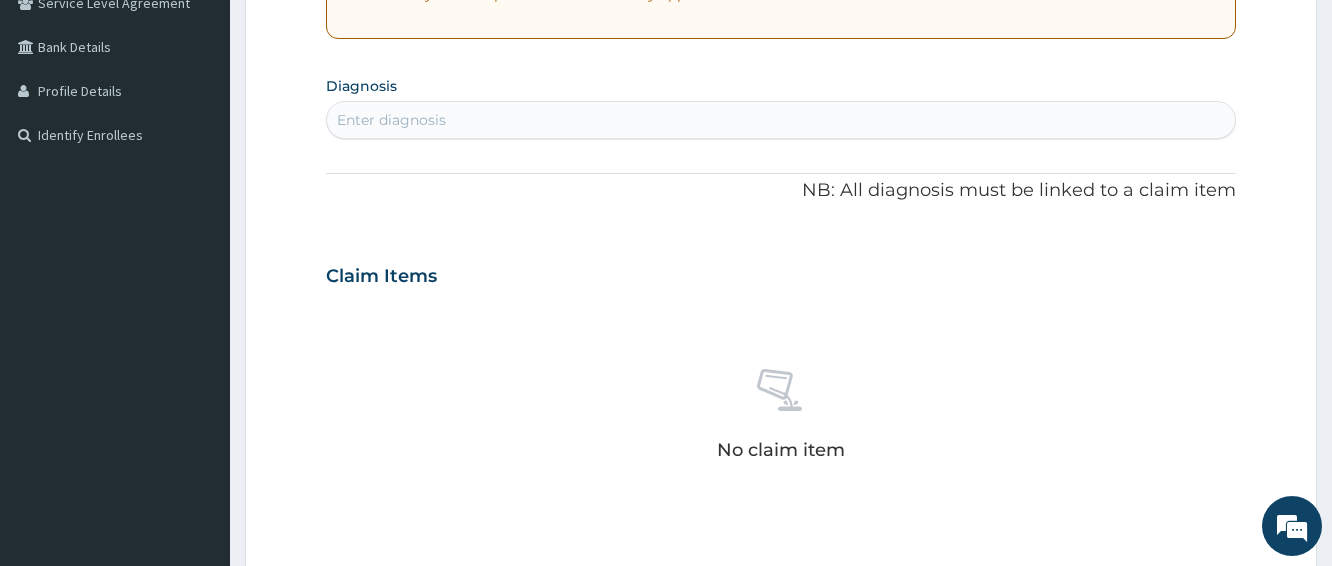 scroll, scrollTop: 380, scrollLeft: 0, axis: vertical 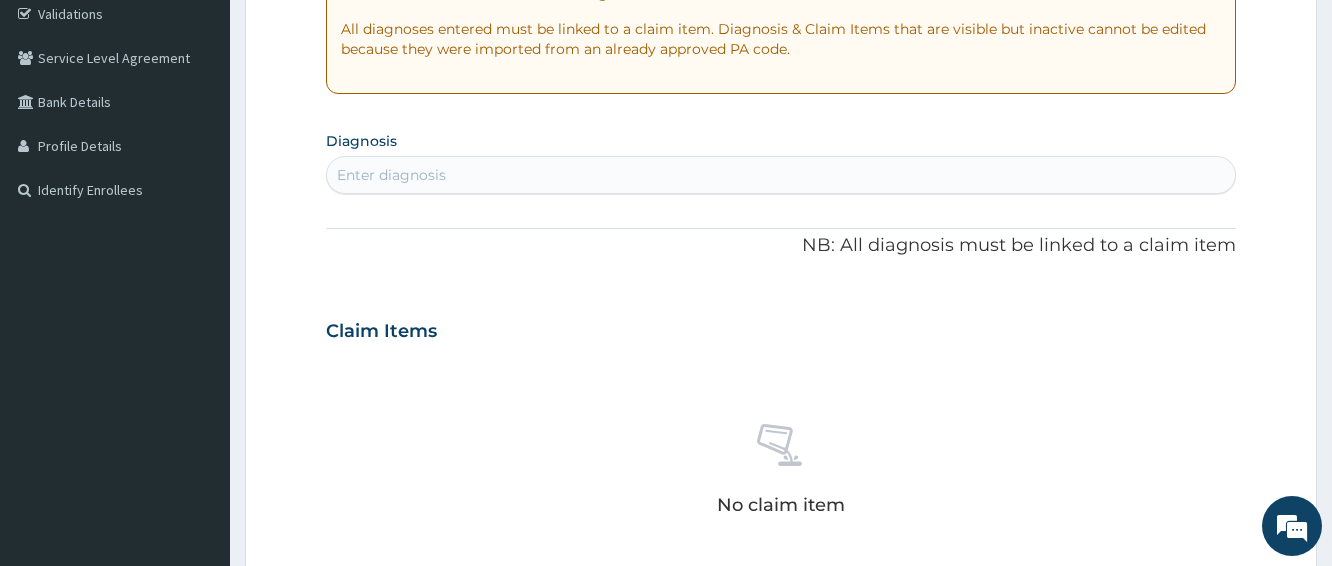 click on "Enter diagnosis" at bounding box center [781, 175] 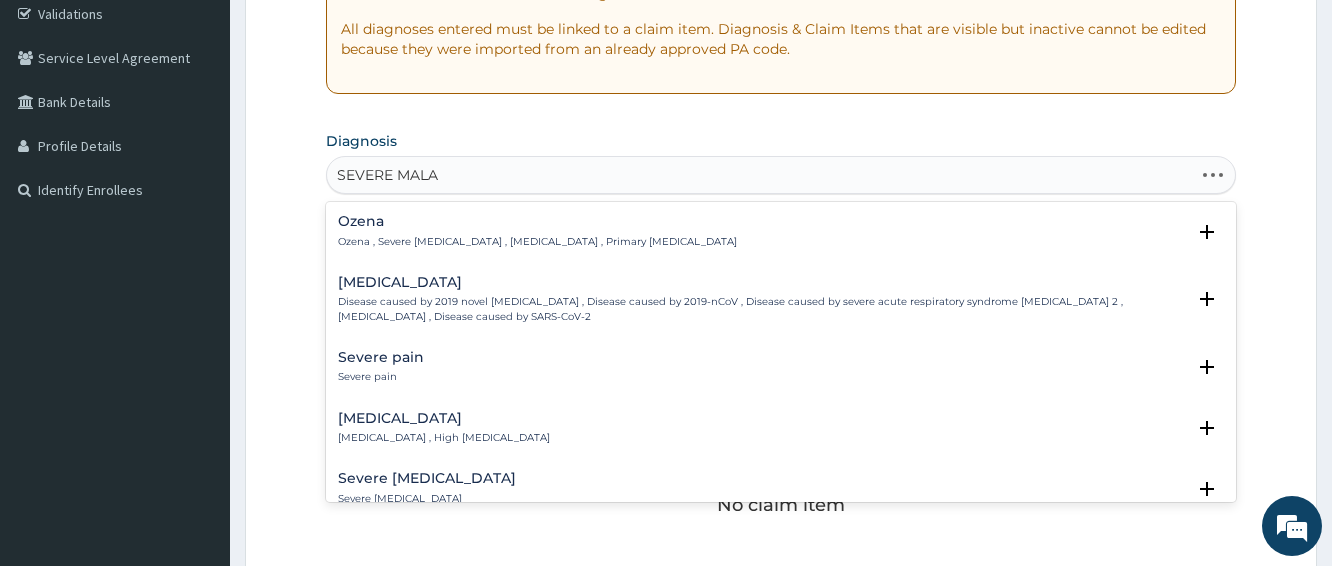 type on "SEVERE MALAR" 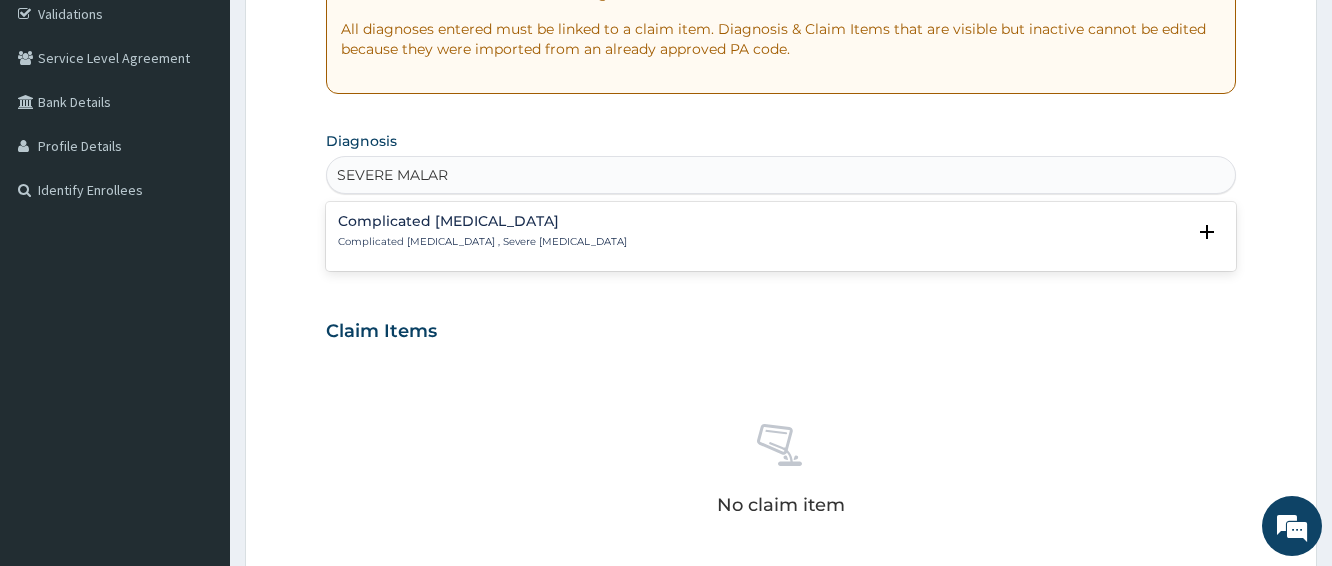 click on "Complicated malaria Complicated malaria , Severe malaria Select Status Query Query covers suspected (?), Keep in view (kiv), Ruled out (r/o) Confirmed" at bounding box center [781, 236] 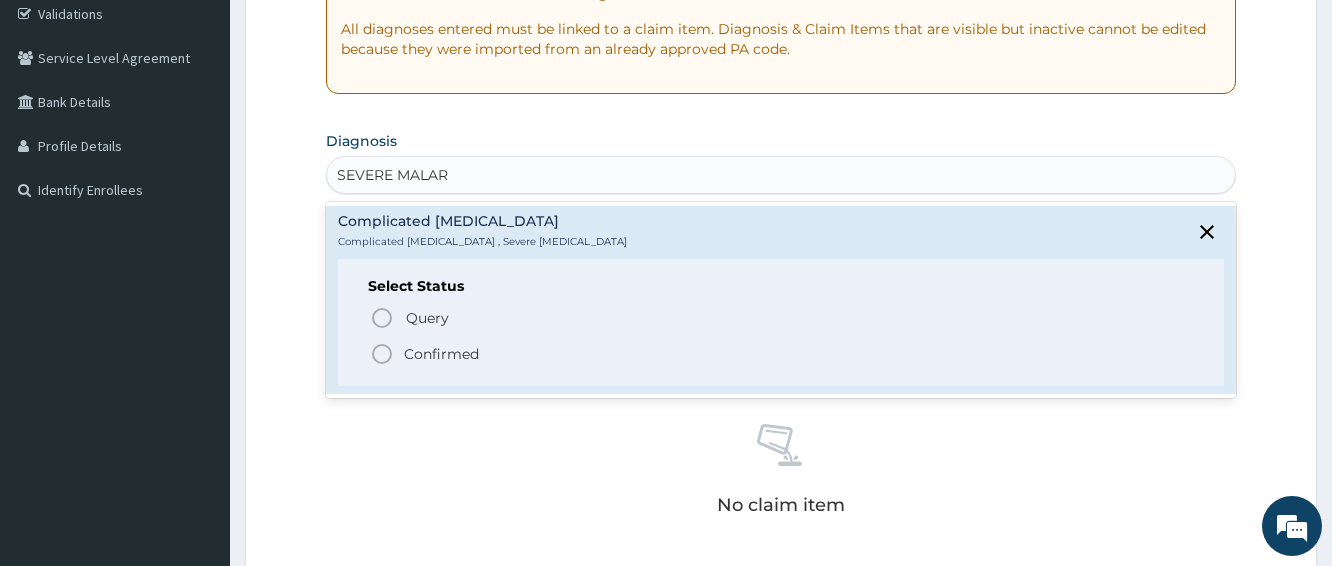 click 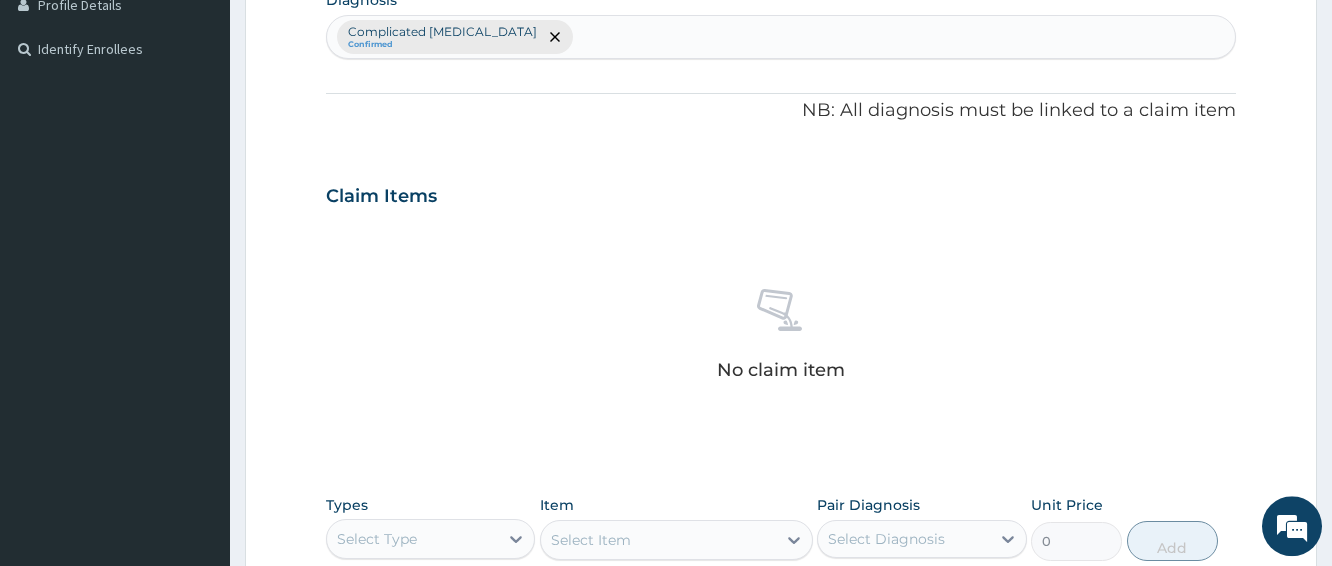 scroll, scrollTop: 519, scrollLeft: 0, axis: vertical 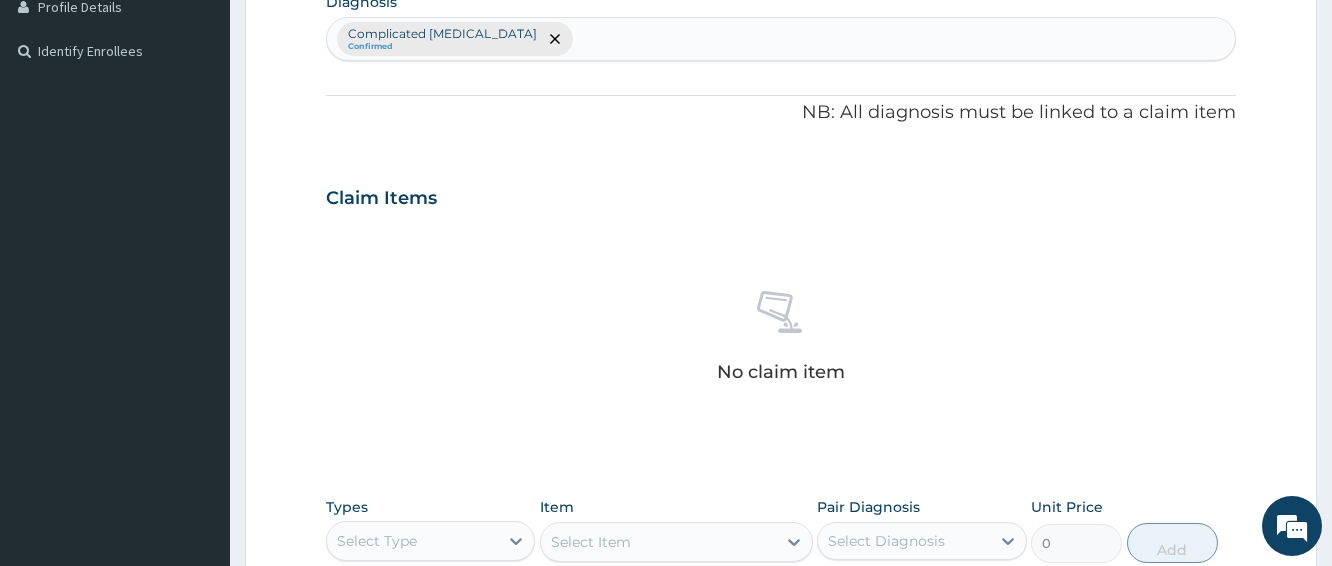 click on "Complicated malaria Confirmed" at bounding box center [781, 39] 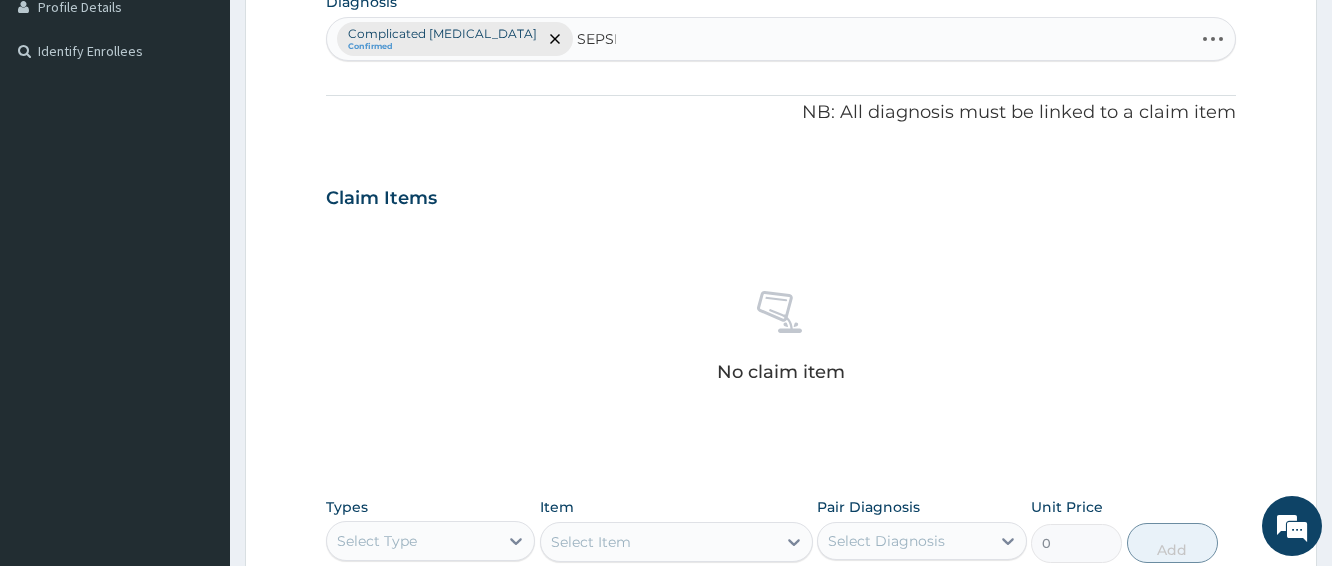 type on "[MEDICAL_DATA]" 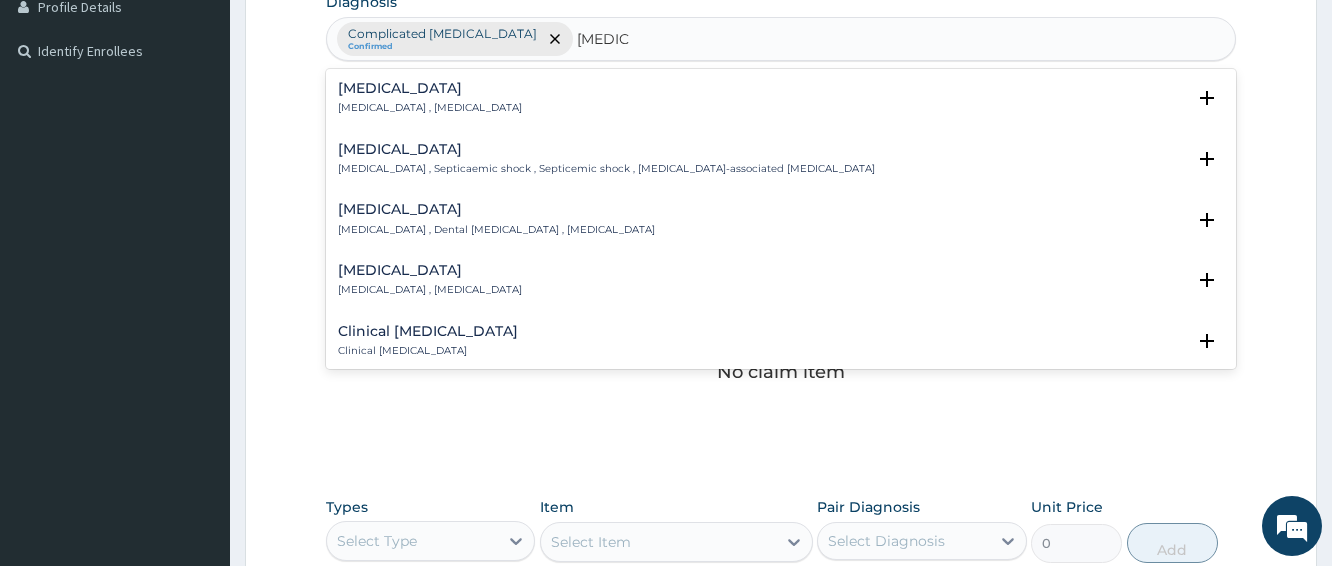 click on "[MEDICAL_DATA]" at bounding box center [430, 88] 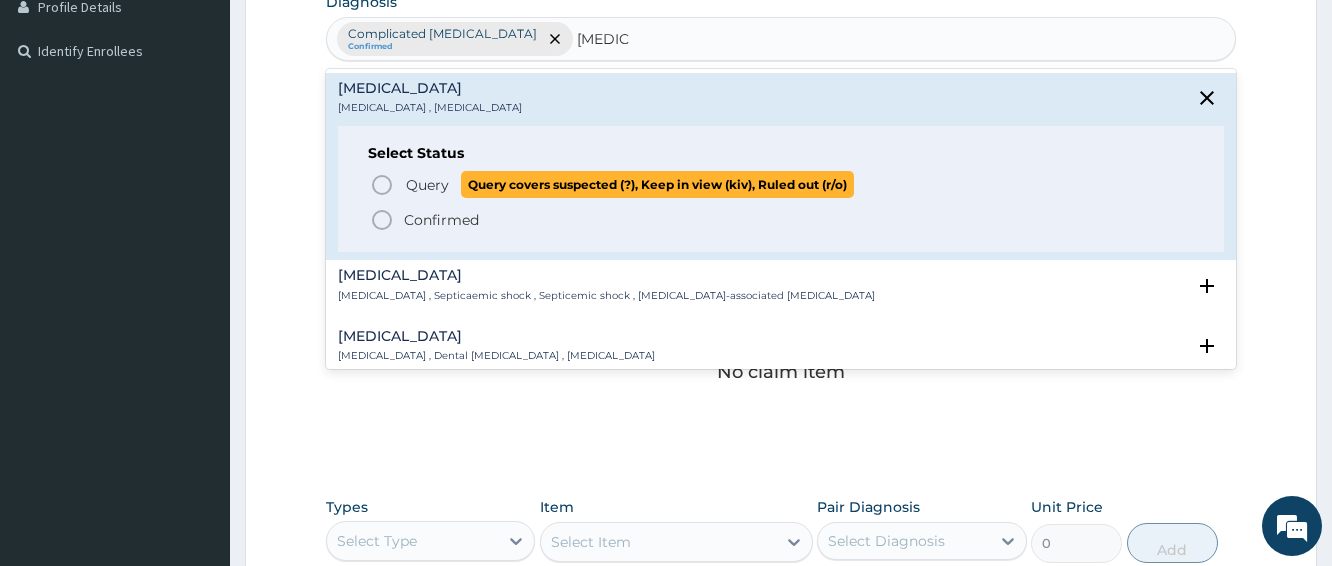 click 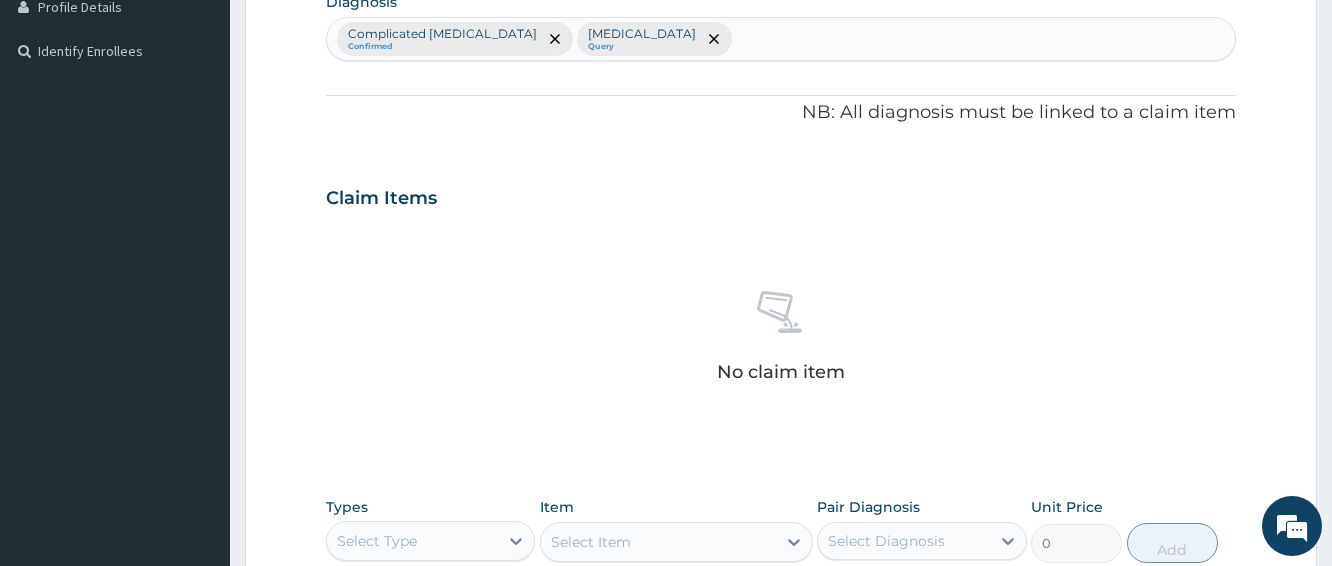 click on "No claim item" at bounding box center [781, 340] 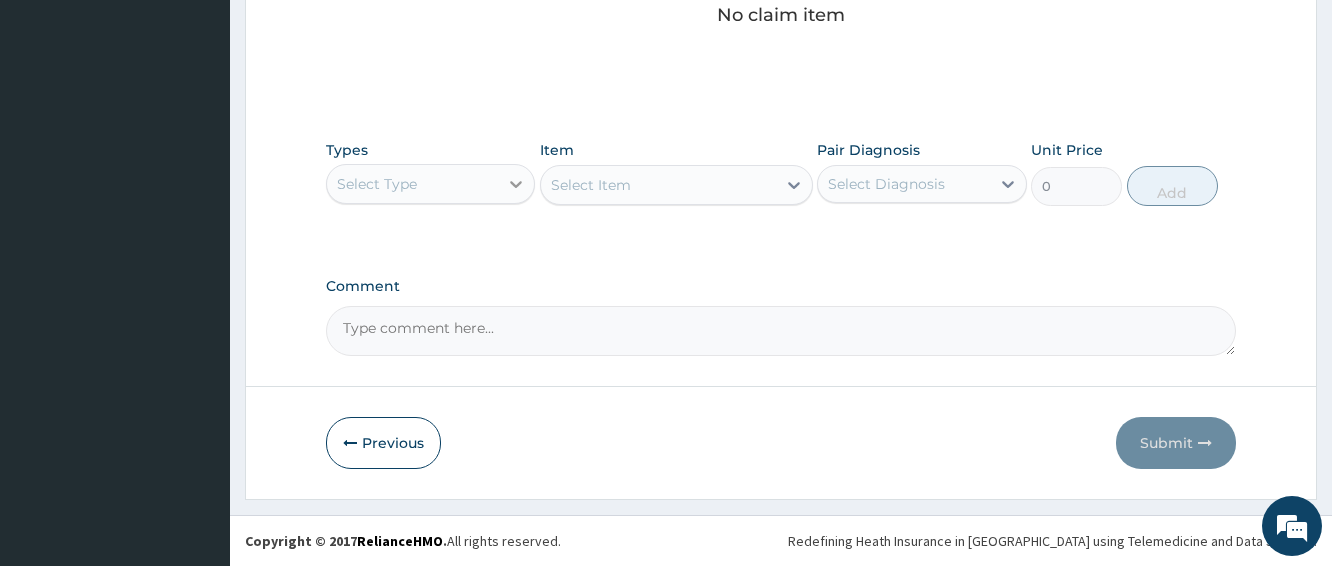 click at bounding box center [516, 184] 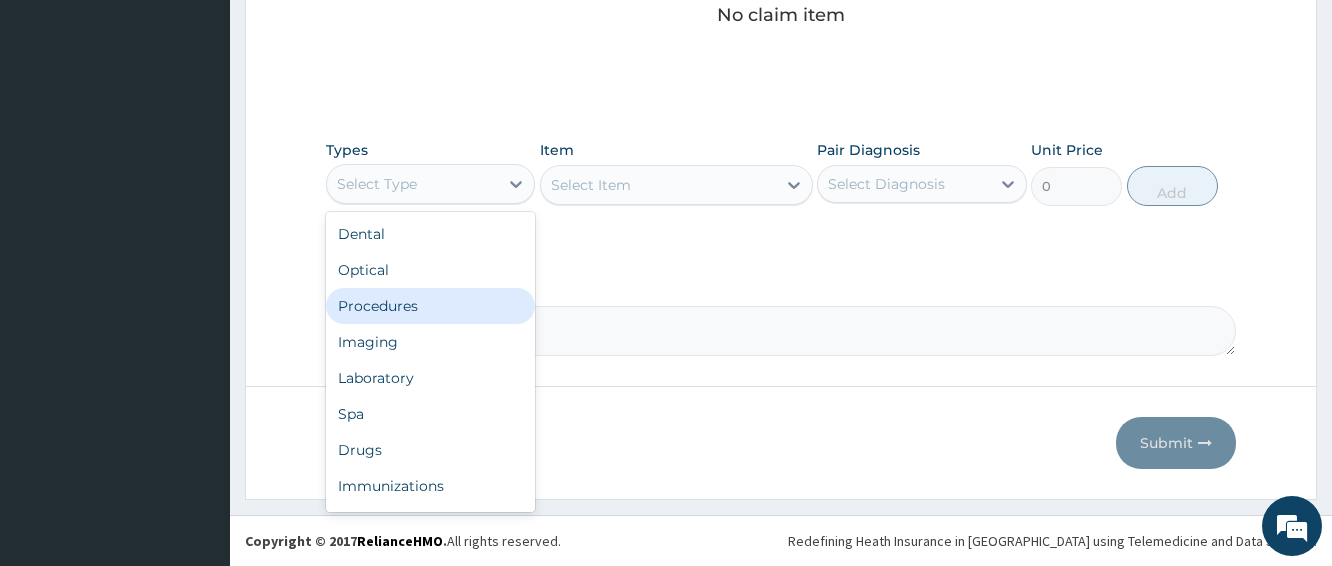 click on "Procedures" at bounding box center [430, 306] 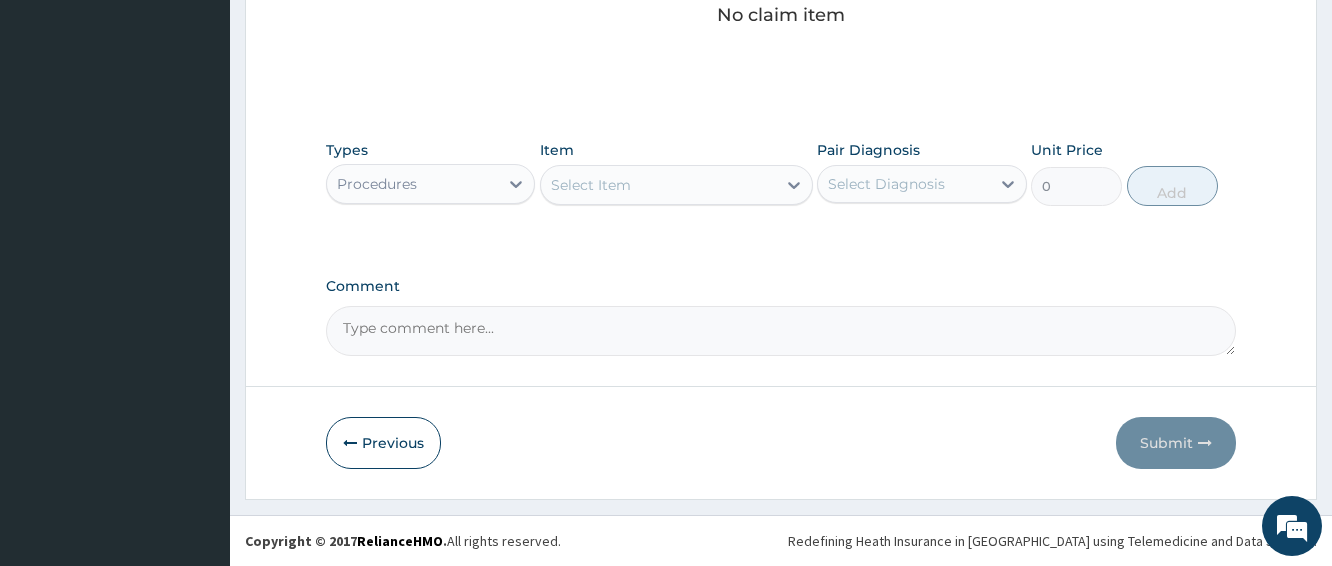 click on "Select Item" at bounding box center (658, 185) 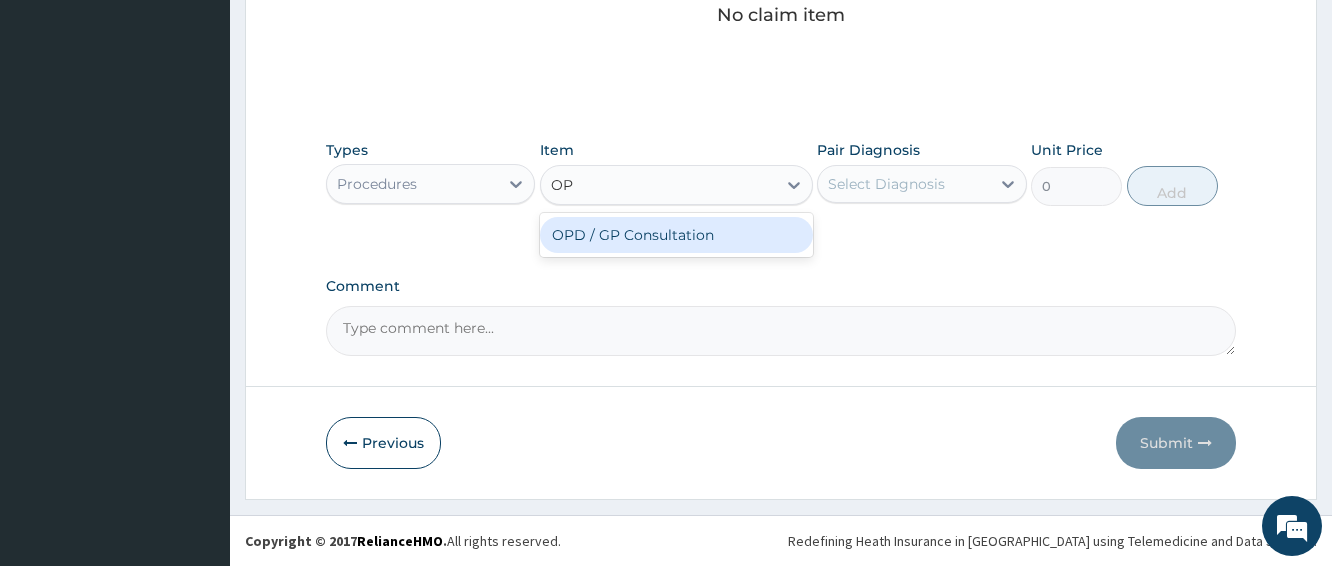 type on "OPD" 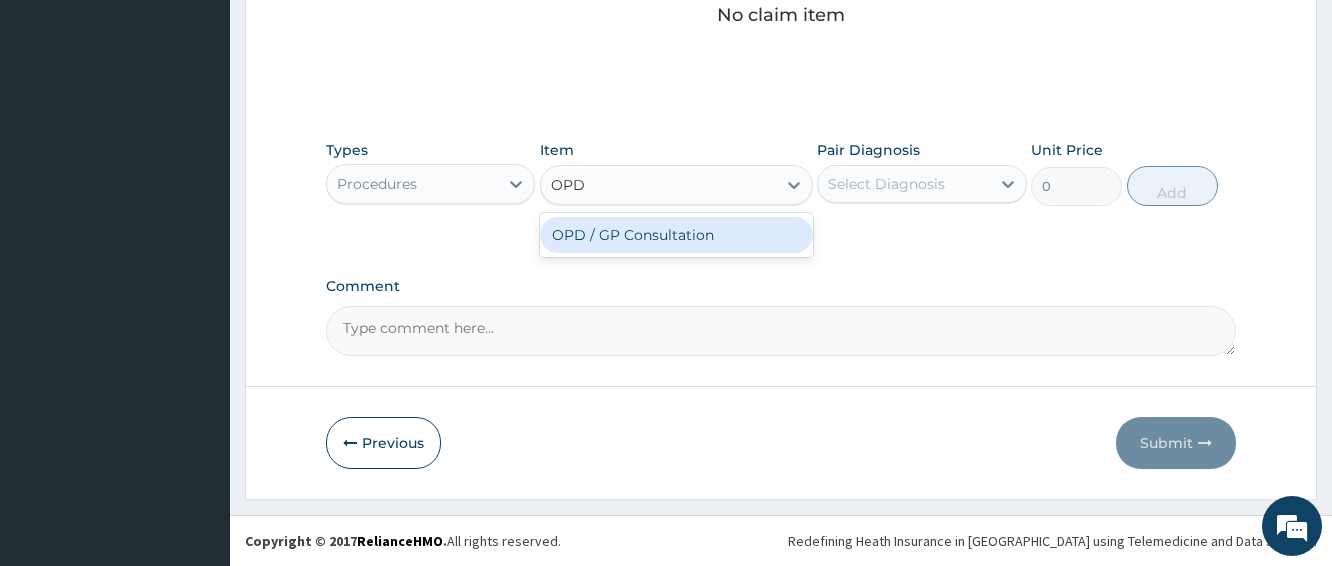 click on "OPD / GP Consultation" at bounding box center [676, 235] 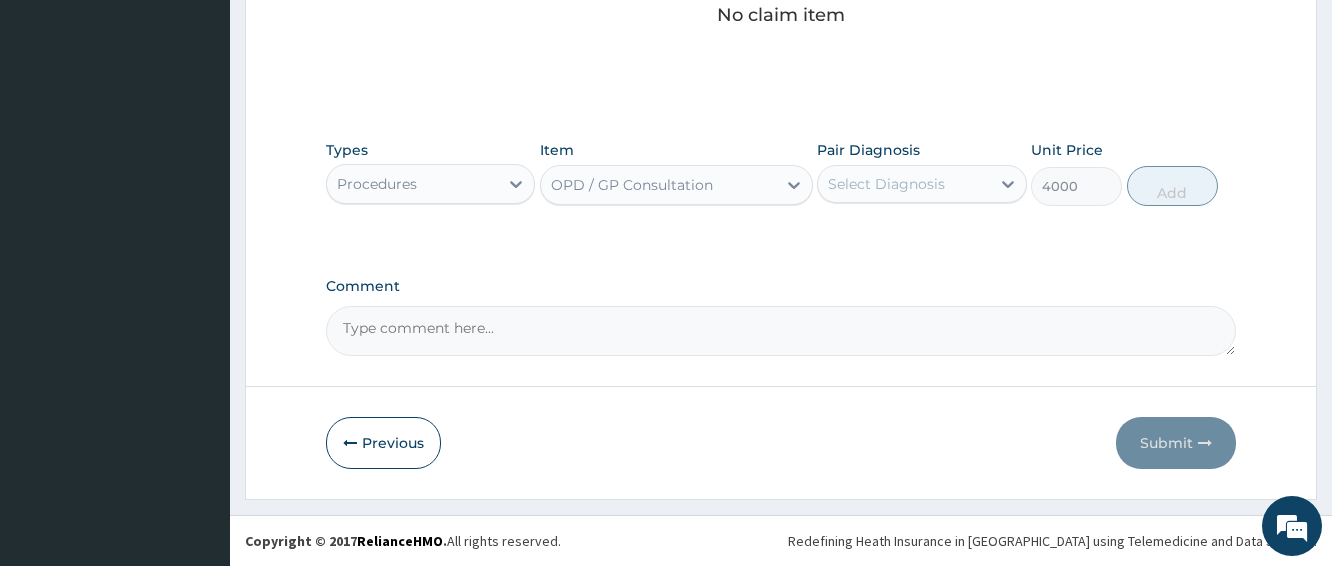 type 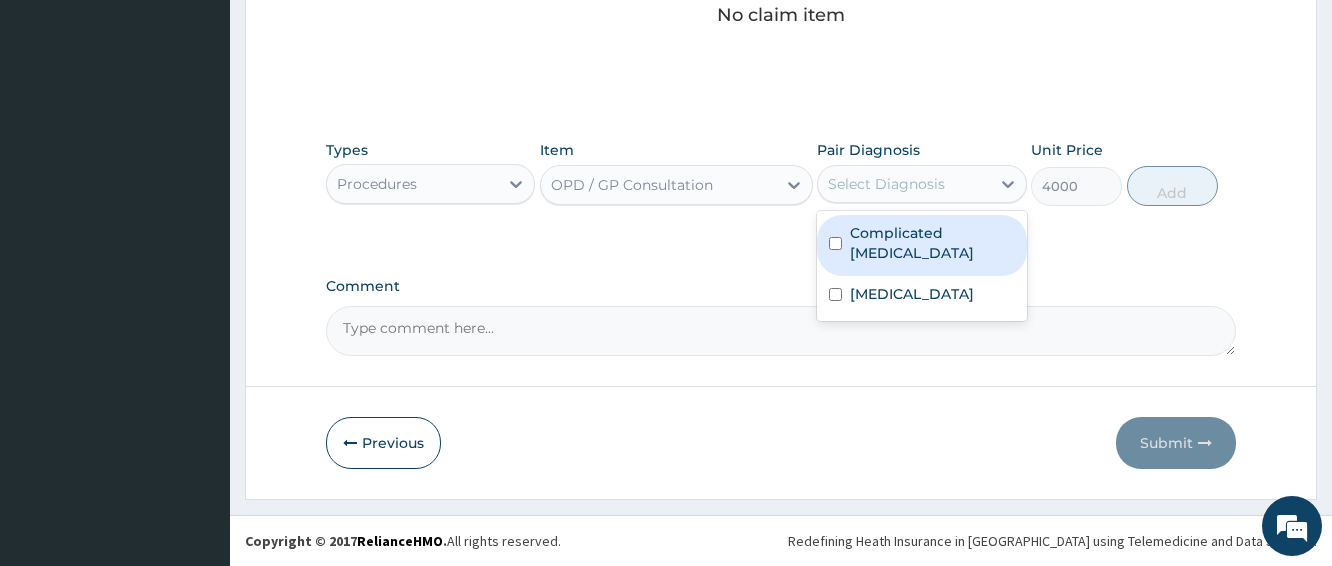 click on "Complicated malaria" at bounding box center [932, 243] 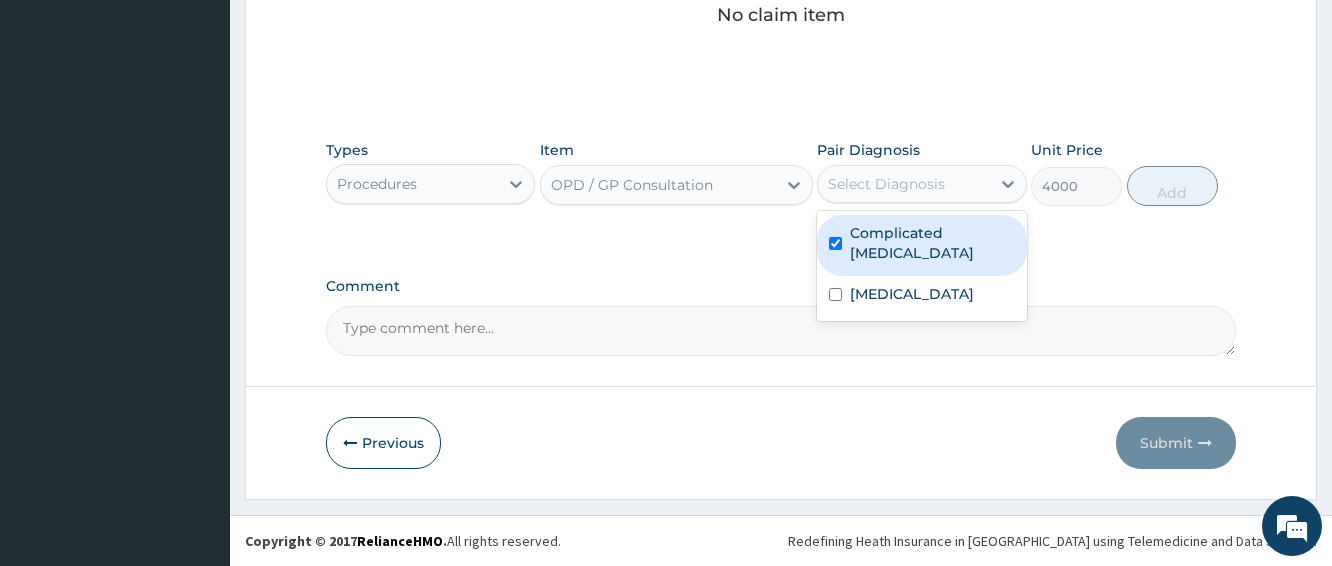 checkbox on "true" 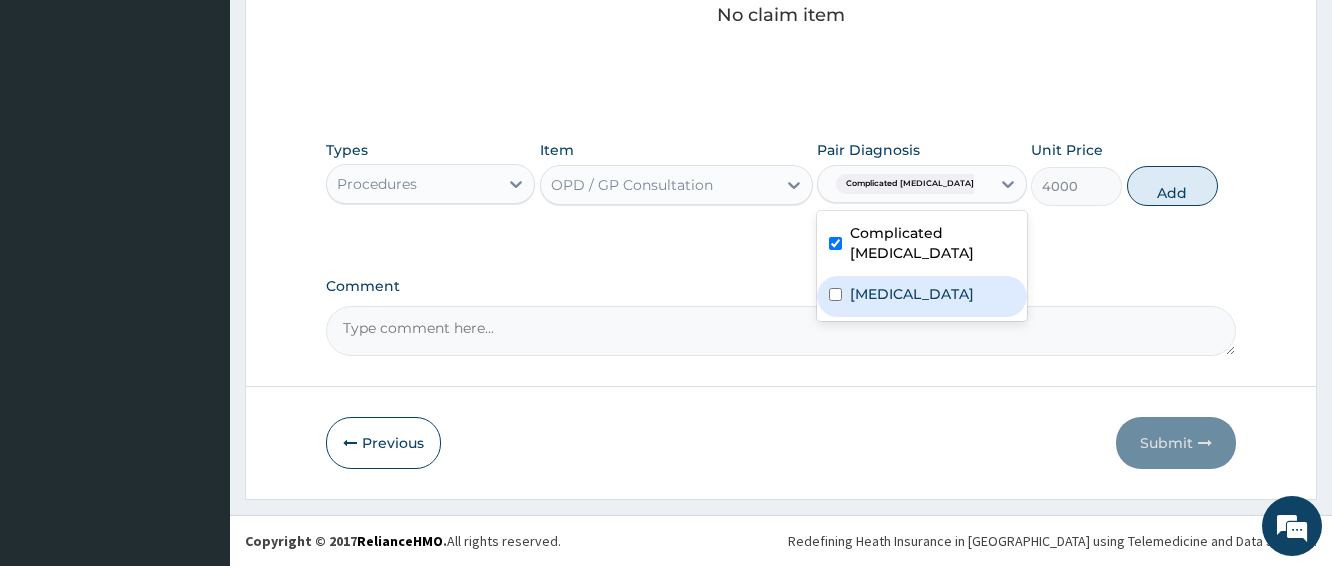 click on "Sepsis" at bounding box center [921, 296] 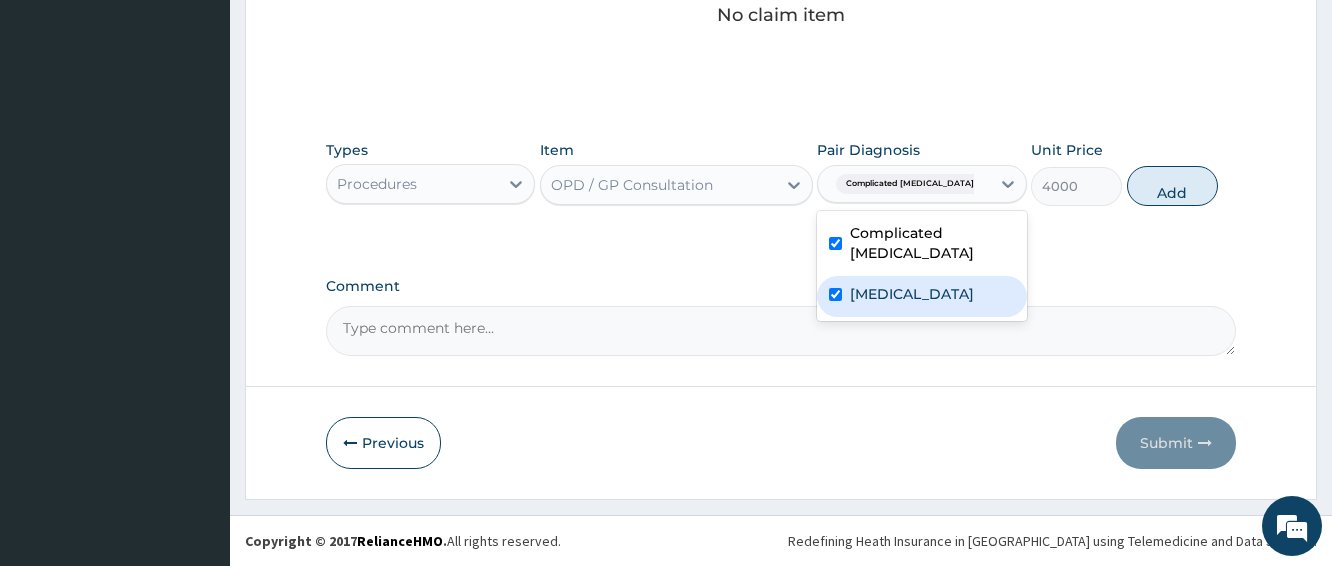 checkbox on "true" 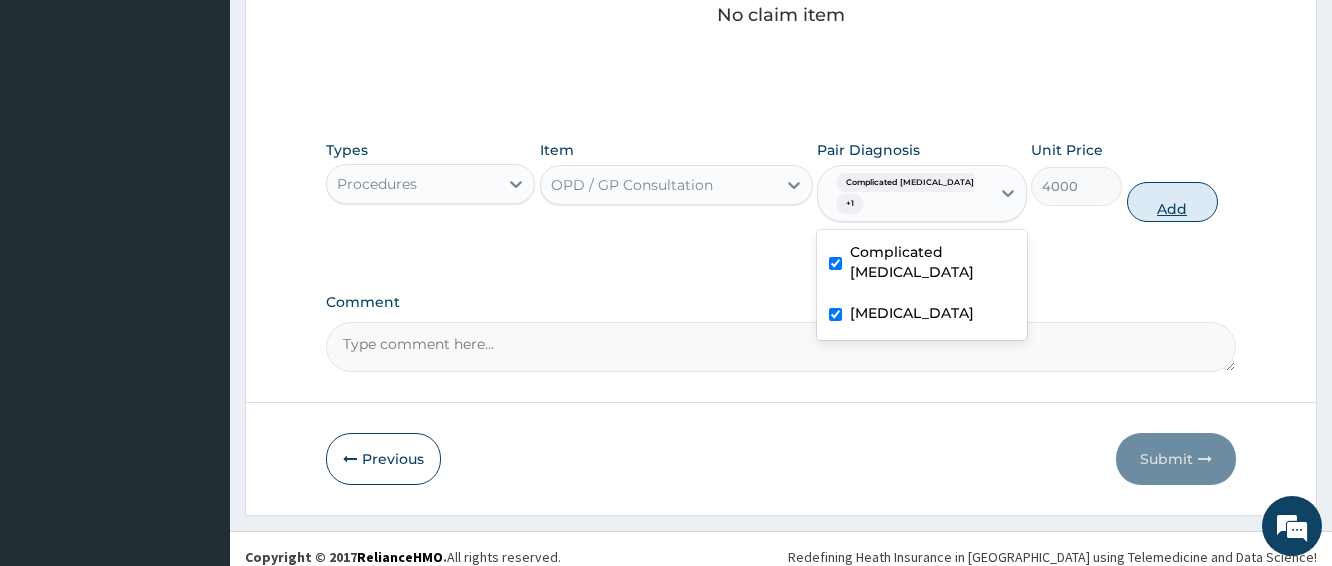 click on "Add" at bounding box center [1172, 202] 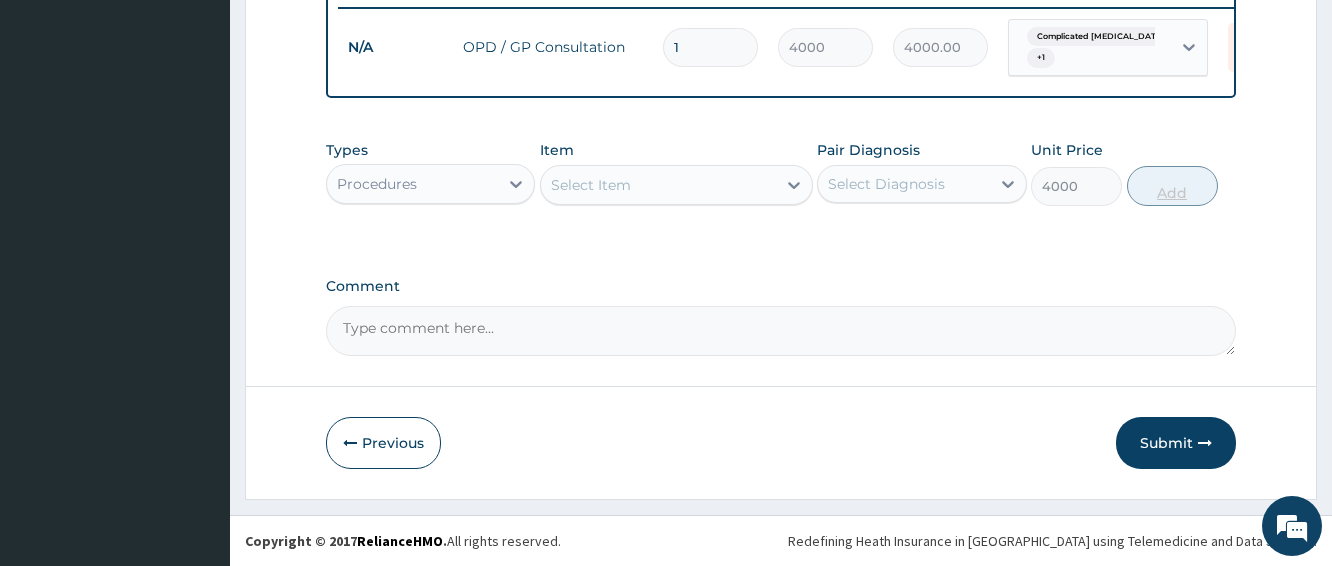 type on "0" 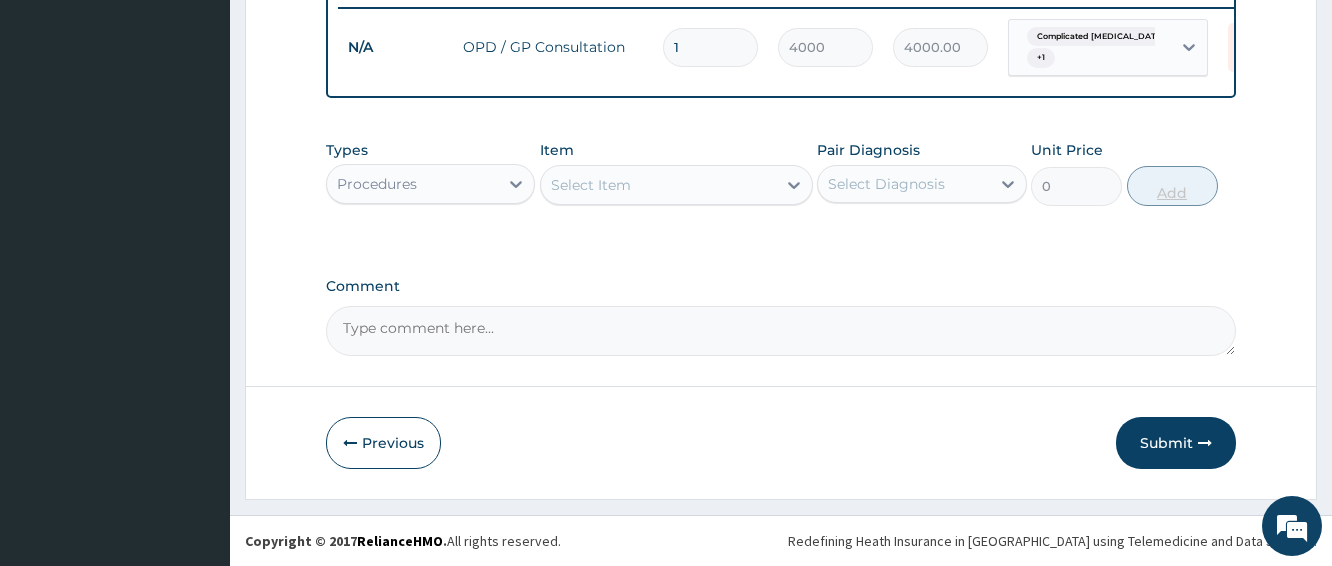 scroll, scrollTop: 806, scrollLeft: 0, axis: vertical 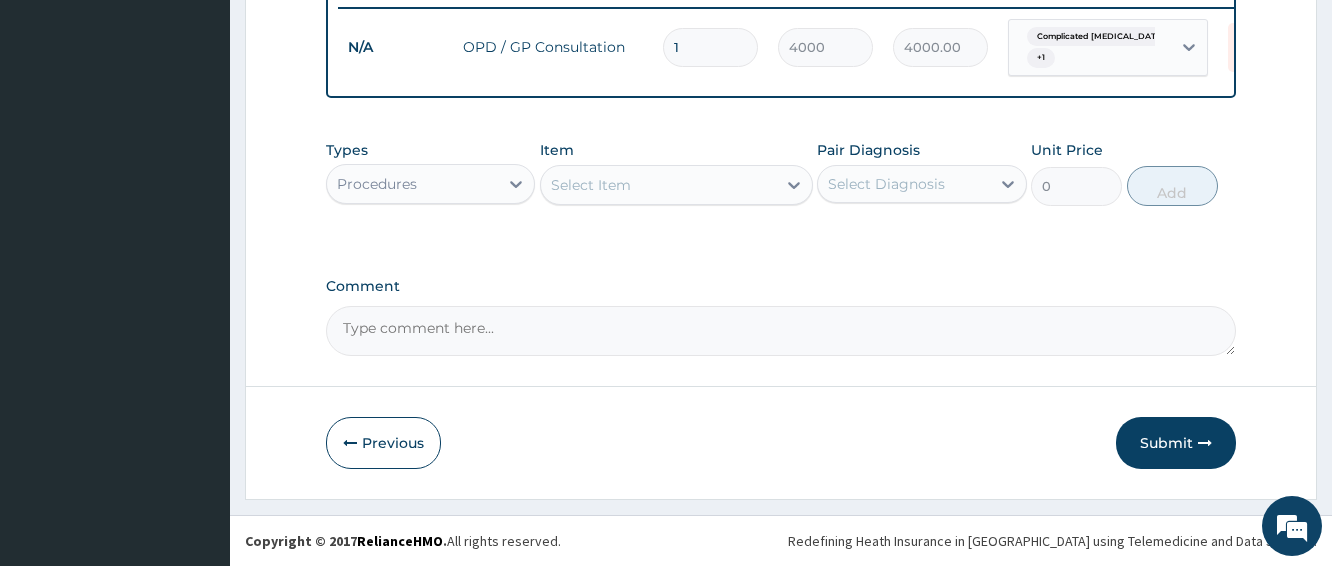 click on "Procedures" at bounding box center [412, 184] 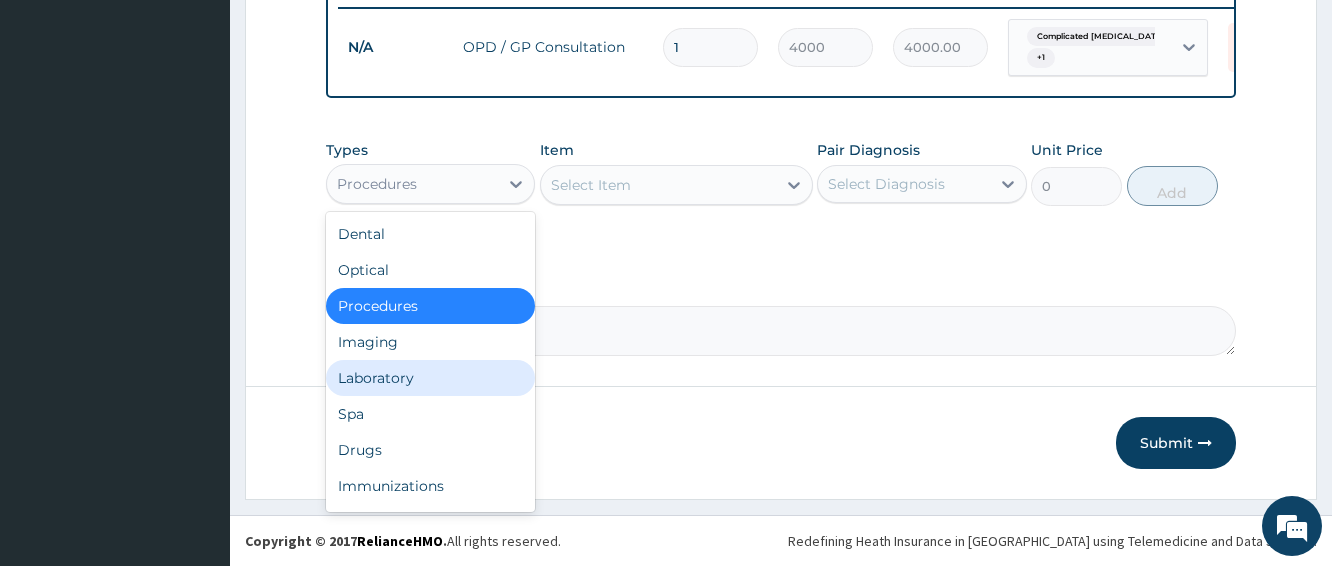 click on "Laboratory" at bounding box center (430, 378) 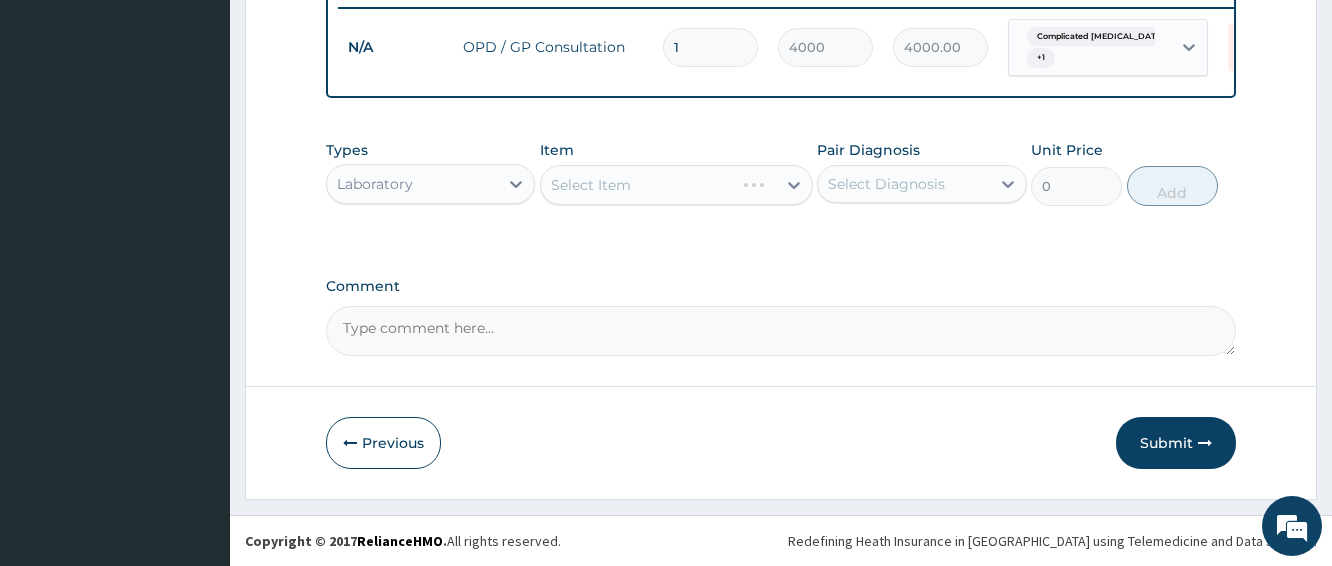click on "Select Item" at bounding box center (676, 185) 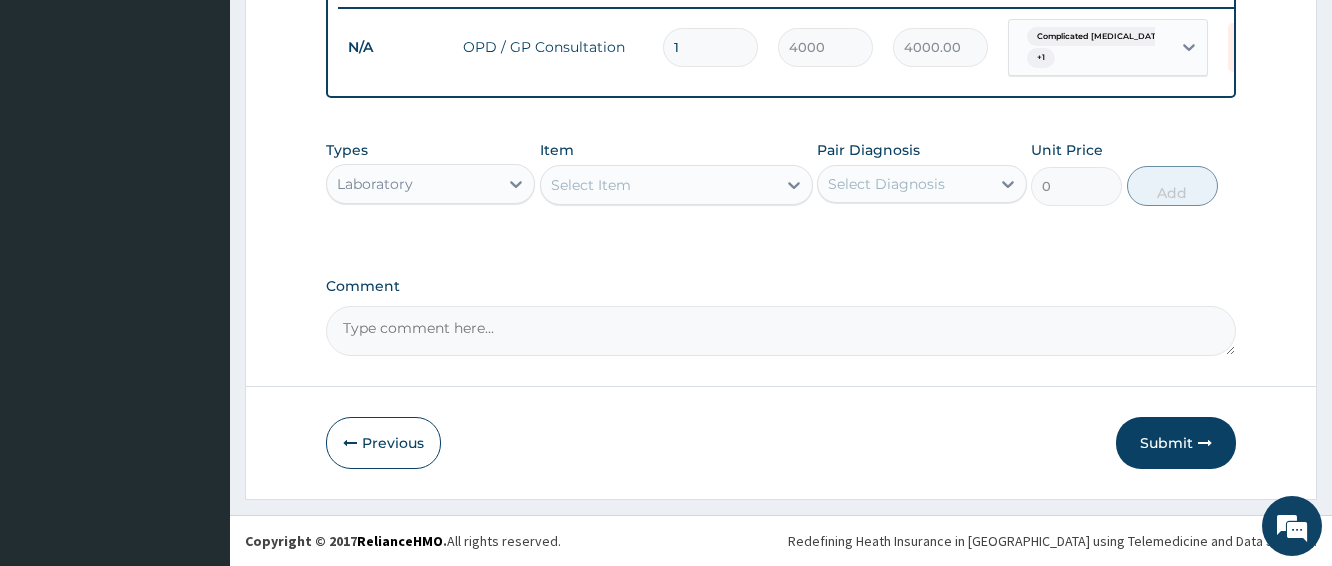 click on "Select Item" at bounding box center (658, 185) 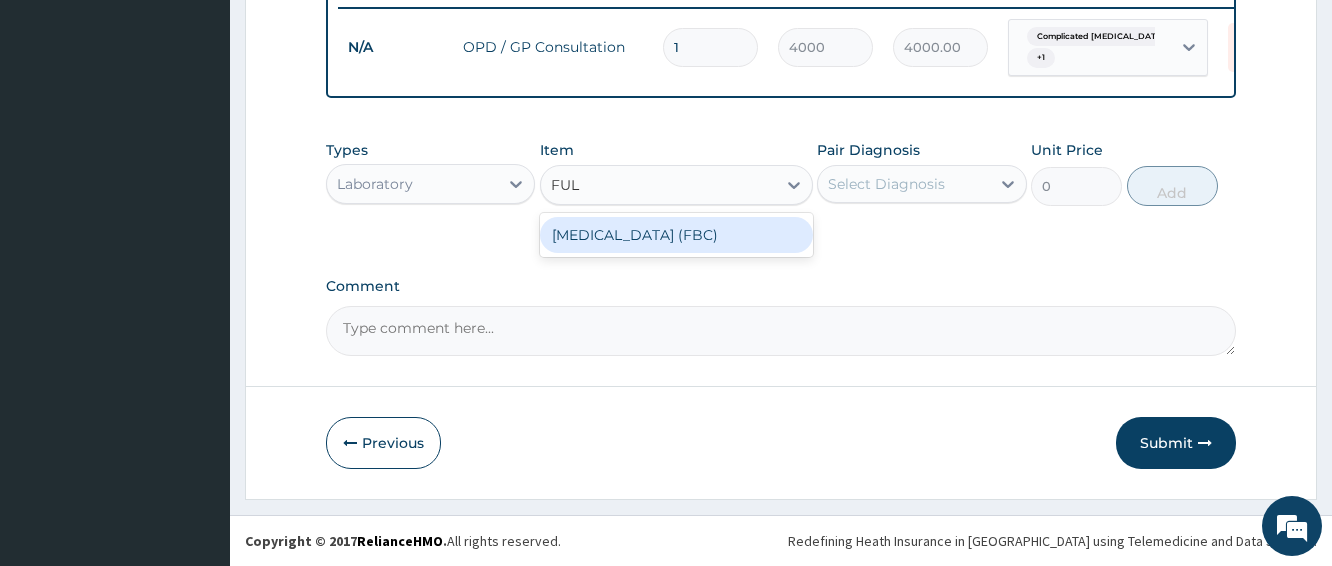 type on "FULL" 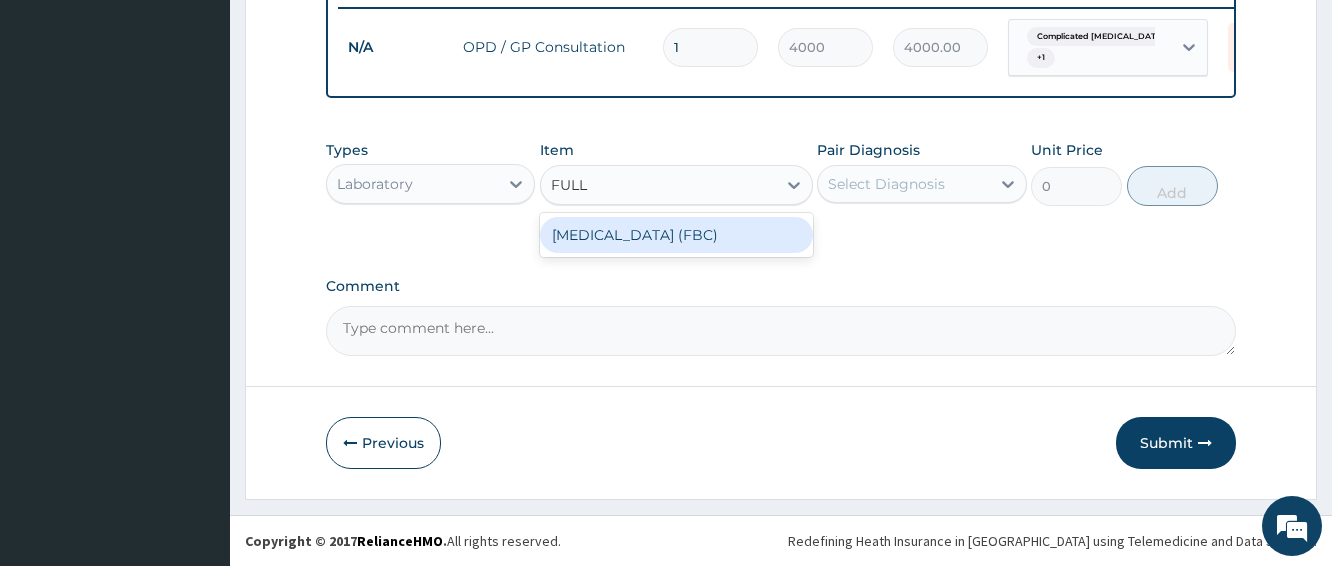 click on "Full Blood Count (FBC)" at bounding box center (676, 235) 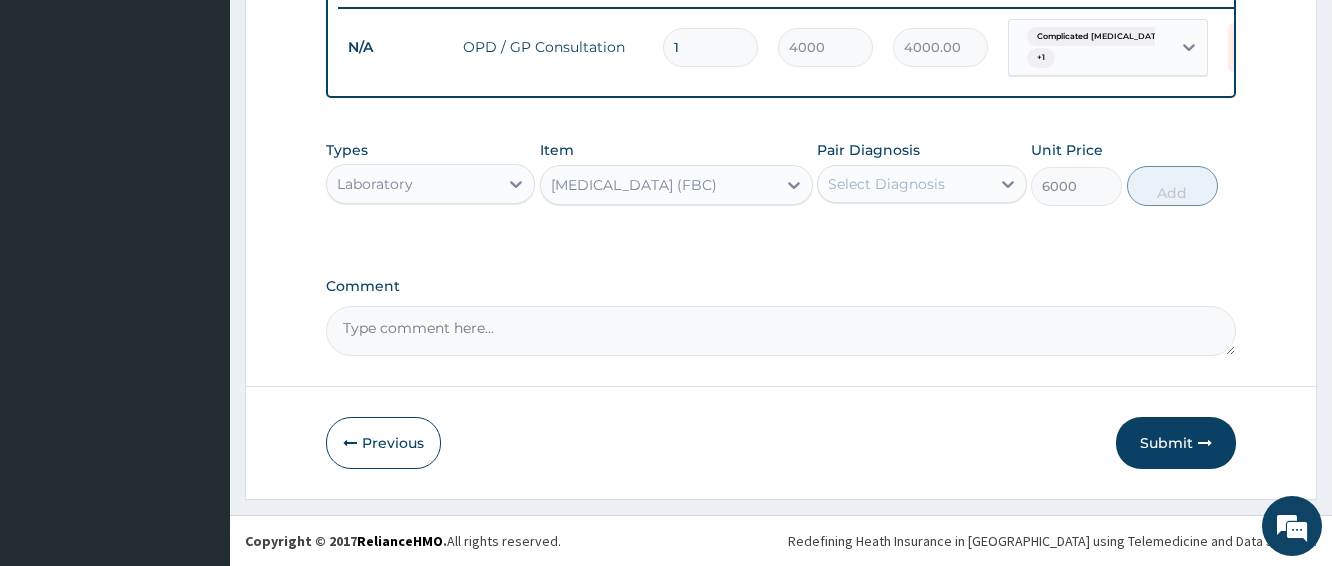 click on "Select Diagnosis" at bounding box center (886, 184) 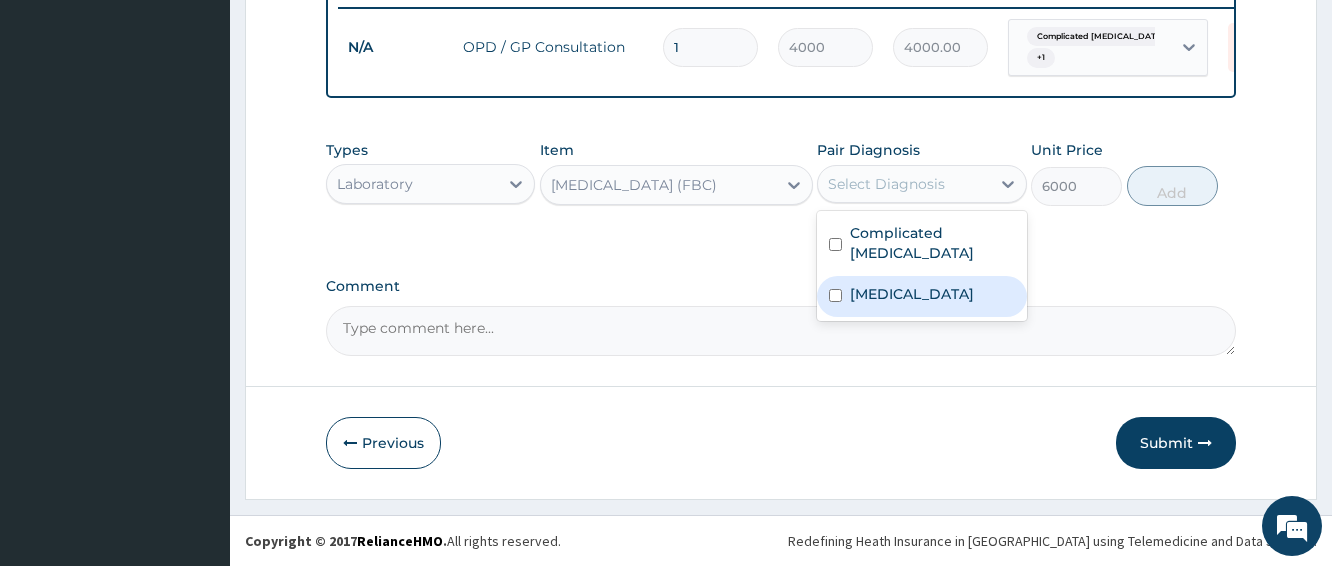 click on "Sepsis" at bounding box center (921, 296) 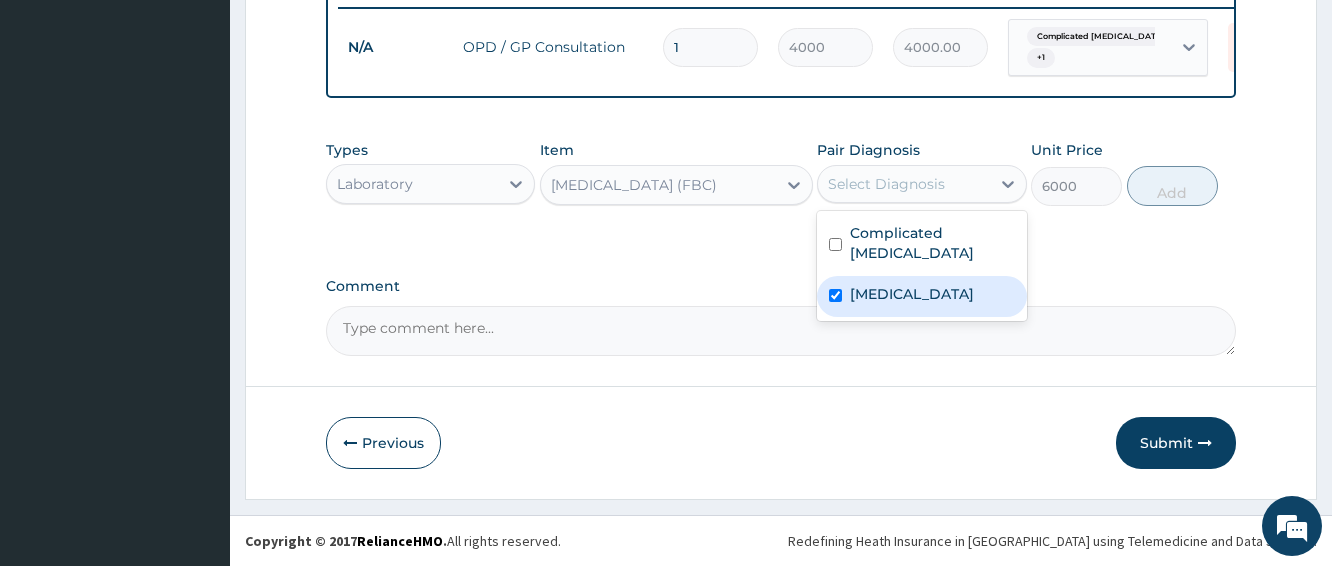 checkbox on "true" 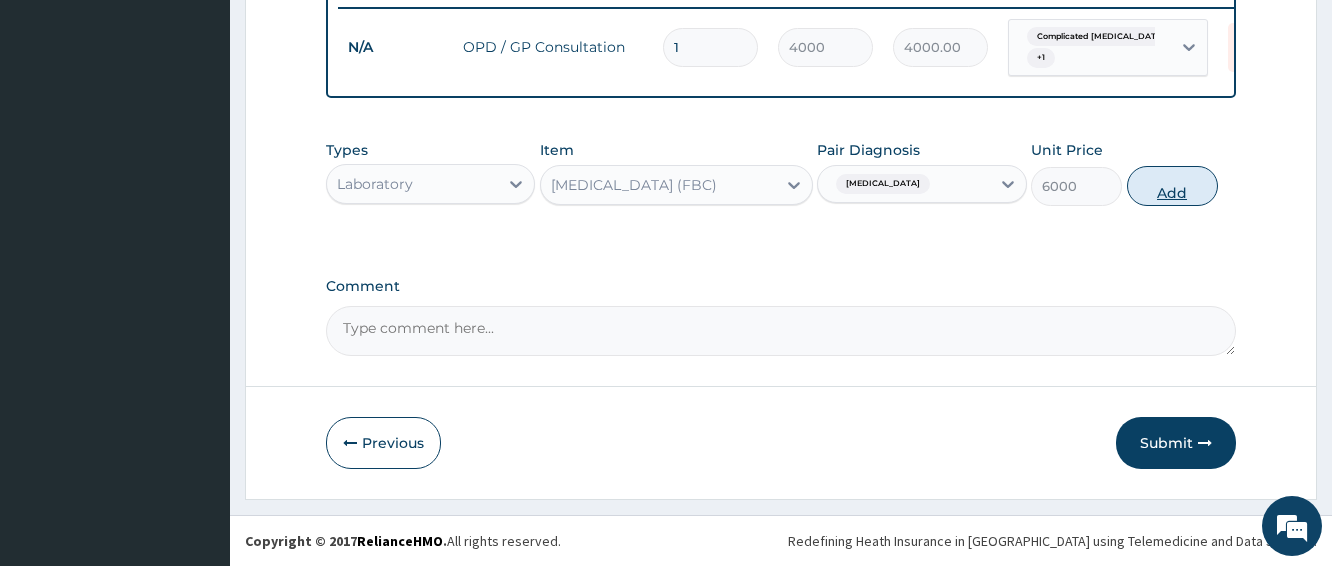 click on "Add" at bounding box center [1172, 186] 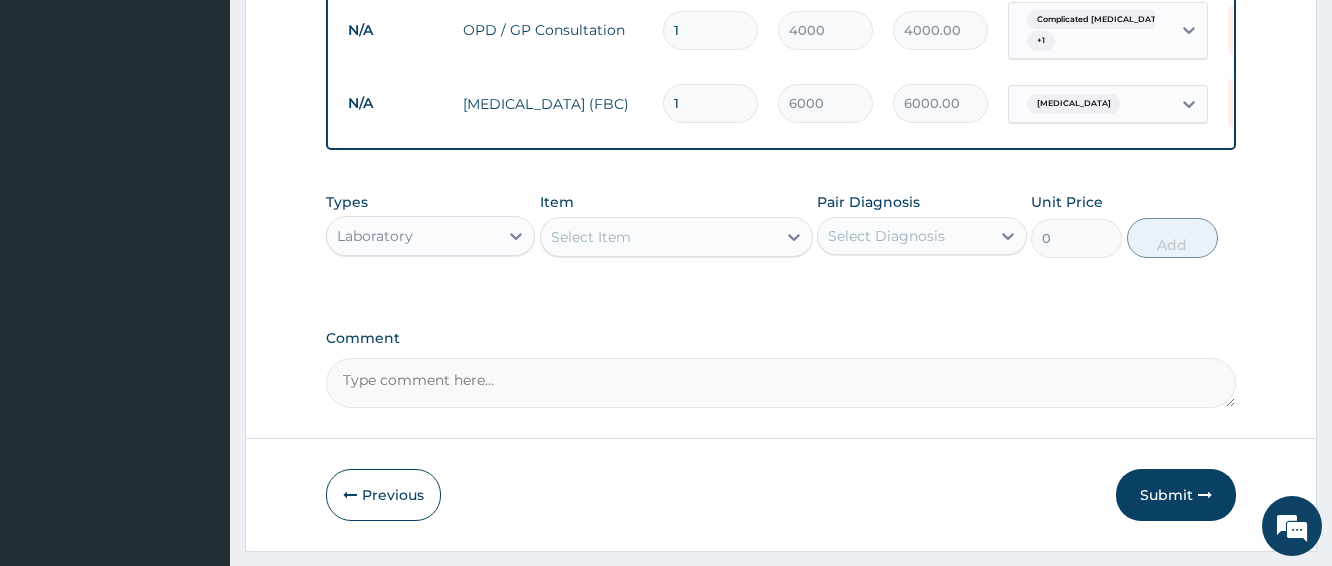 click on "Select Item" at bounding box center (658, 237) 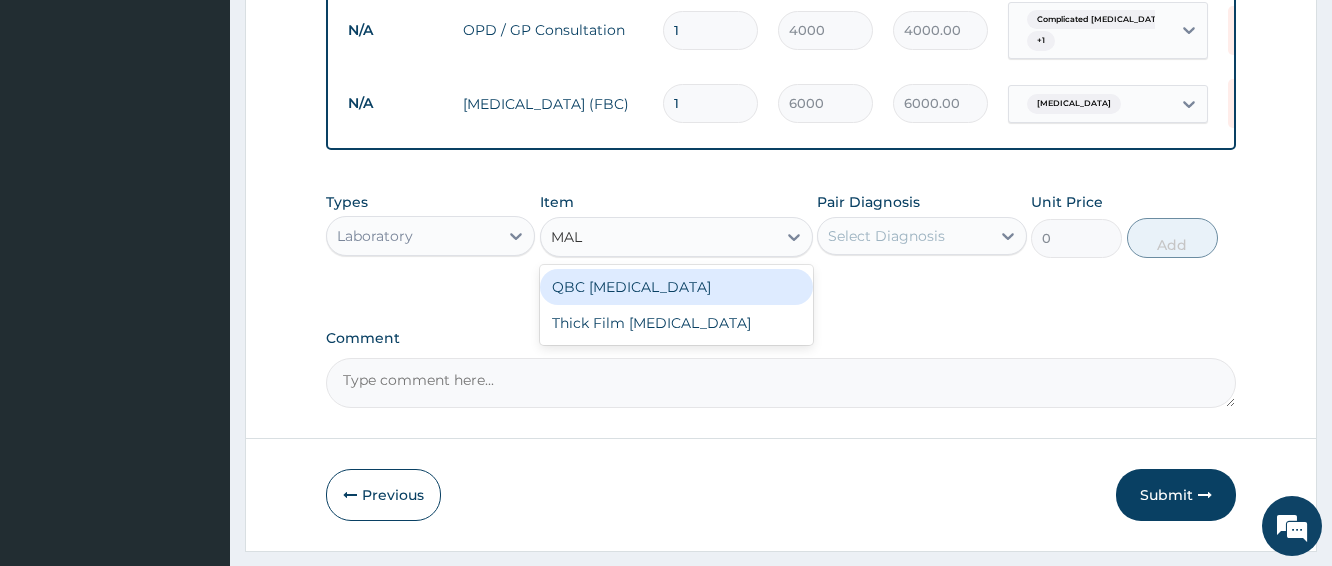 type on "MALA" 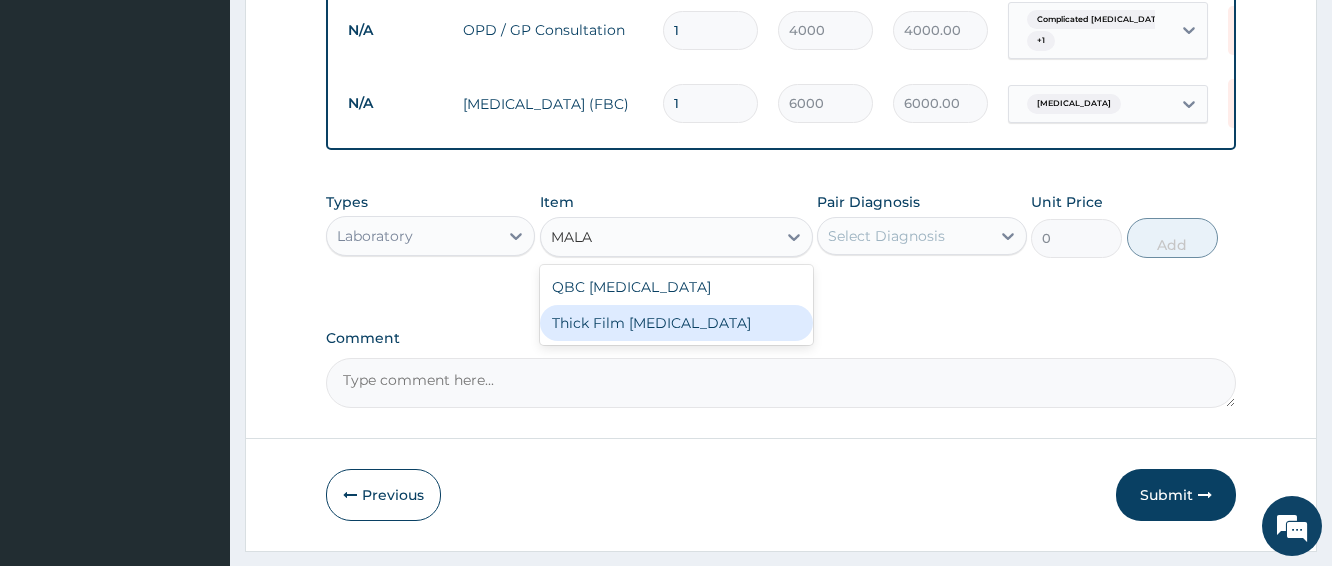 click on "Thick Film Malaria" at bounding box center [676, 323] 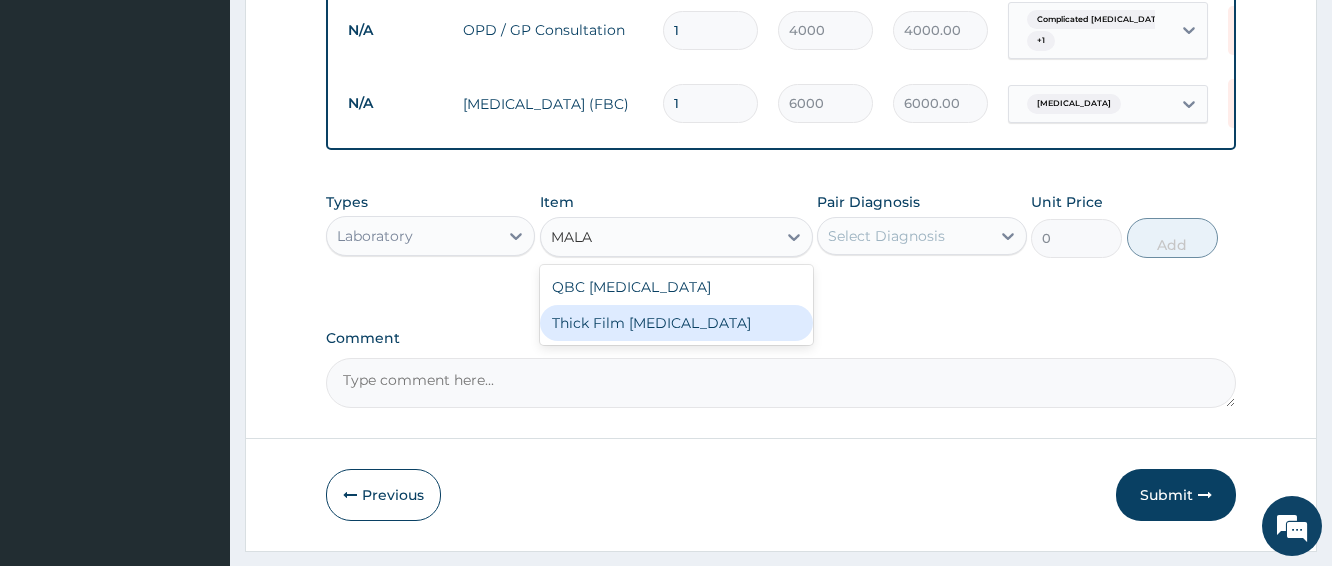 type 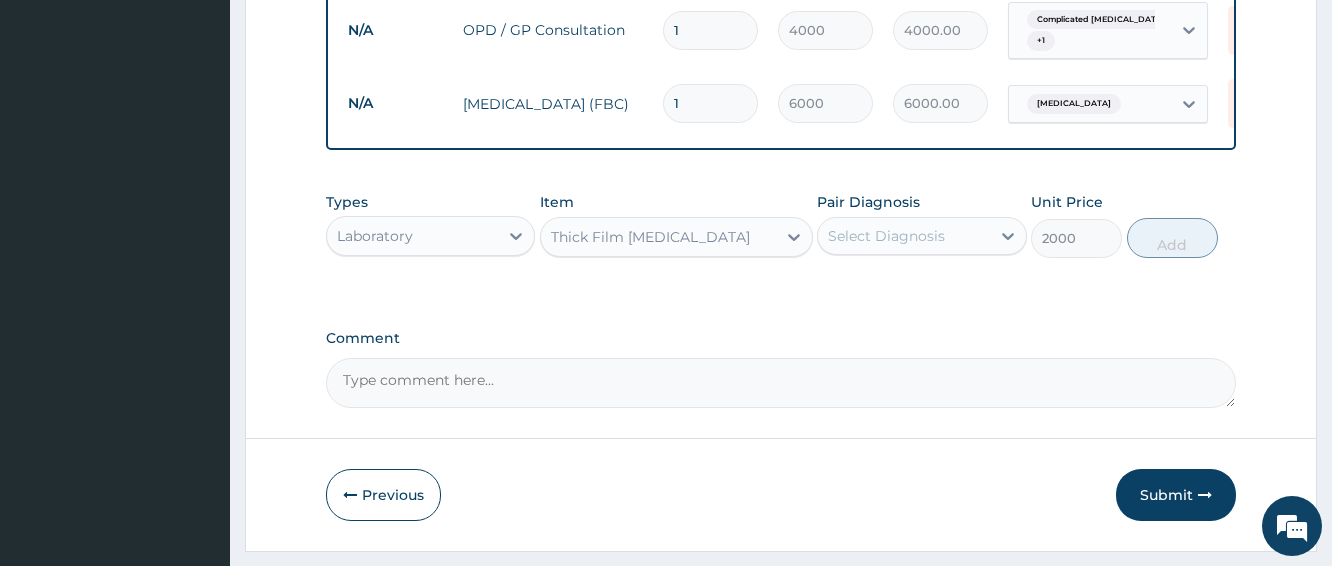 click on "Select Diagnosis" at bounding box center (886, 236) 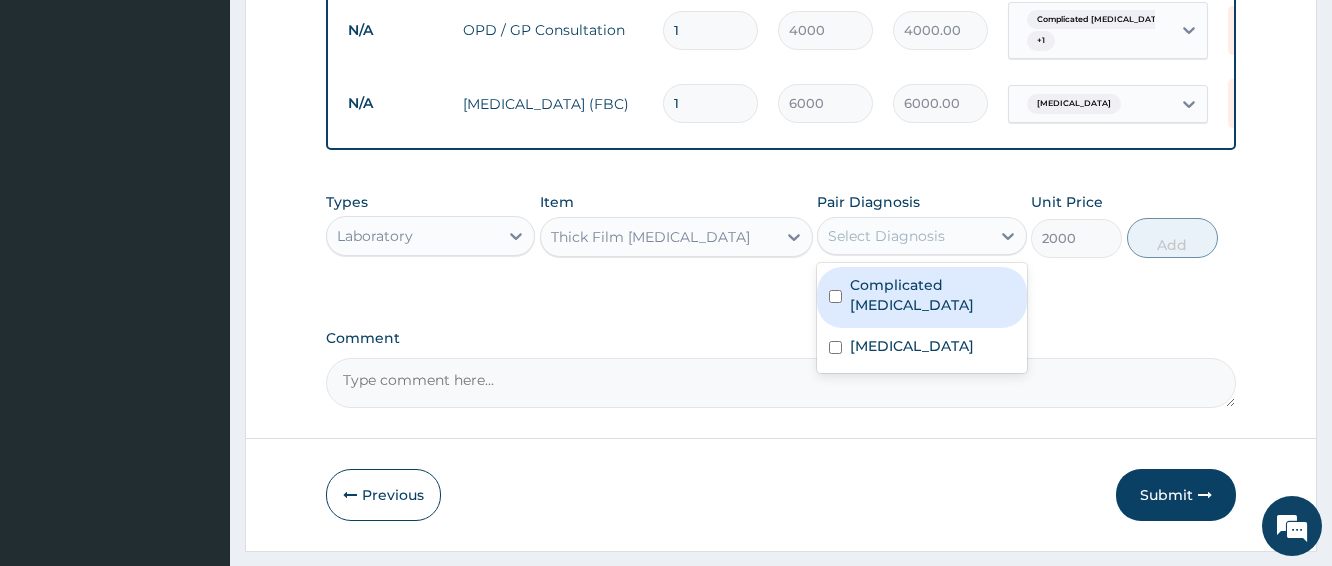 click on "Complicated malaria" at bounding box center [932, 295] 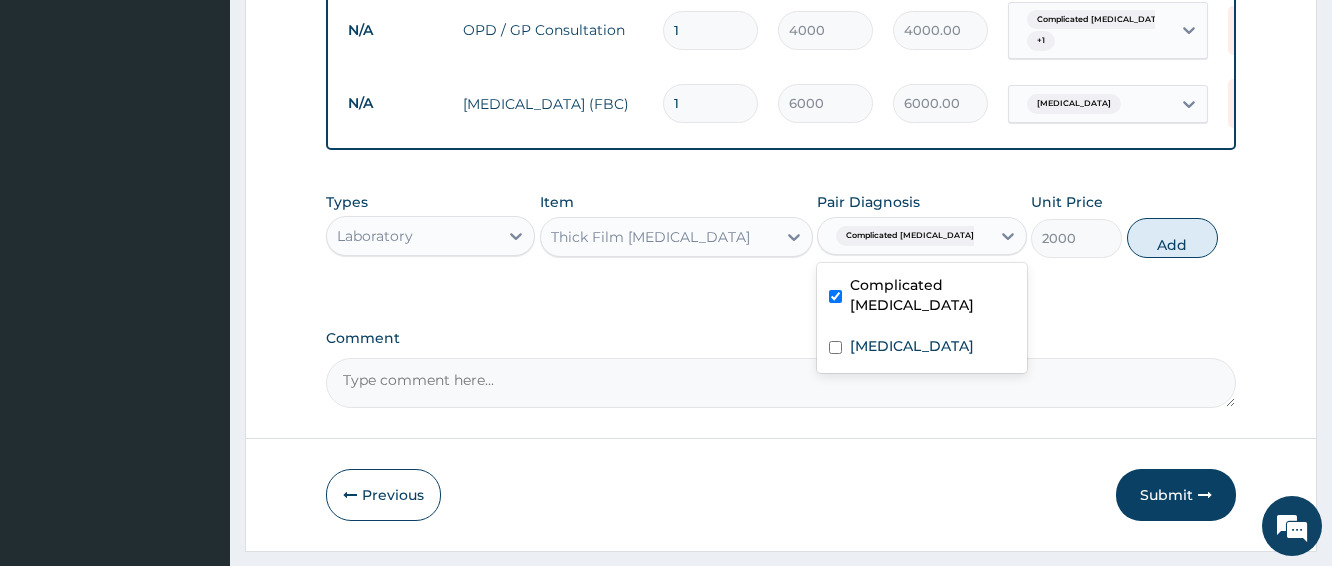 checkbox on "true" 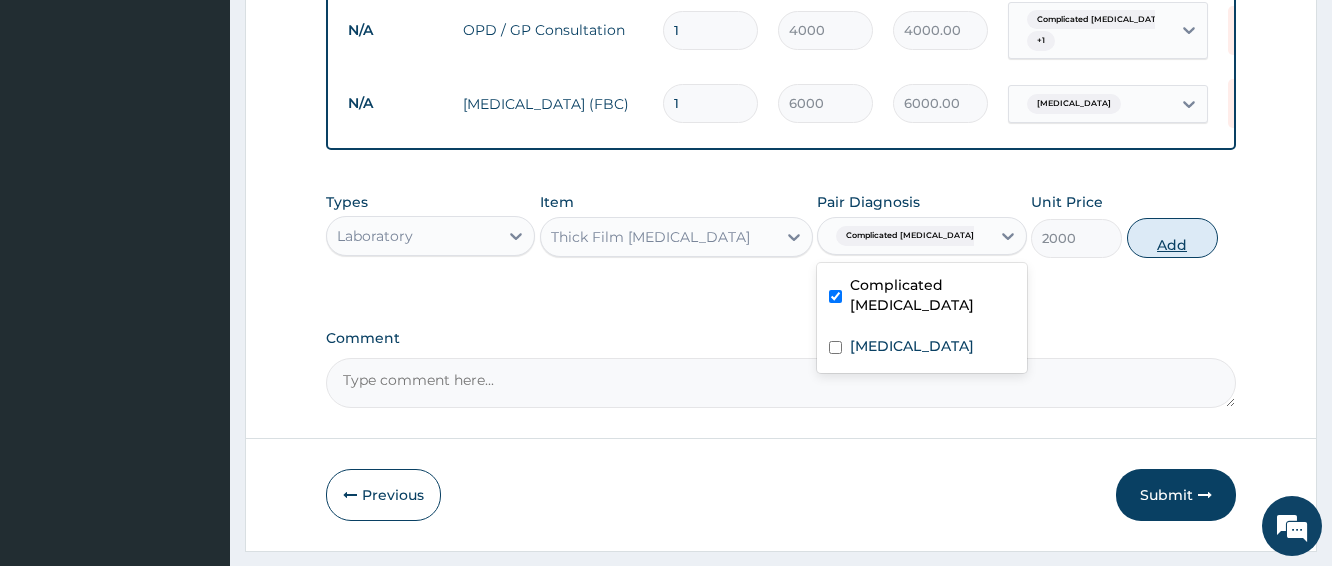 click on "Add" at bounding box center (1172, 238) 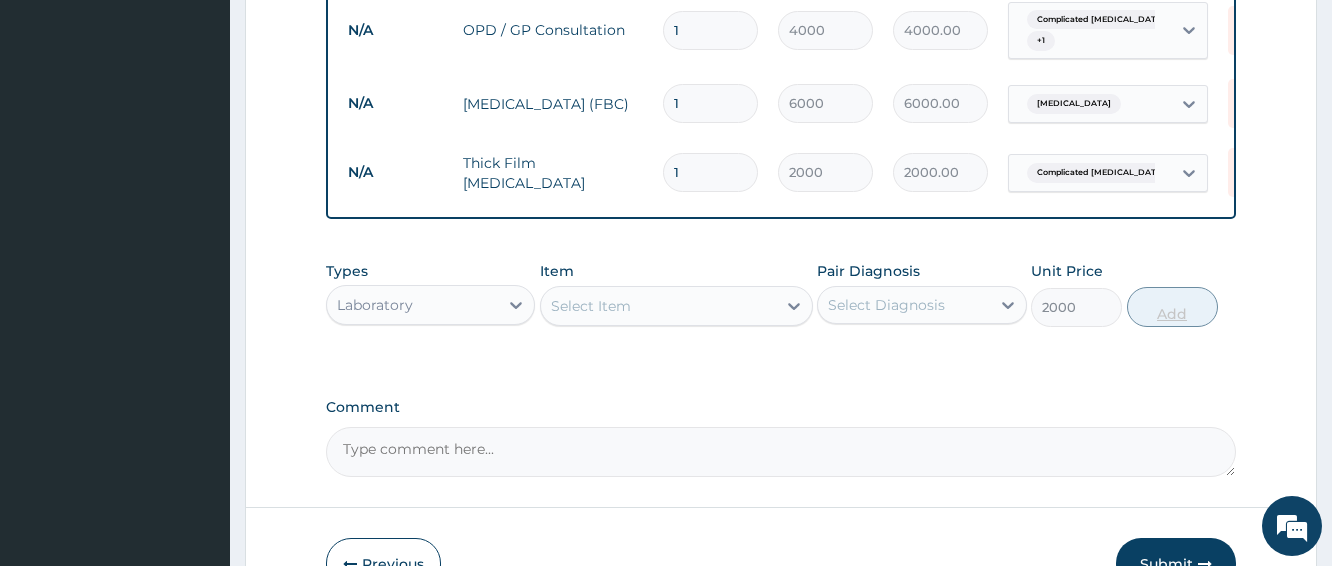 type on "0" 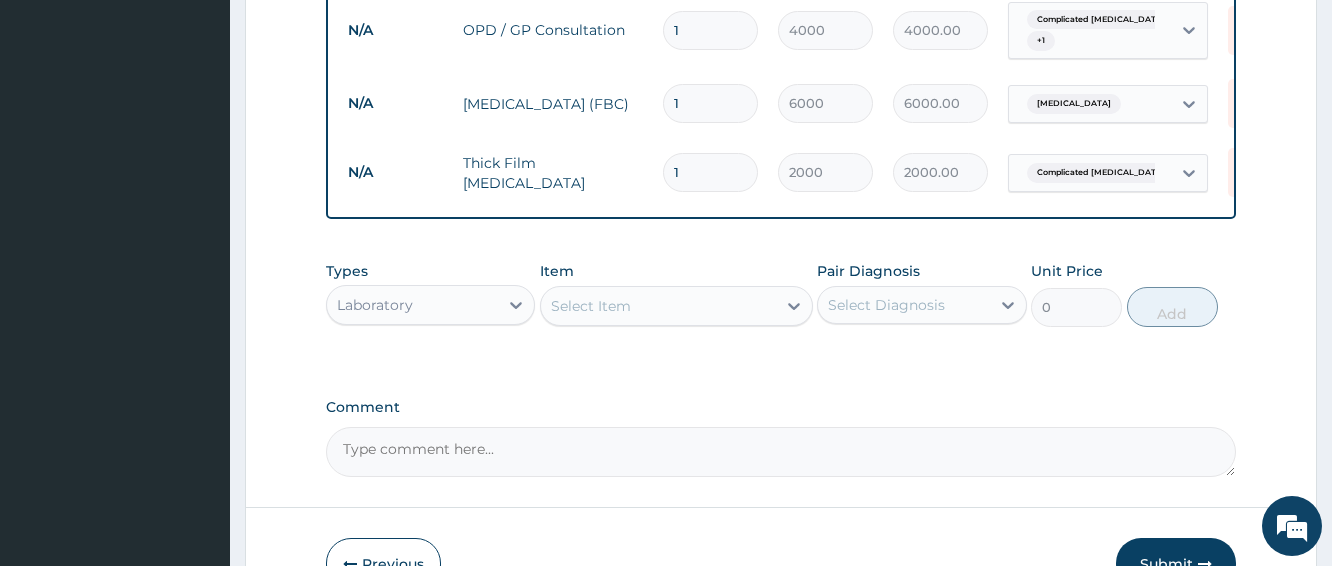 scroll, scrollTop: 944, scrollLeft: 0, axis: vertical 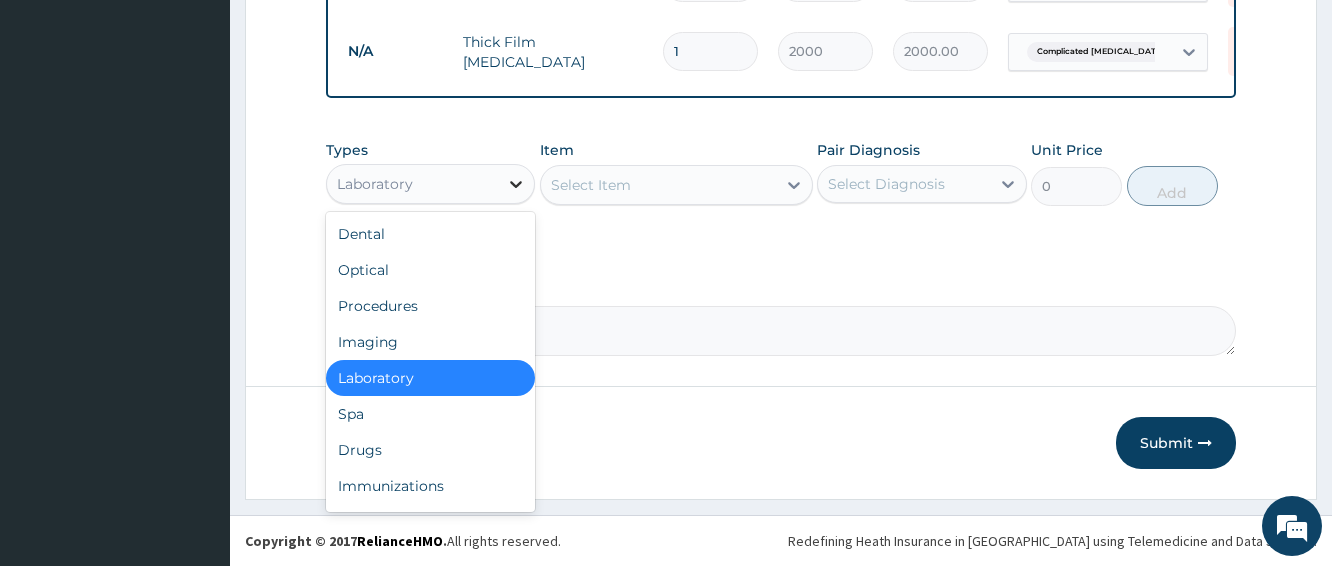 click 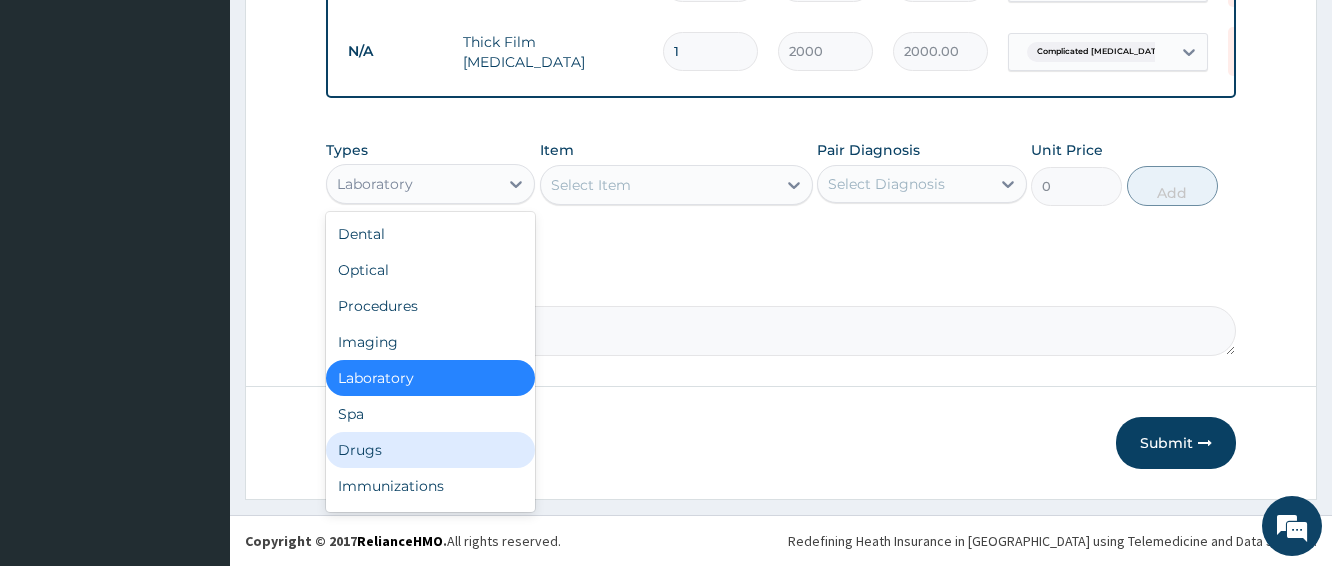 click on "Drugs" at bounding box center (430, 450) 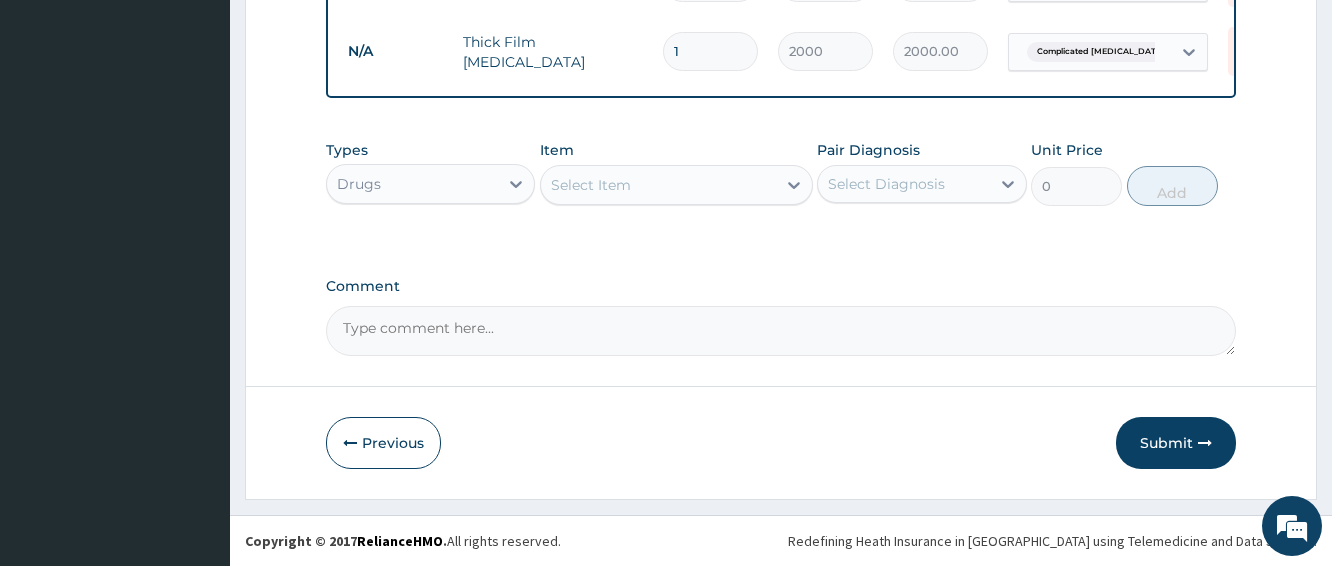 click on "Select Item" at bounding box center [658, 185] 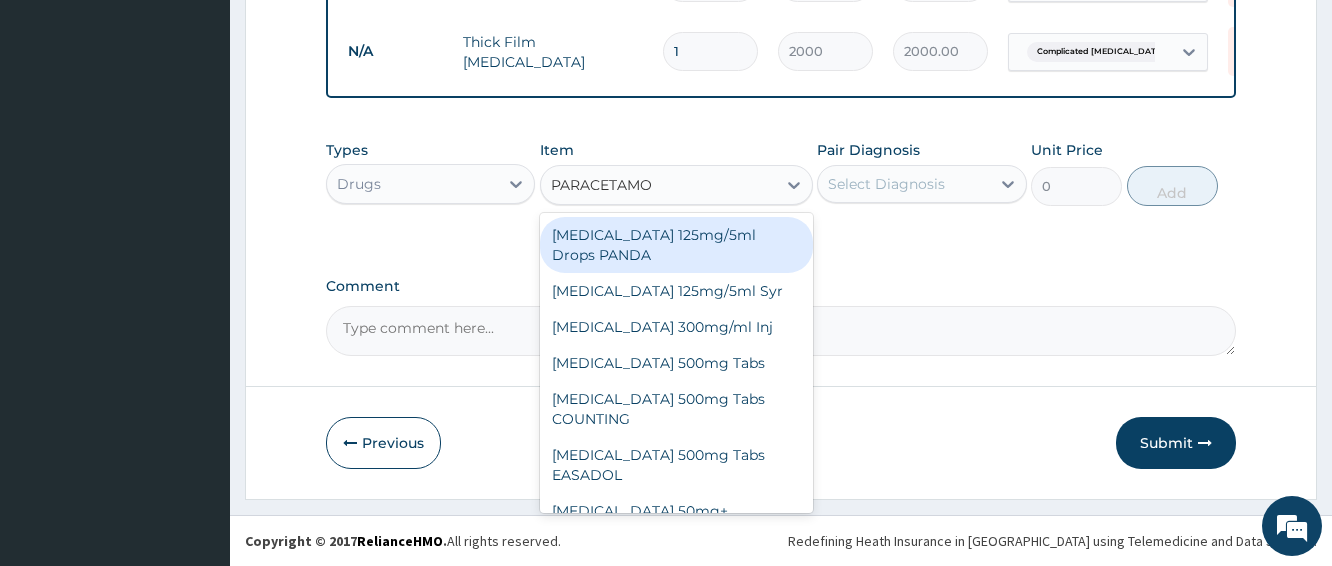 type on "PARACETAMOL" 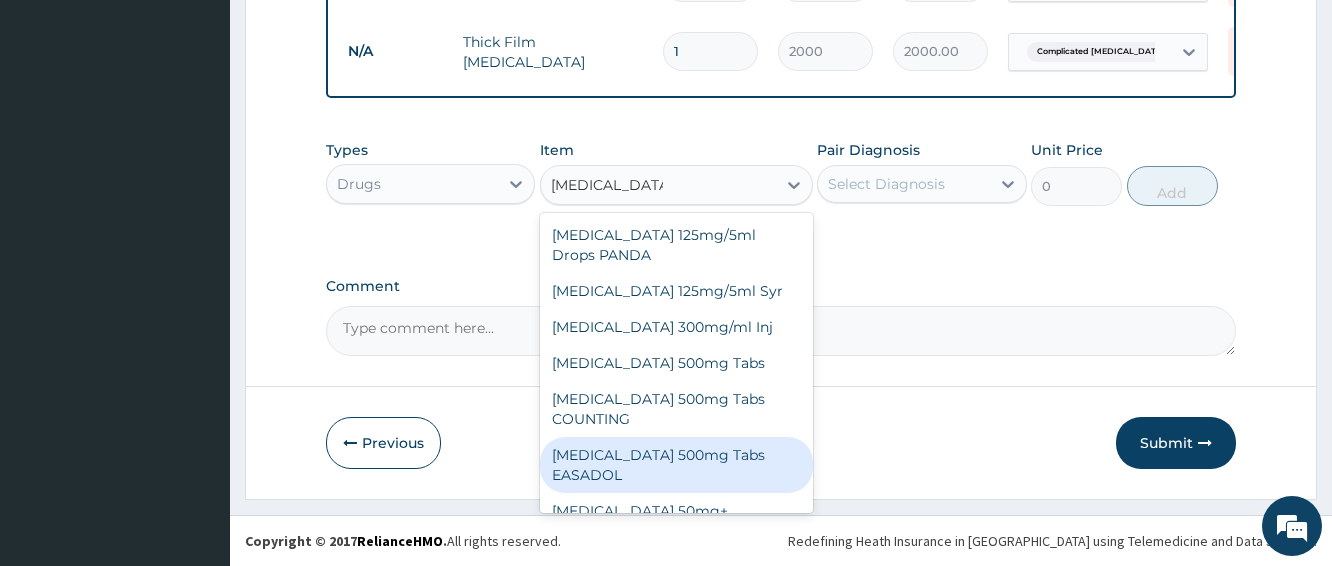 click on "Paracetamol 500mg Tabs EASADOL" at bounding box center (676, 465) 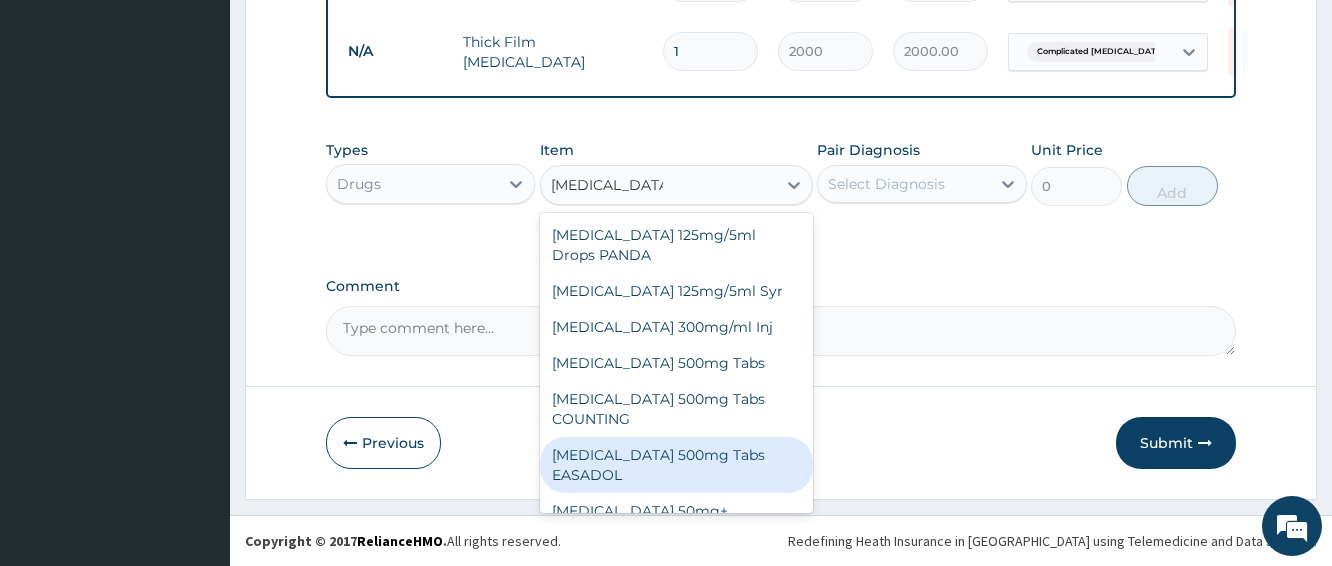 type 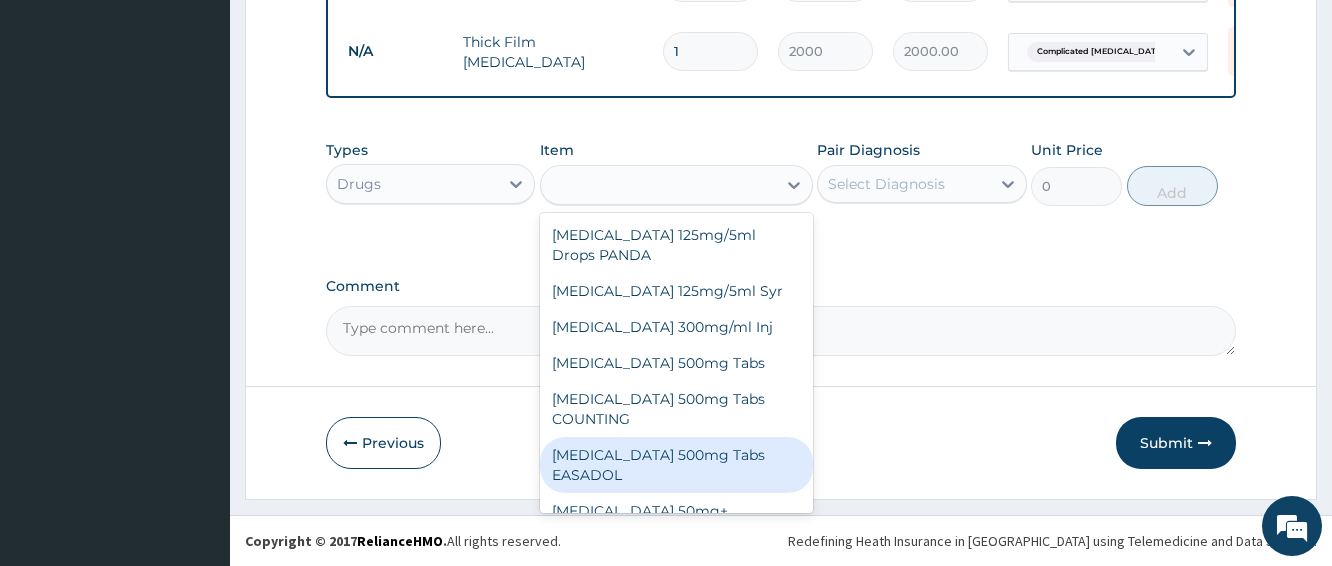 type on "20" 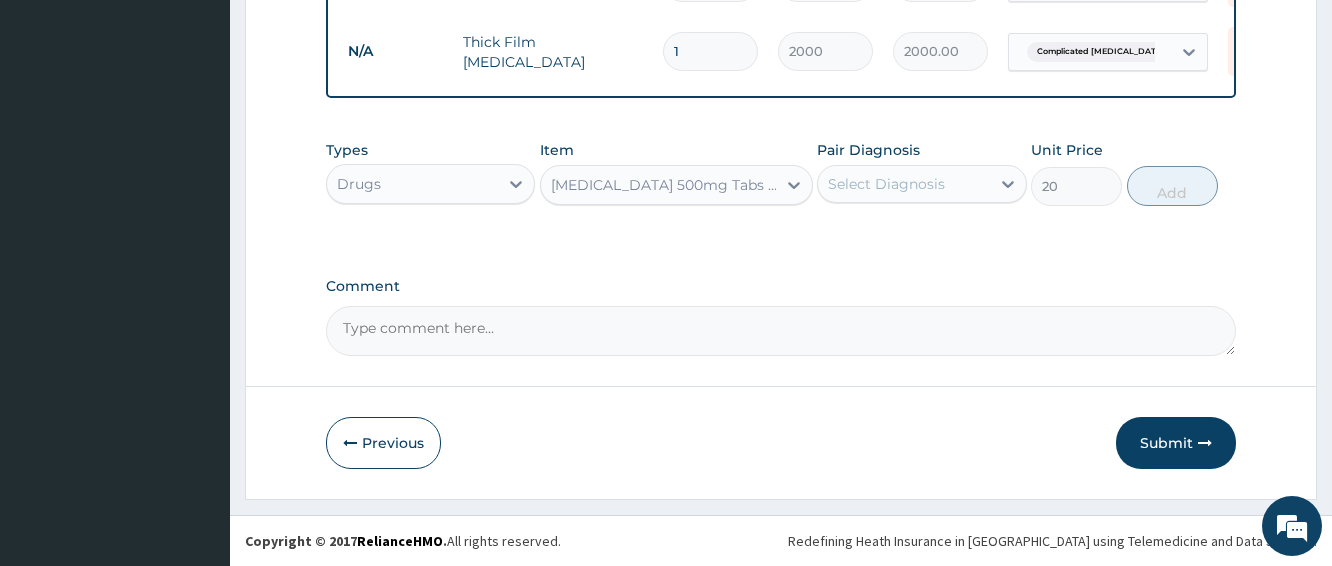 click on "Select Diagnosis" at bounding box center (903, 184) 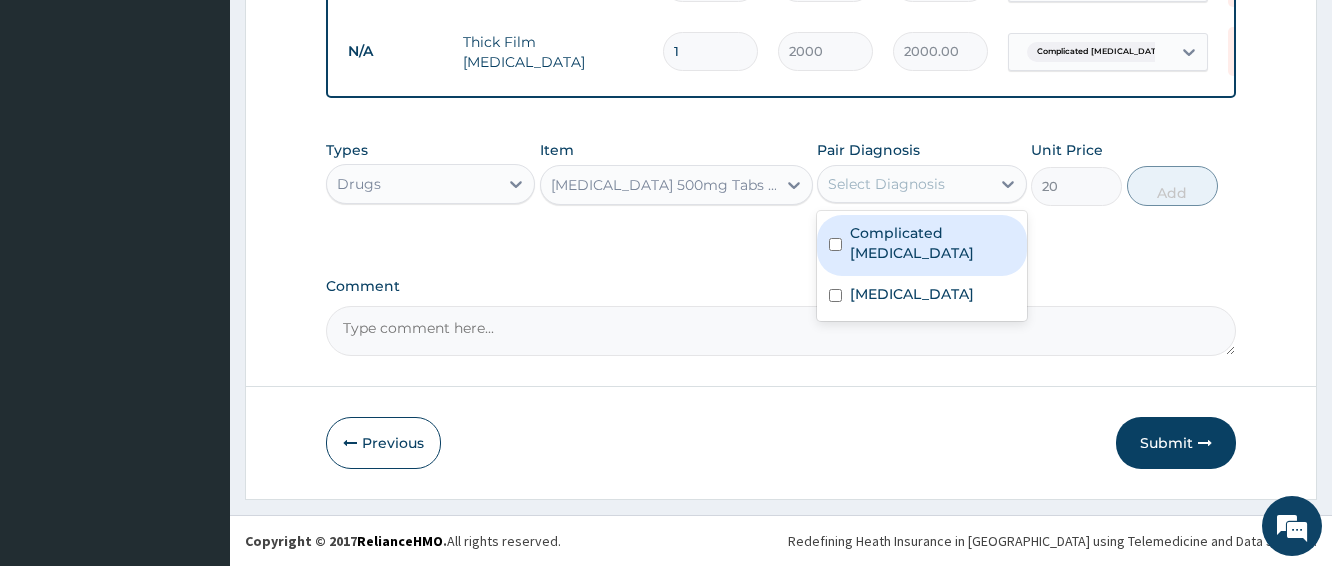 click on "Complicated malaria" at bounding box center (921, 245) 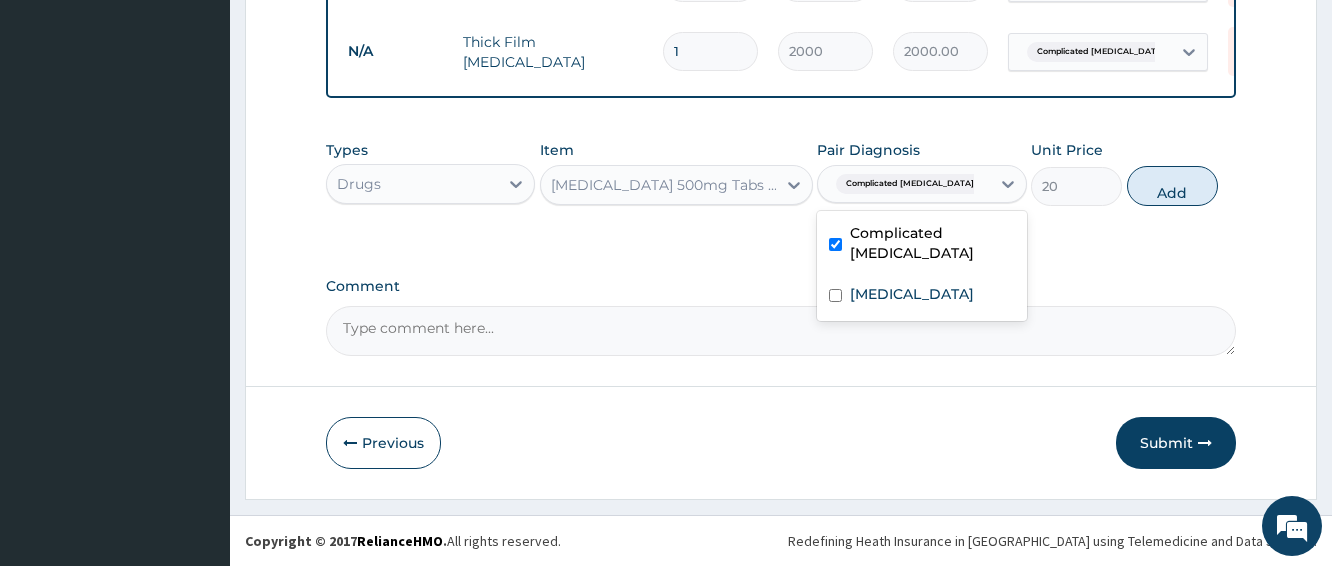 checkbox on "true" 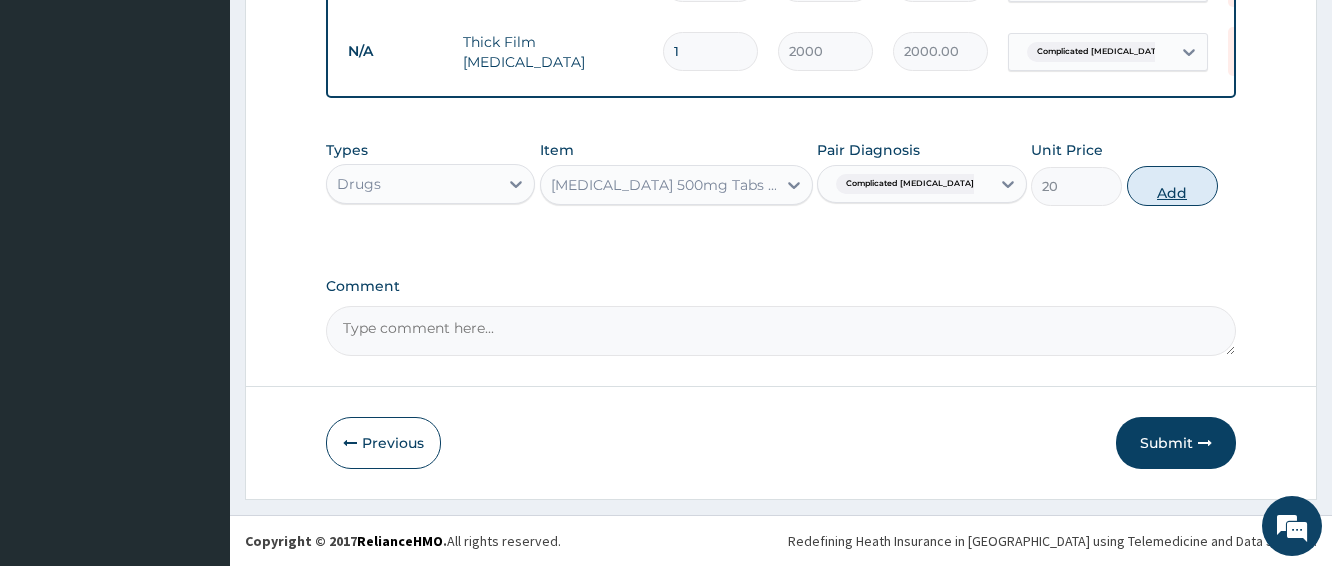 click on "Add" at bounding box center (1172, 186) 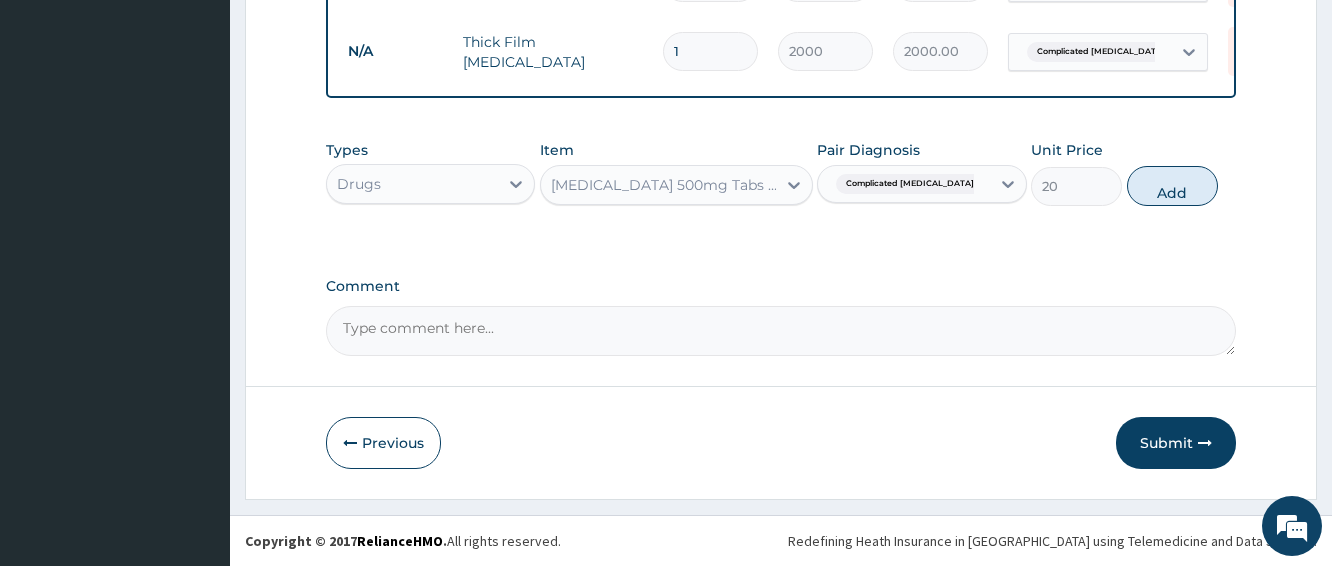 type on "0" 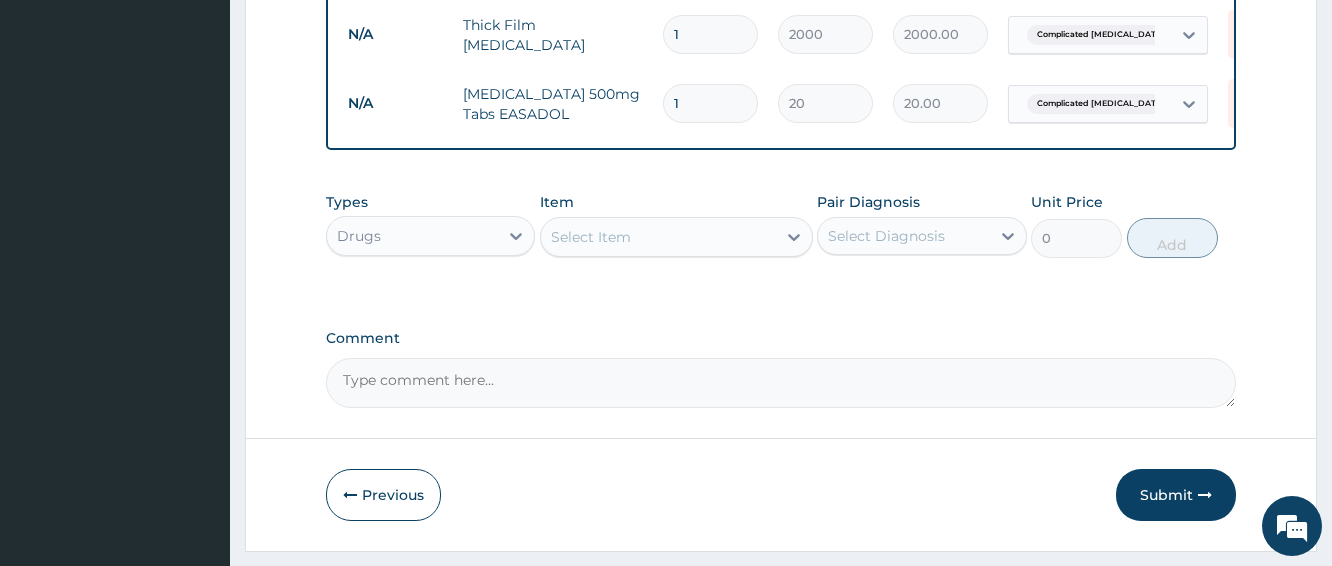 click on "1" at bounding box center [710, 103] 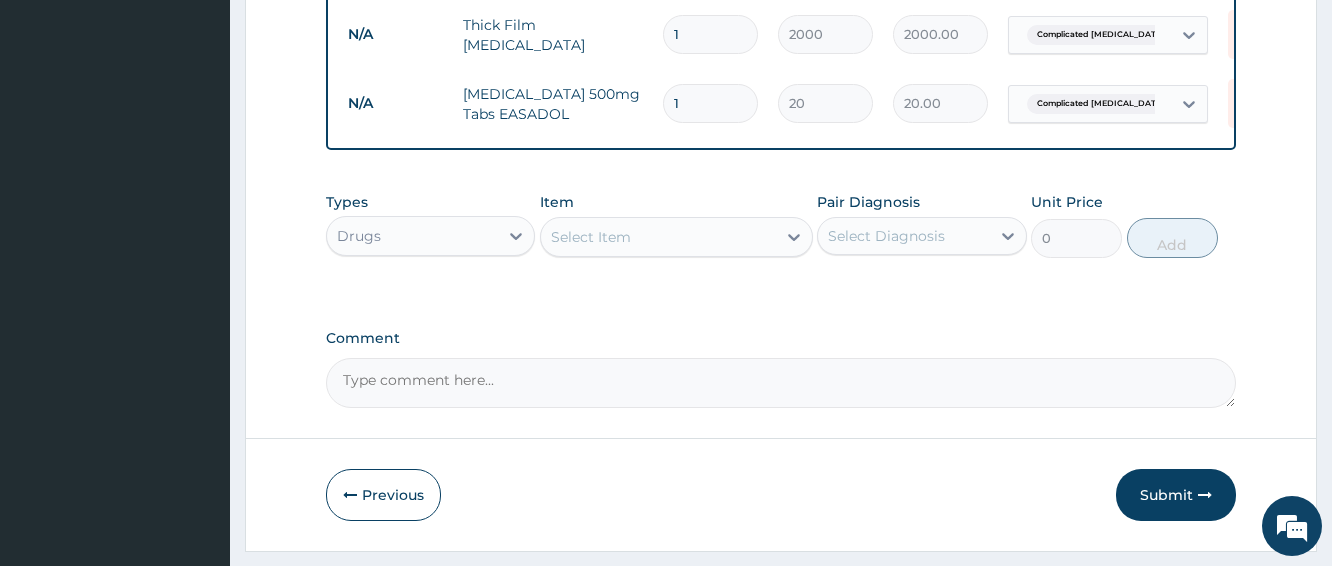 type 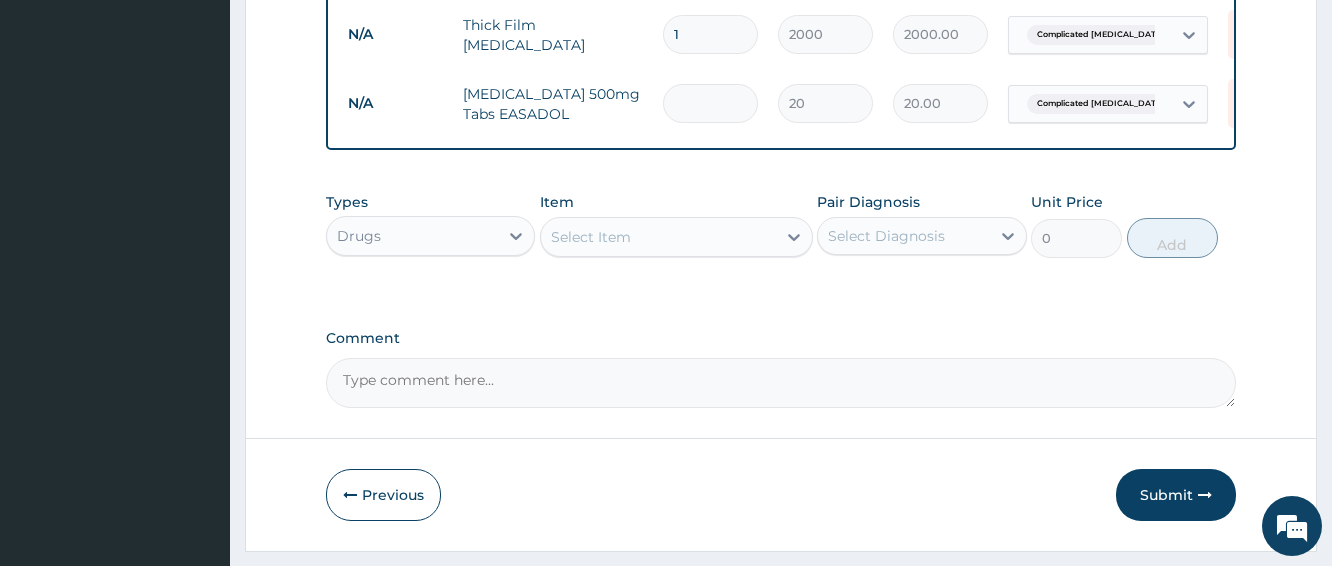 type on "0.00" 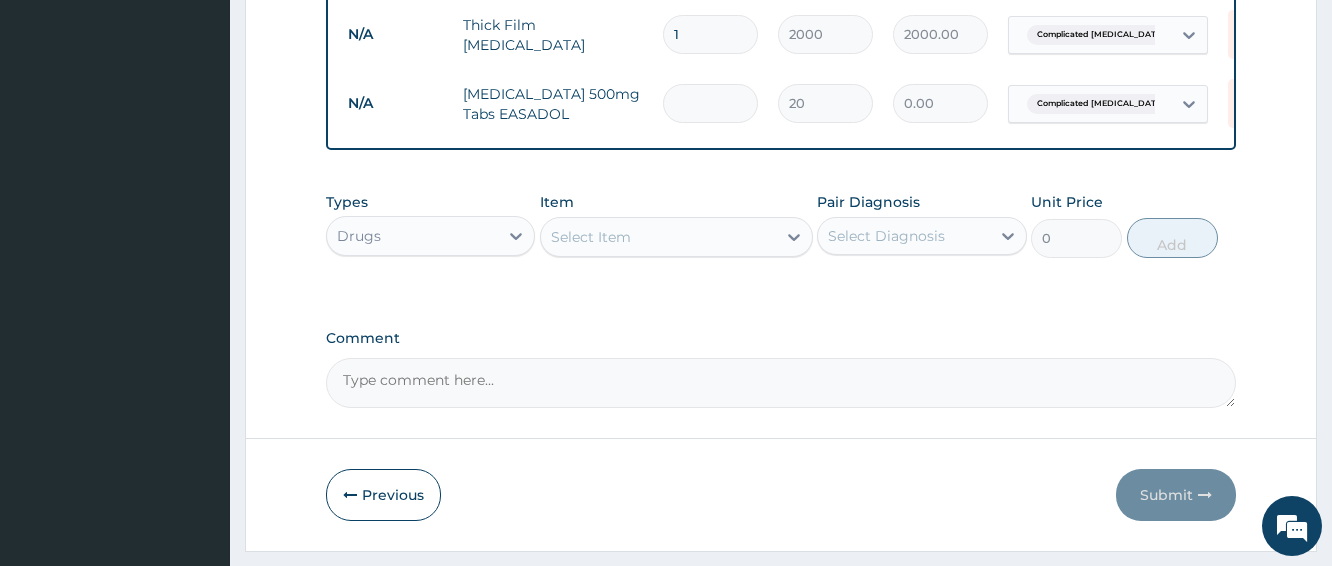 type on "2" 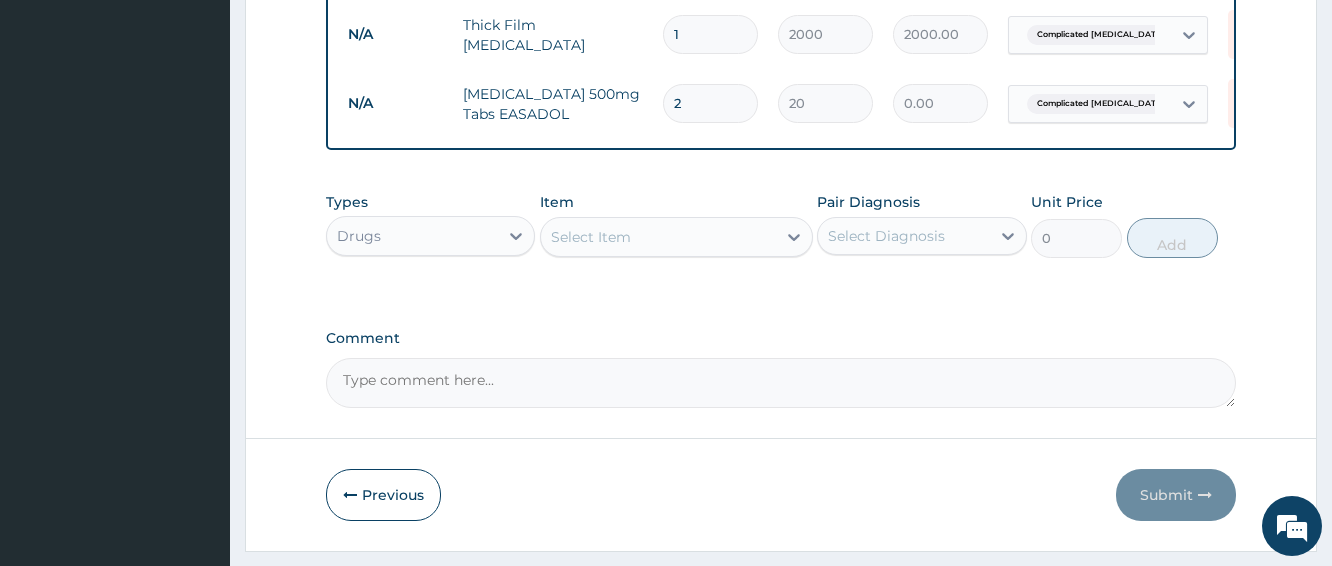 type on "40.00" 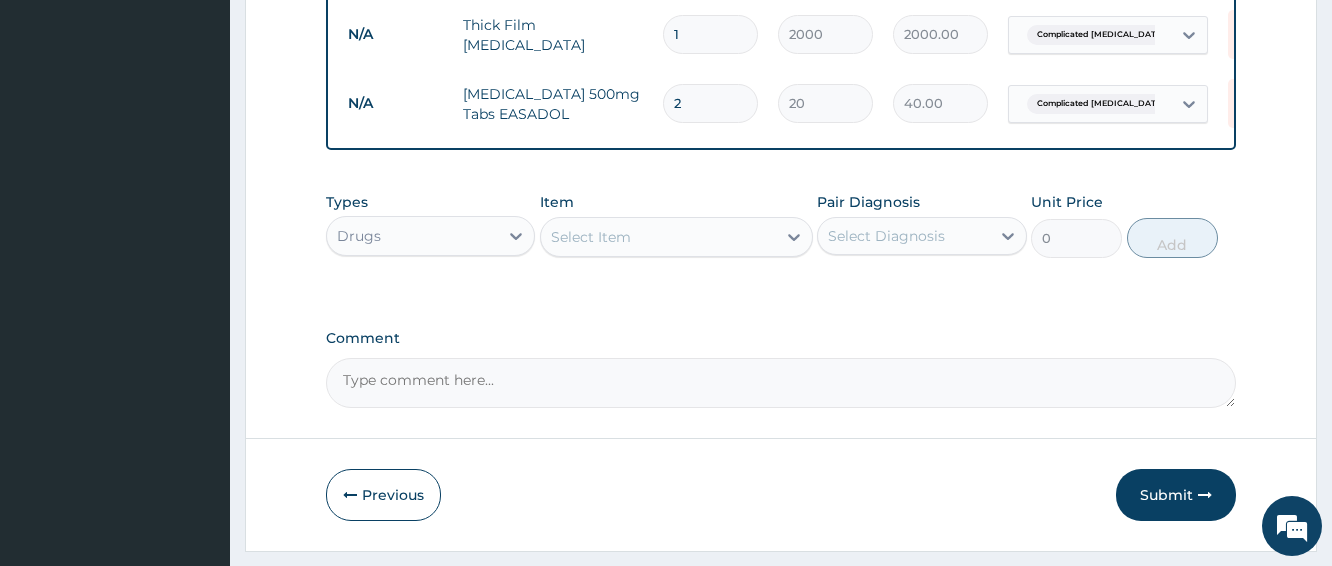 type on "20" 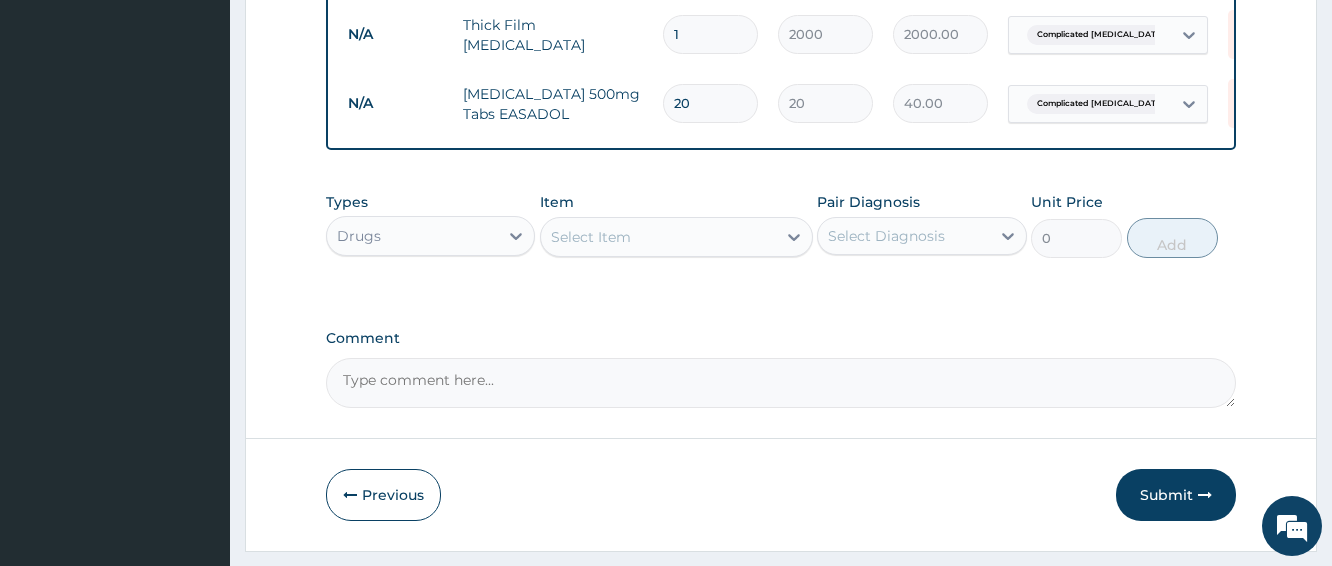 type on "400.00" 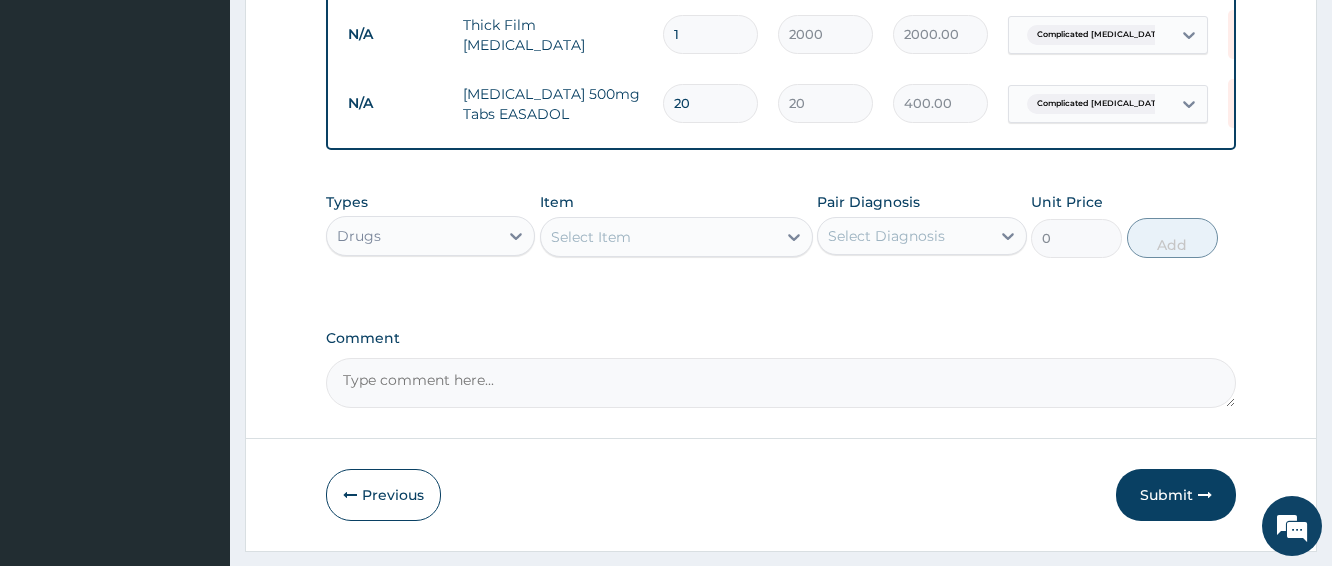 type on "20" 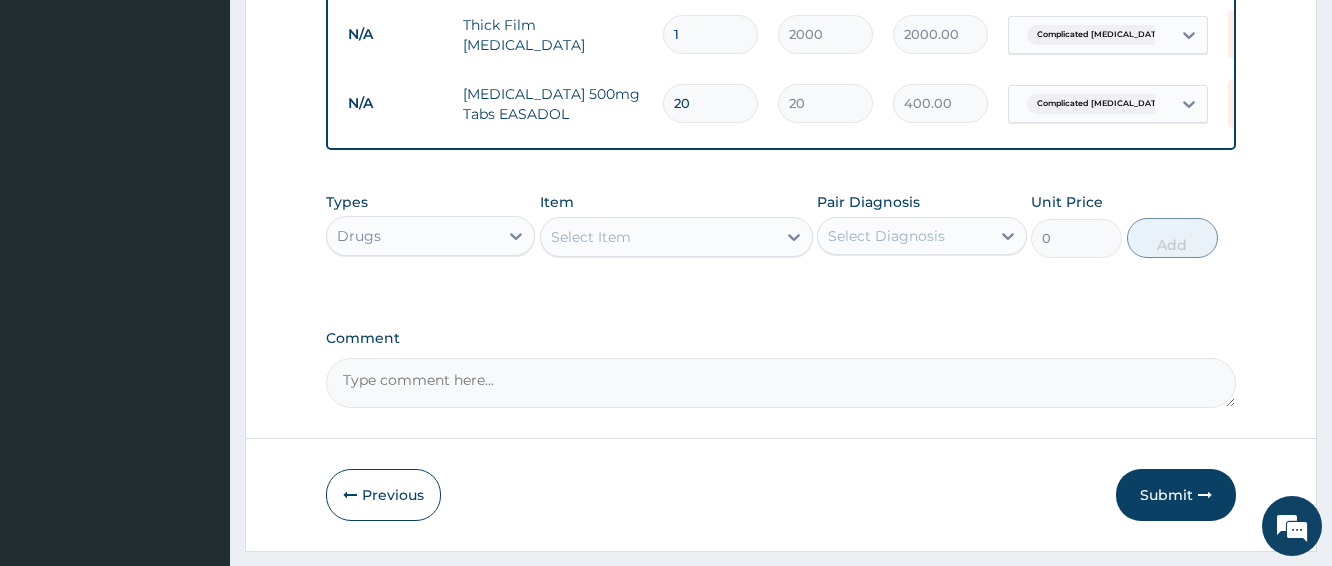 click on "Select Item" at bounding box center [658, 237] 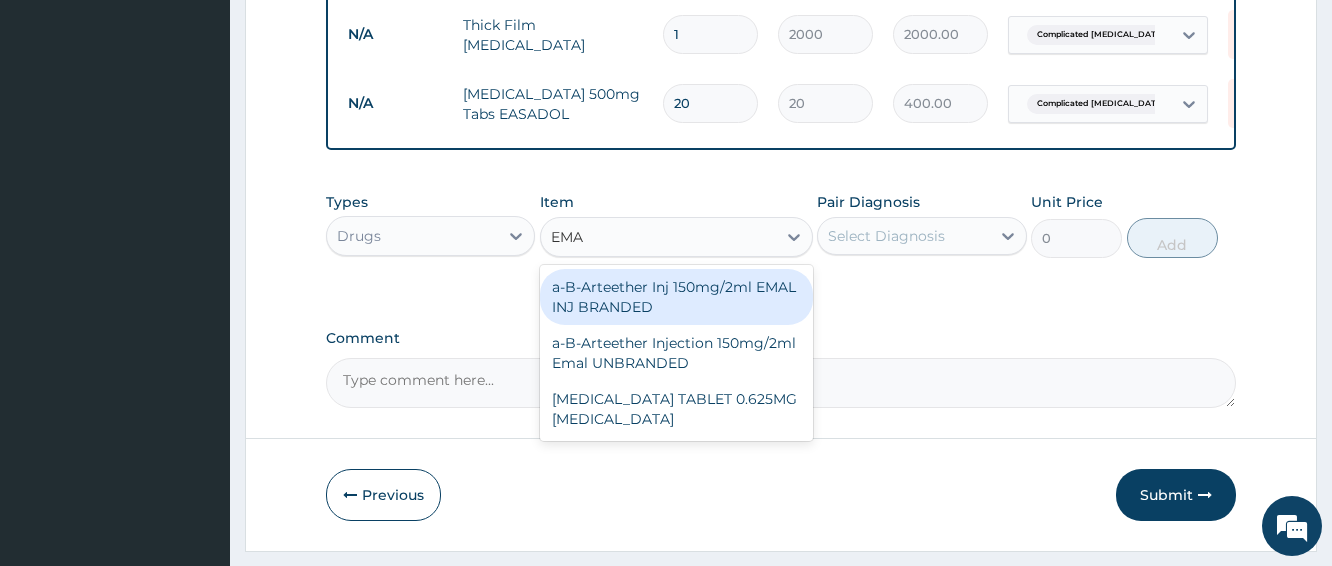 type on "EMAL" 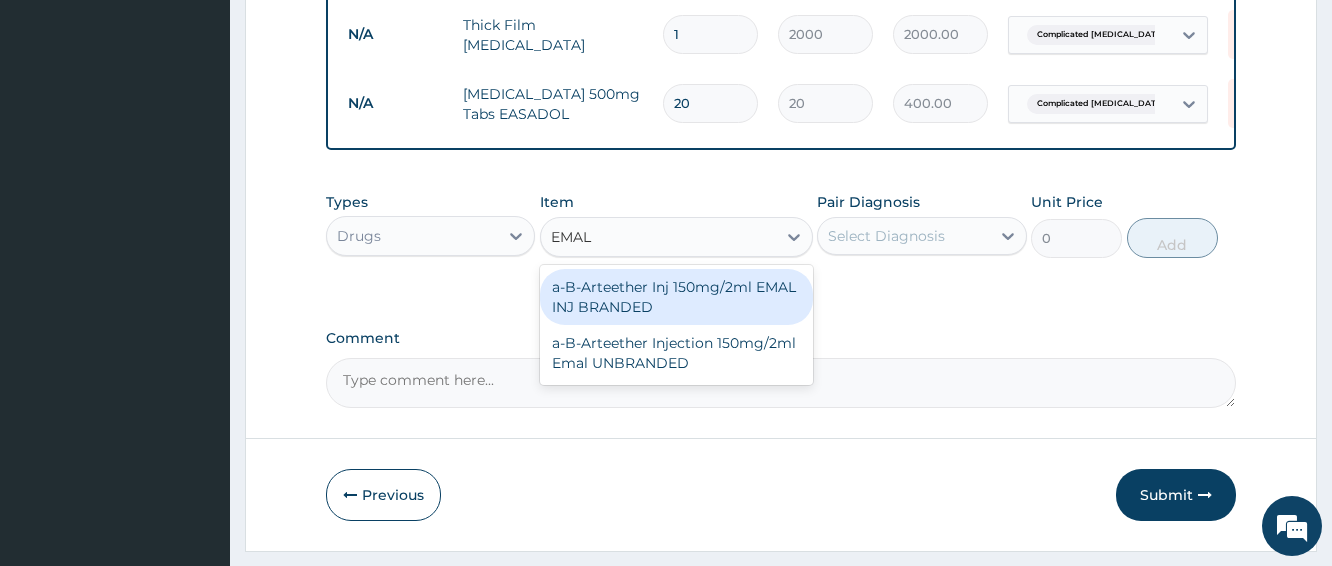 click on "a-B-Arteether Inj 150mg/2ml EMAL INJ BRANDED" at bounding box center (676, 297) 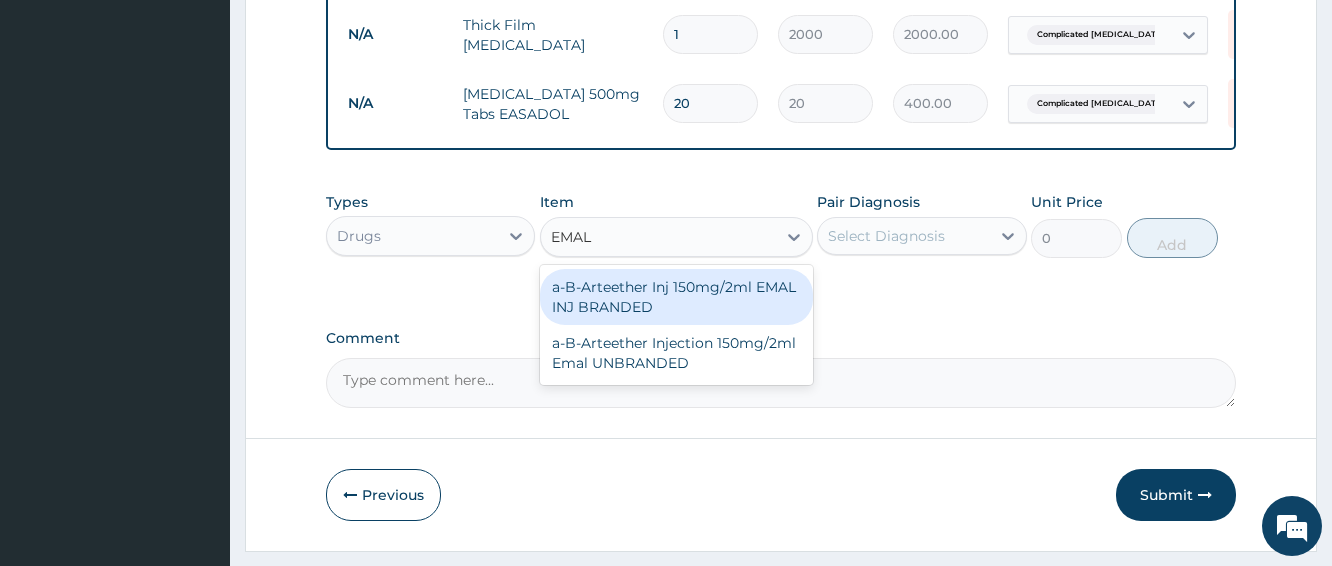 type 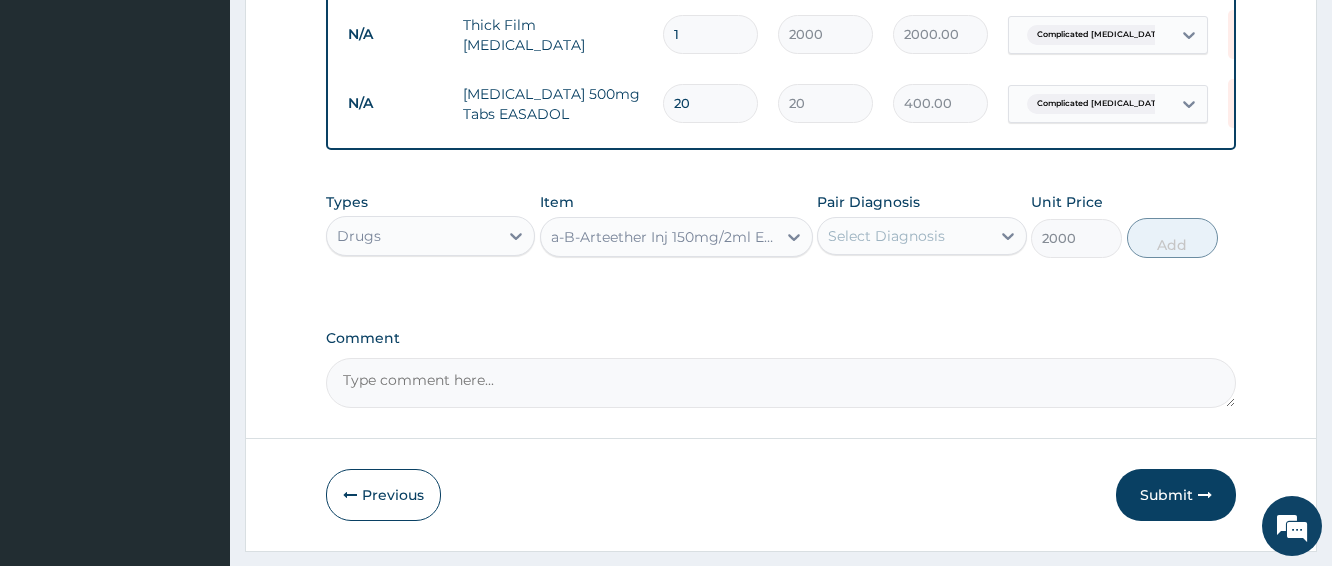 click on "Select Diagnosis" at bounding box center (886, 236) 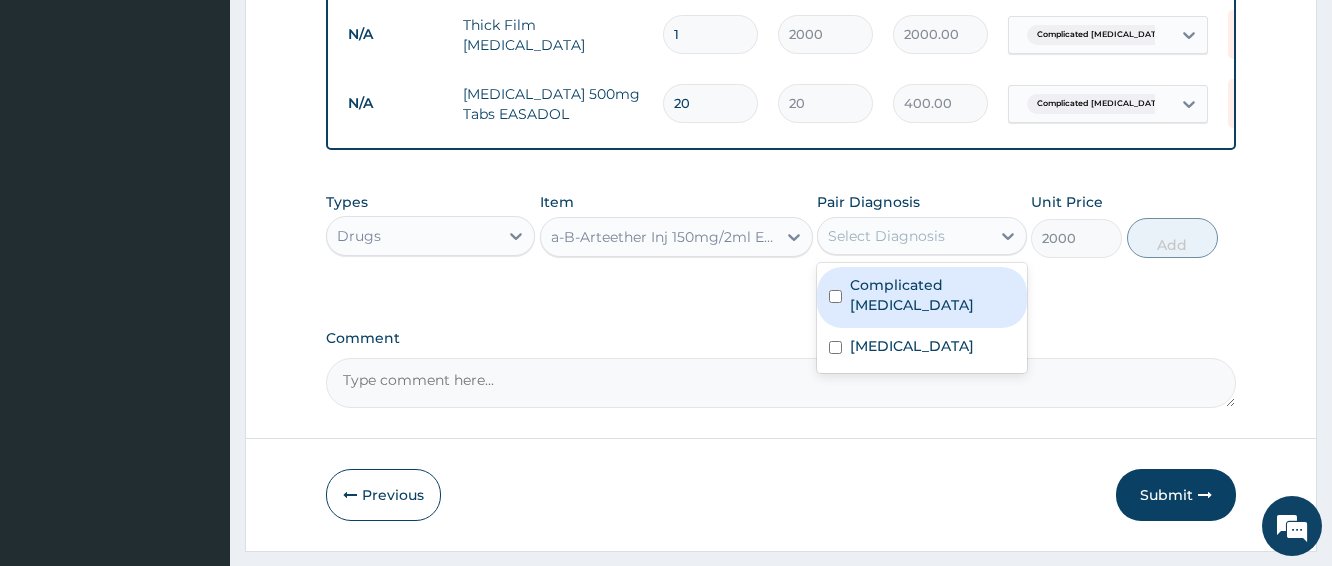 click on "Complicated malaria" at bounding box center [932, 295] 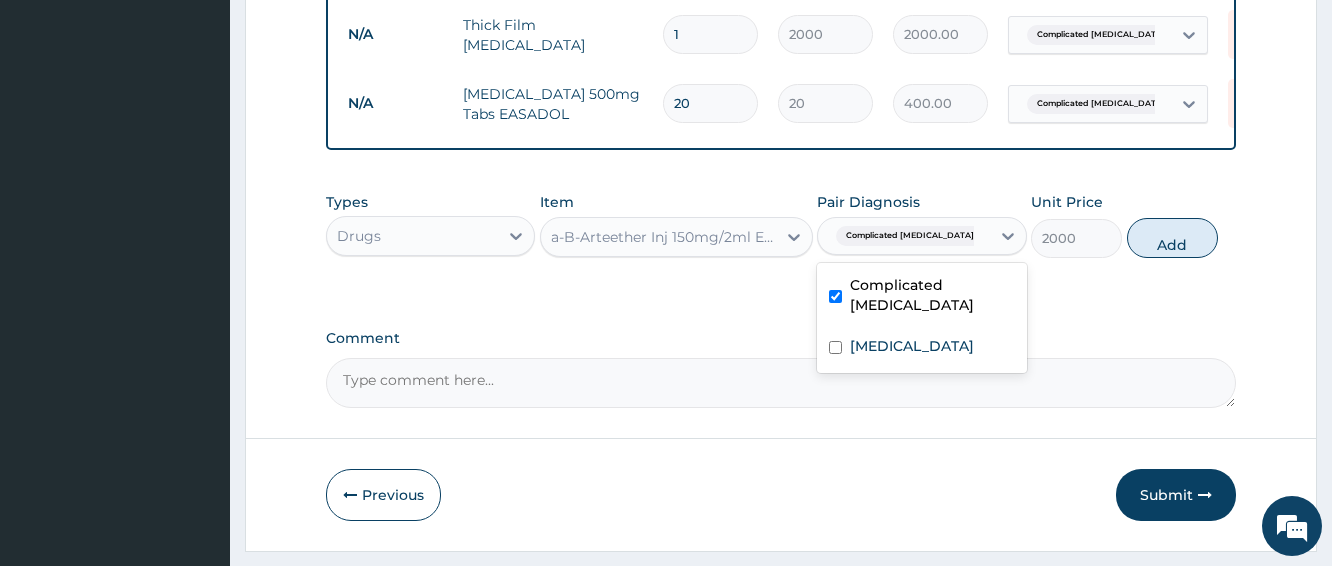 checkbox on "true" 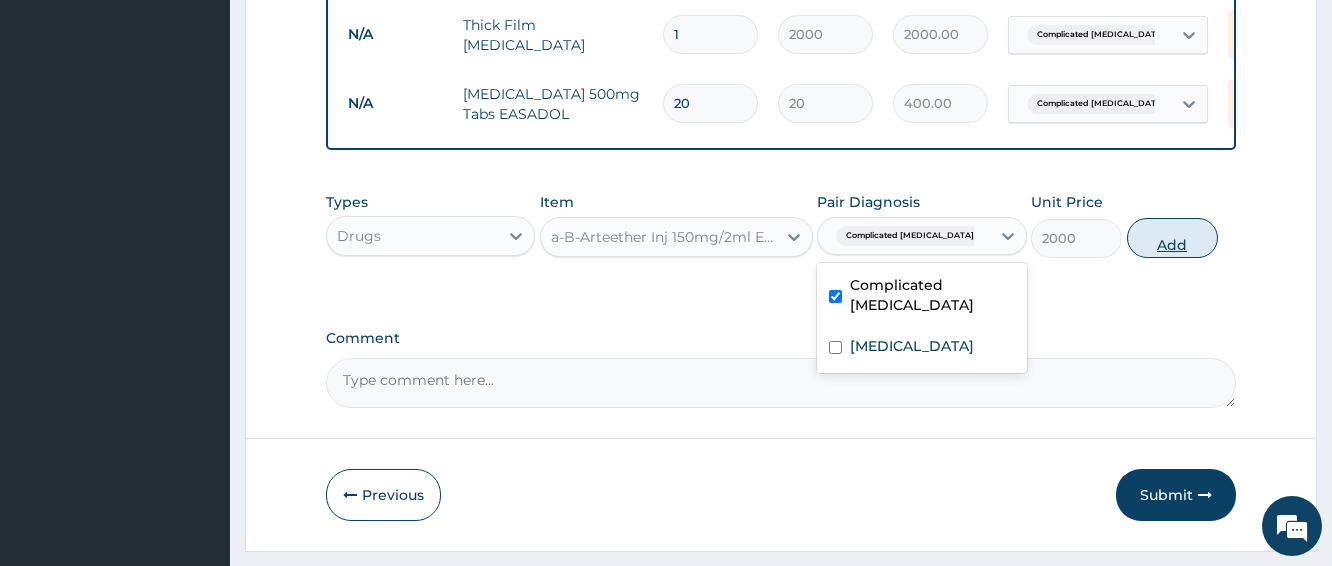 click on "Add" at bounding box center (1172, 238) 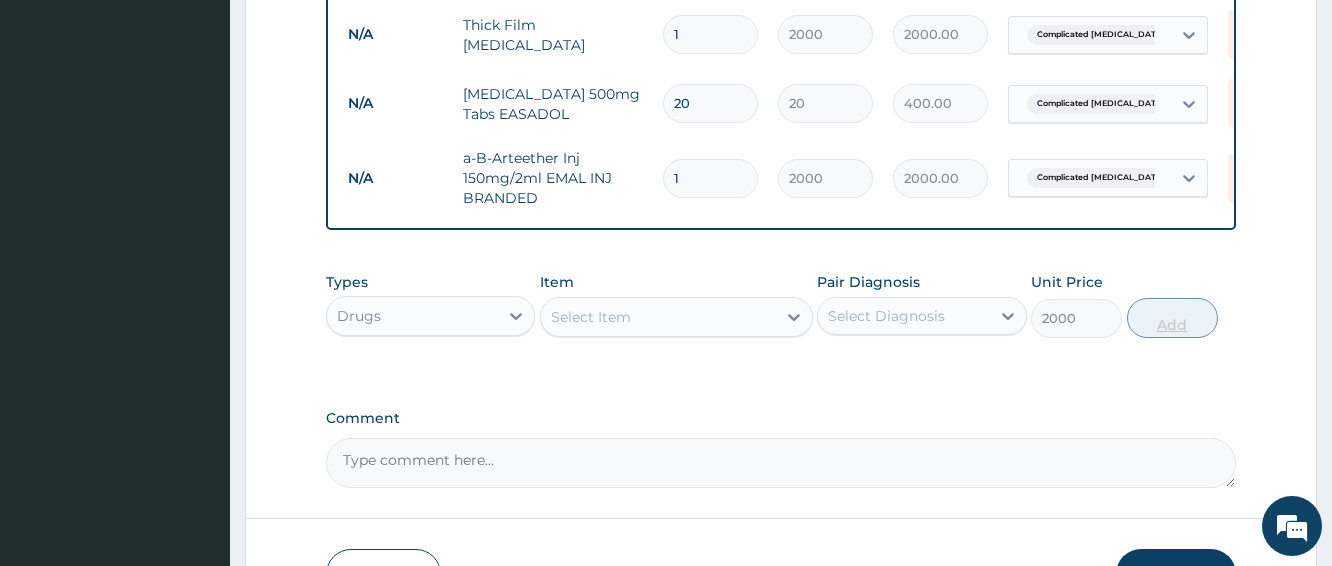 type on "0" 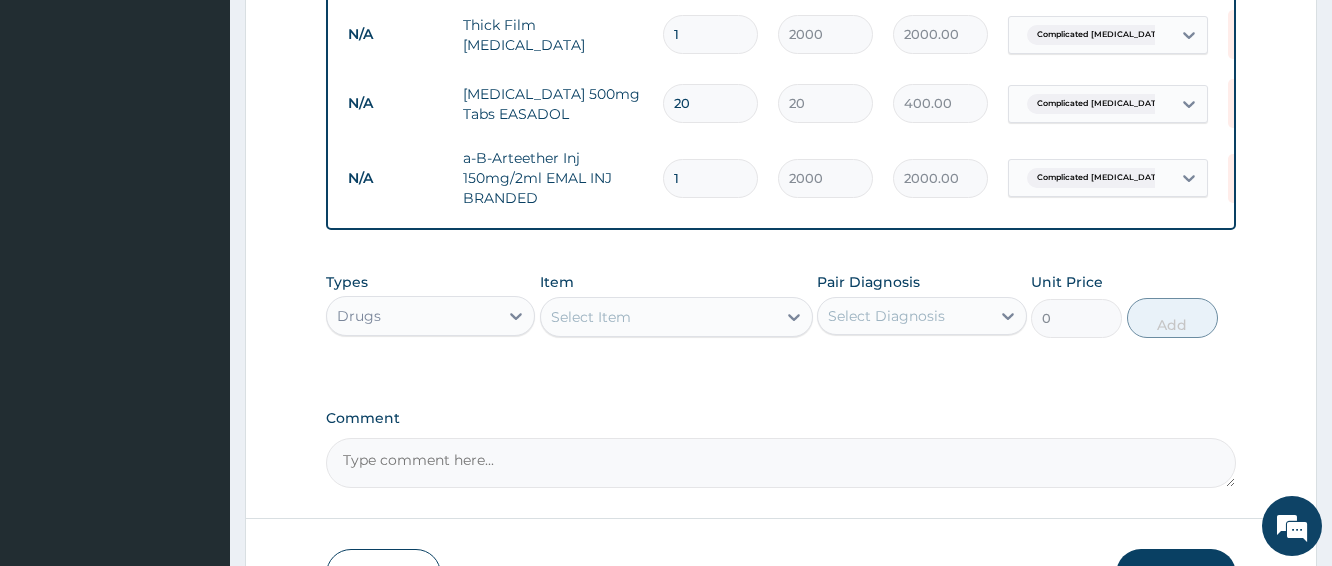 click on "1" at bounding box center (710, 178) 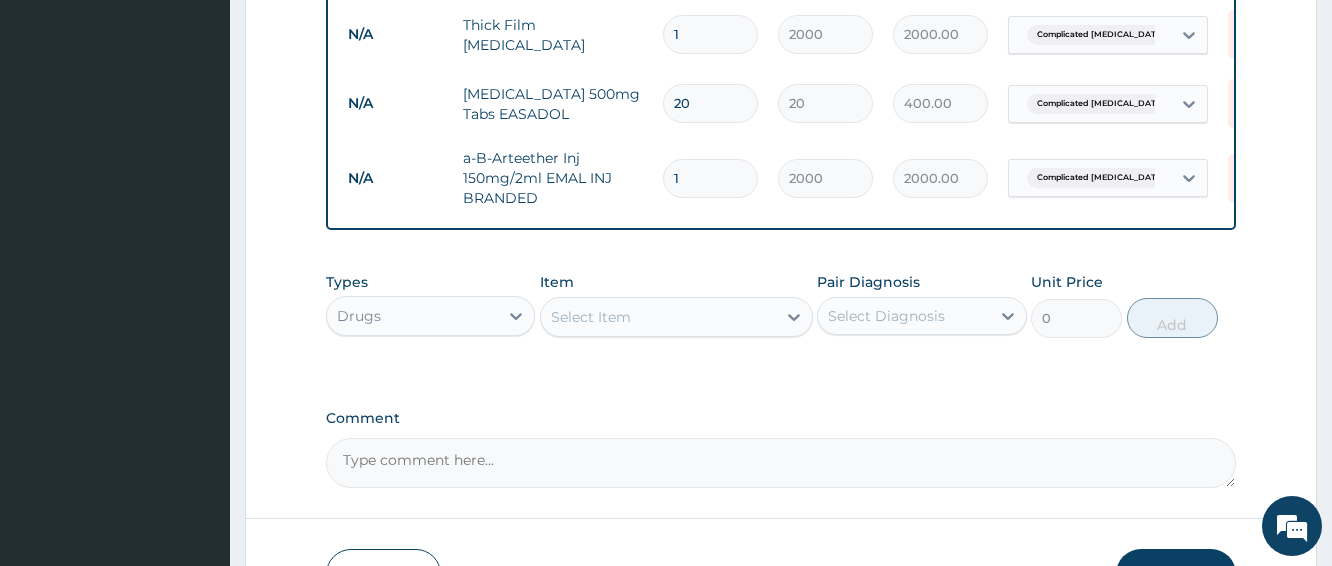 type 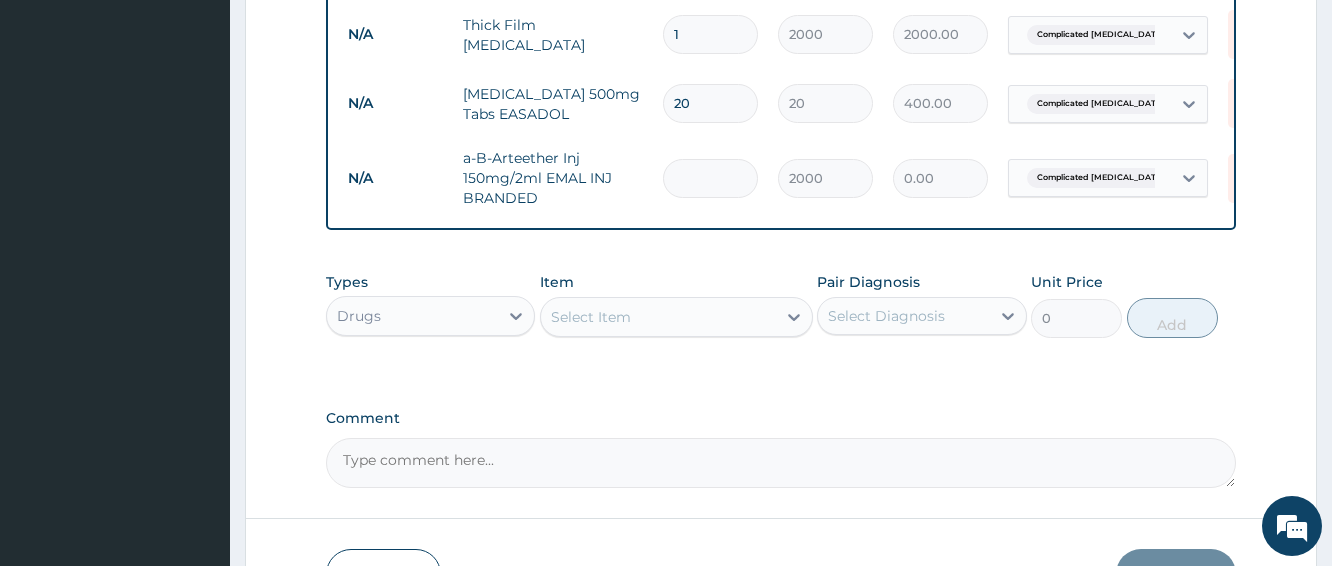 type on "3" 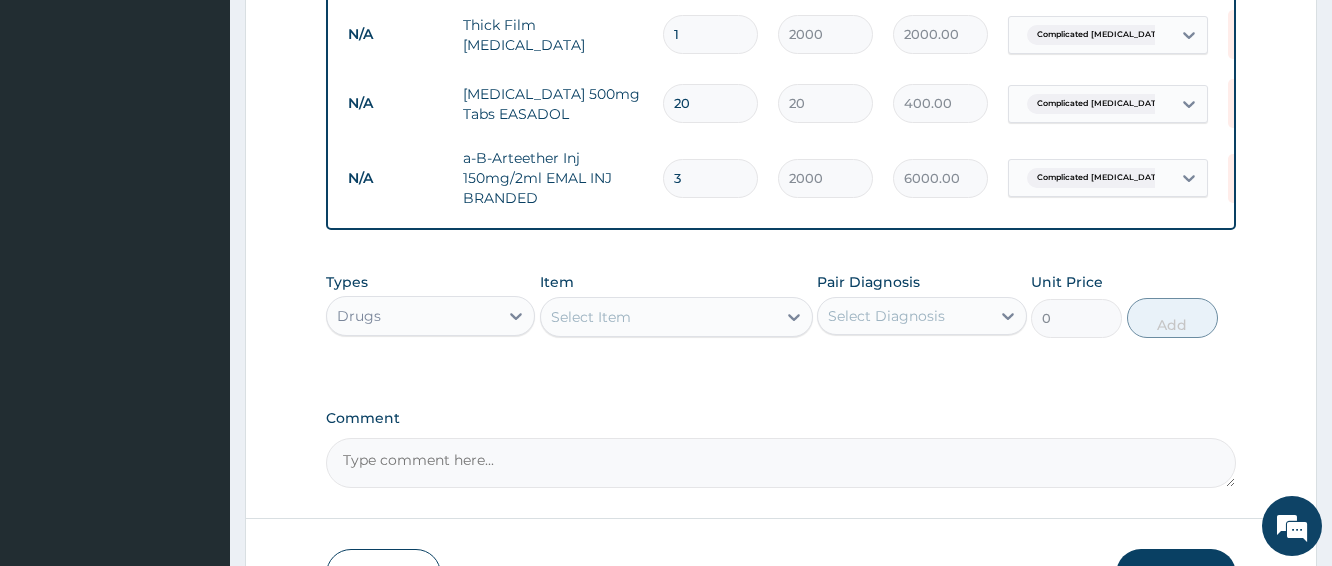 type on "3" 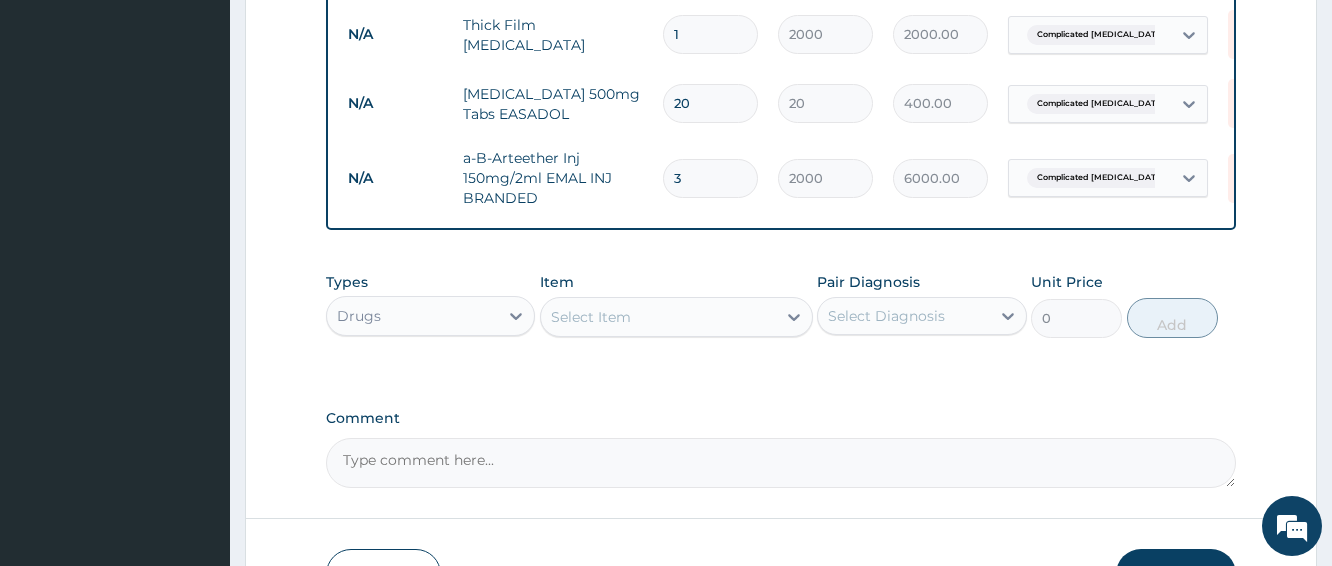click on "Select Item" at bounding box center [658, 317] 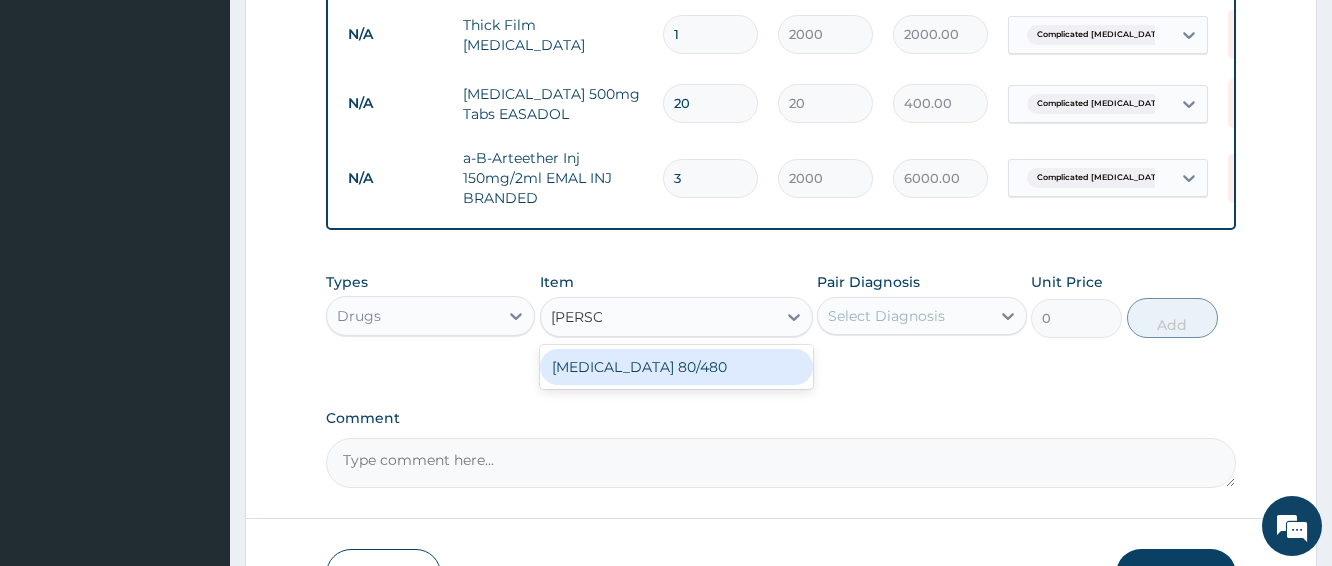 type on "COART" 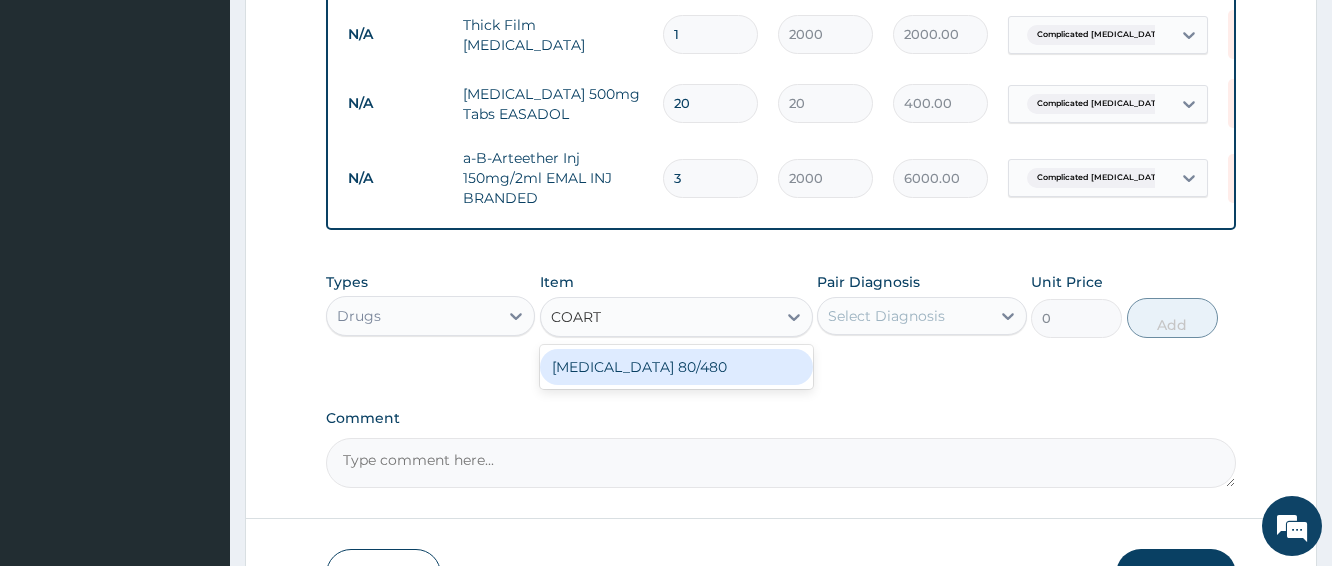 click on "COARTEM 80/480" at bounding box center (676, 367) 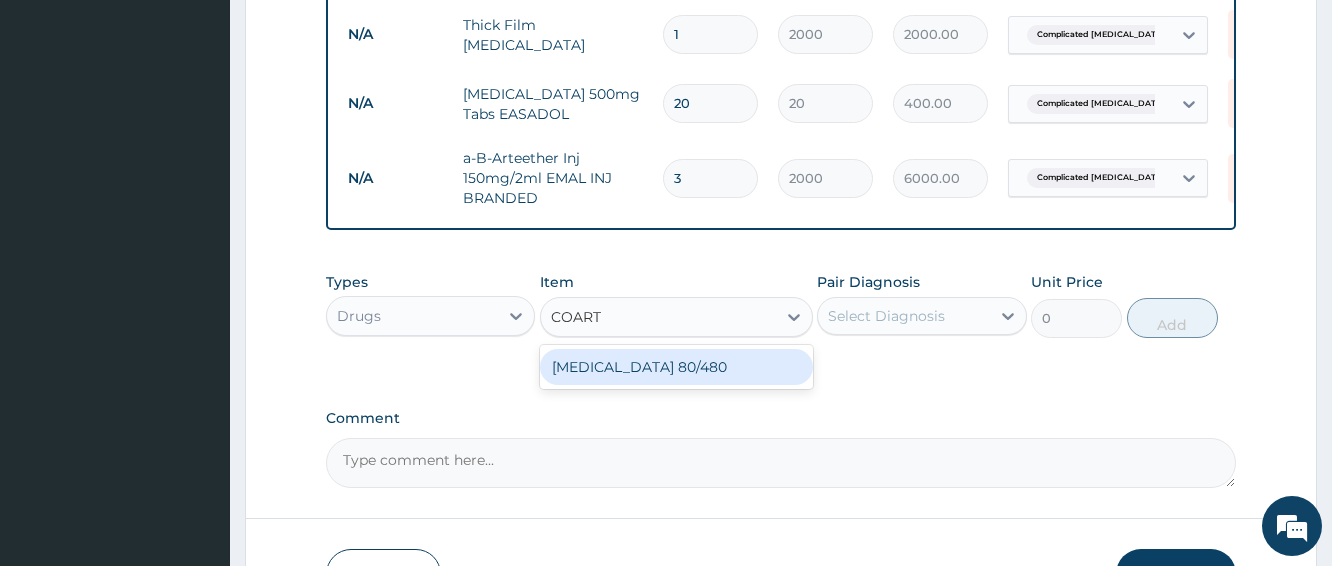 type 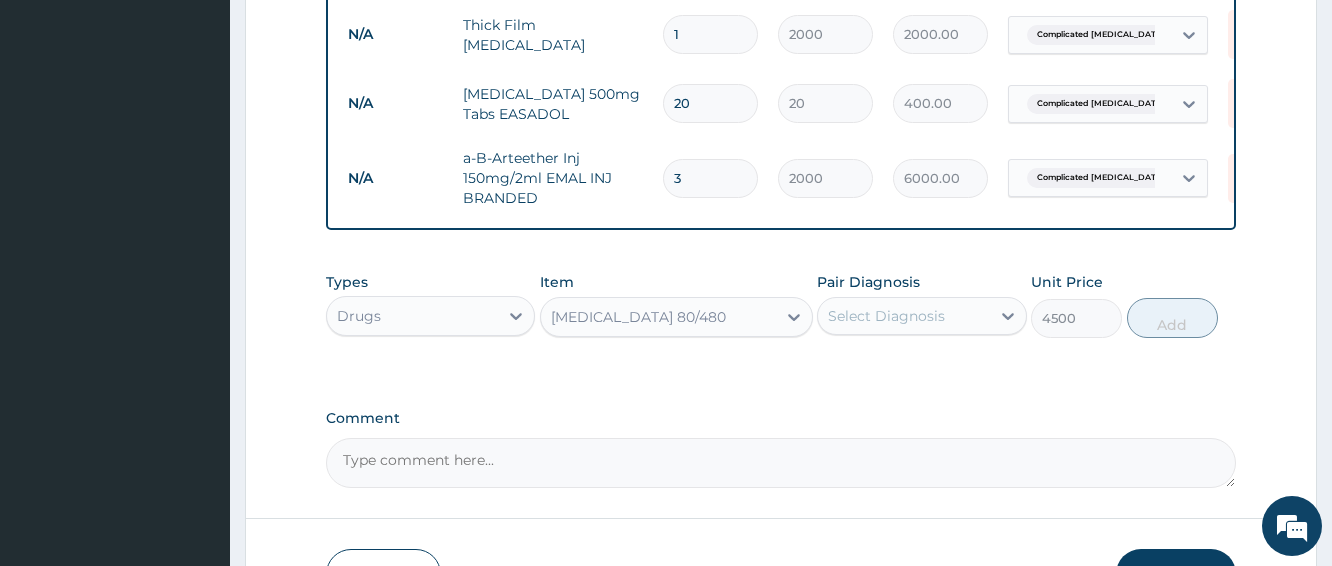 click on "Select Diagnosis" at bounding box center [903, 316] 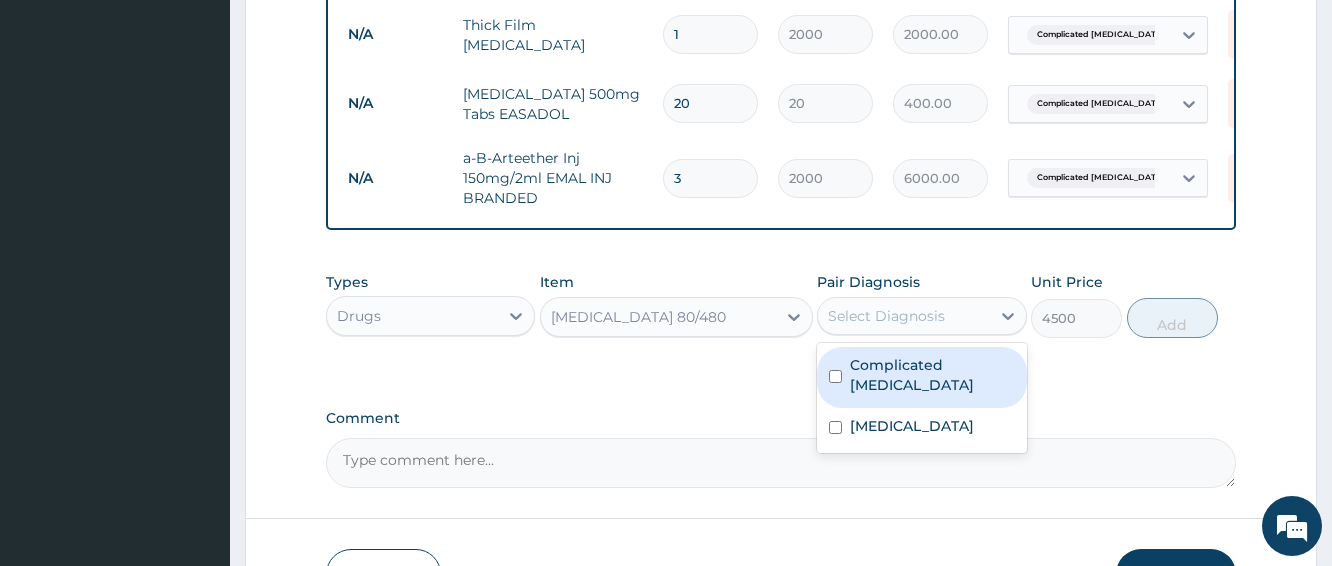 click on "Complicated malaria" at bounding box center [921, 377] 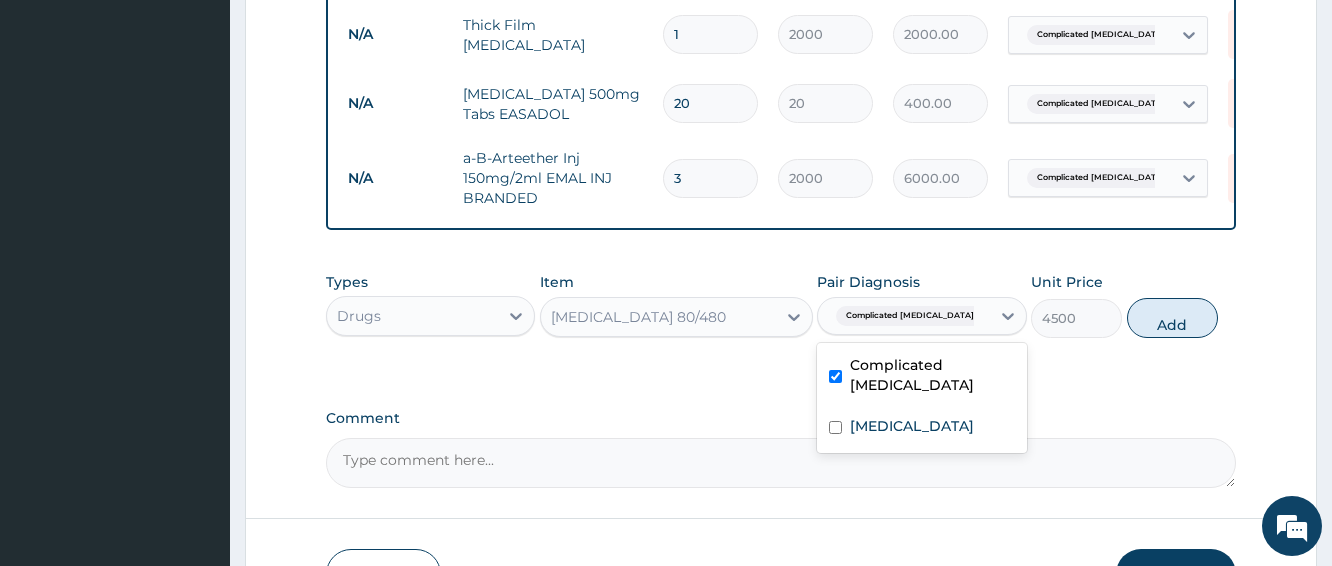 checkbox on "true" 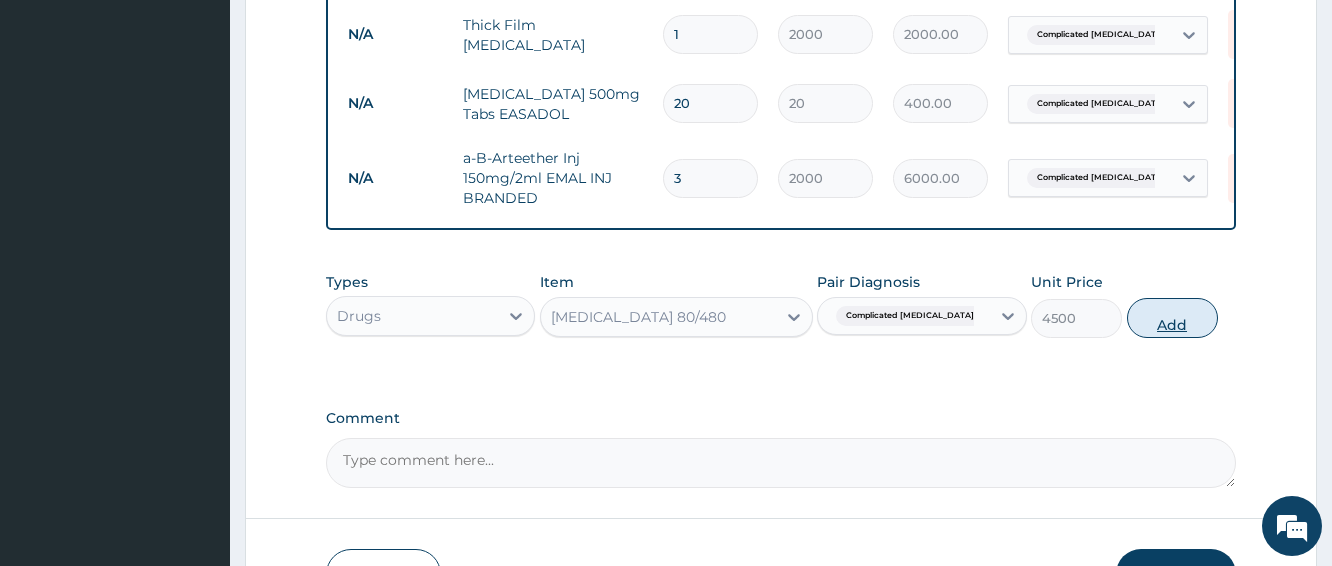 click on "Add" at bounding box center [1172, 318] 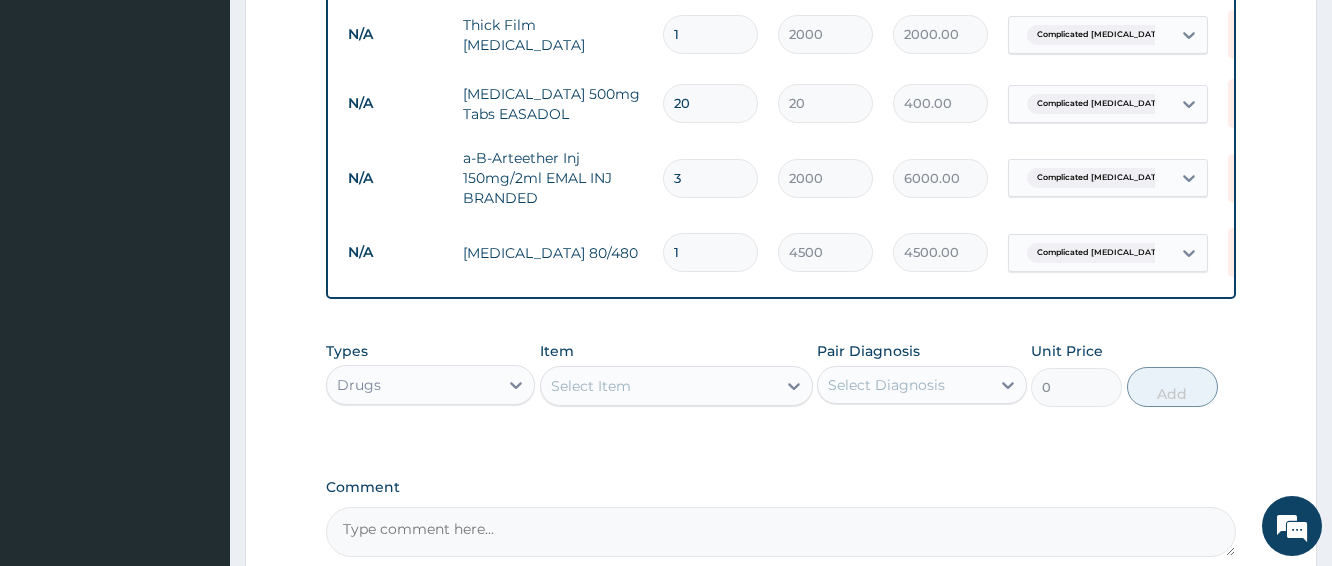 click on "PA Code / Prescription Code Enter Code(Secondary Care Only) Encounter Date 01-02-2025 Important Notice Please enter PA codes before entering items that are not attached to a PA code   All diagnoses entered must be linked to a claim item. Diagnosis & Claim Items that are visible but inactive cannot be edited because they were imported from an already approved PA code. Diagnosis Complicated malaria Confirmed Sepsis Query NB: All diagnosis must be linked to a claim item Claim Items Type Name Quantity Unit Price Total Price Pair Diagnosis Actions N/A OPD / GP Consultation 1 4000 4000.00 Complicated malaria  + 1 Delete N/A Full Blood Count (FBC) 1 6000 6000.00 Sepsis Delete N/A Thick Film Malaria 1 2000 2000.00 Complicated malaria Delete N/A Paracetamol 500mg Tabs EASADOL 20 20 400.00 Complicated malaria Delete N/A a-B-Arteether Inj 150mg/2ml EMAL INJ BRANDED 3 2000 6000.00 Complicated malaria Delete N/A COARTEM 80/480 1 4500 4500.00 Complicated malaria Delete Types Drugs Item Select Item Pair Diagnosis Unit Price" at bounding box center (781, -98) 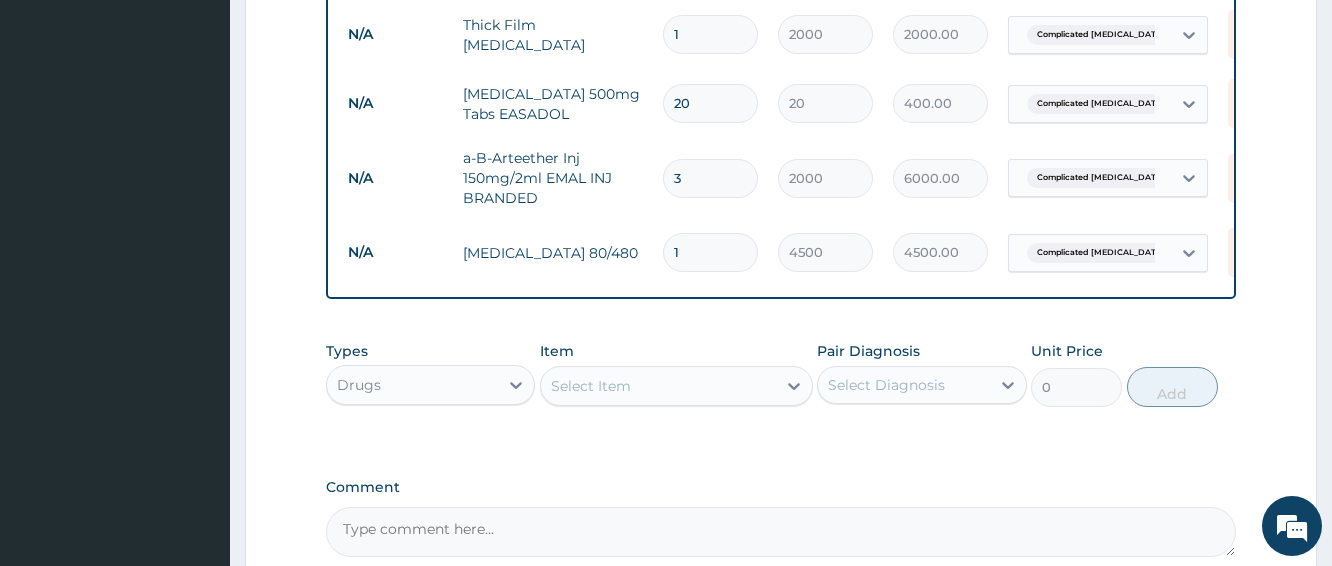 scroll, scrollTop: 1162, scrollLeft: 0, axis: vertical 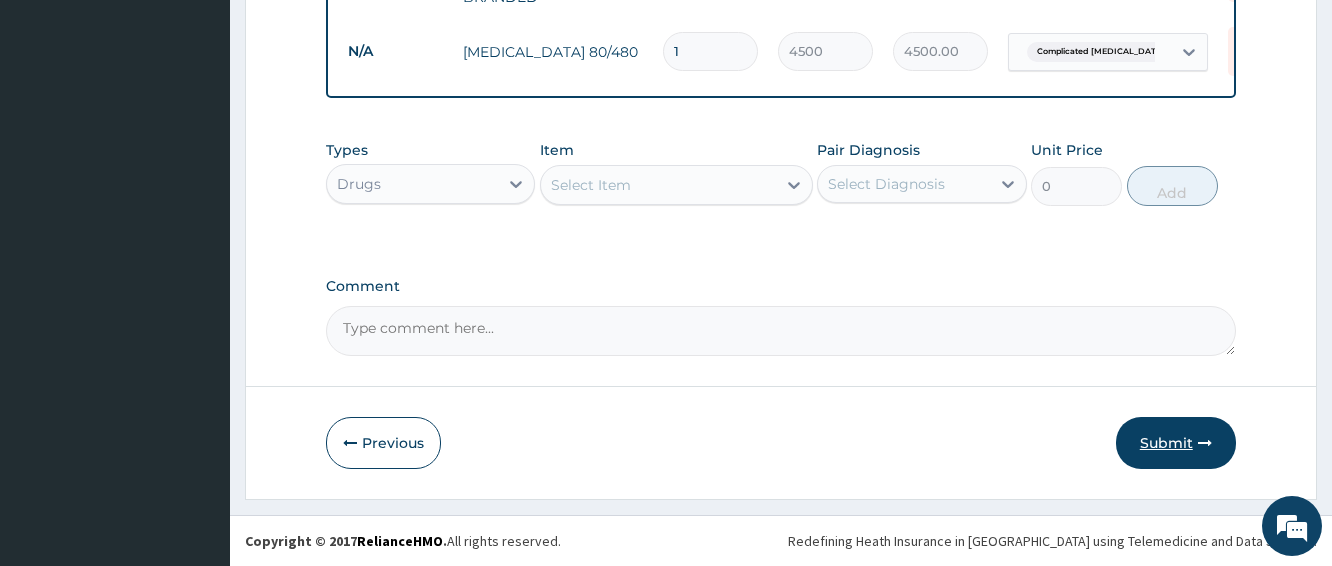 click on "Submit" at bounding box center (1176, 443) 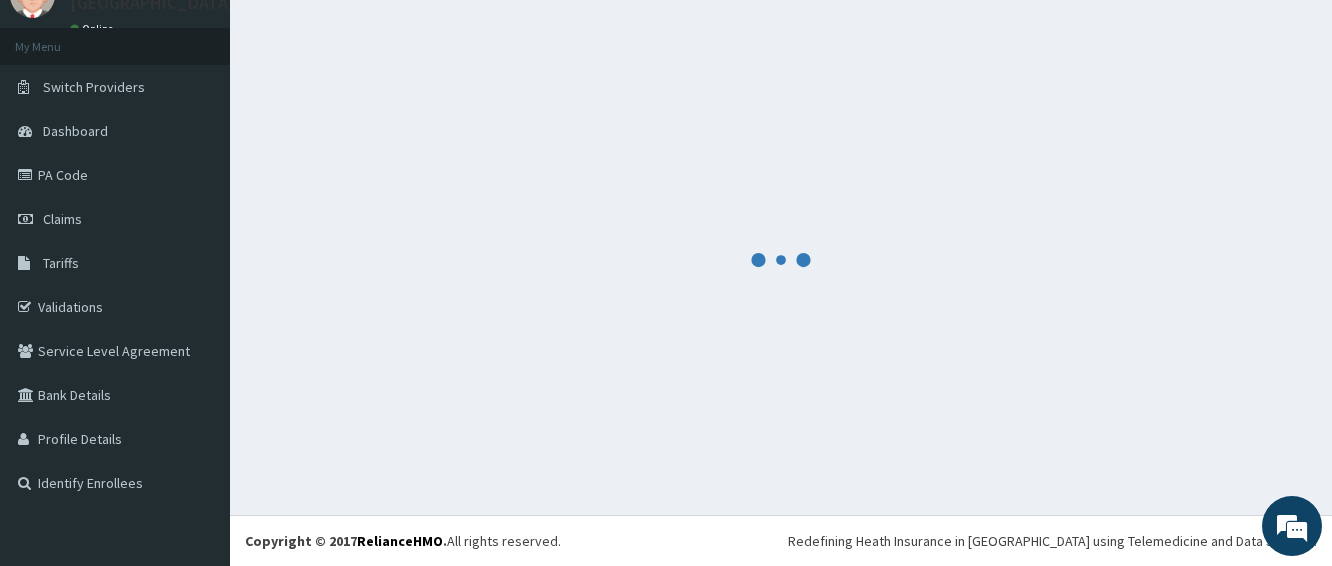 scroll, scrollTop: 88, scrollLeft: 0, axis: vertical 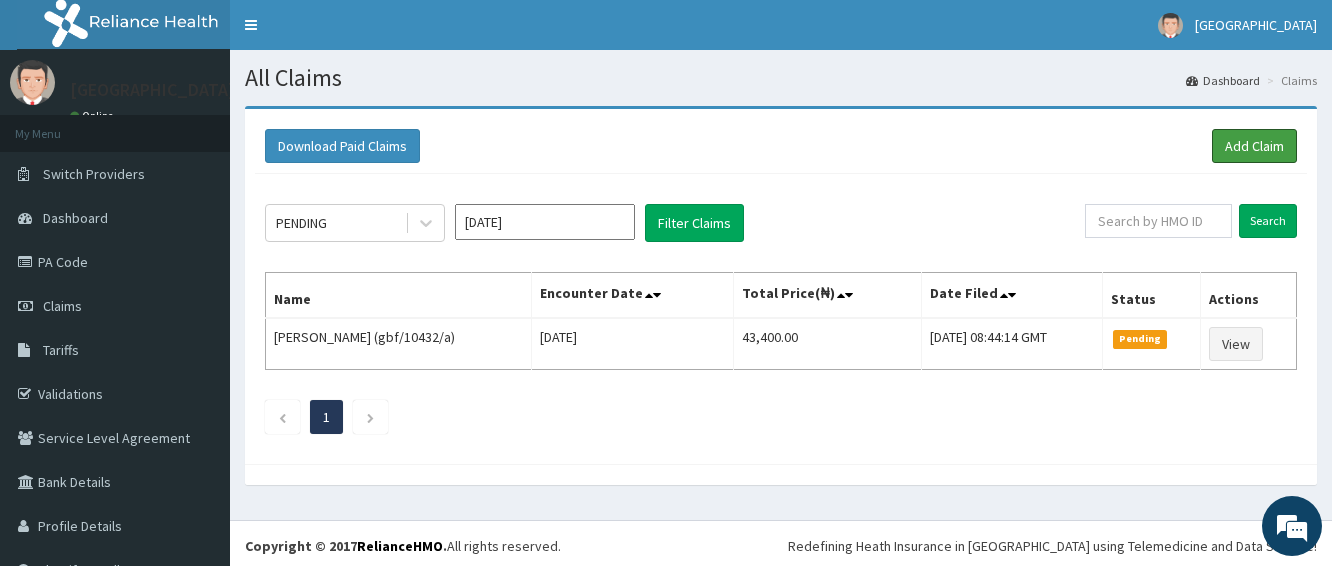 click on "Add Claim" at bounding box center (1254, 146) 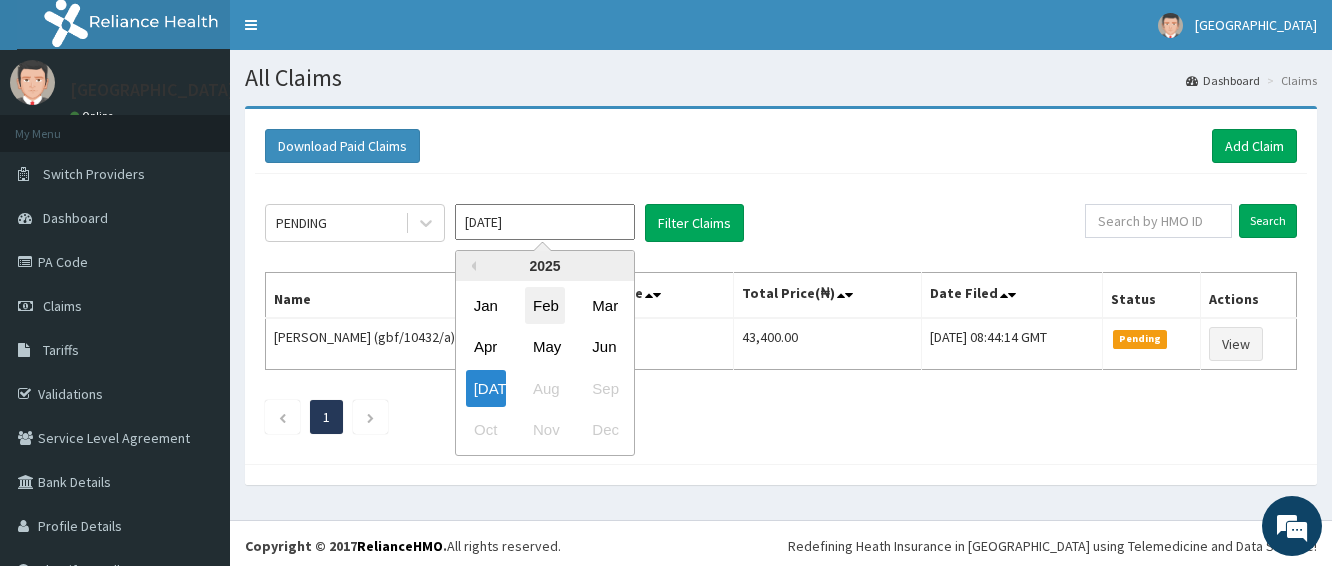 click on "Feb" at bounding box center [545, 305] 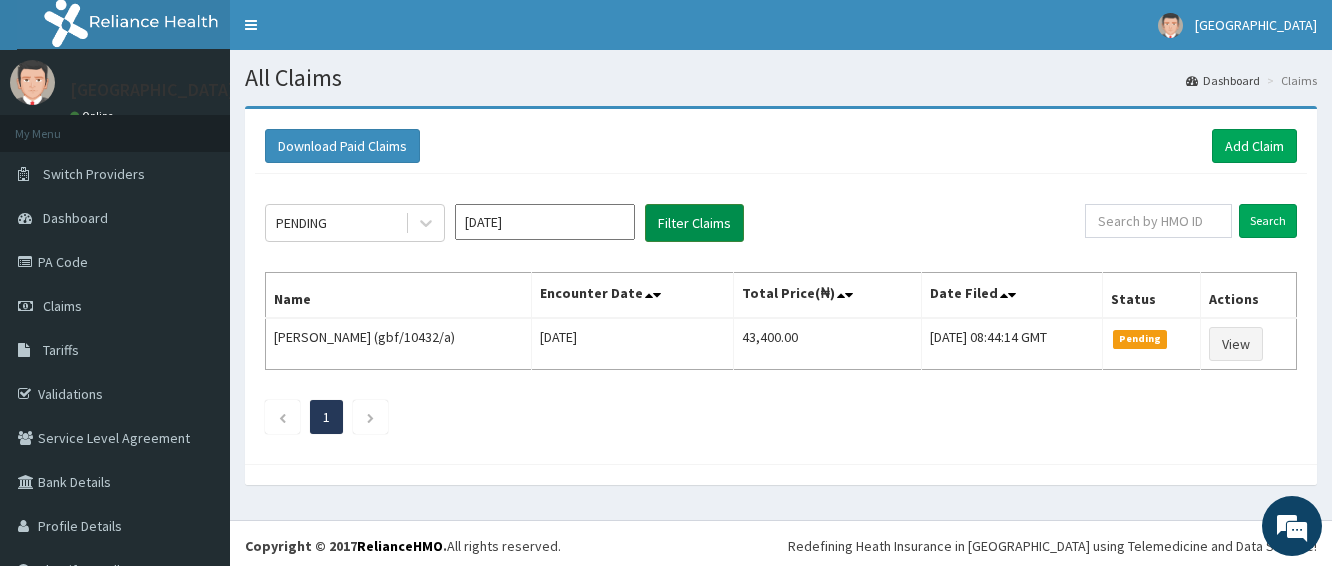 click on "Filter Claims" at bounding box center [694, 223] 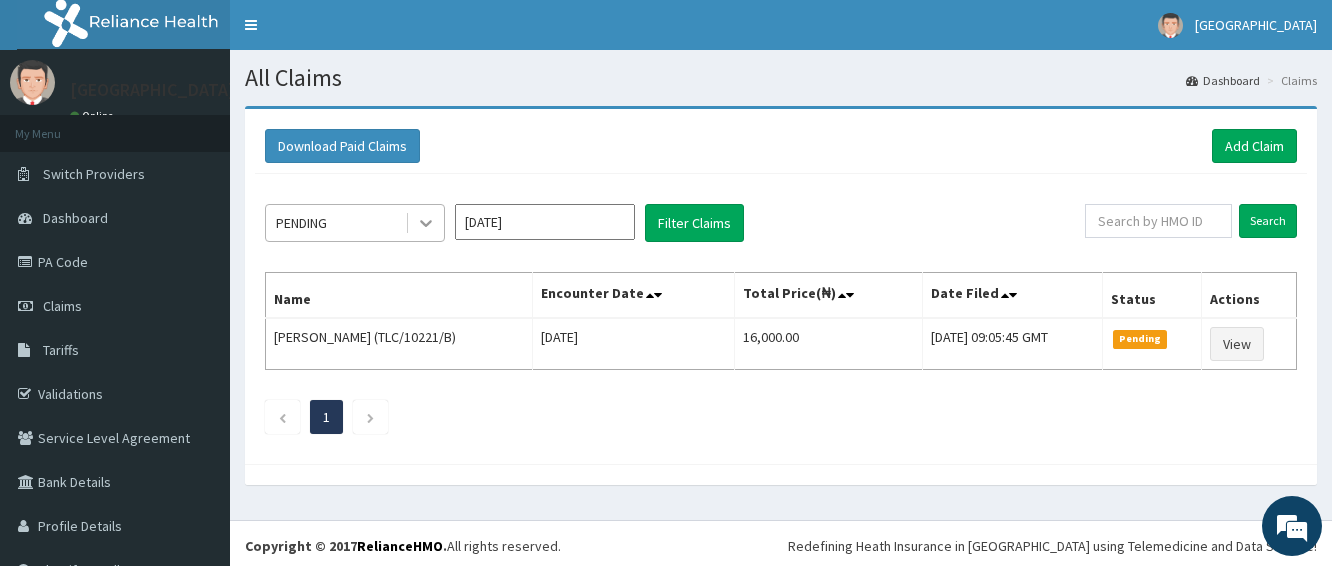 click 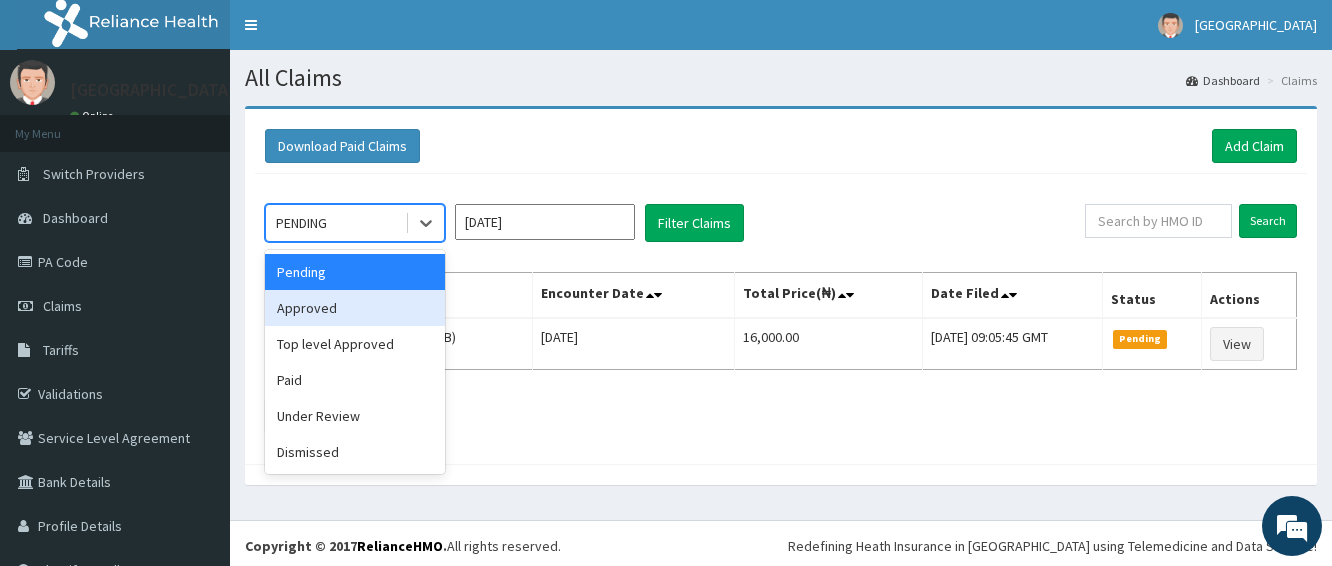 click on "Approved" at bounding box center (355, 308) 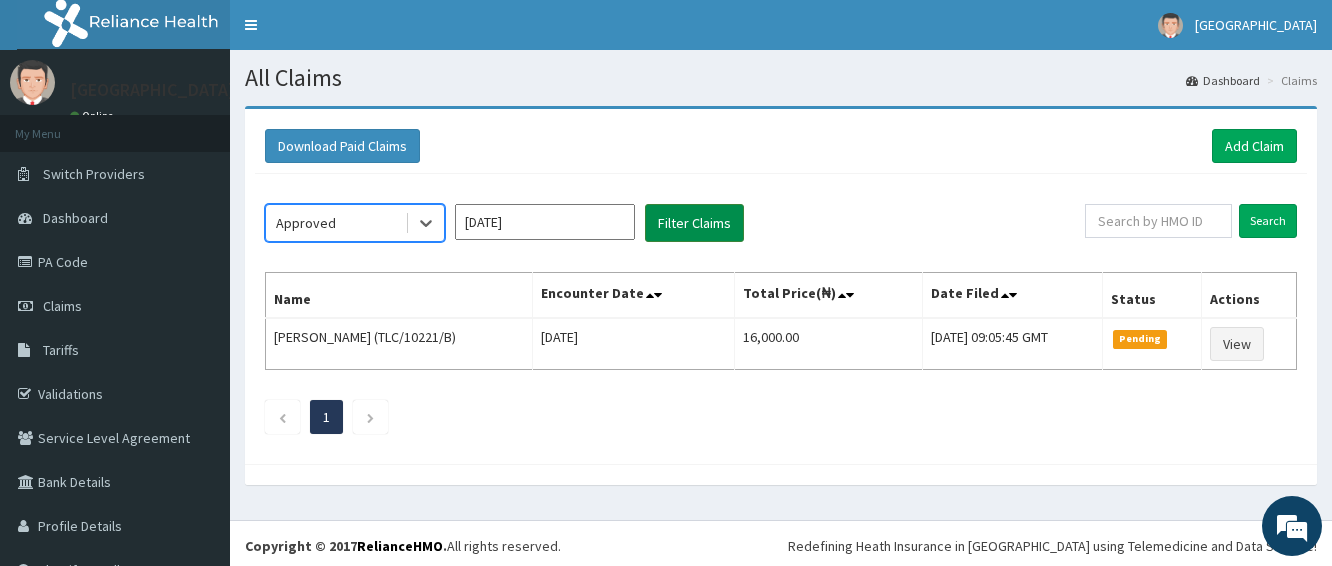 click on "Filter Claims" at bounding box center [694, 223] 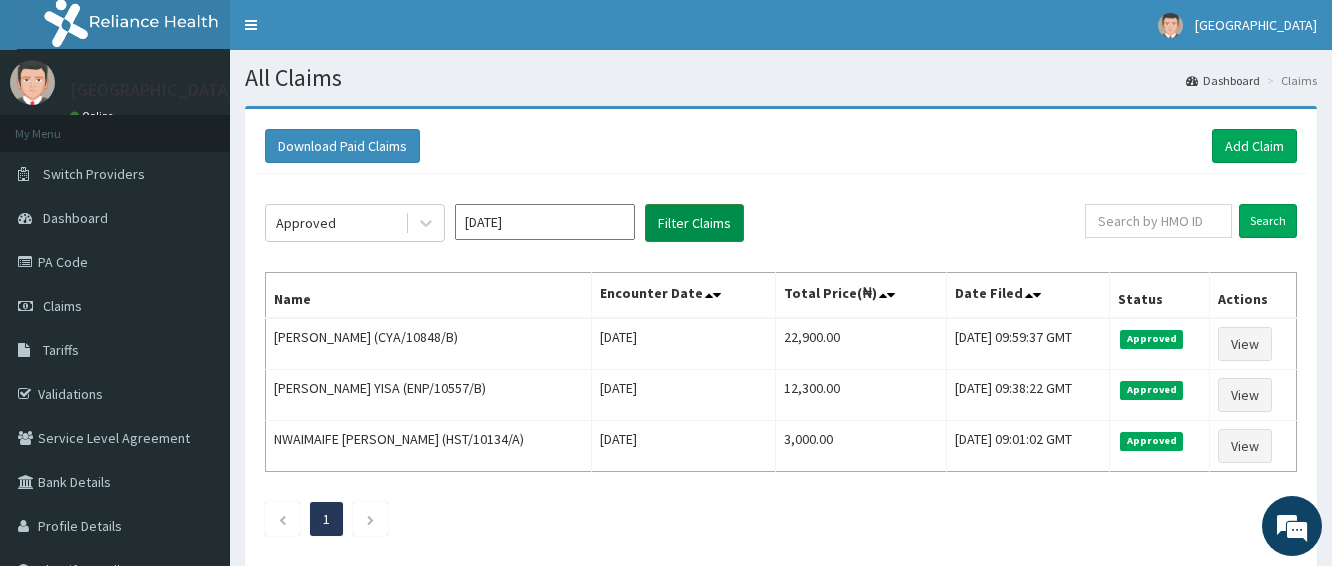 scroll, scrollTop: 0, scrollLeft: 0, axis: both 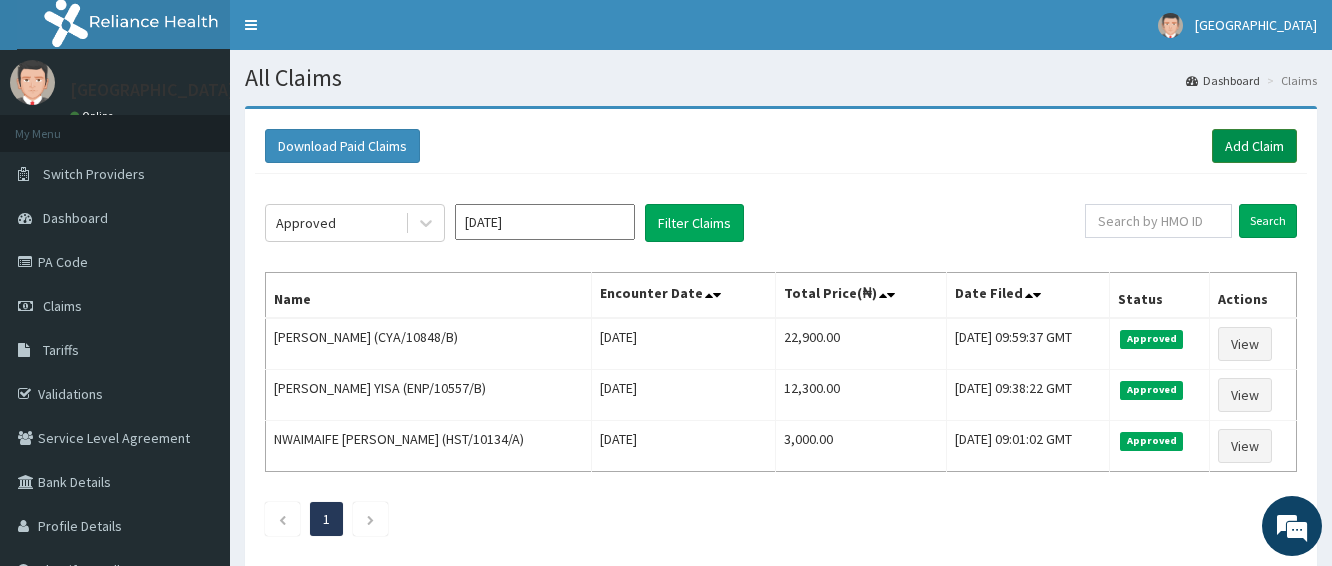 click on "Add Claim" at bounding box center (1254, 146) 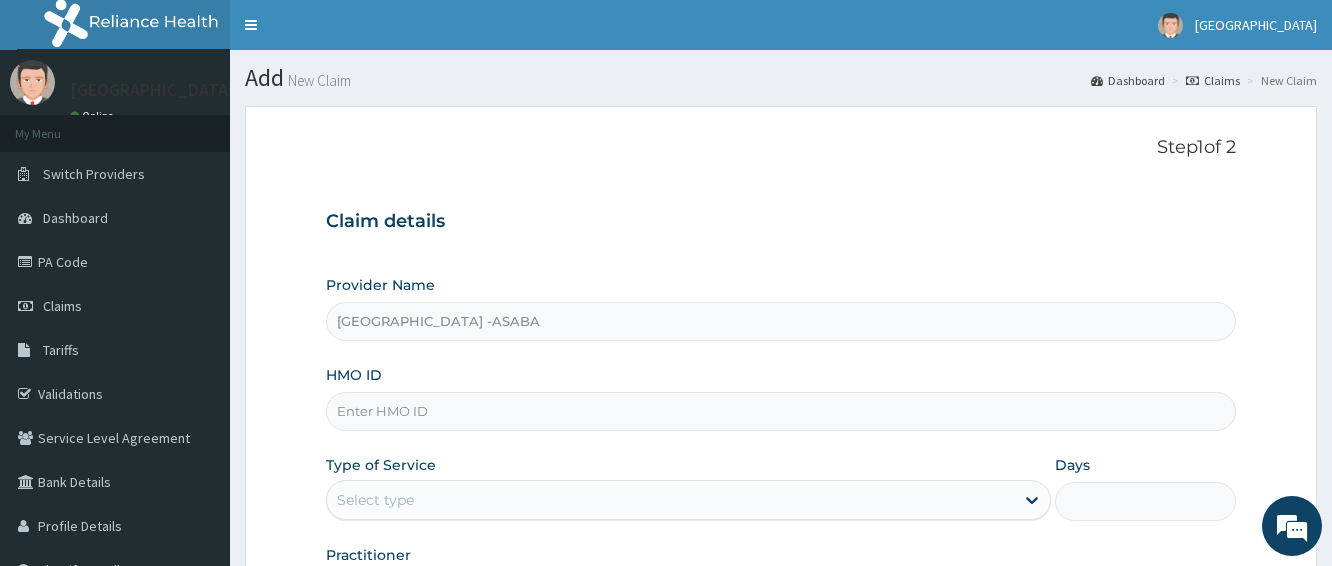 click on "HMO ID" at bounding box center (781, 398) 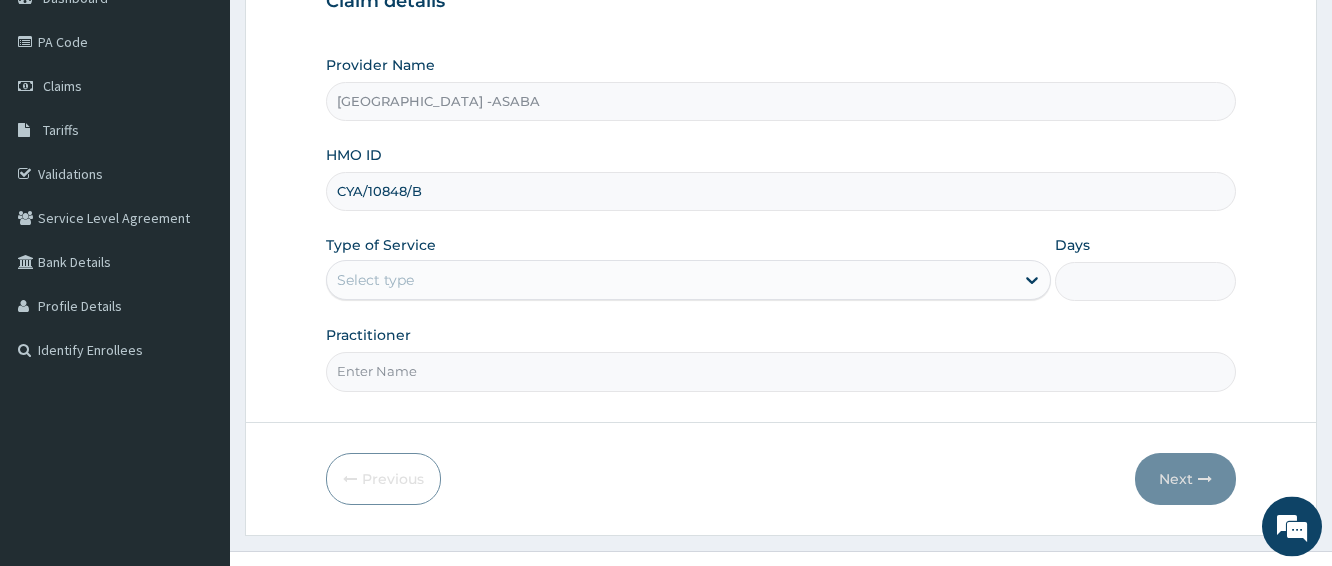scroll, scrollTop: 256, scrollLeft: 0, axis: vertical 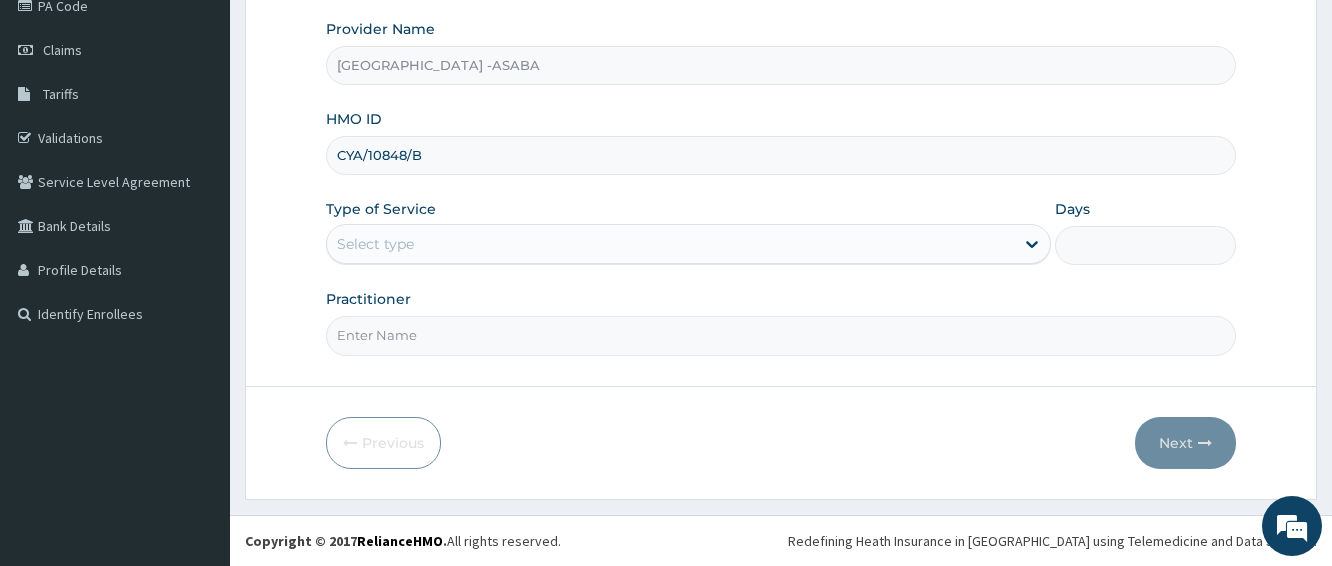 type on "CYA/10848/B" 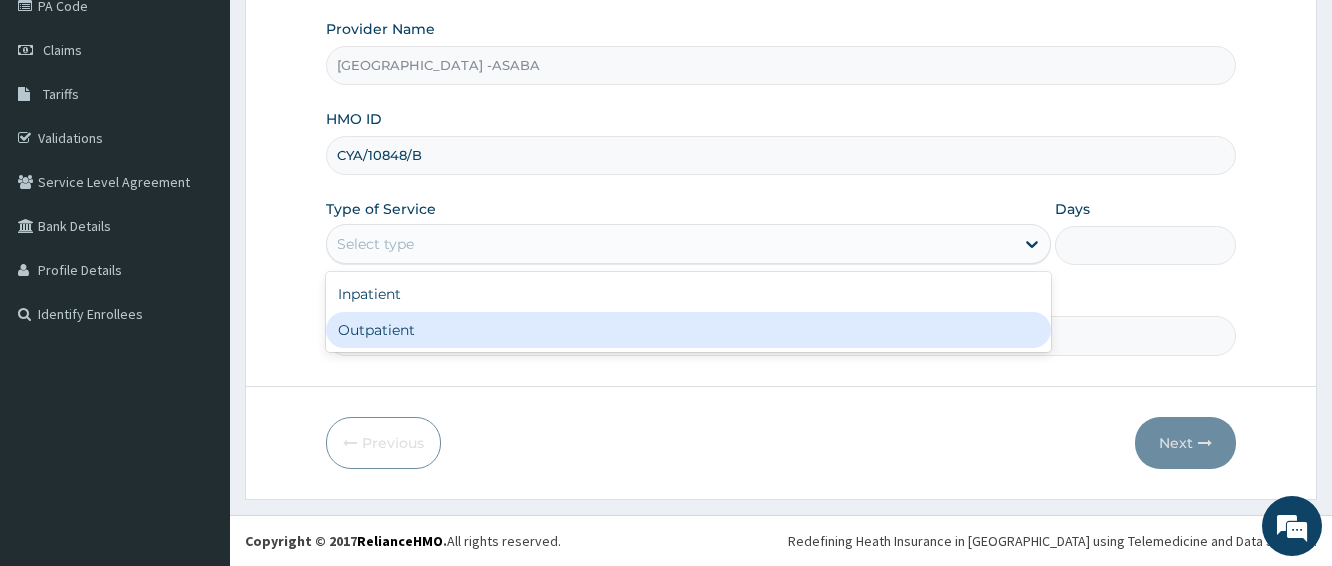 click on "Outpatient" at bounding box center [688, 330] 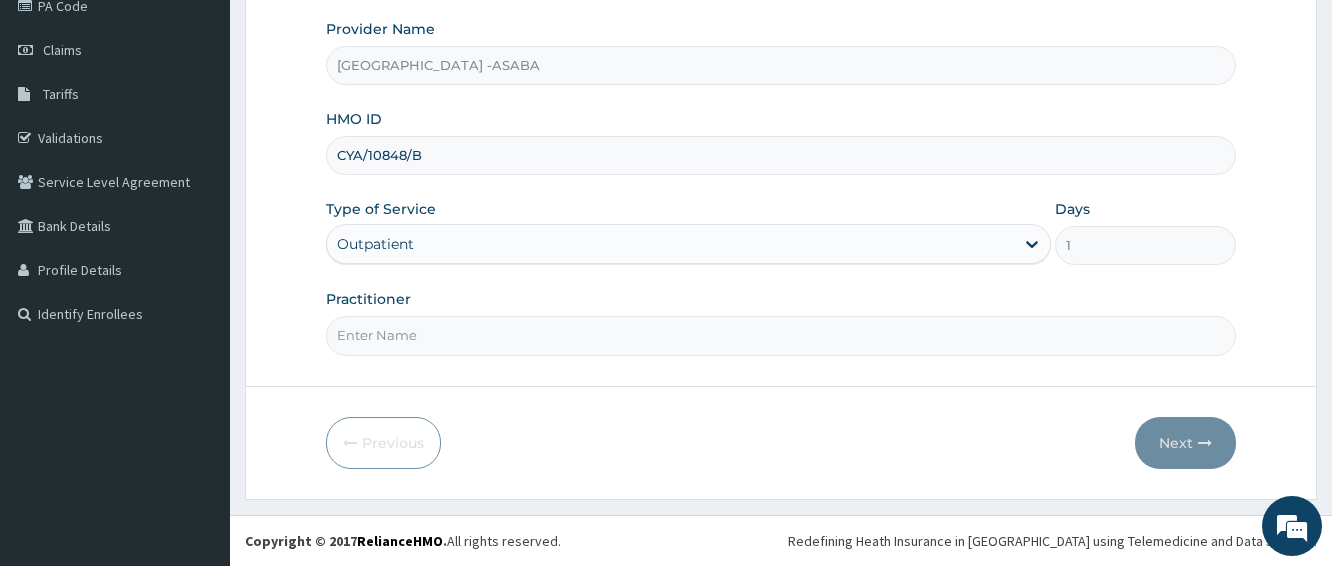 click on "Practitioner" at bounding box center (781, 335) 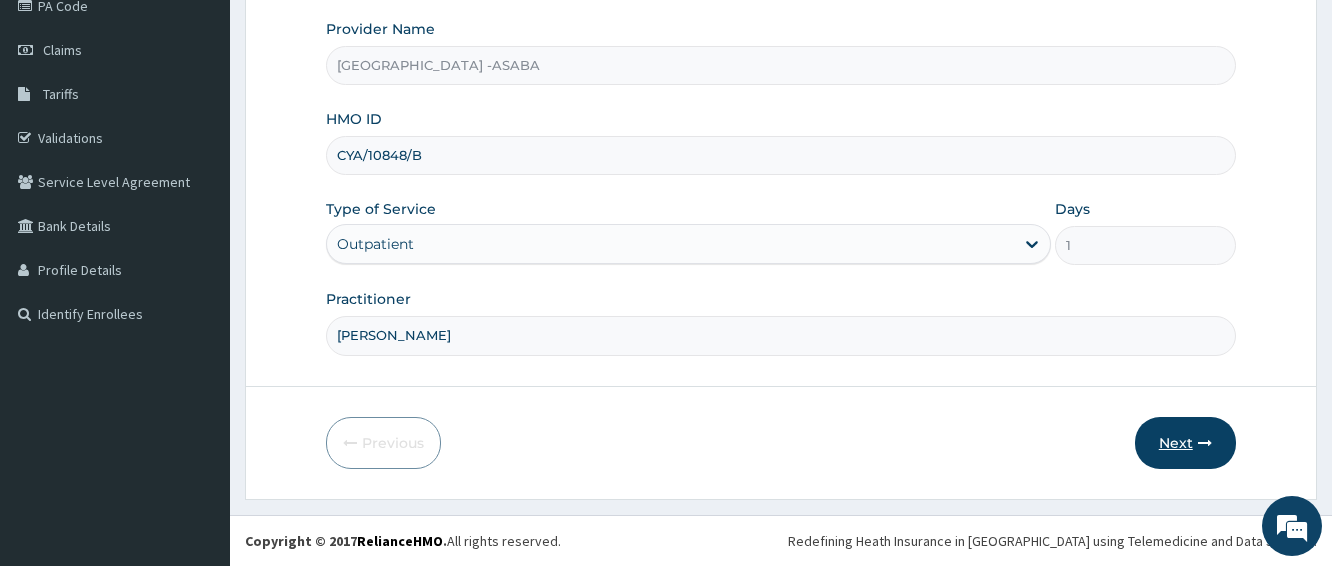 type on "[PERSON_NAME]" 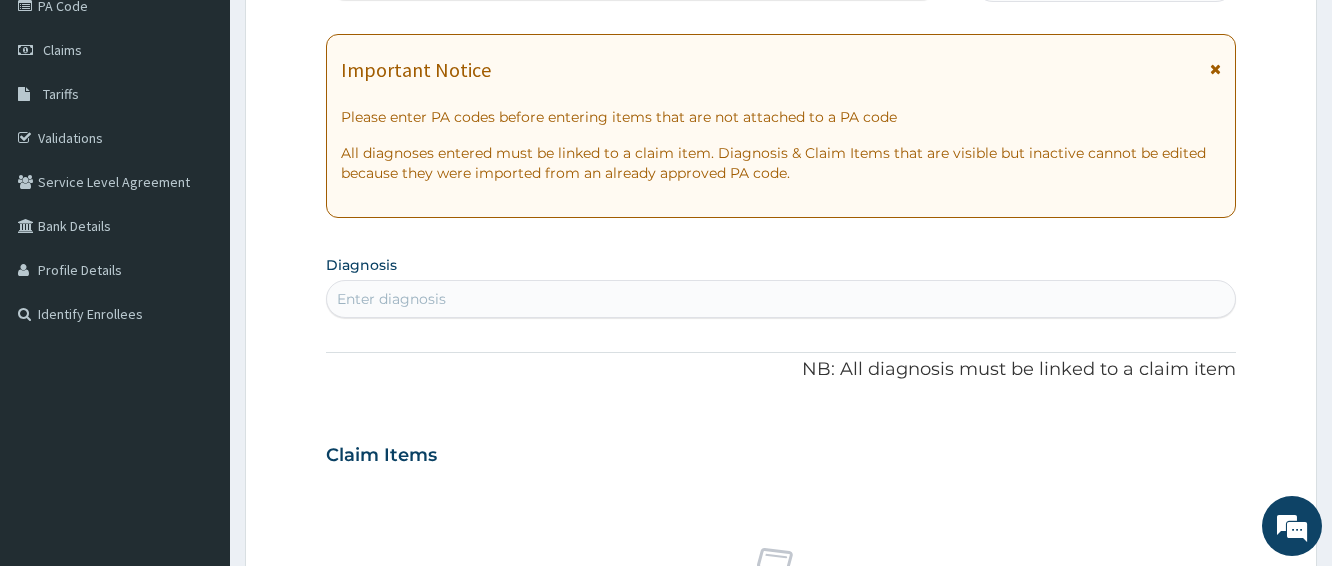 click on "Step  2  of 2 PA Code / Prescription Code Enter Code(Secondary Care Only) Encounter Date DD-MM-YYYY Important Notice Please enter PA codes before entering items that are not attached to a PA code   All diagnoses entered must be linked to a claim item. Diagnosis & Claim Items that are visible but inactive cannot be edited because they were imported from an already approved PA code. Diagnosis Enter diagnosis NB: All diagnosis must be linked to a claim item Claim Items No claim item Types Select Type Item Select Item Pair Diagnosis Select Diagnosis Unit Price 0 Add Comment     Previous   Submit" at bounding box center (781, 482) 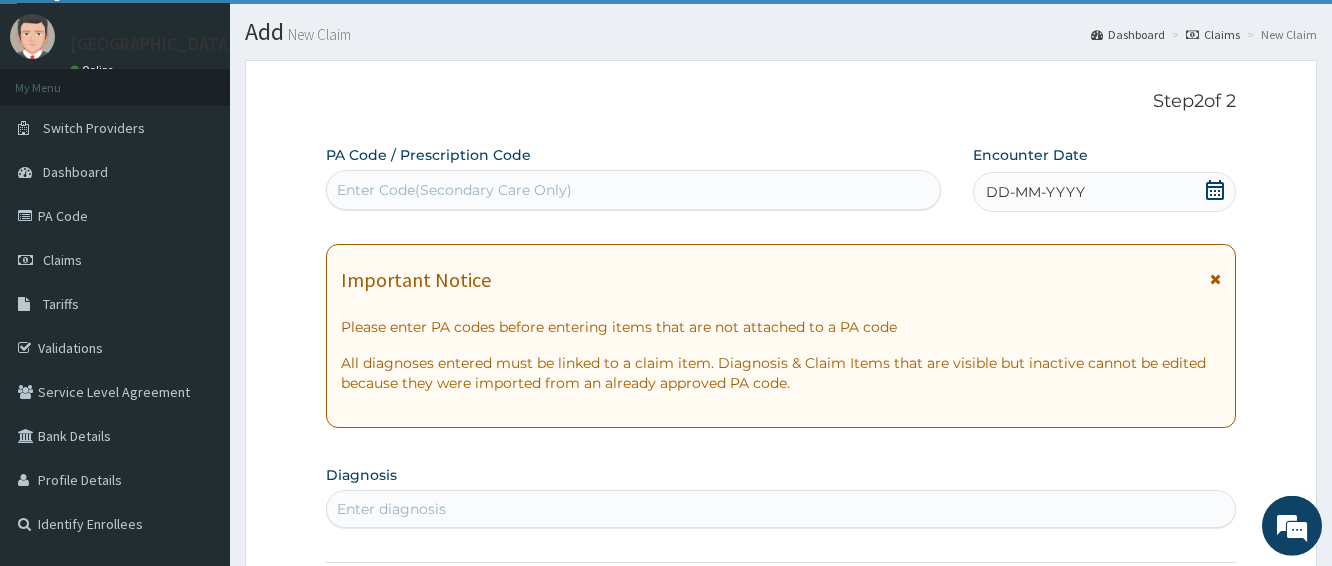 scroll, scrollTop: 0, scrollLeft: 0, axis: both 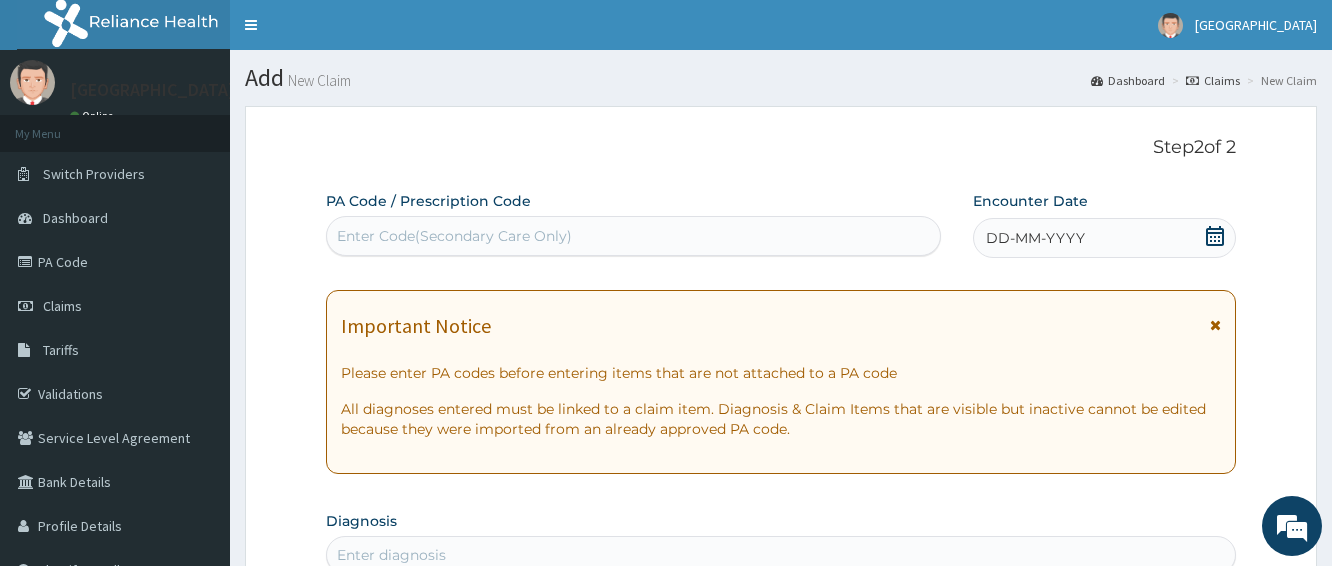 click on "DD-MM-YYYY" at bounding box center [1104, 238] 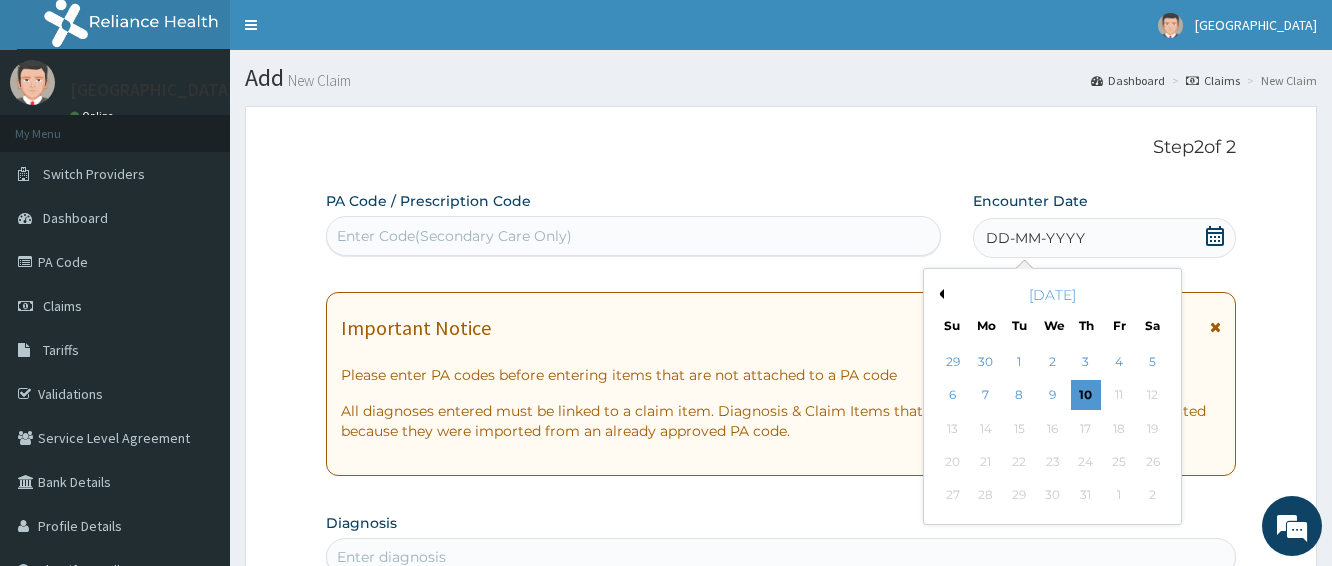 click on "Previous Month" at bounding box center (939, 294) 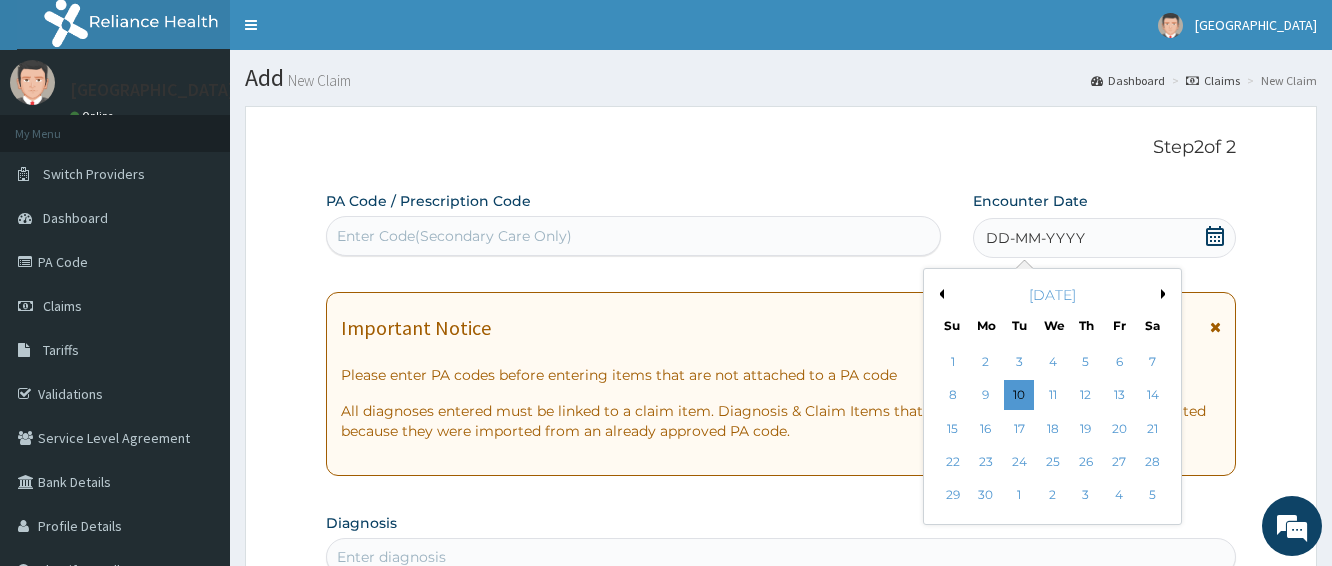 click on "Previous Month" at bounding box center [939, 294] 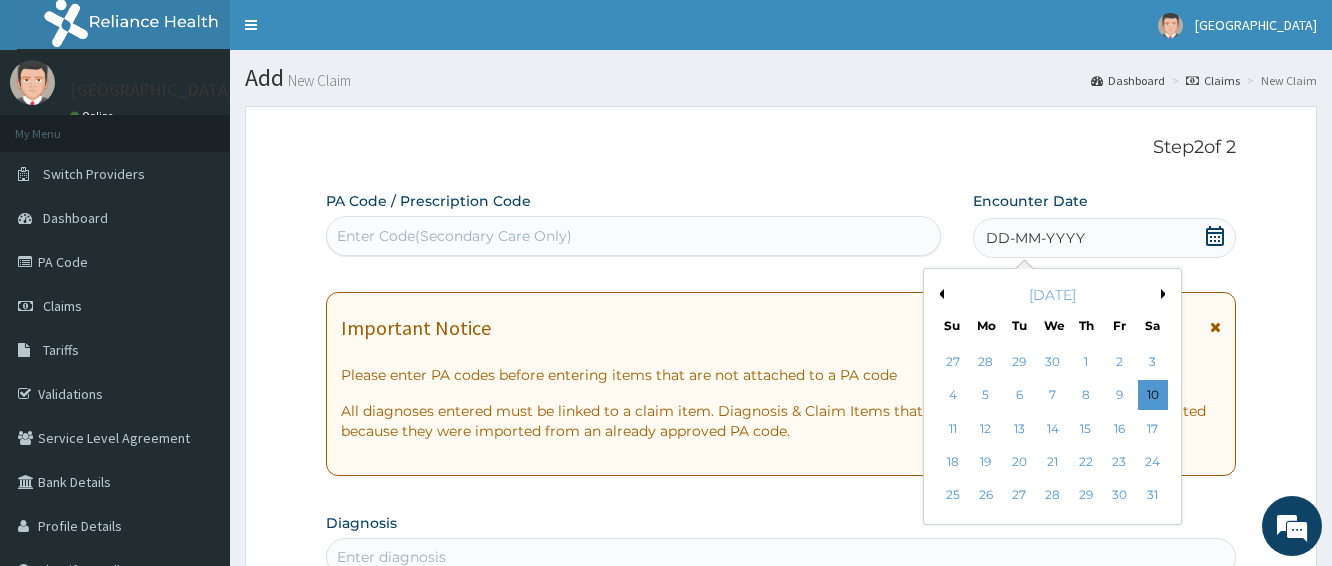 click on "Previous Month" at bounding box center (939, 294) 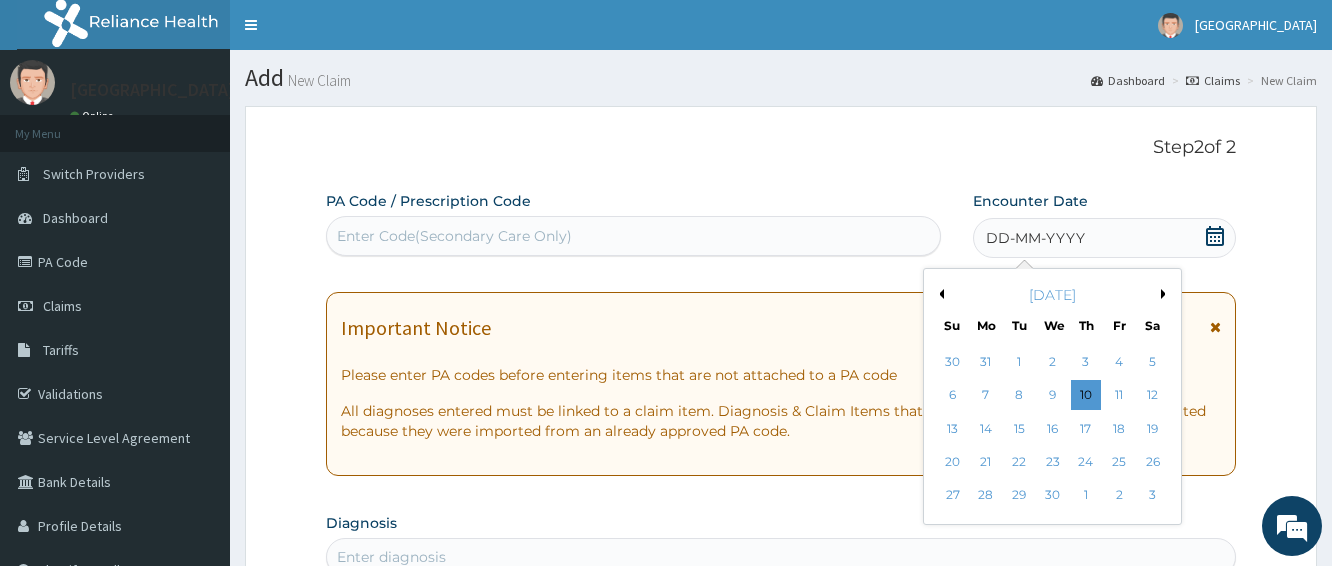 click on "Previous Month" at bounding box center [939, 294] 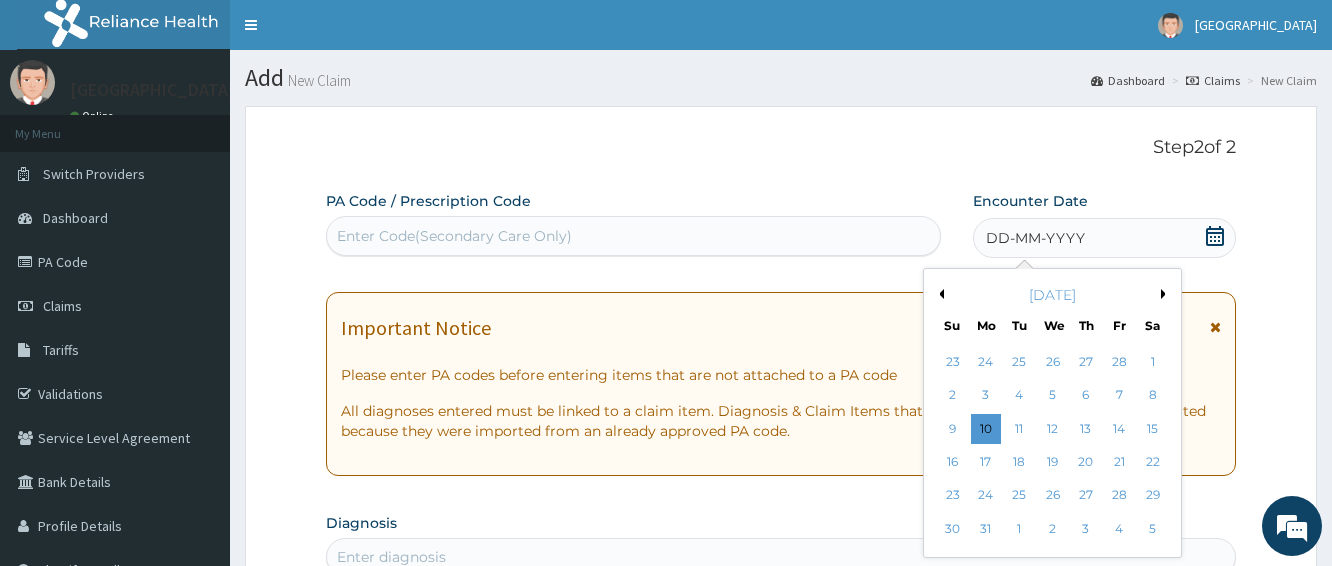 click on "Previous Month" at bounding box center (939, 294) 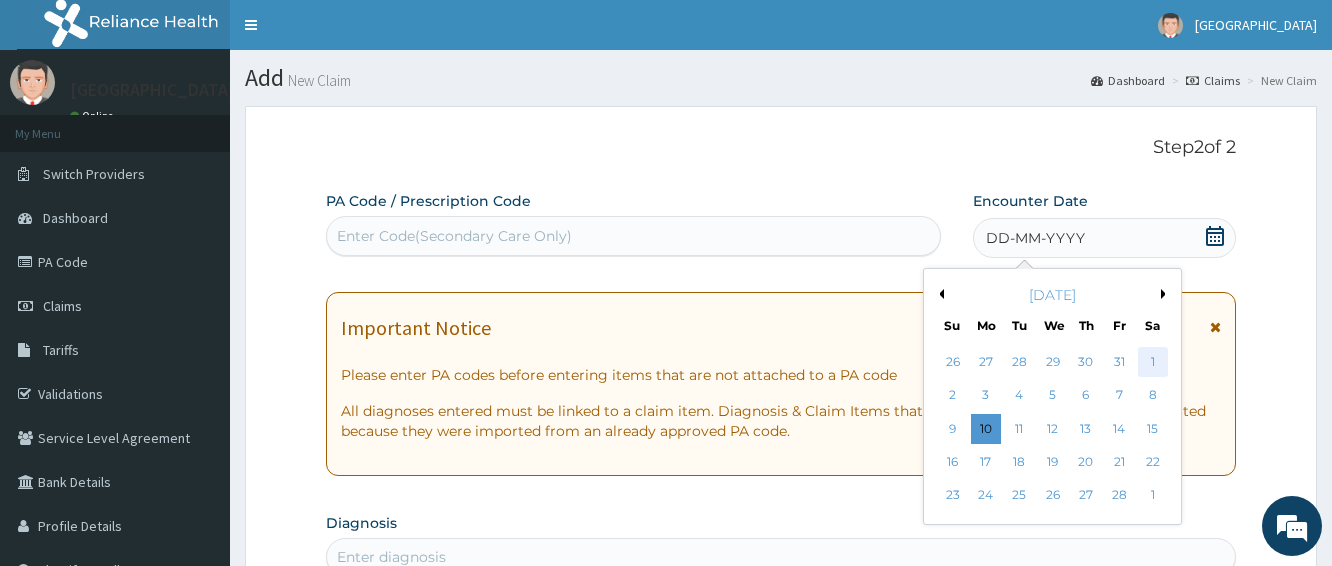 click on "1" at bounding box center (1152, 362) 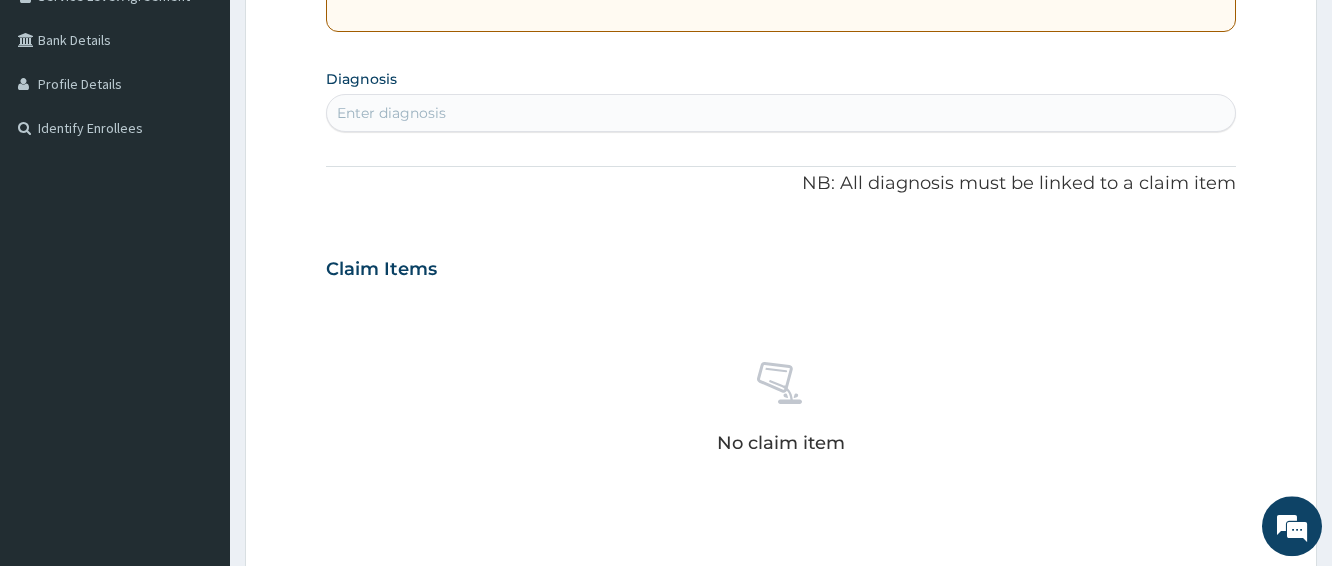scroll, scrollTop: 532, scrollLeft: 0, axis: vertical 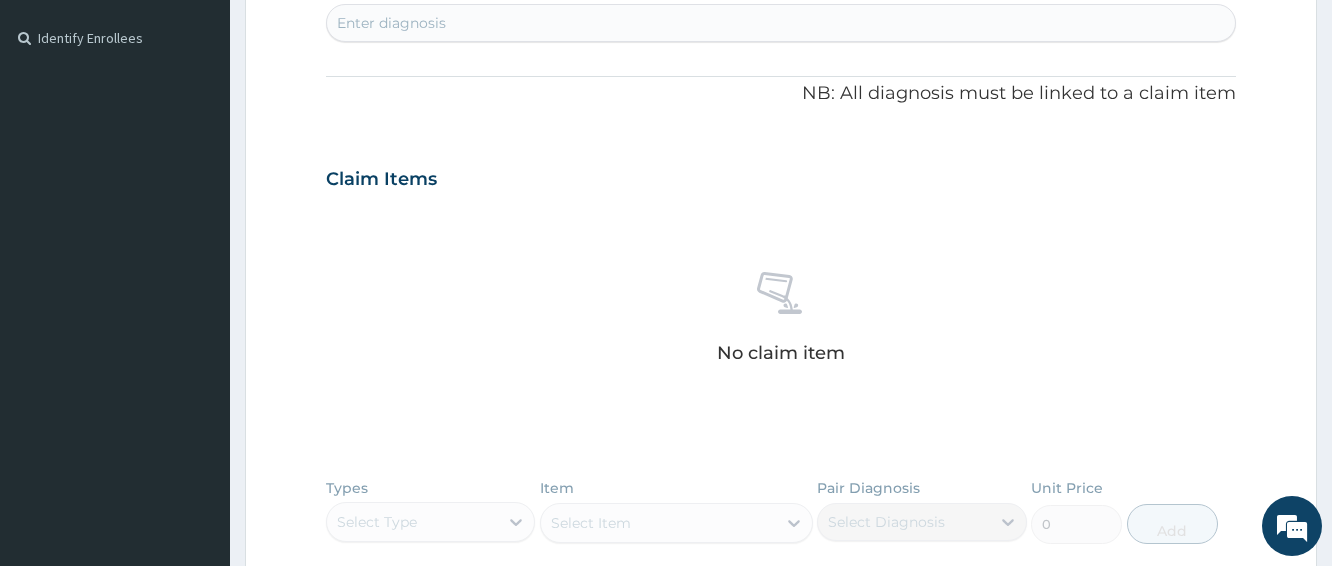click on "Enter diagnosis" at bounding box center [781, 23] 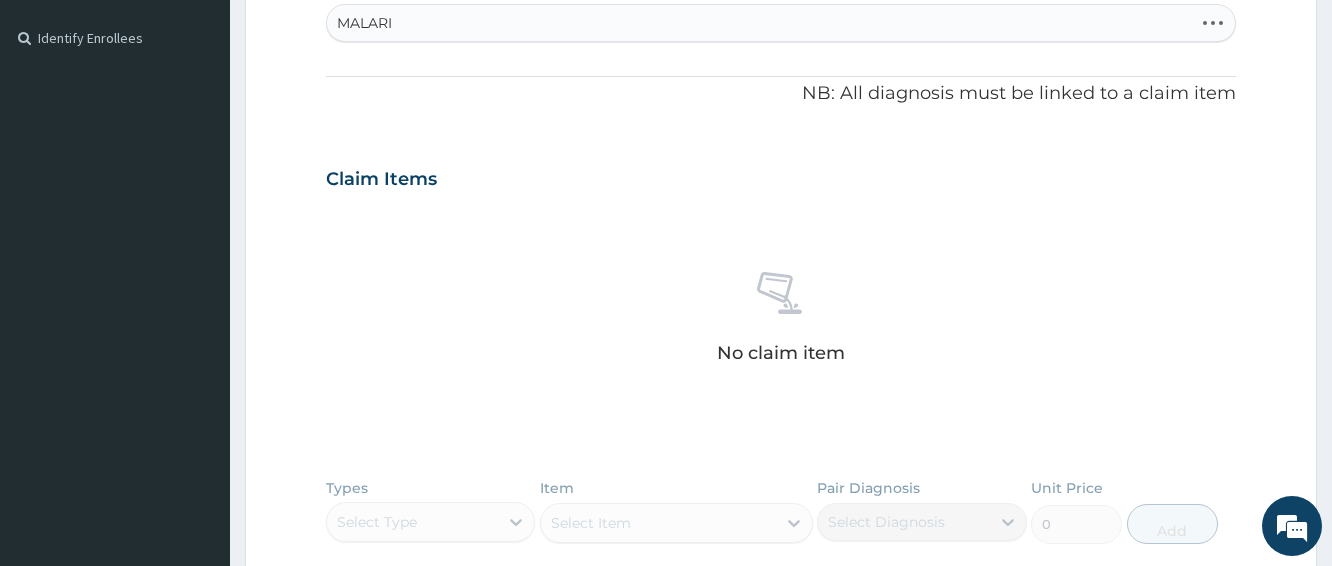 type on "[MEDICAL_DATA]" 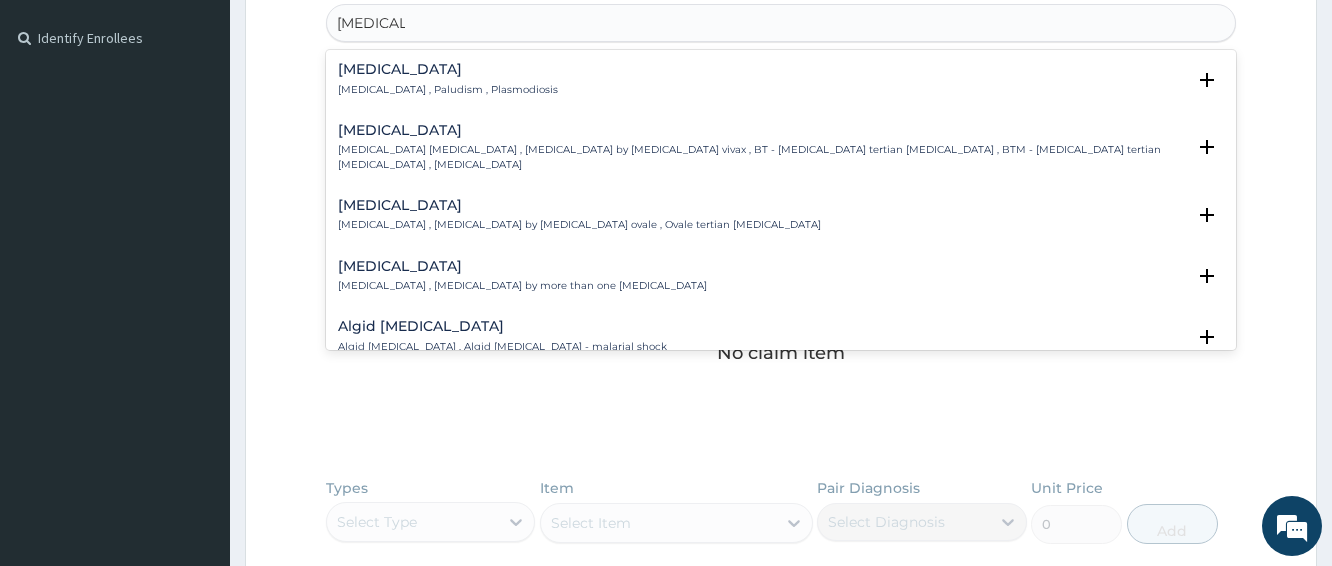 click on "[MEDICAL_DATA]" at bounding box center (448, 69) 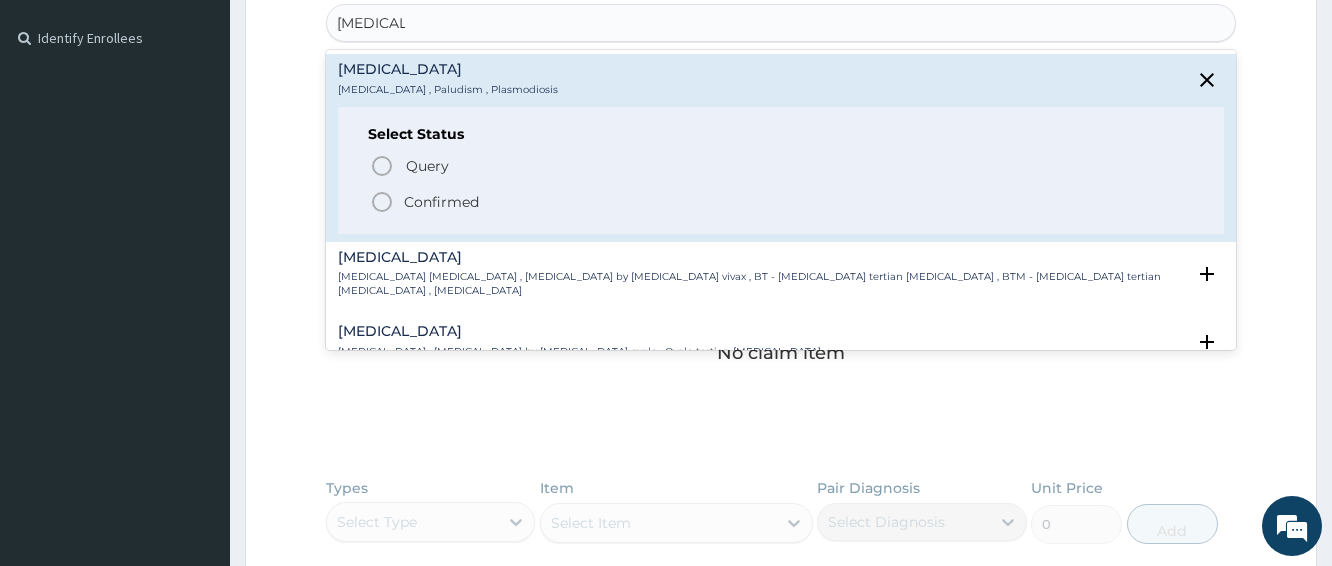 click 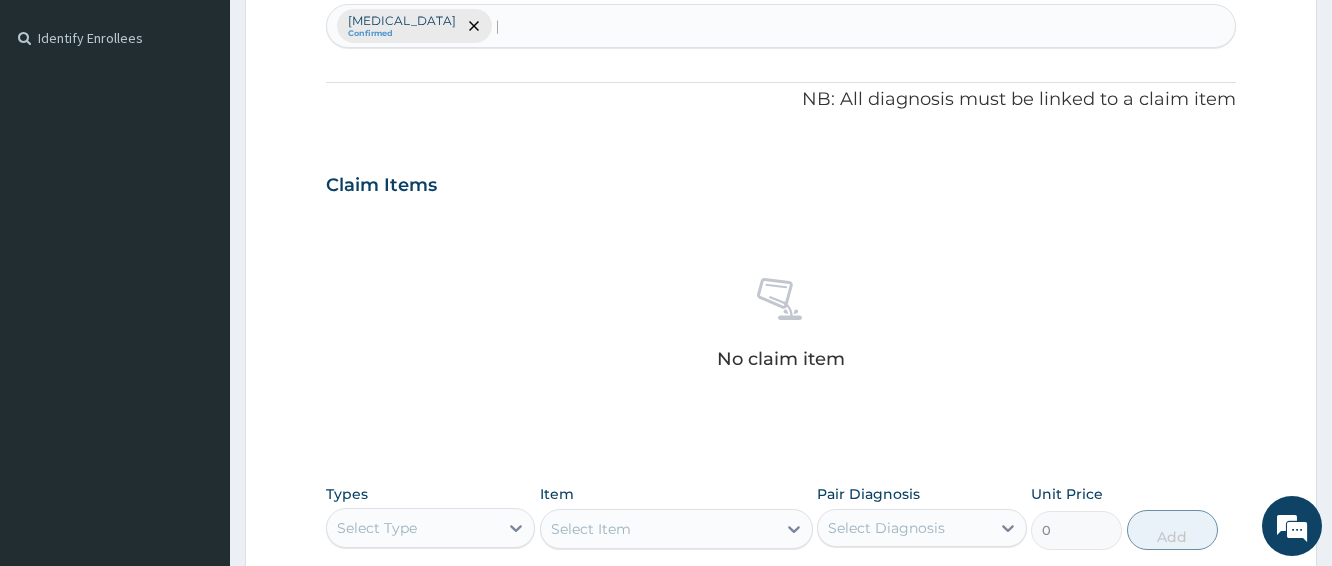 type 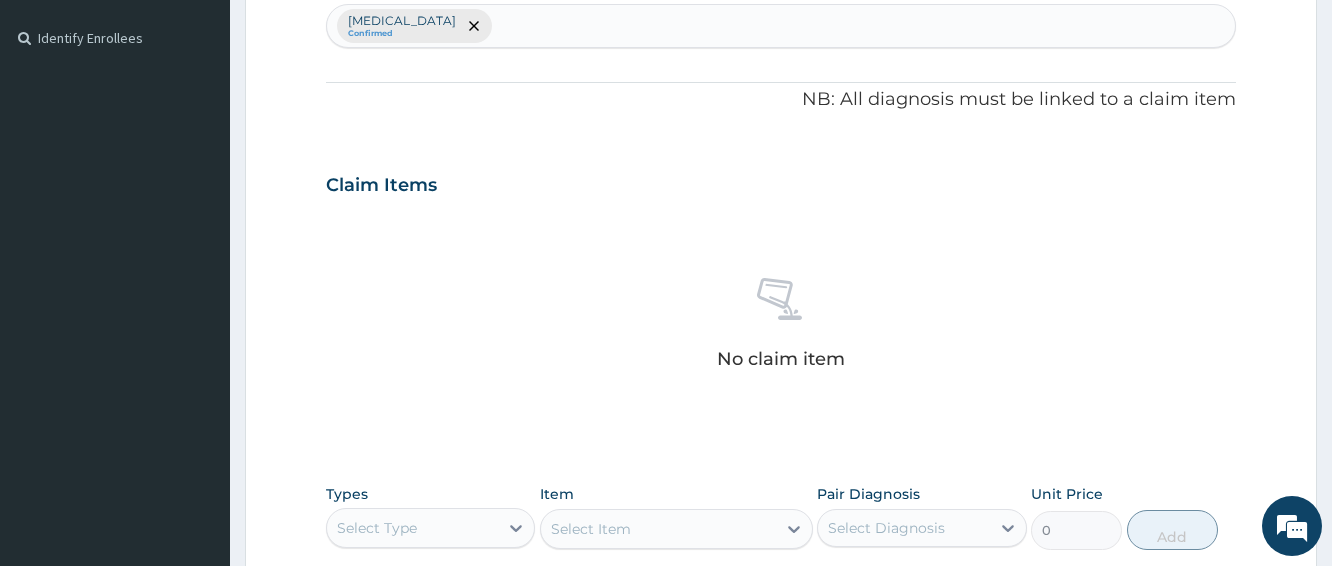 click on "Step  2  of 2 PA Code / Prescription Code Enter Code(Secondary Care Only) Encounter Date 01-02-2025 Important Notice Please enter PA codes before entering items that are not attached to a PA code   All diagnoses entered must be linked to a claim item. Diagnosis & Claim Items that are visible but inactive cannot be edited because they were imported from an already approved PA code. Diagnosis Malaria Confirmed NB: All diagnosis must be linked to a claim item Claim Items No claim item Types Select Type Item Select Item Pair Diagnosis Select Diagnosis Unit Price 0 Add Comment     Previous   Submit" at bounding box center [781, 208] 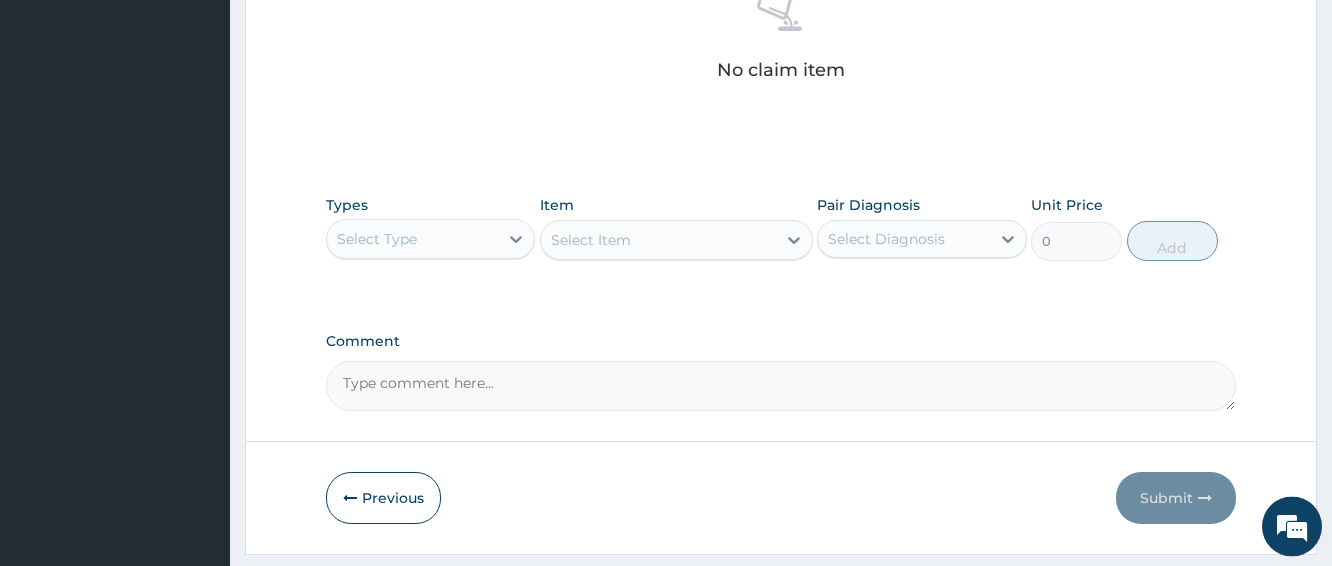 scroll, scrollTop: 876, scrollLeft: 0, axis: vertical 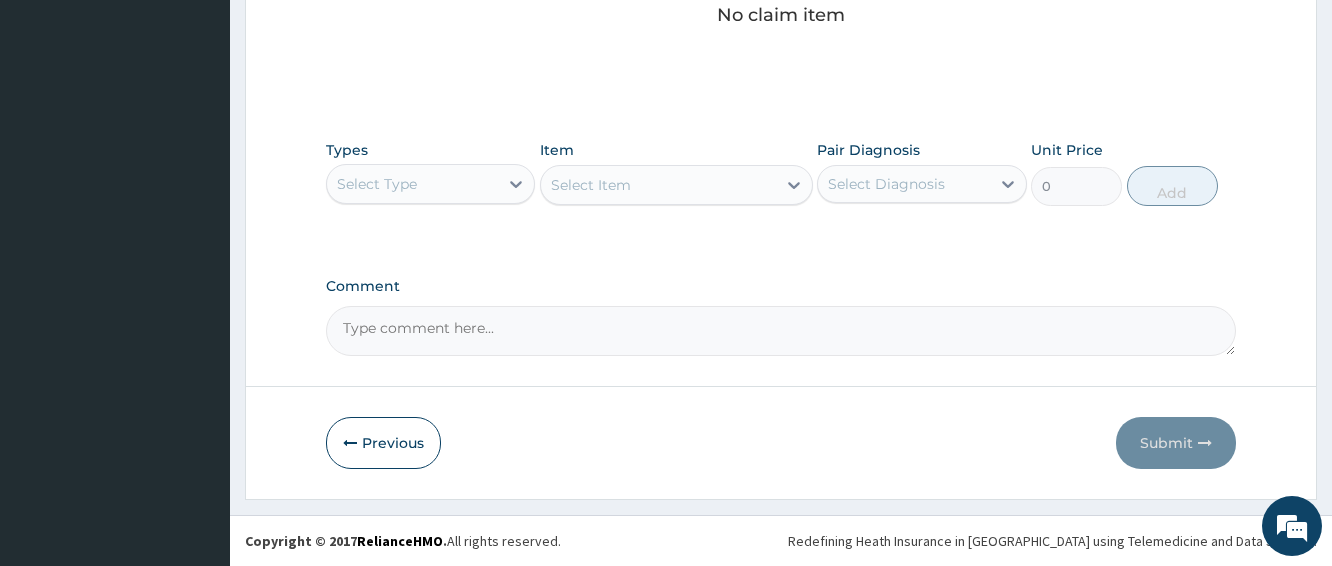 click on "Select Type" at bounding box center [412, 184] 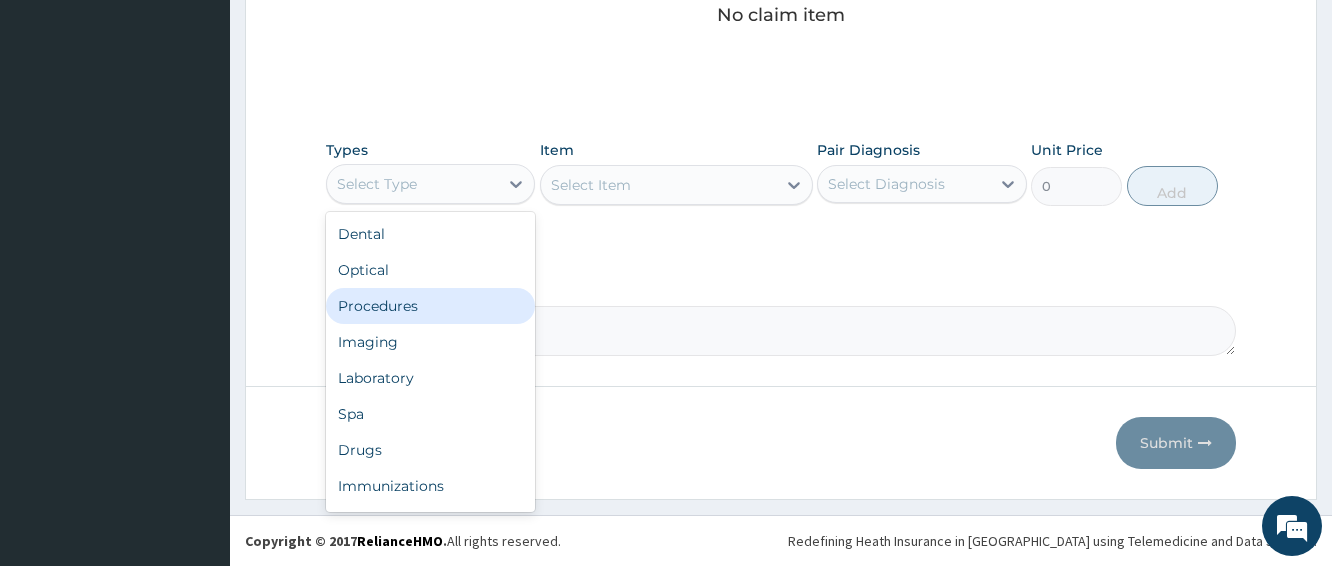 click on "Procedures" at bounding box center (430, 306) 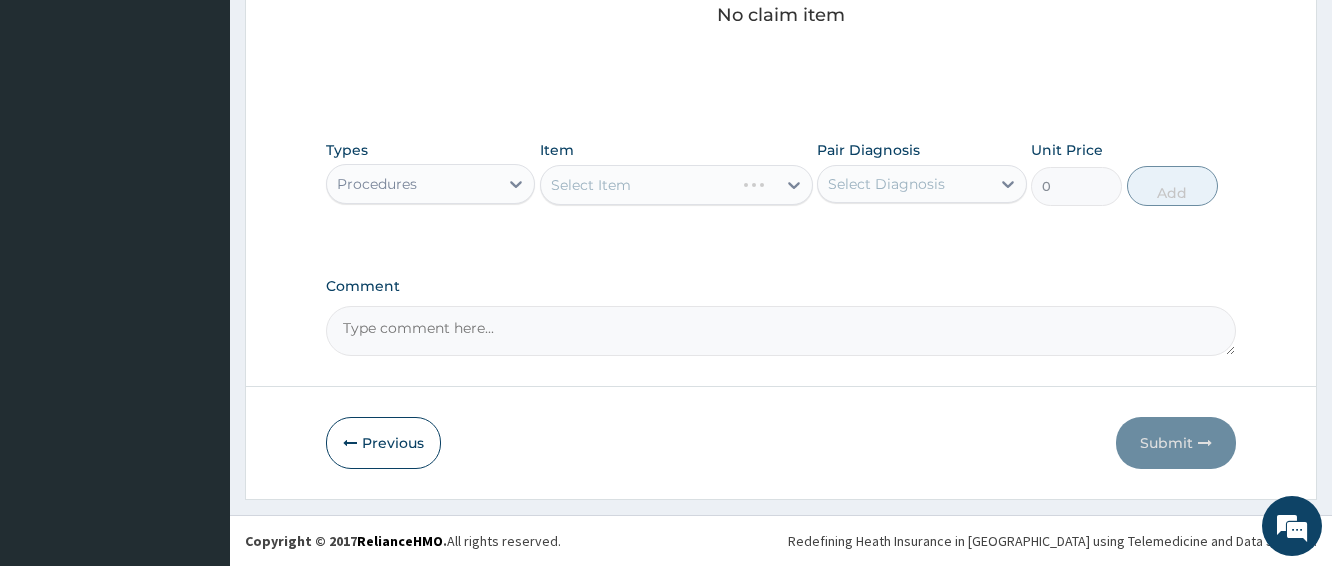 click on "Select Item" at bounding box center (676, 185) 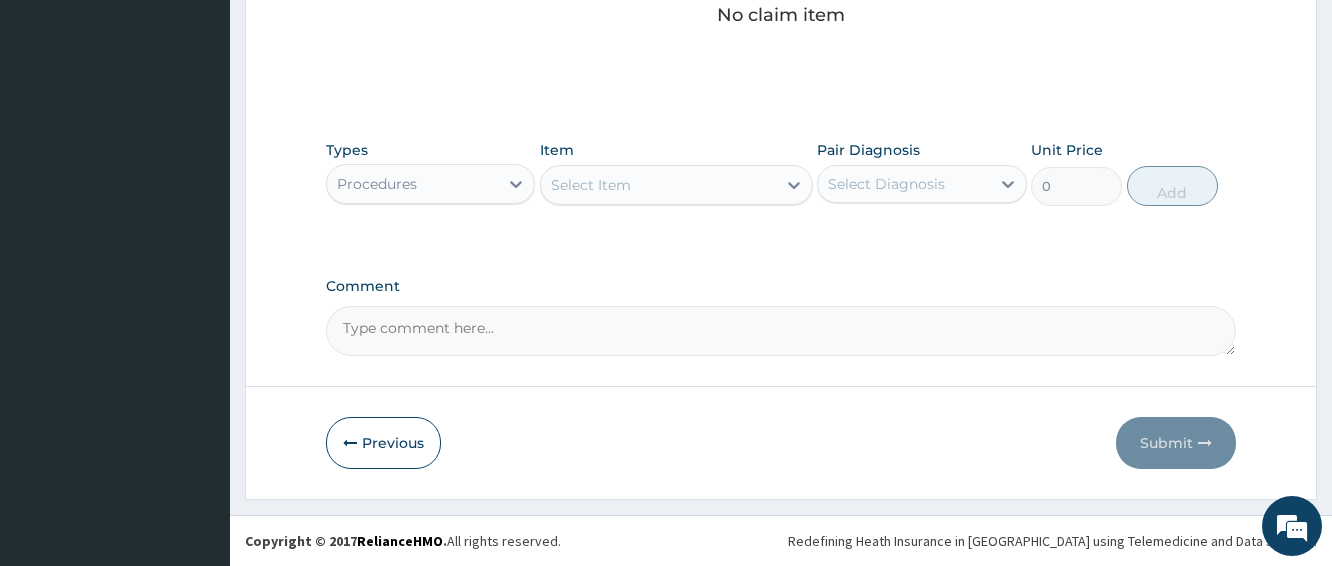 click on "Select Item" at bounding box center [658, 185] 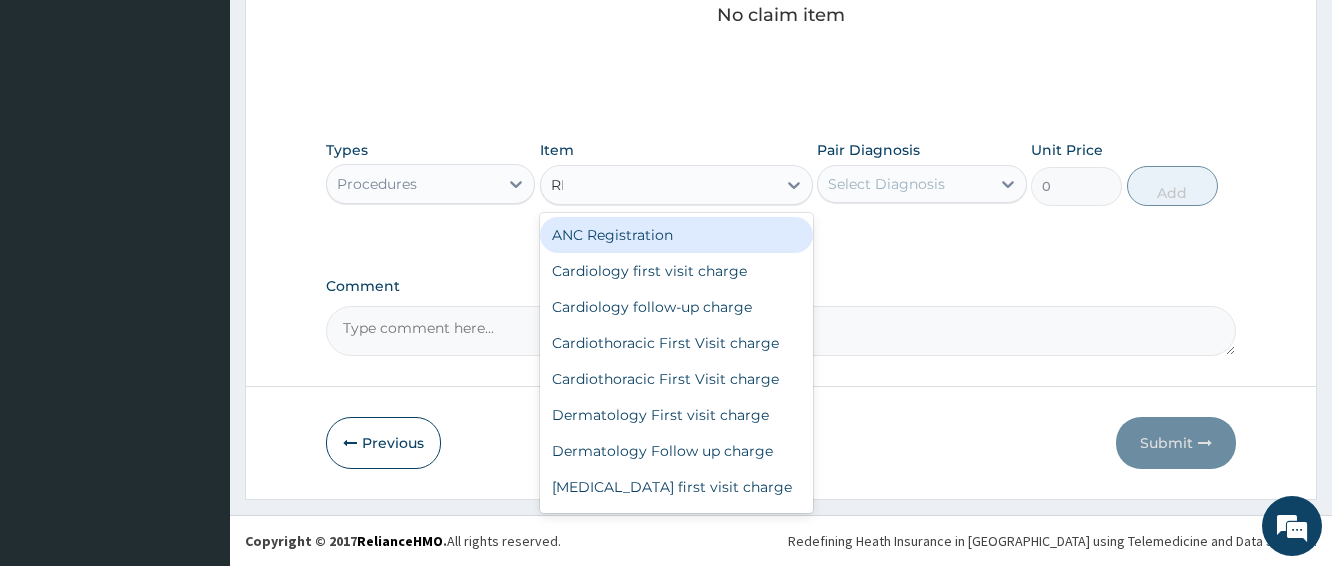 type on "REG" 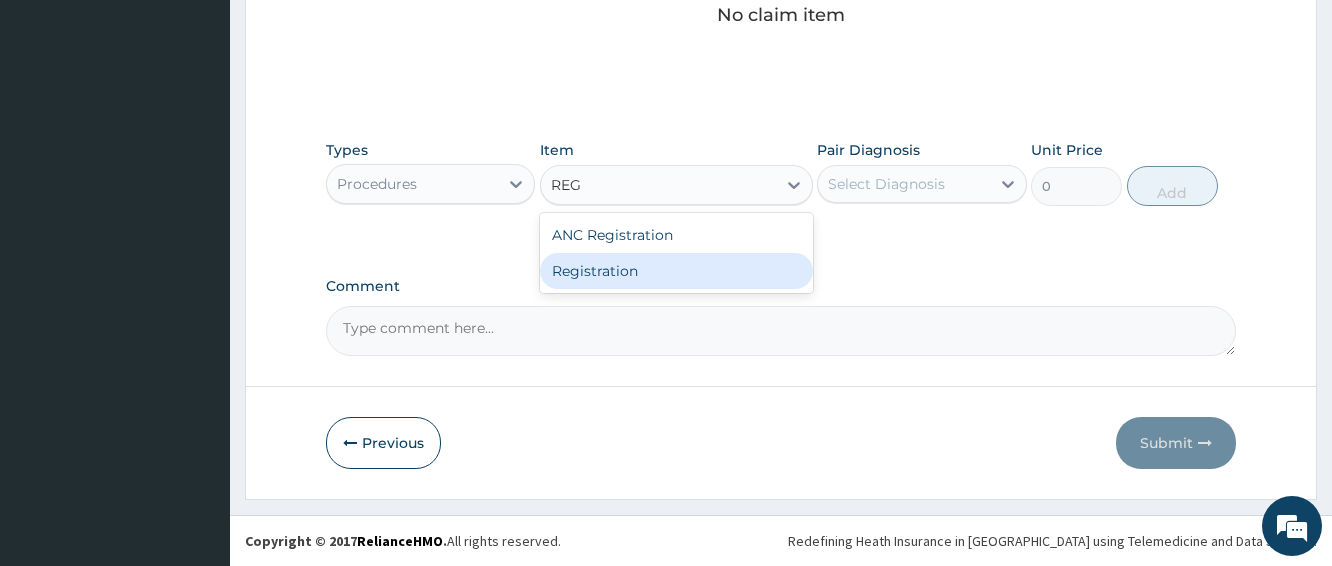 click on "Registration" at bounding box center (676, 271) 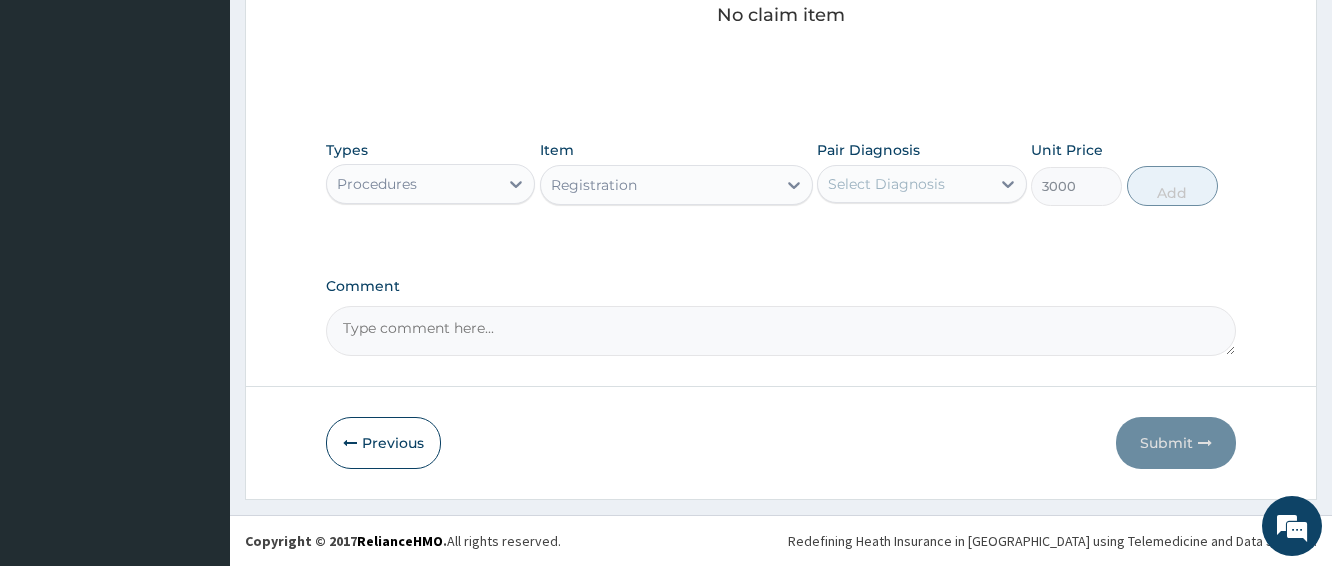 click on "Select Diagnosis" at bounding box center [886, 184] 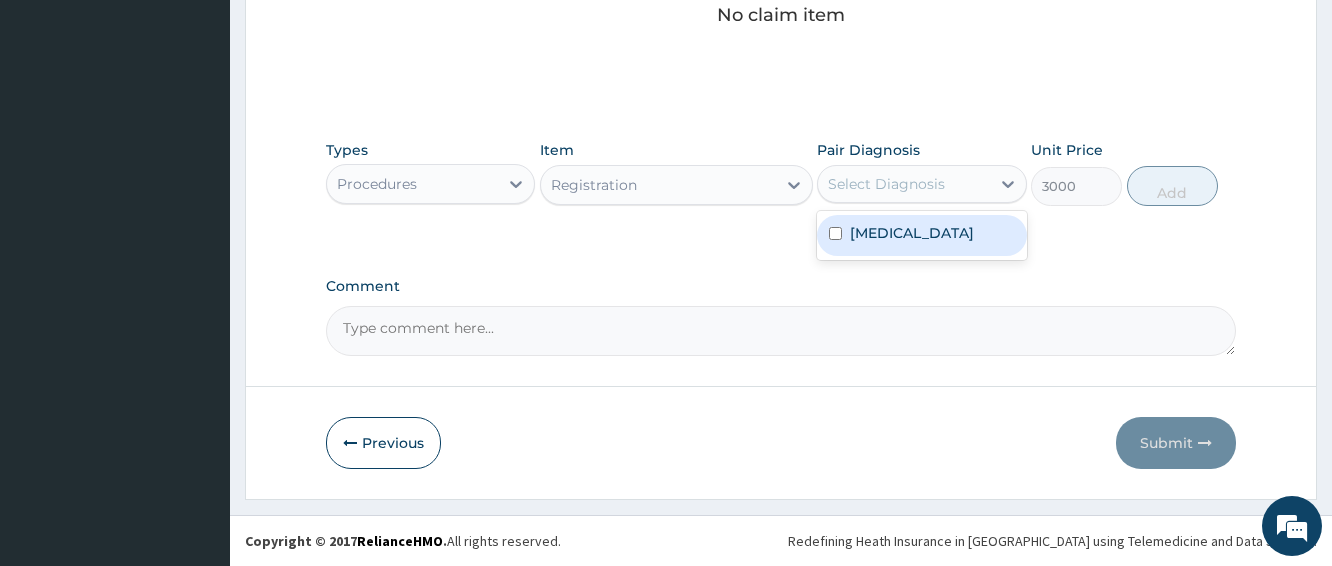 click on "[MEDICAL_DATA]" at bounding box center [912, 233] 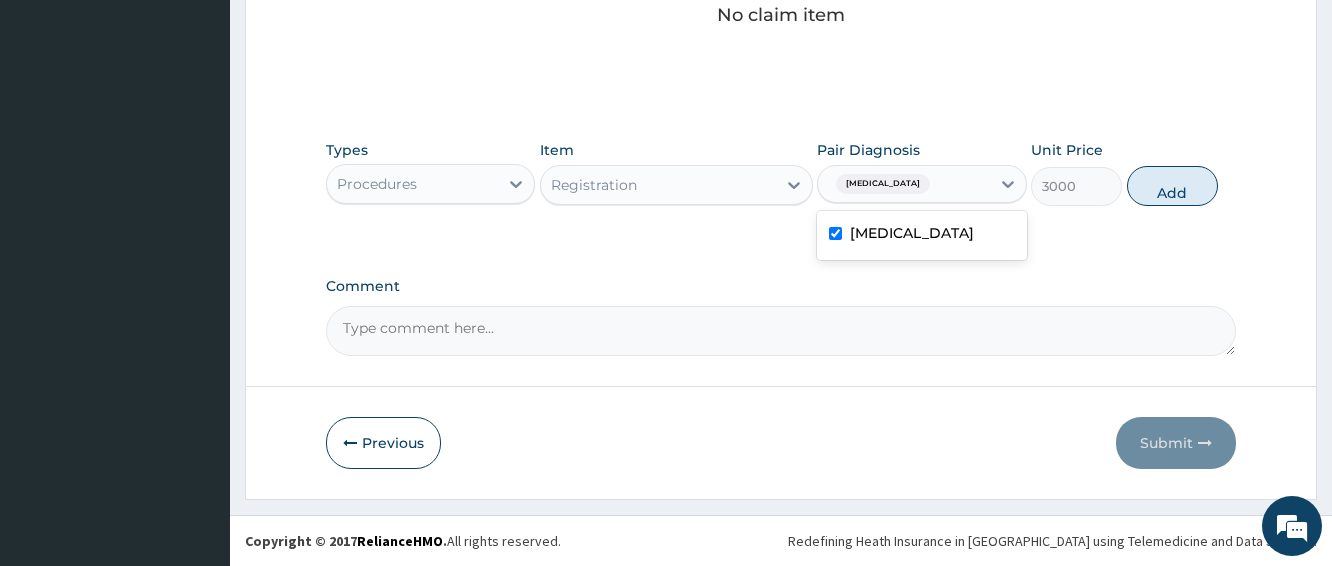 checkbox on "true" 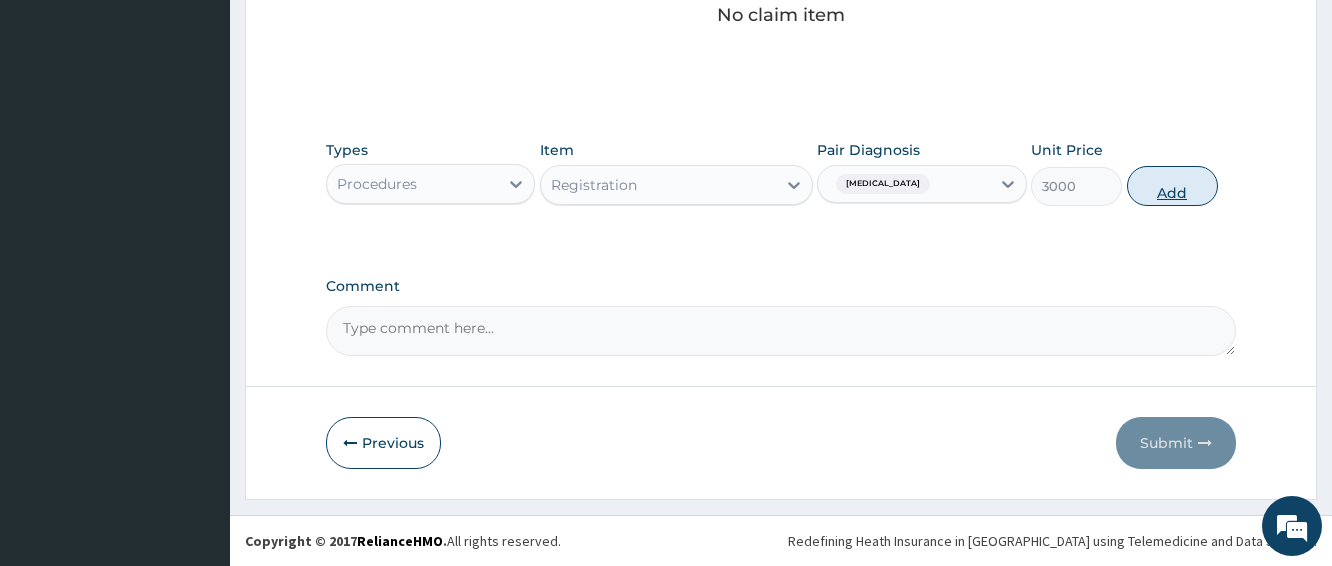 click on "Add" at bounding box center (1172, 186) 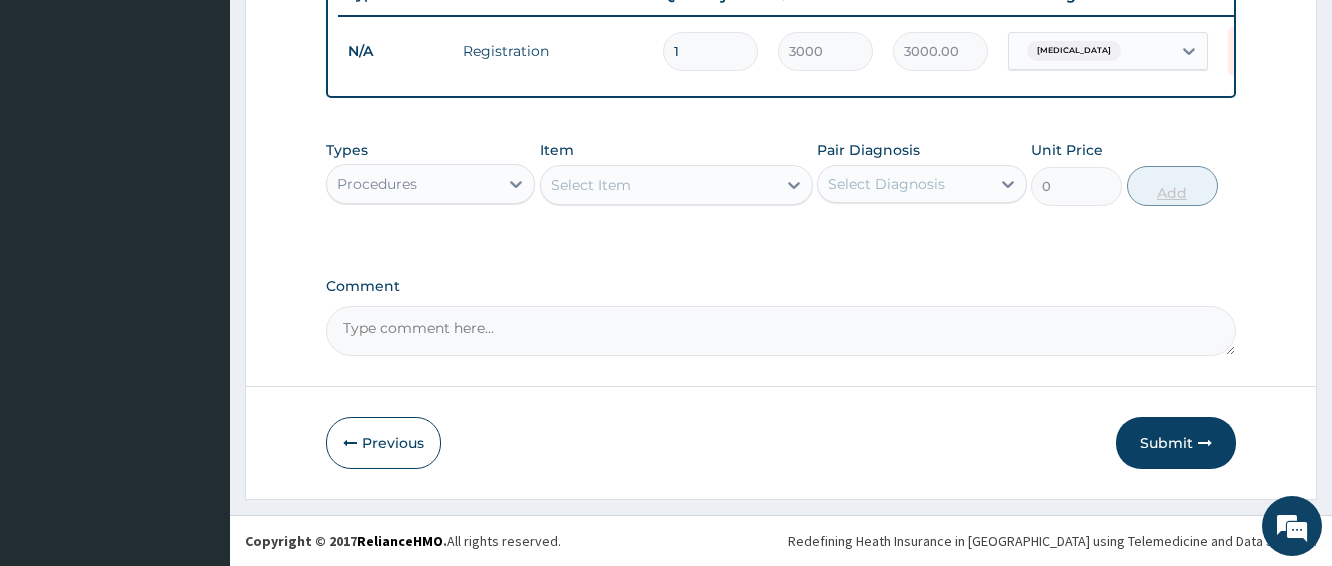 scroll, scrollTop: 798, scrollLeft: 0, axis: vertical 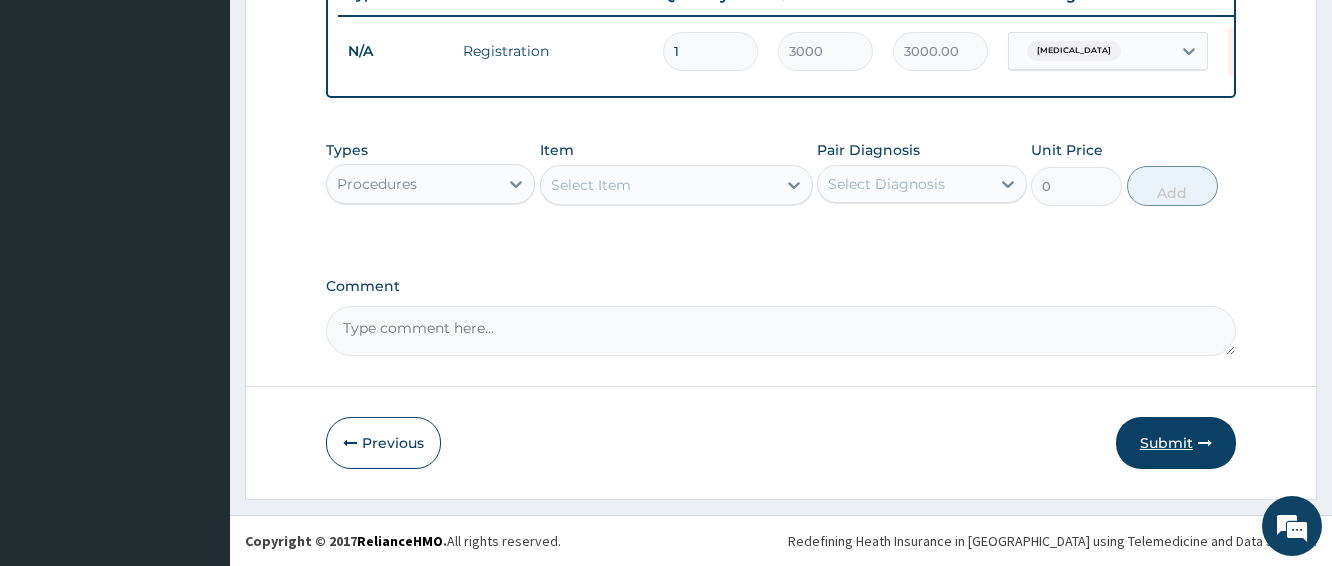 click on "Submit" at bounding box center [1176, 443] 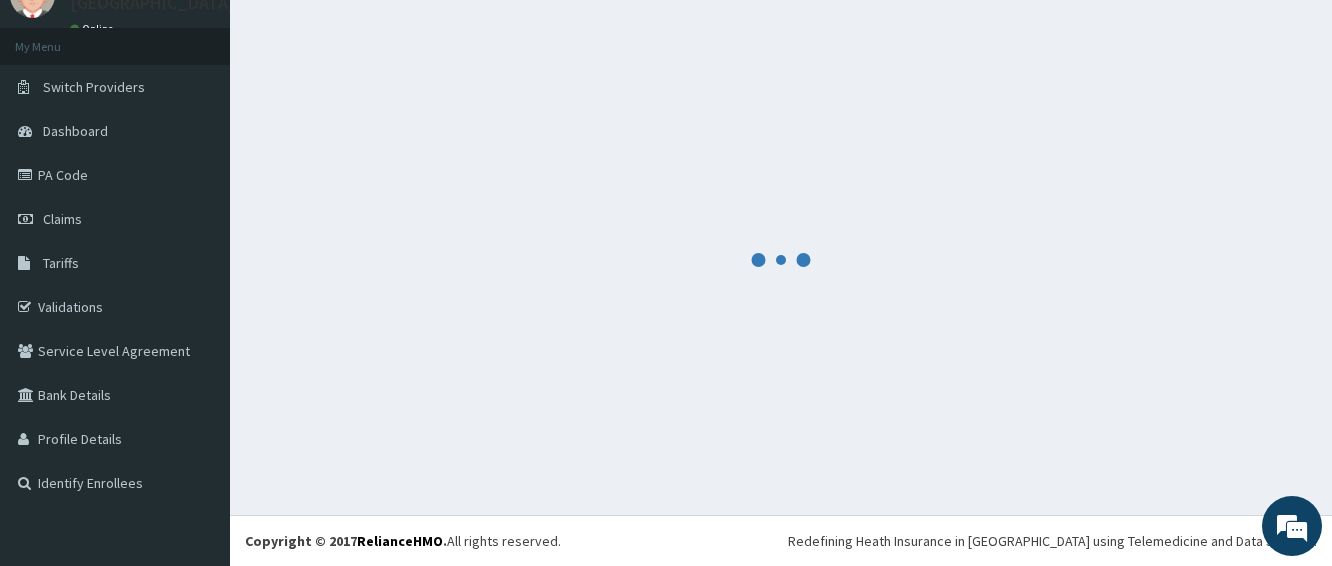 scroll, scrollTop: 88, scrollLeft: 0, axis: vertical 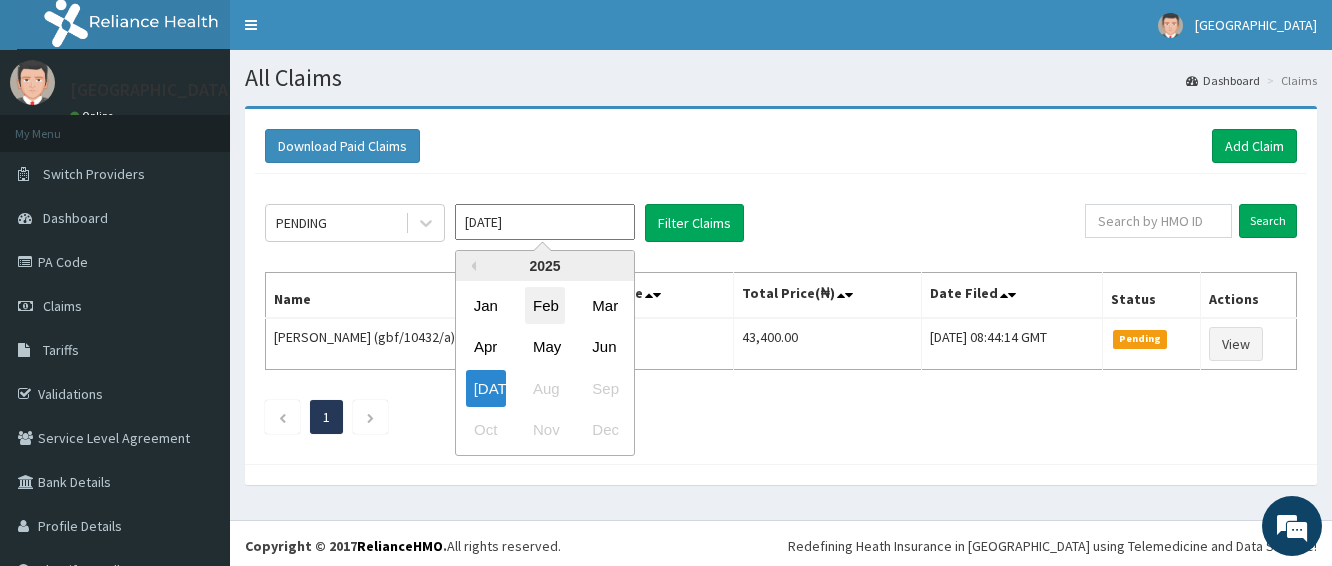 click on "Feb" at bounding box center (545, 305) 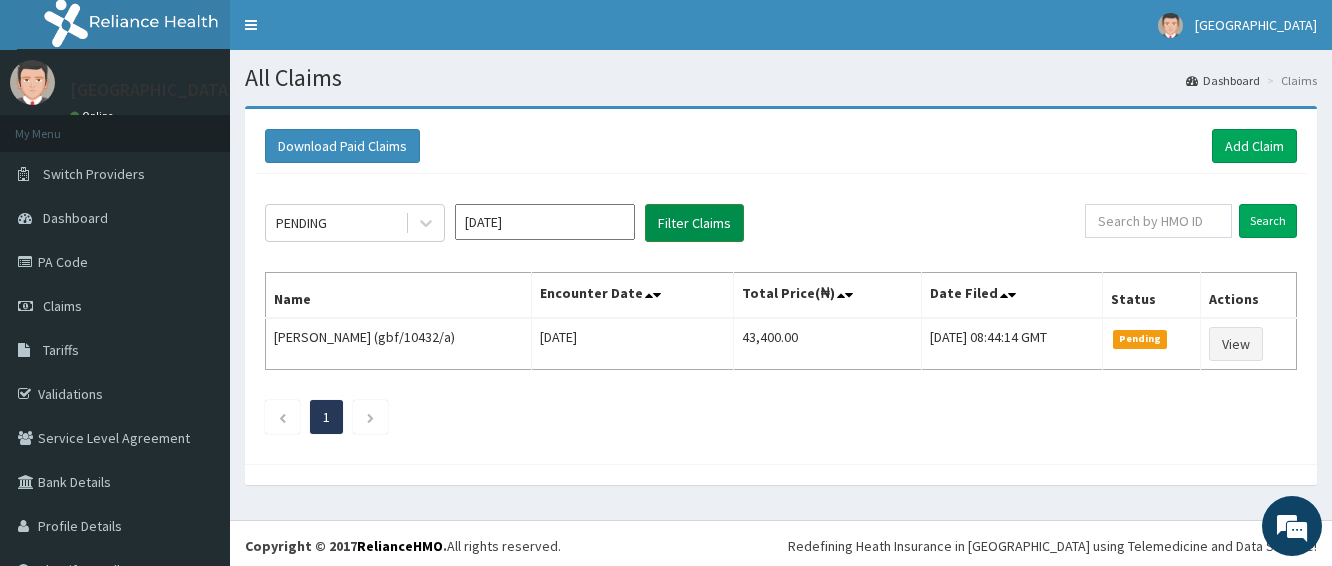 click on "Filter Claims" at bounding box center [694, 223] 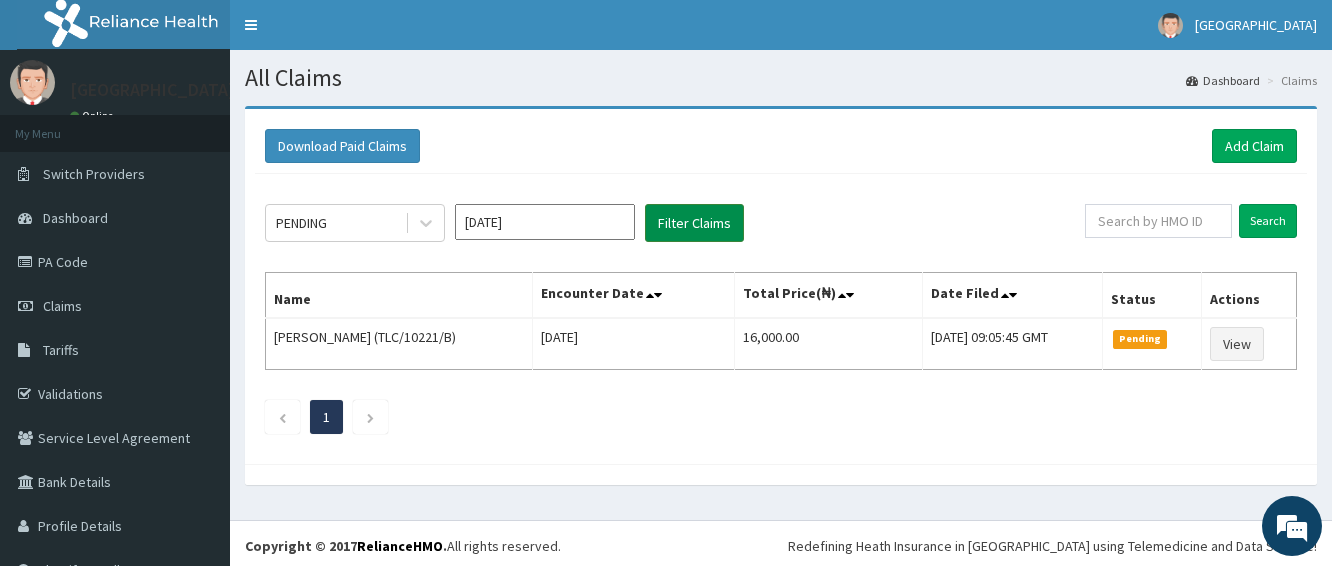 click on "Filter Claims" at bounding box center [694, 223] 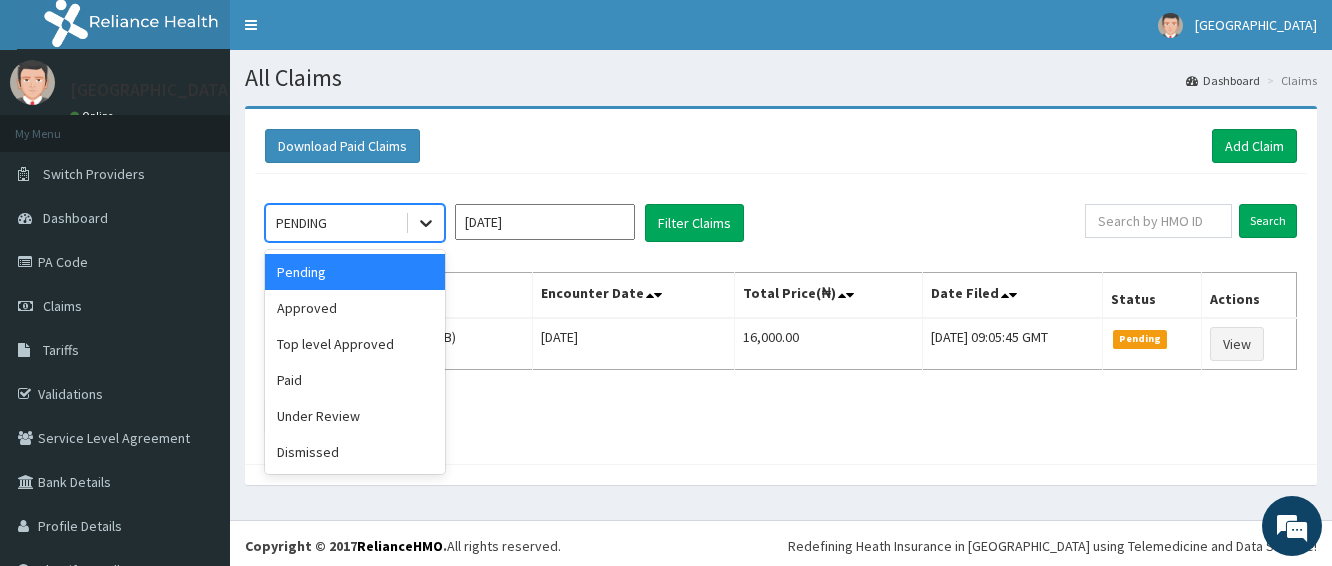 click 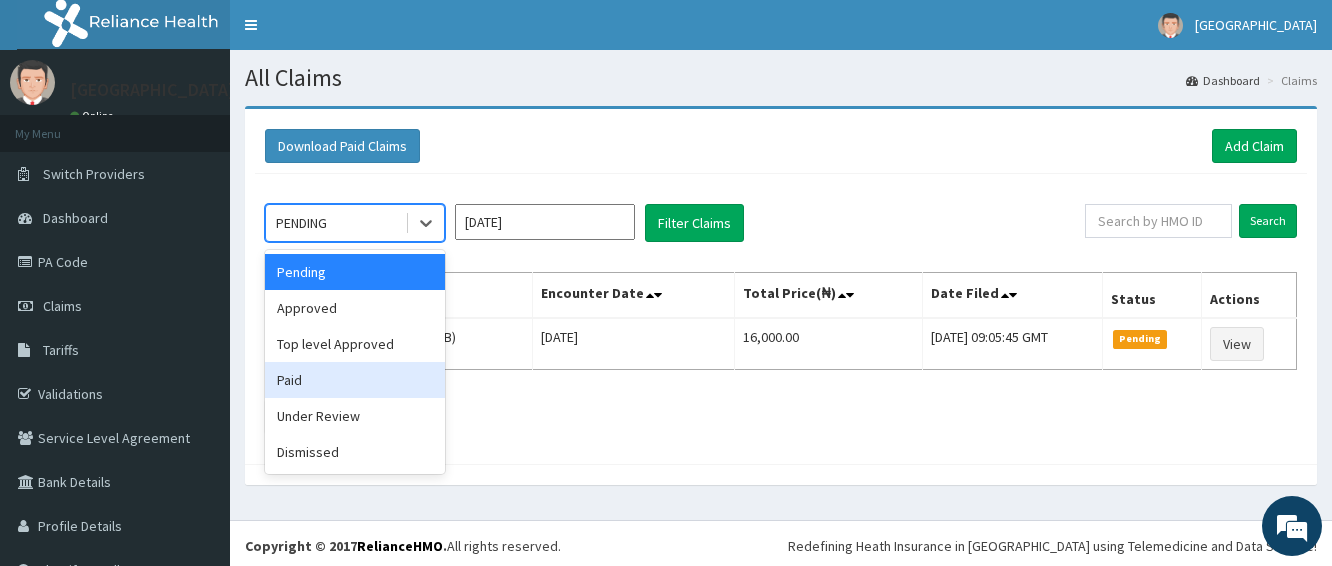 scroll, scrollTop: 0, scrollLeft: 0, axis: both 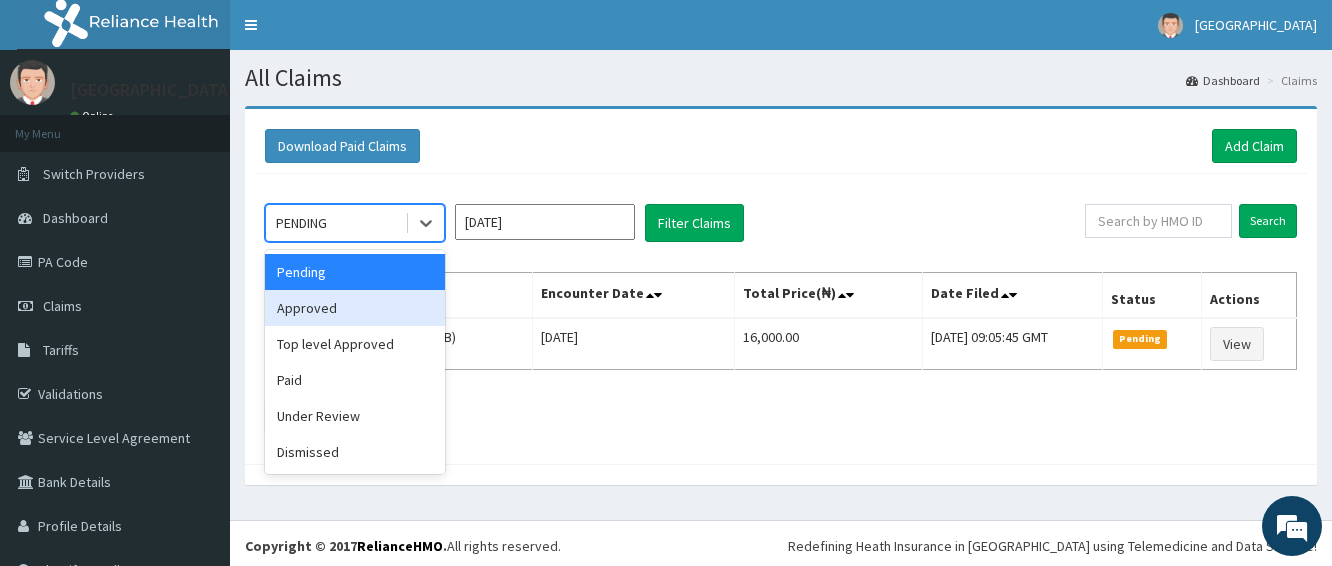click on "Approved" at bounding box center (355, 308) 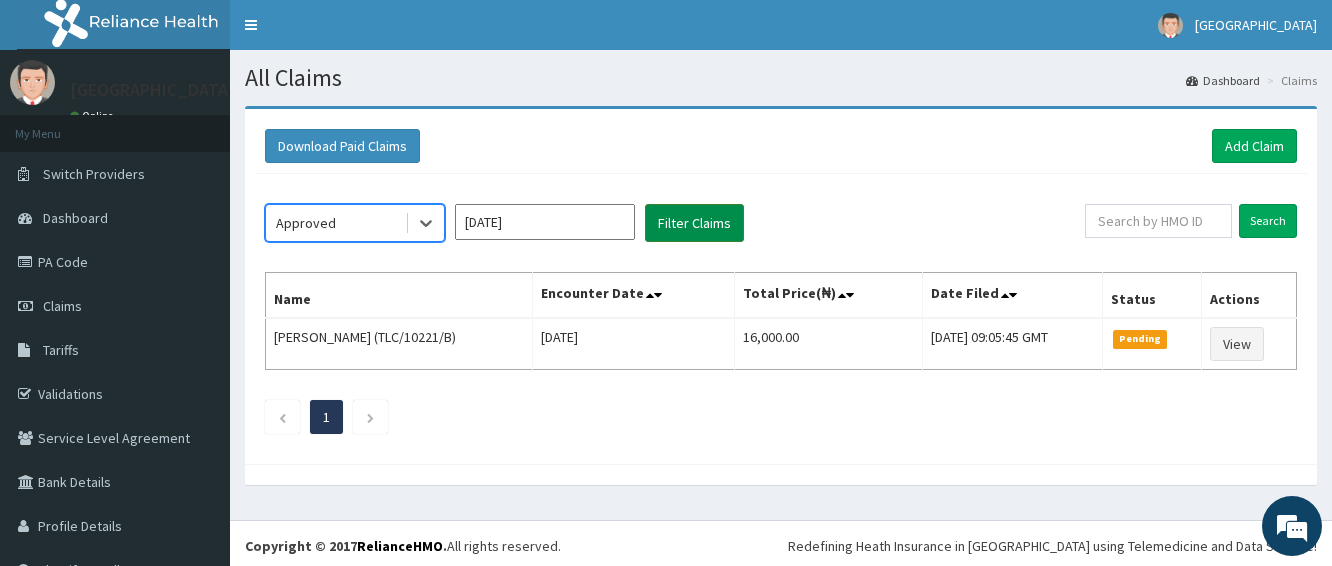 click on "Filter Claims" at bounding box center [694, 223] 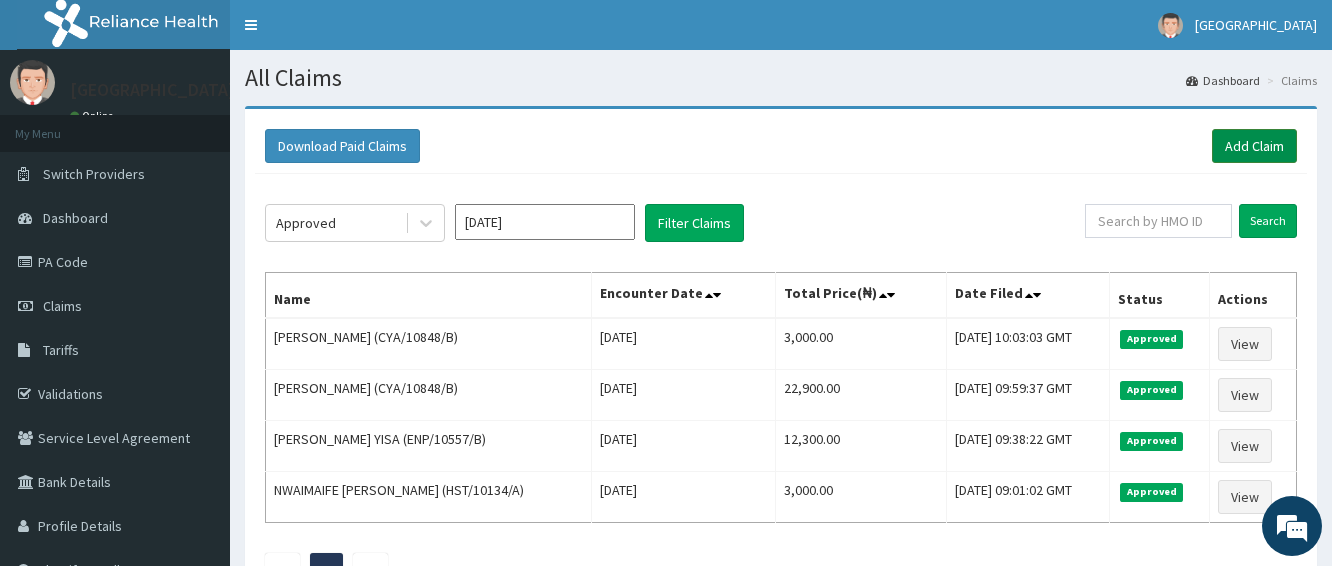 click on "Add Claim" at bounding box center (1254, 146) 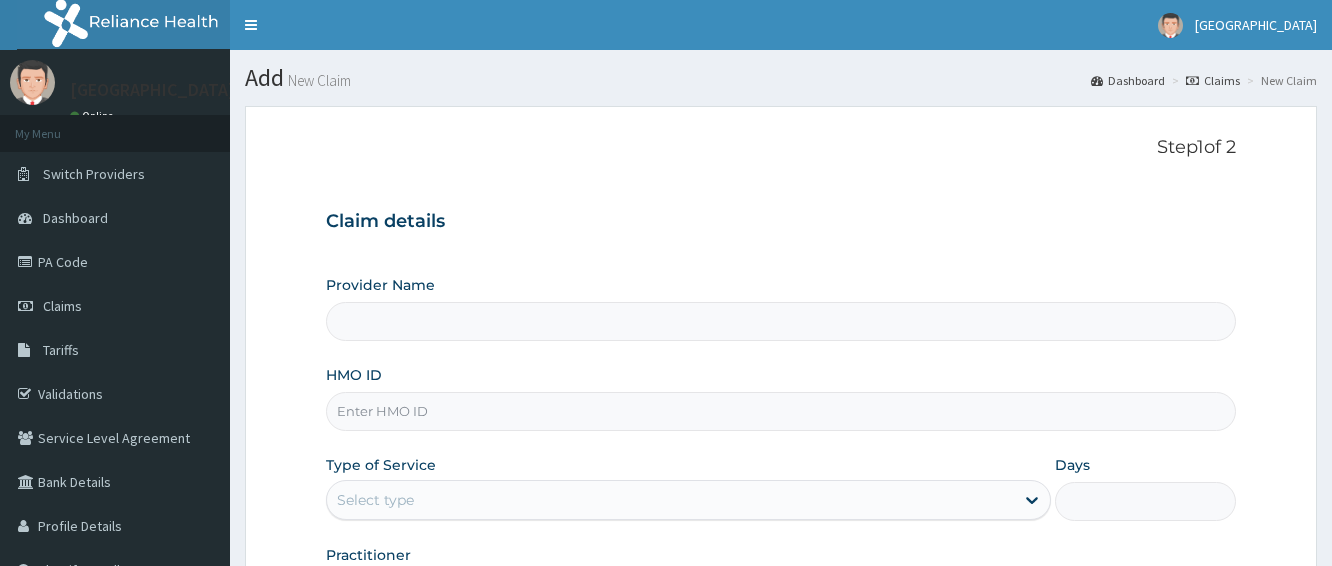 scroll, scrollTop: 0, scrollLeft: 0, axis: both 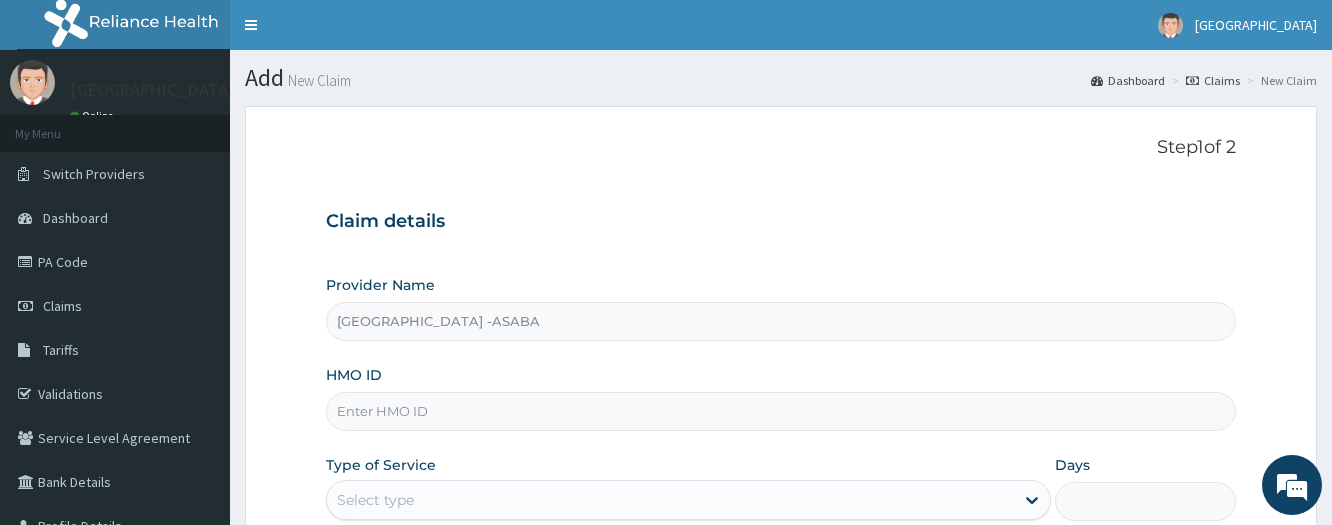 click on "HMO ID" at bounding box center [781, 411] 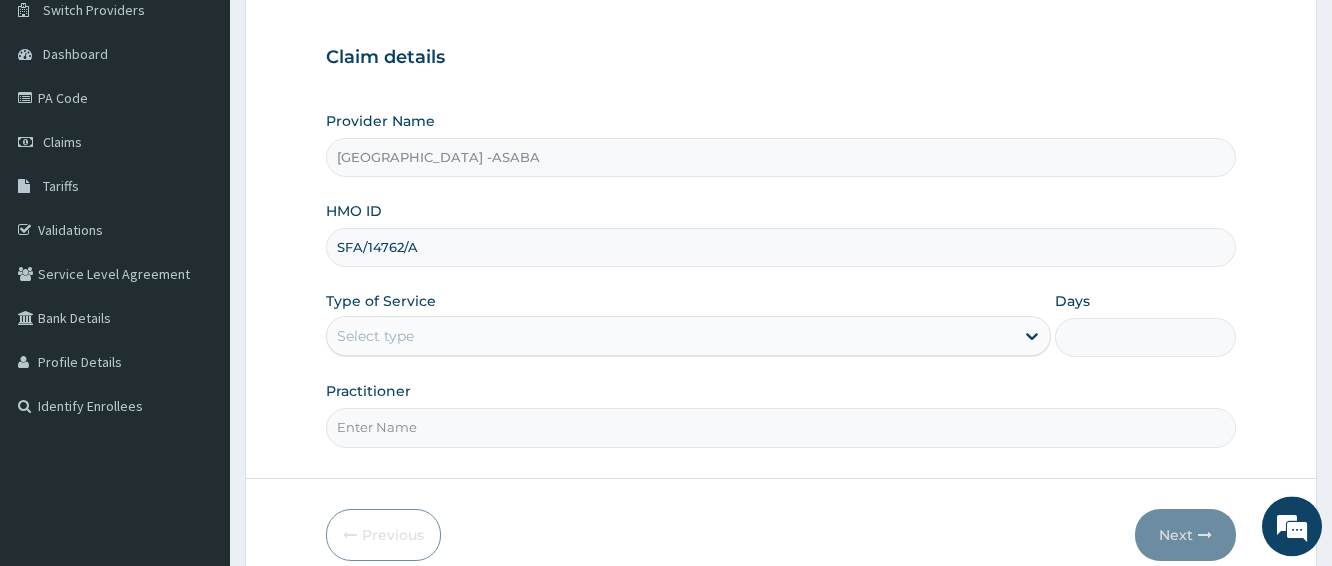 scroll, scrollTop: 256, scrollLeft: 0, axis: vertical 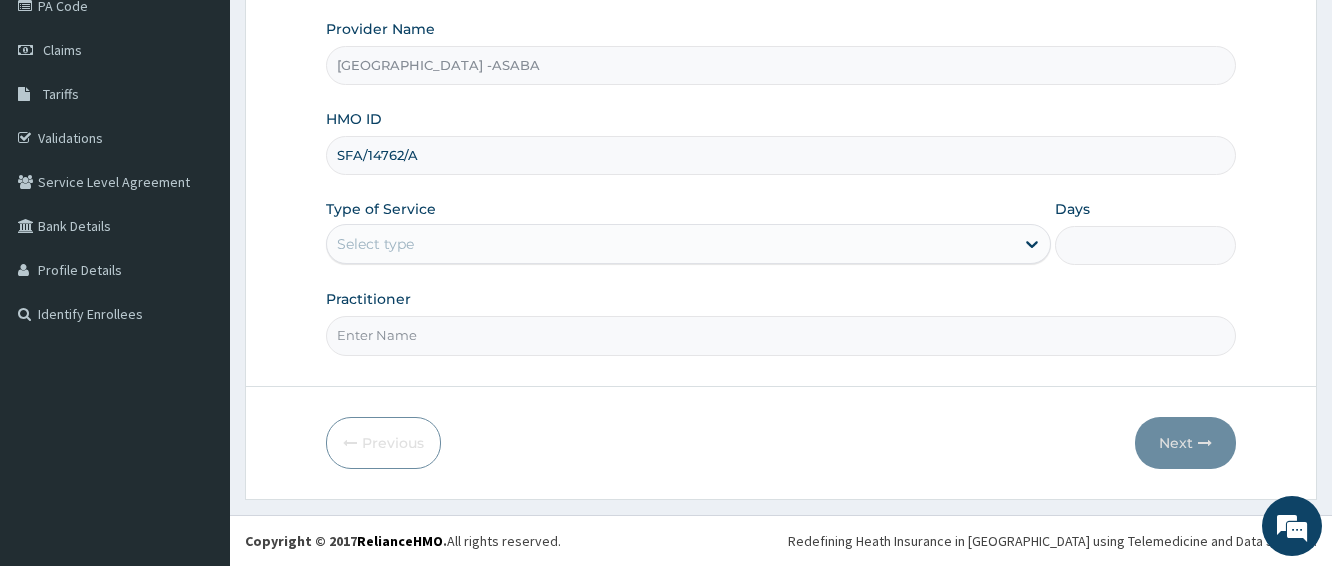 type on "SFA/14762/A" 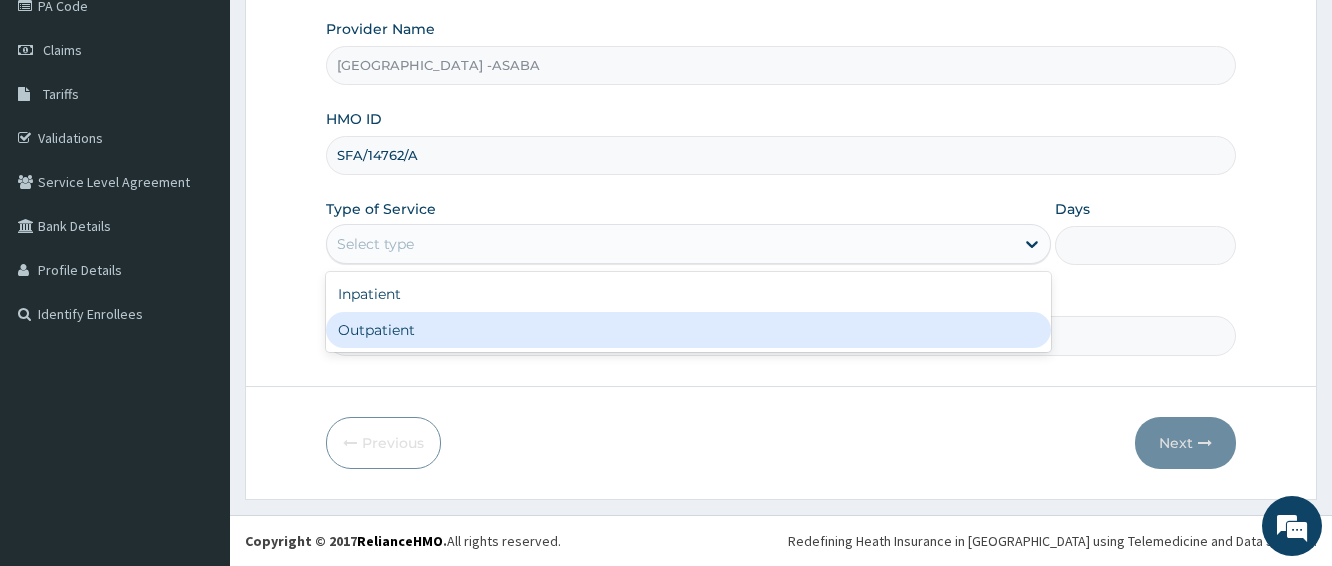 click on "Outpatient" at bounding box center [688, 330] 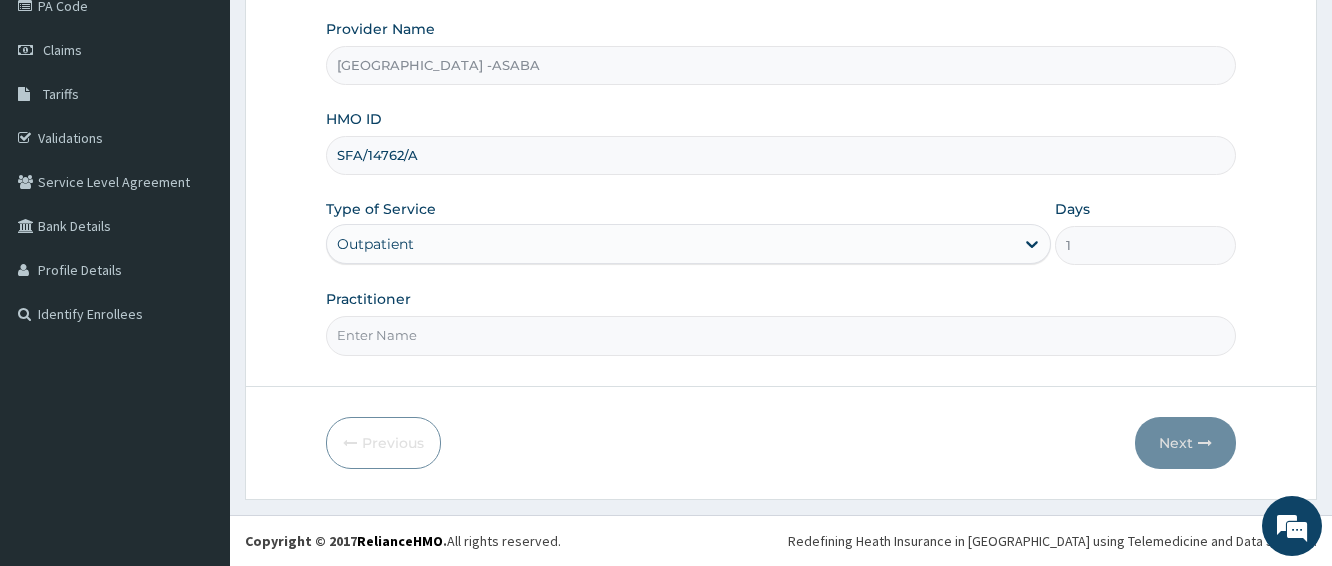 click on "Practitioner" at bounding box center [781, 335] 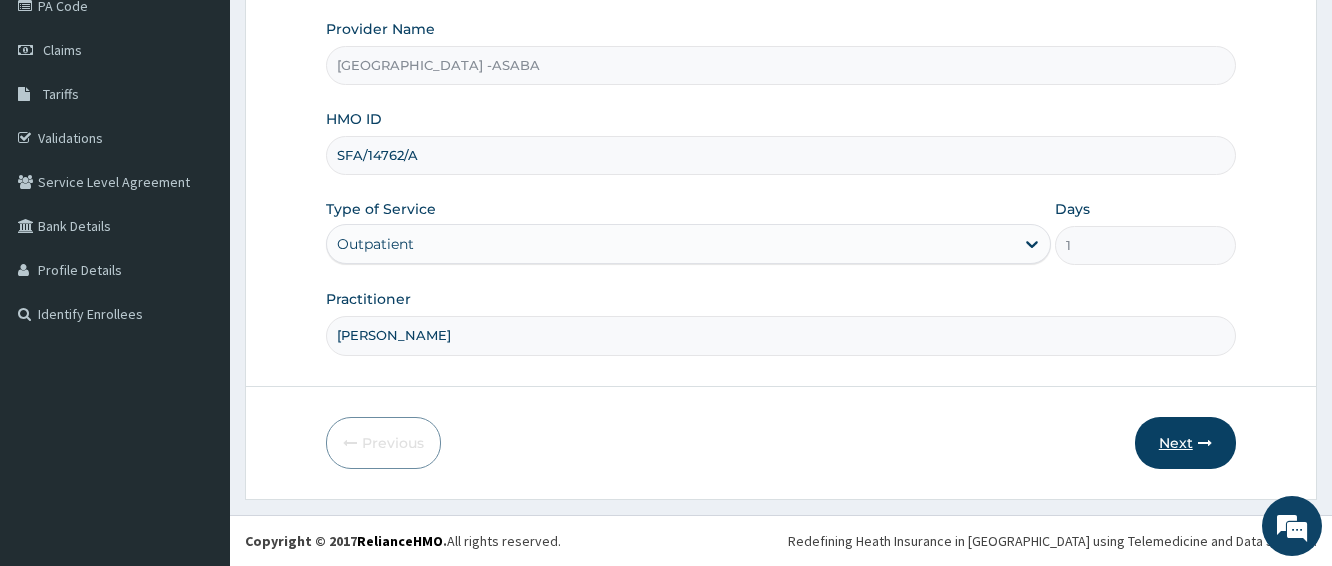 type on "[PERSON_NAME]" 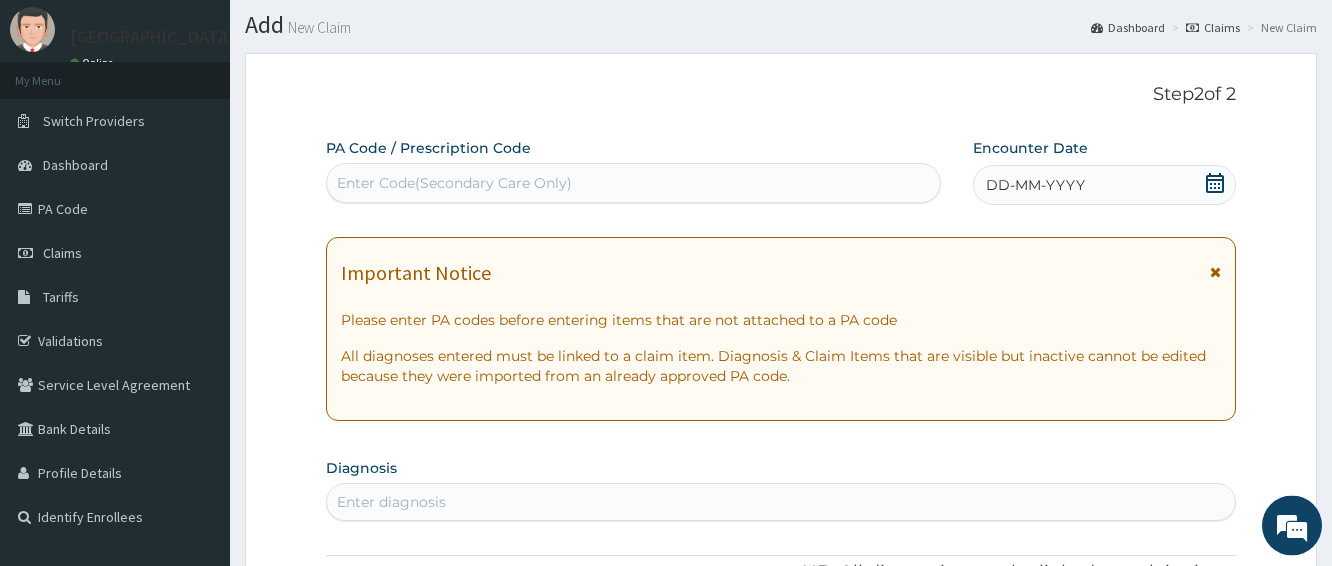 scroll, scrollTop: 52, scrollLeft: 0, axis: vertical 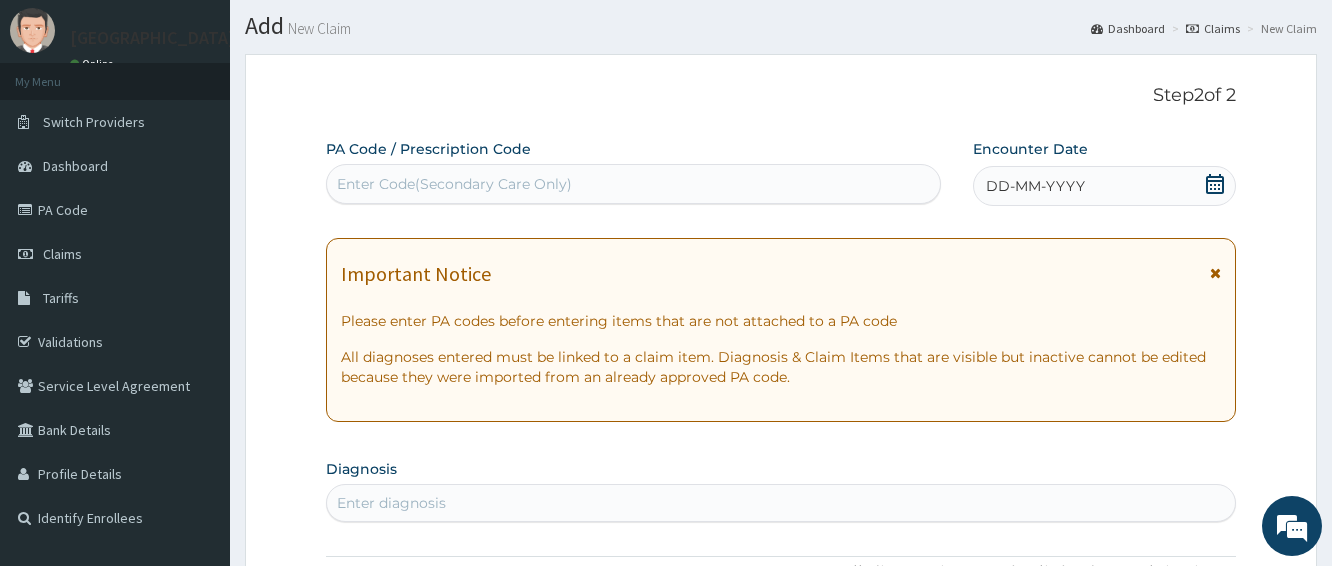 click on "Enter Code(Secondary Care Only)" at bounding box center (633, 184) 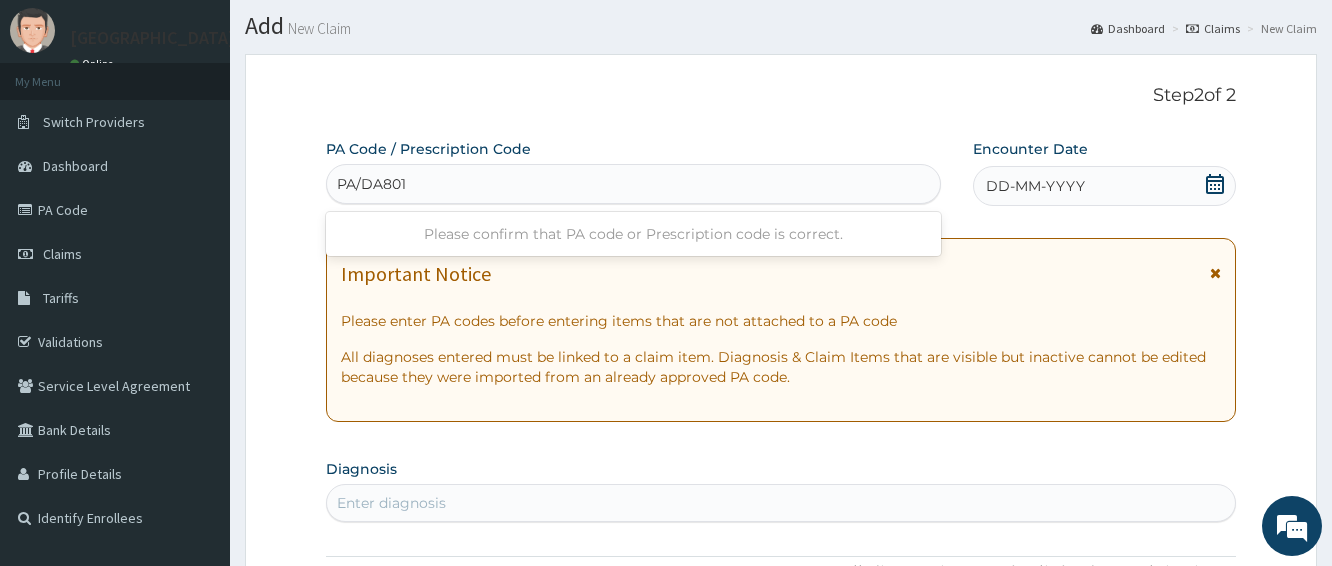 type on "PA/DA801B" 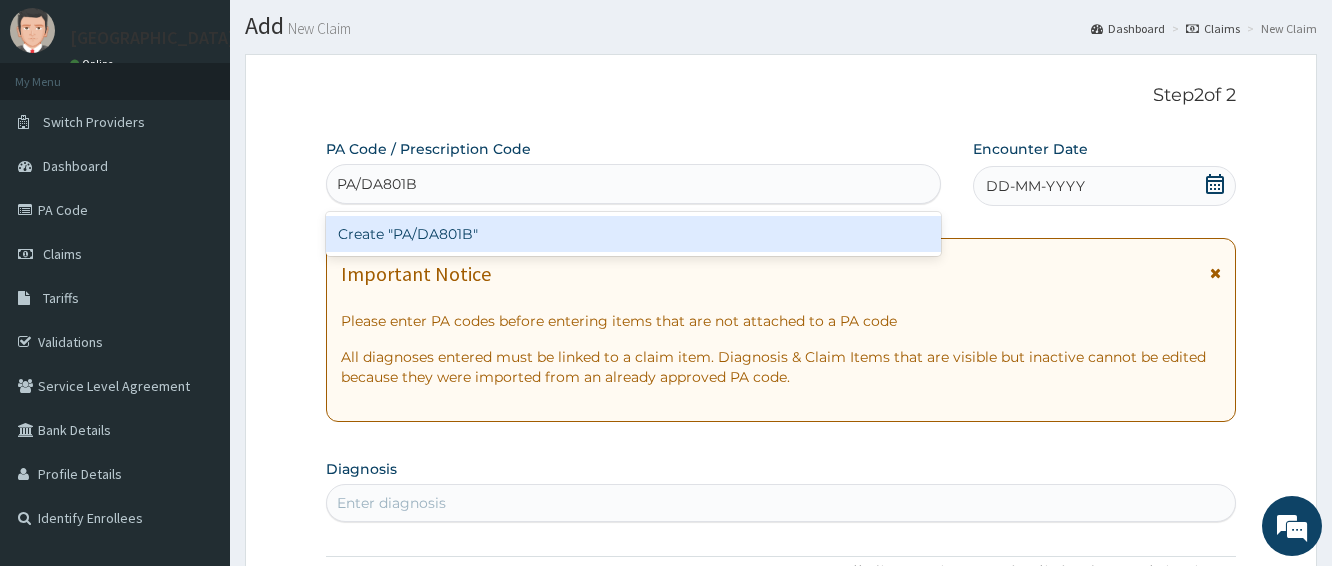 click on "Create "PA/DA801B"" at bounding box center (633, 234) 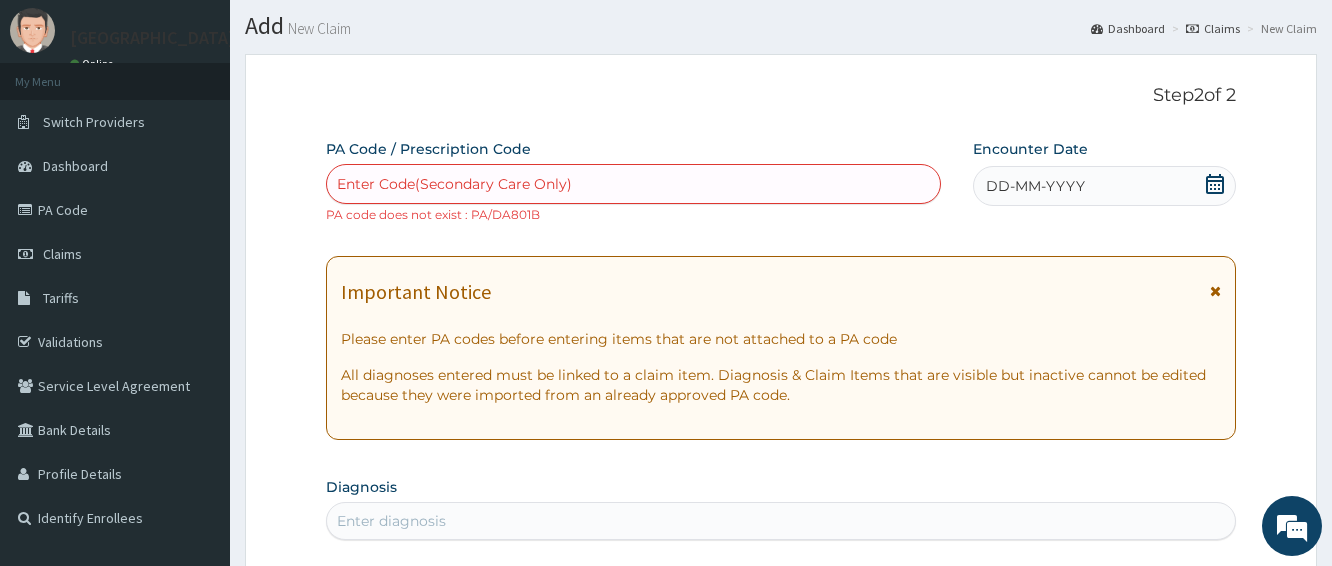 click on "Enter Code(Secondary Care Only)" at bounding box center (633, 184) 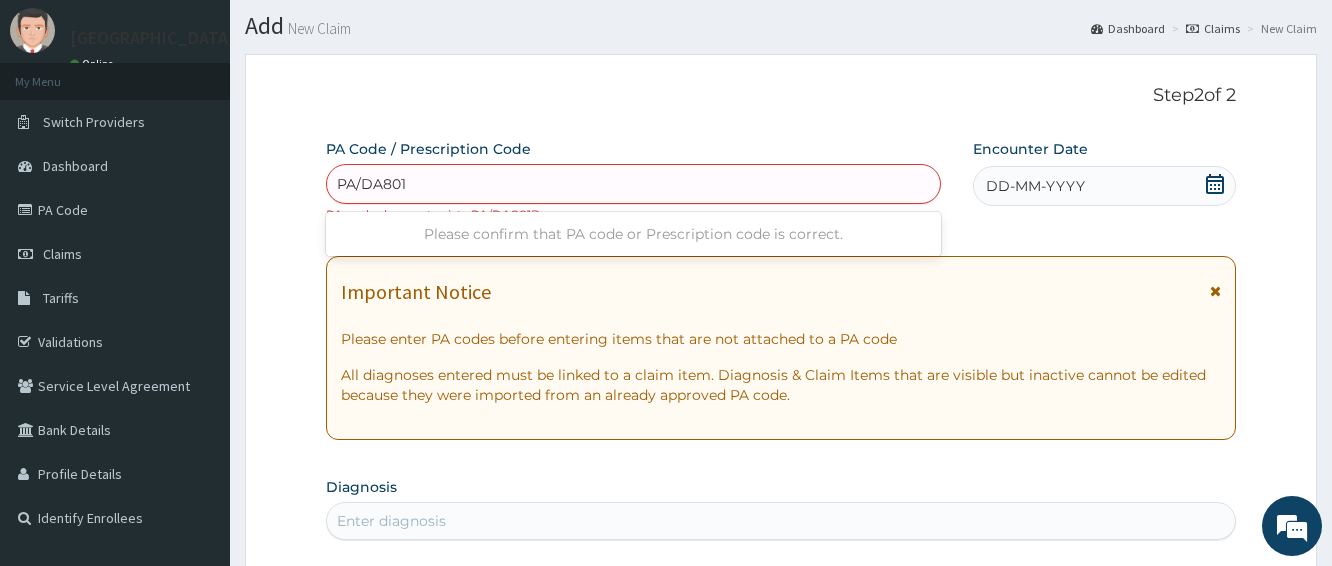 type on "PA/DA801B" 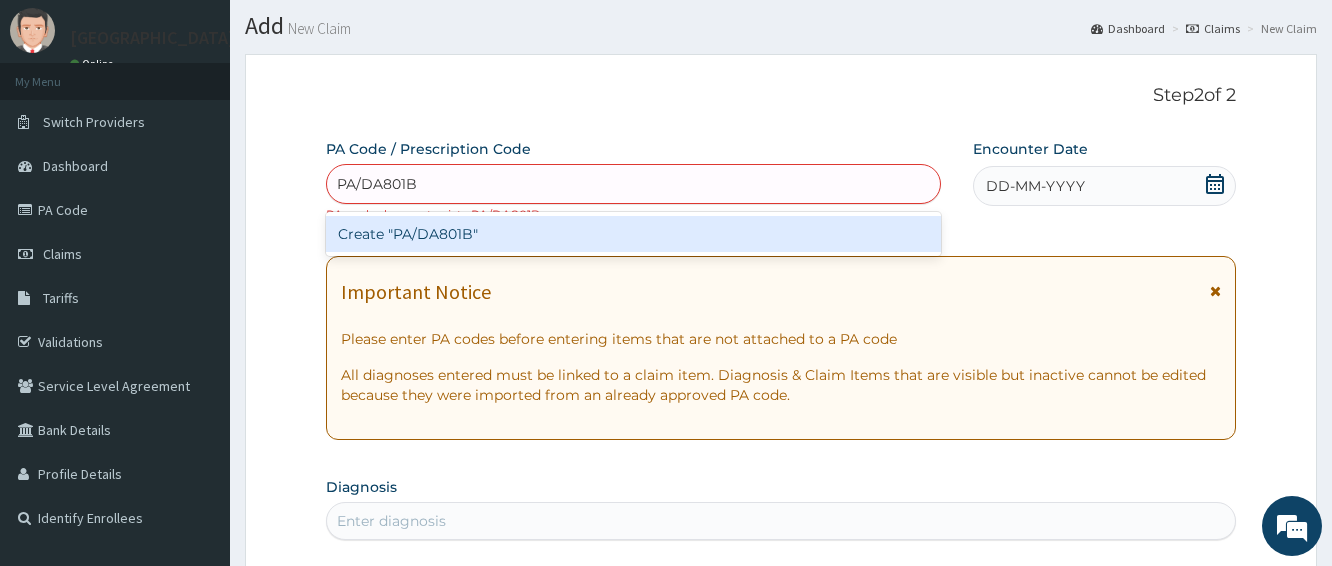 click on "Create "PA/DA801B"" at bounding box center (633, 234) 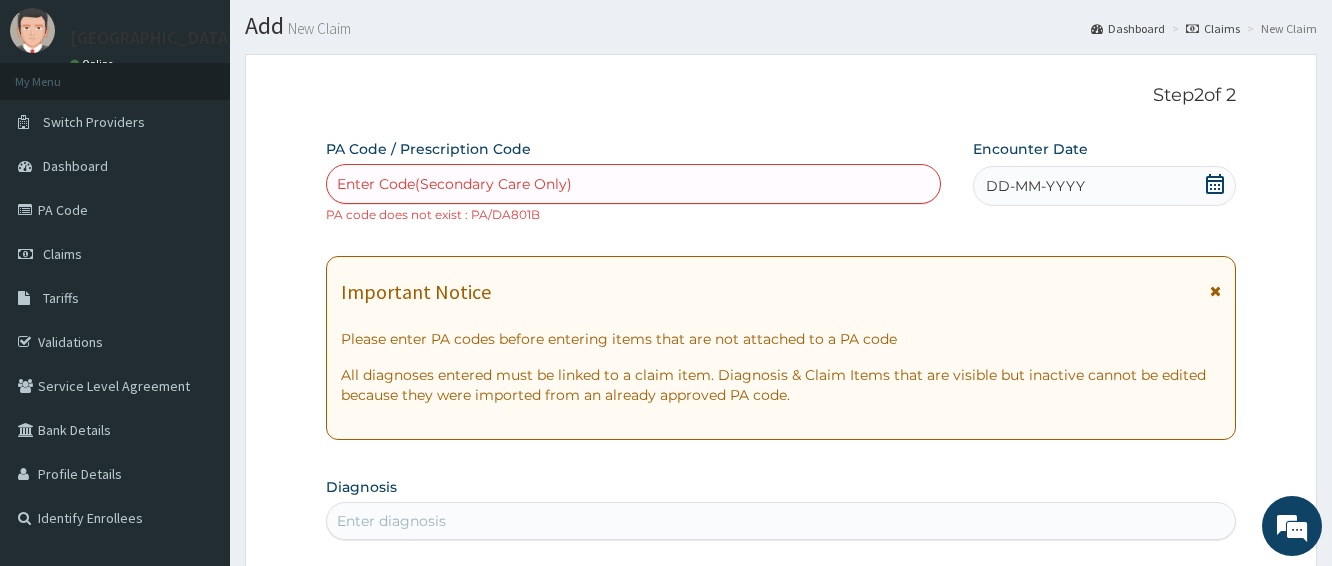 click on "Enter Code(Secondary Care Only)" at bounding box center [633, 184] 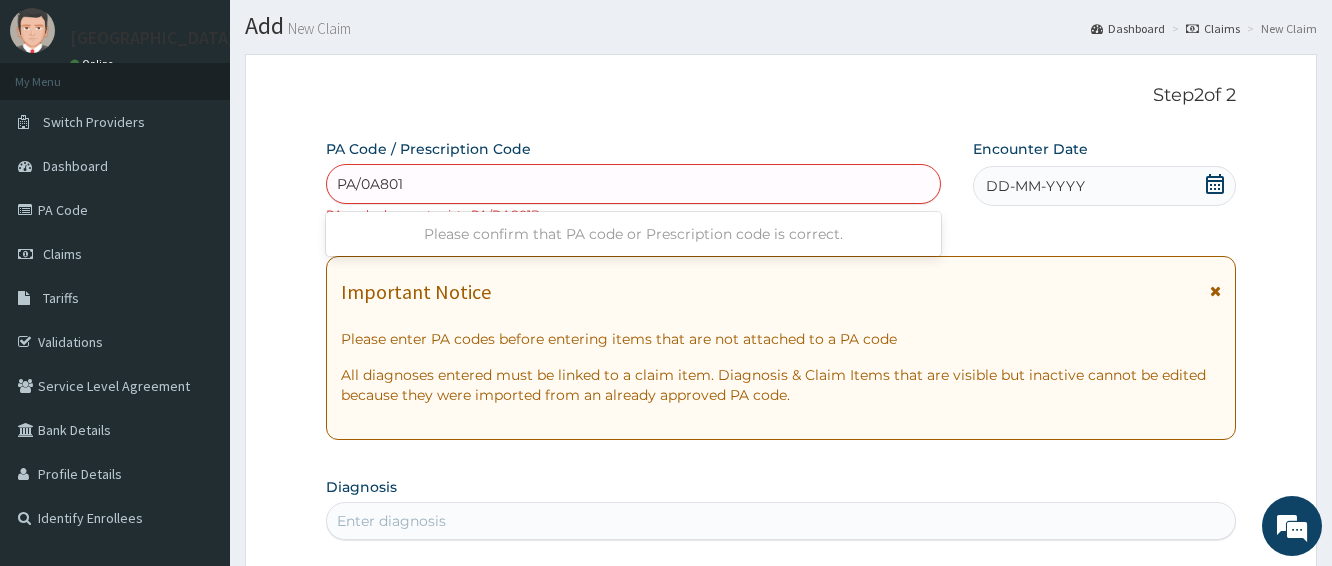 type on "PA/0A801B" 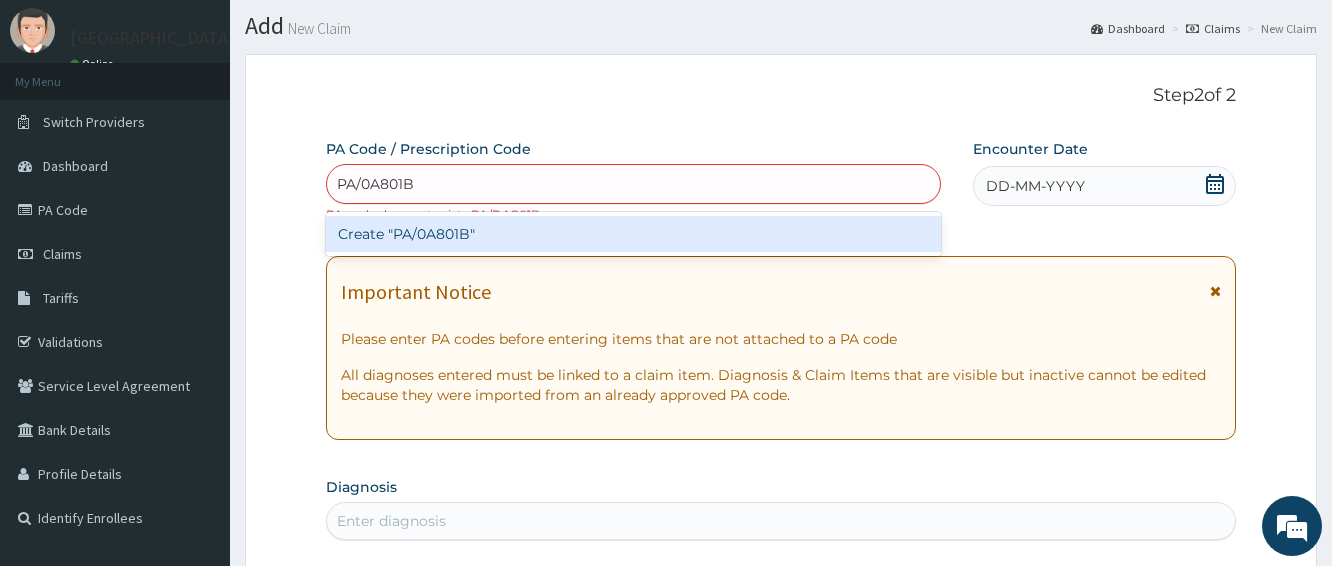 click on "Create "PA/0A801B"" at bounding box center [633, 234] 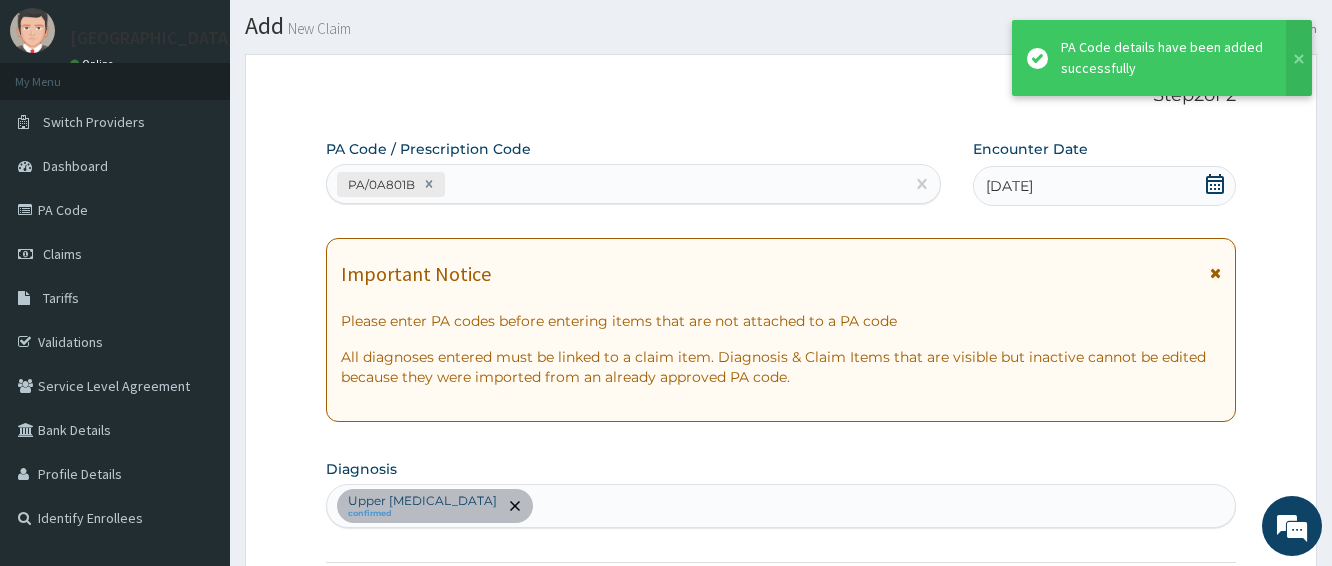 scroll, scrollTop: 549, scrollLeft: 0, axis: vertical 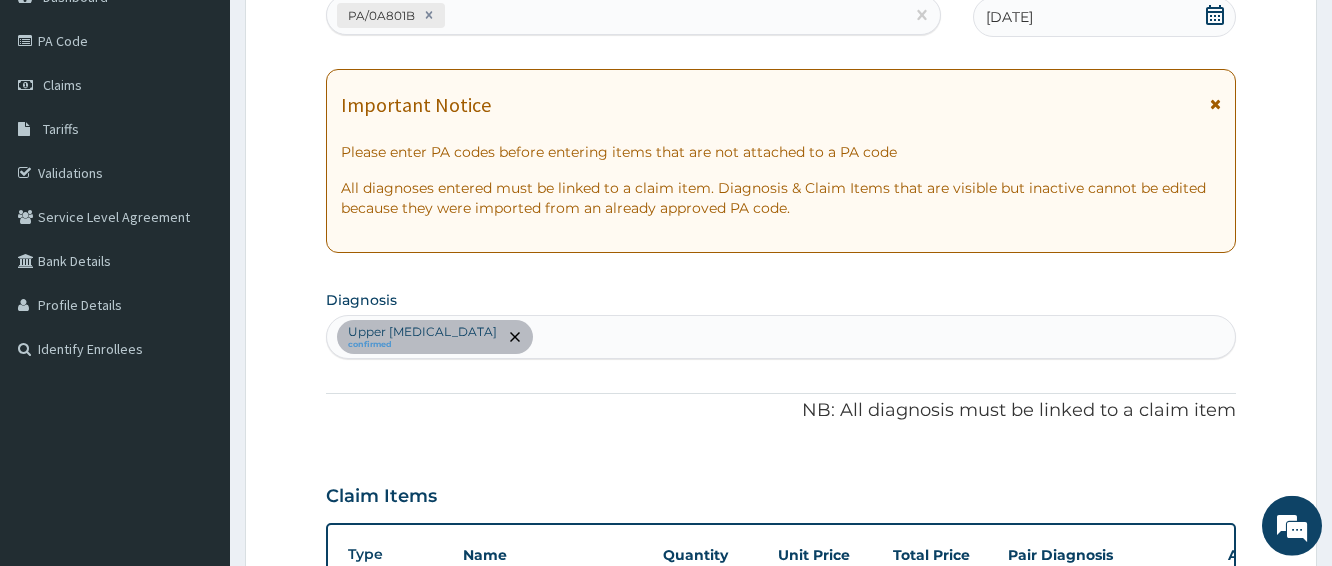 click on "Upper urinary tract infection confirmed" at bounding box center [781, 337] 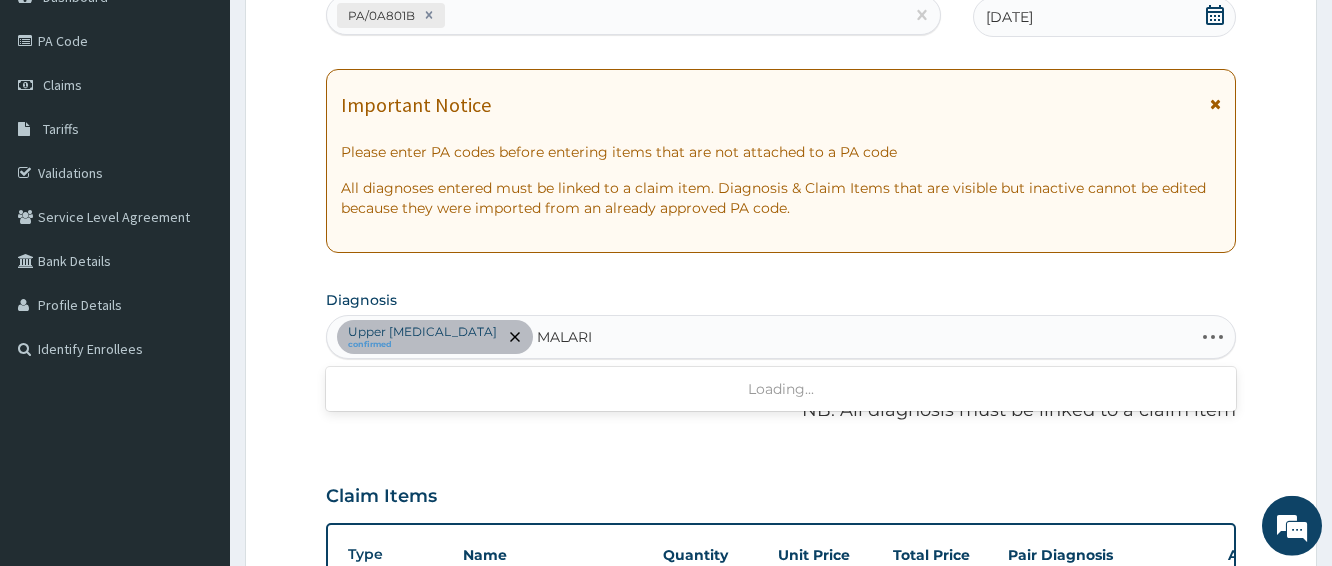 type on "MALARIA" 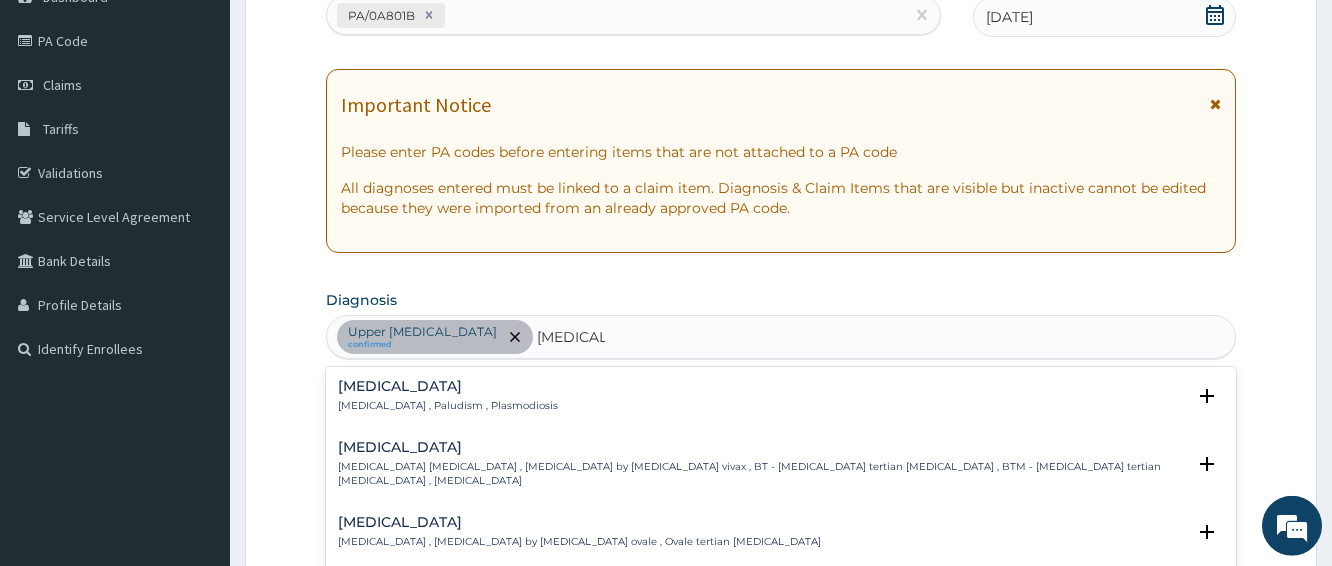 click on "Malaria" at bounding box center (448, 386) 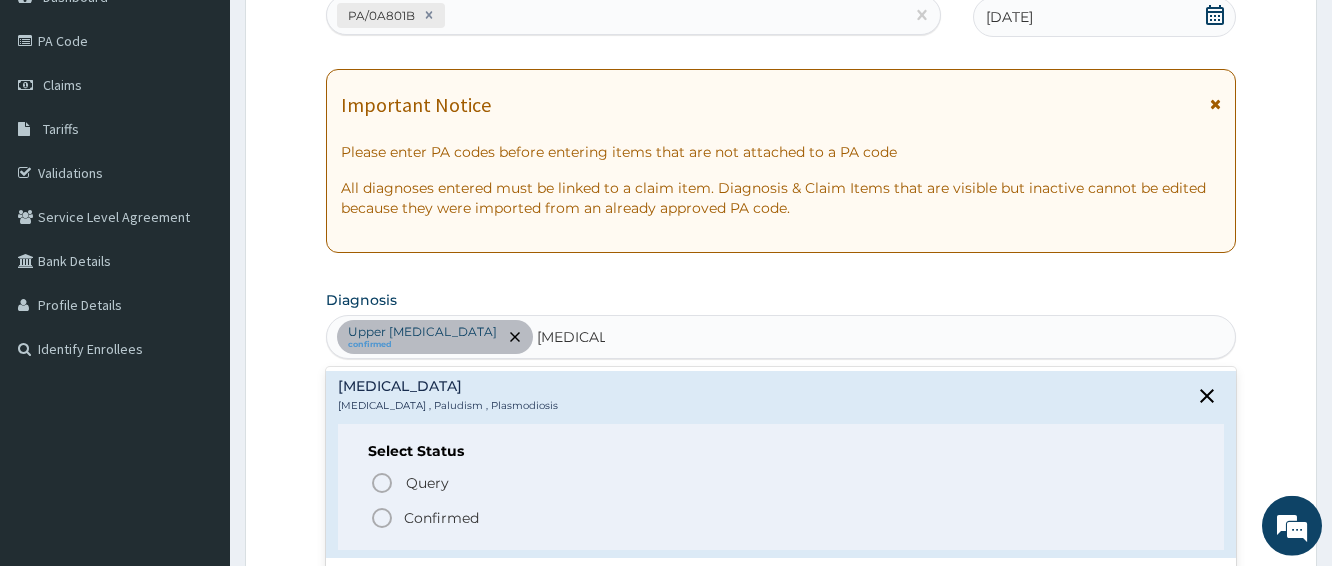 click 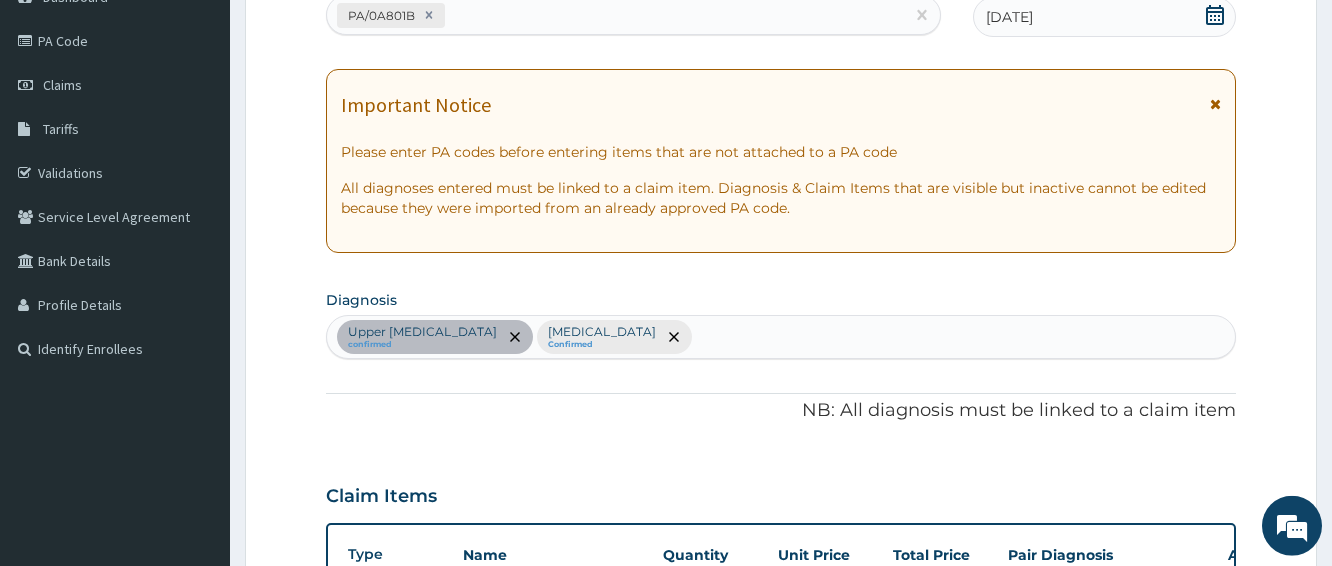 click on "Upper urinary tract infection confirmed Malaria Confirmed" at bounding box center (781, 337) 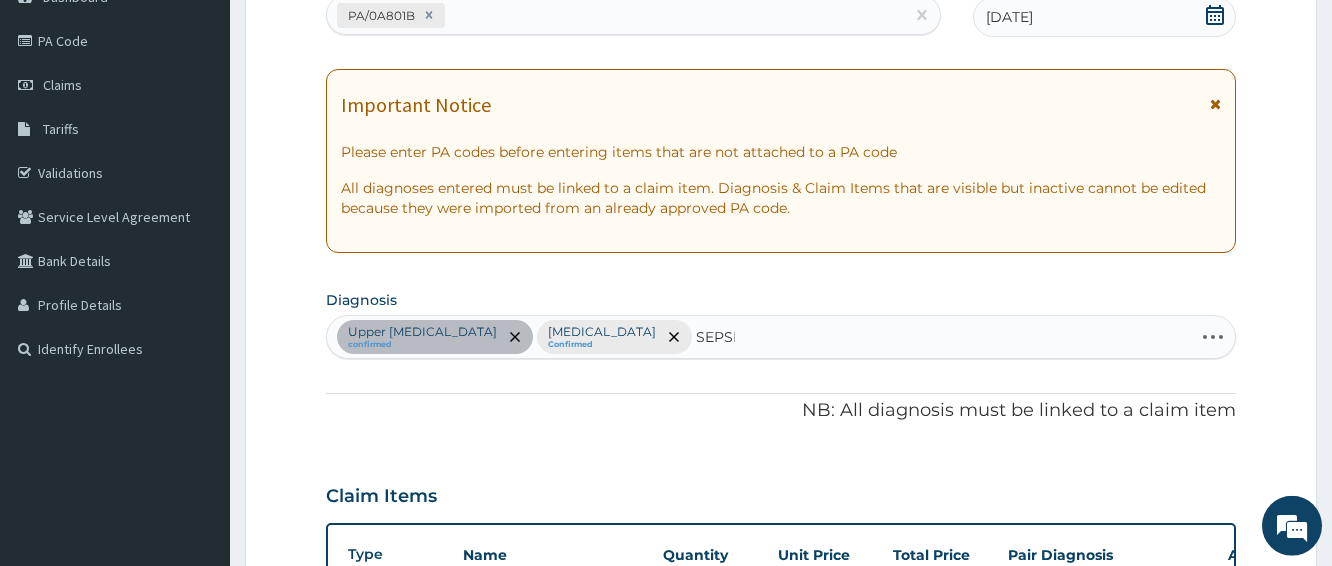 type on "SEPSIS" 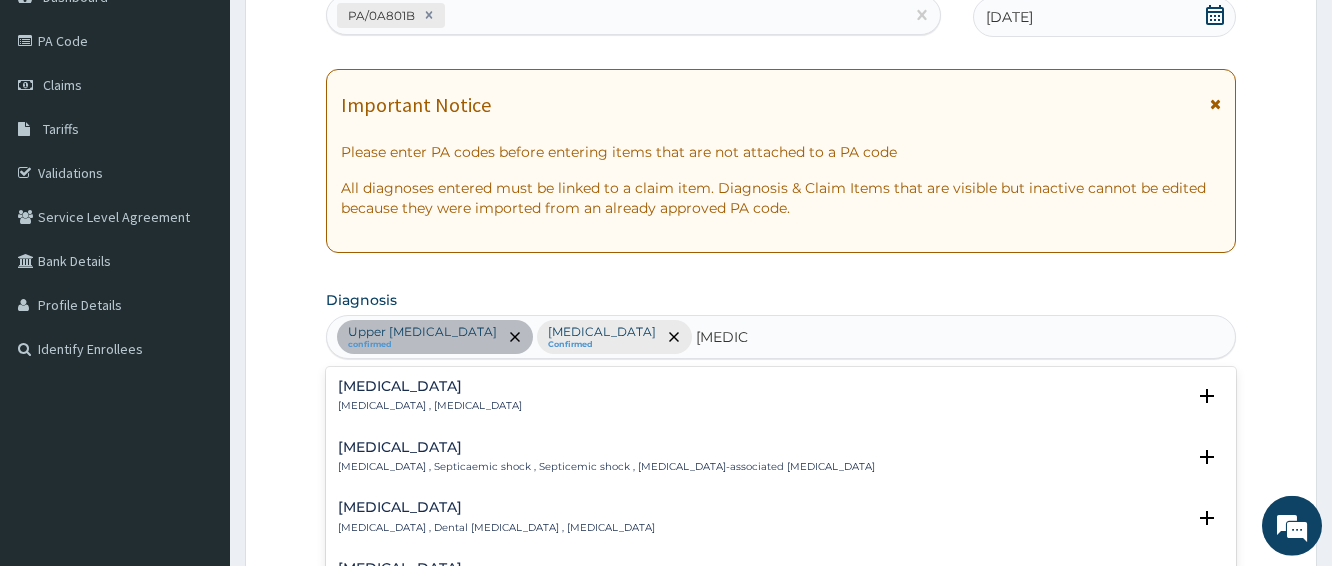 click on "Sepsis" at bounding box center [430, 386] 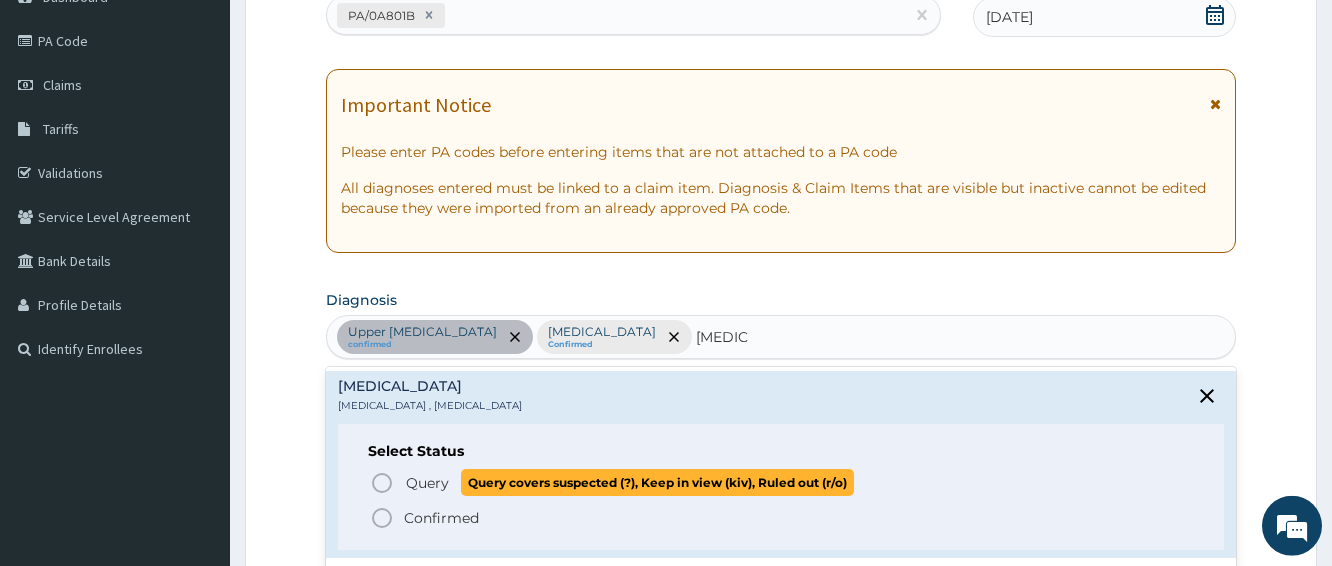 click 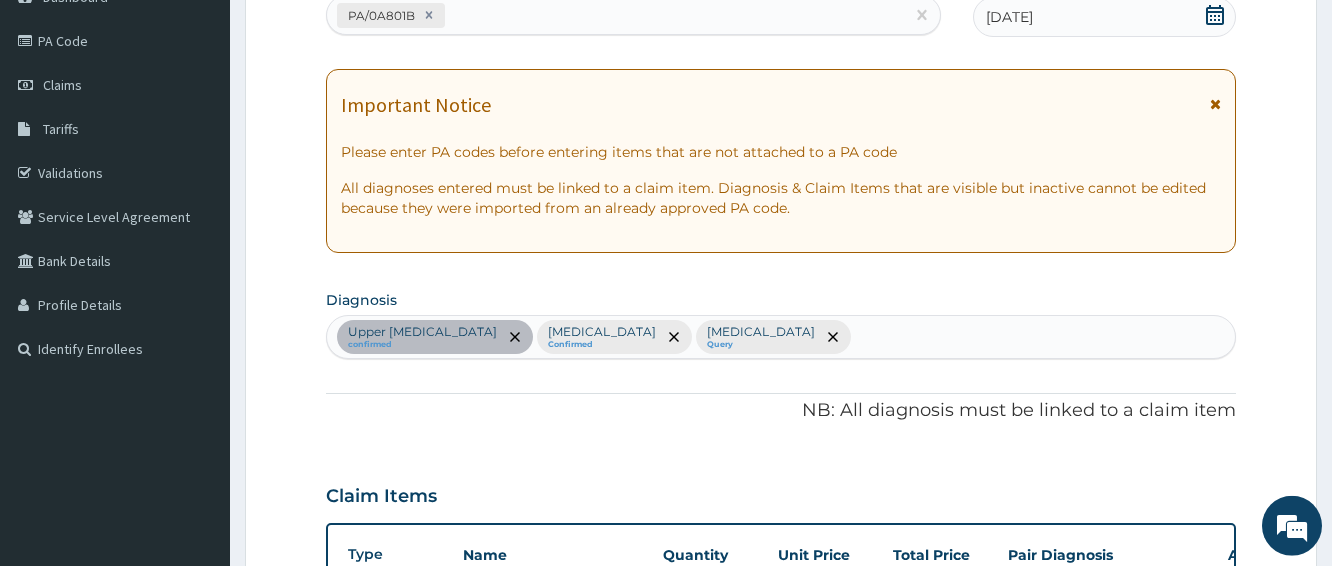 click on "Upper urinary tract infection confirmed Malaria Confirmed Sepsis Query" at bounding box center [781, 337] 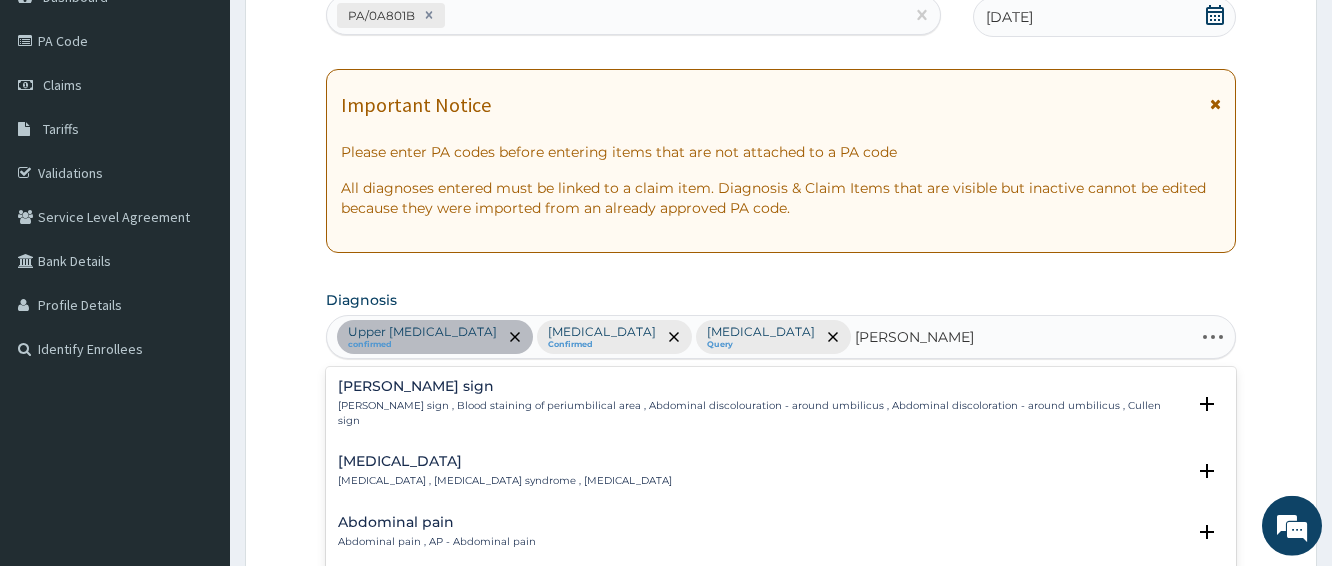 type on "ABDOMINAL PAIN" 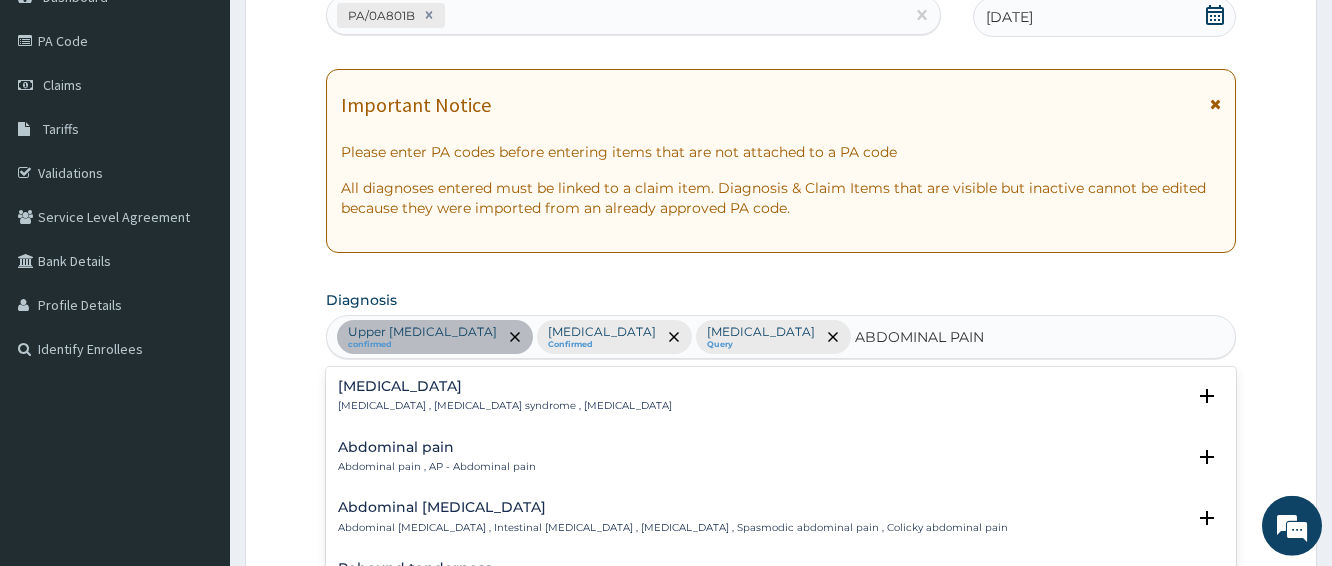click on "Abdominal pain" at bounding box center [437, 447] 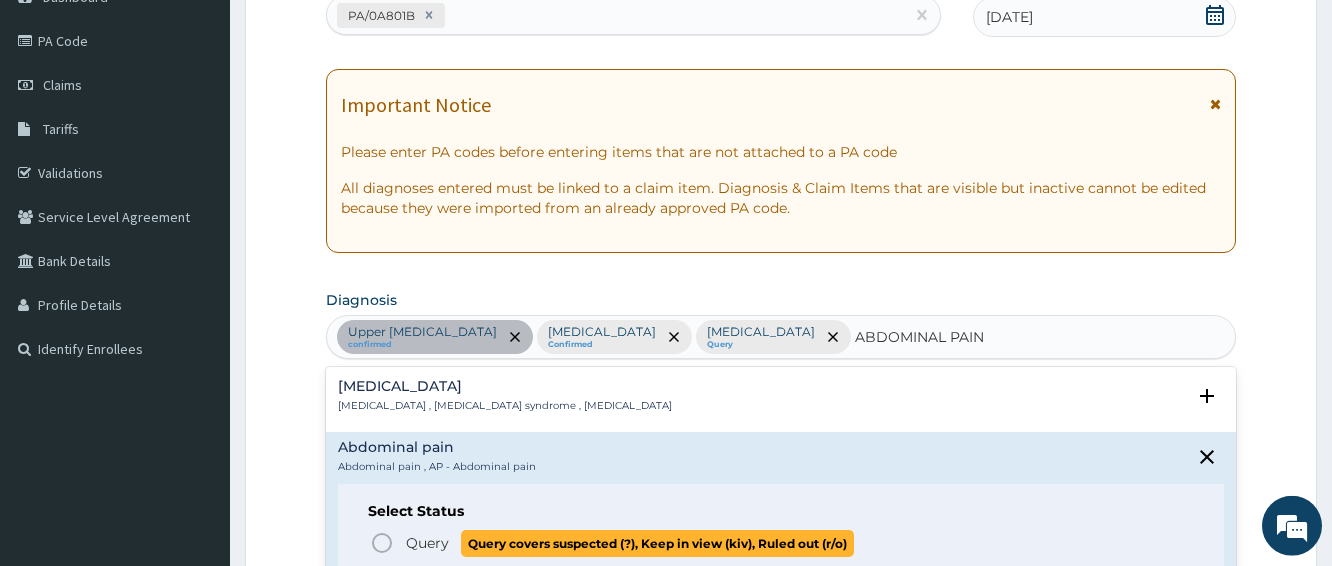click 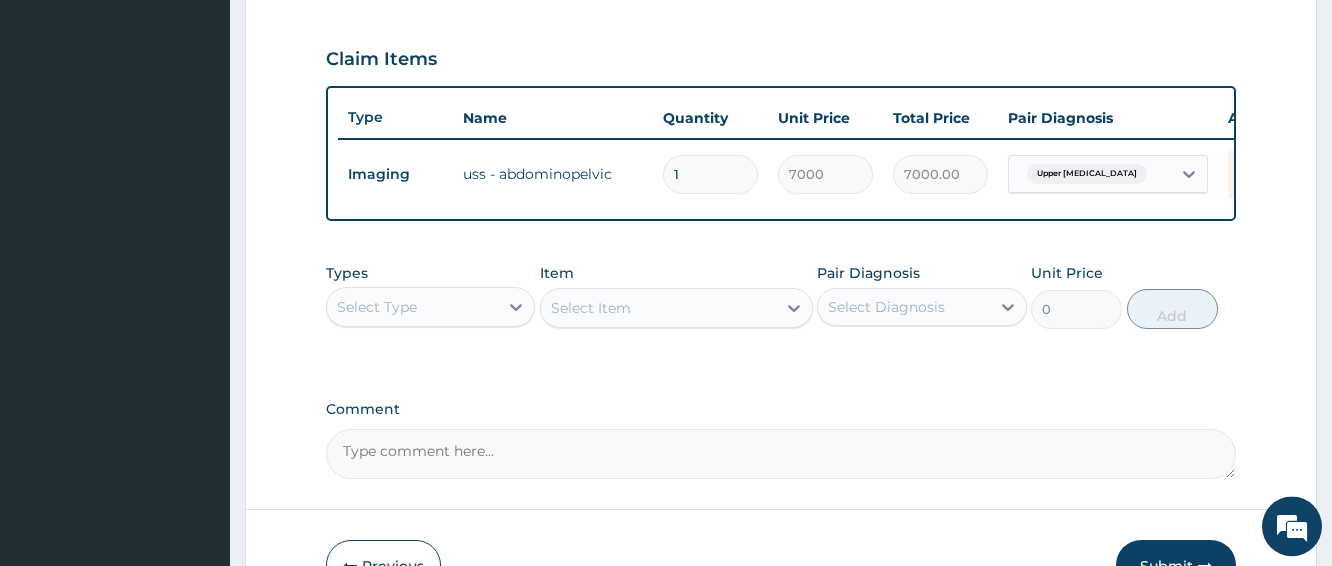 scroll, scrollTop: 753, scrollLeft: 0, axis: vertical 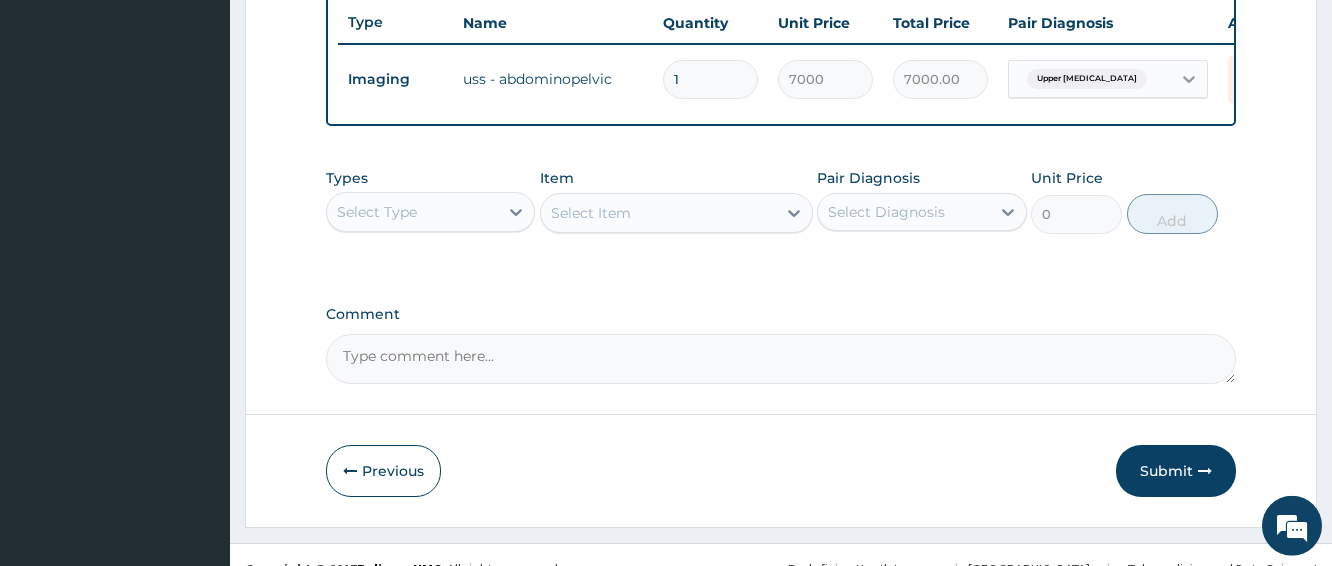 click 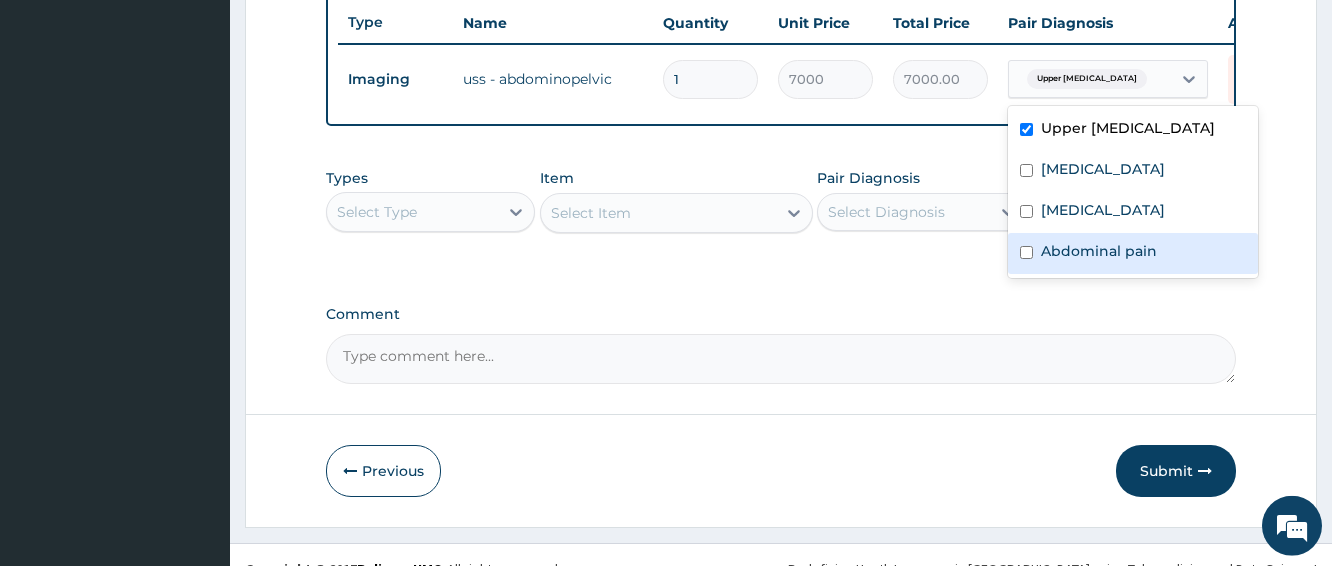 click on "Abdominal pain" at bounding box center [1099, 251] 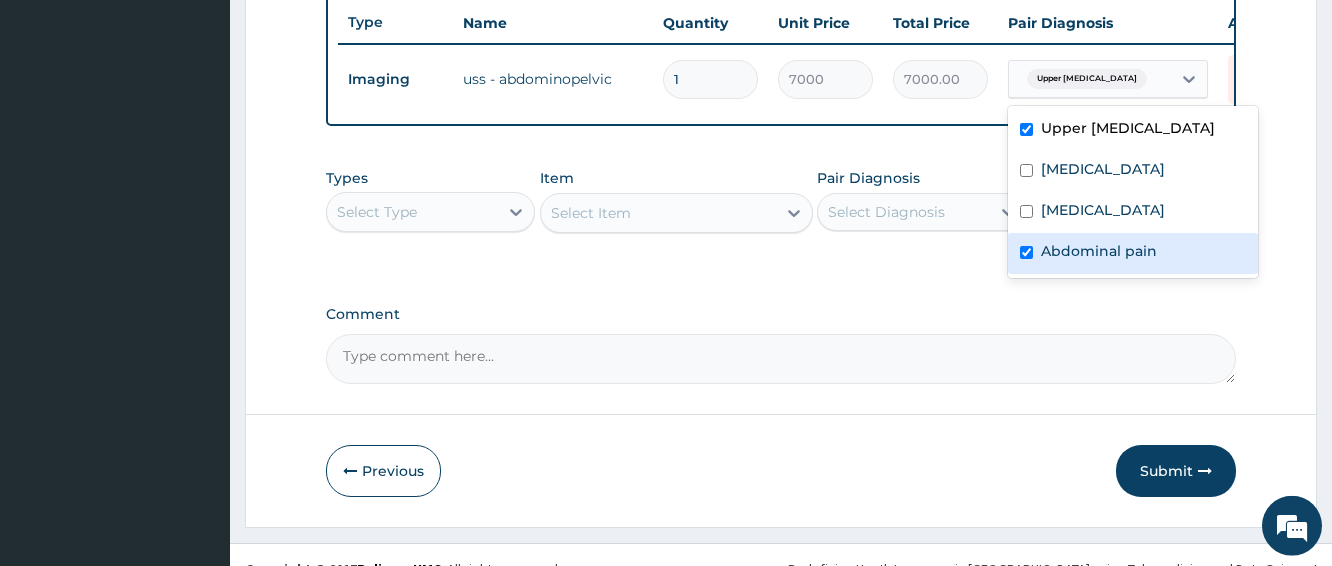 checkbox on "true" 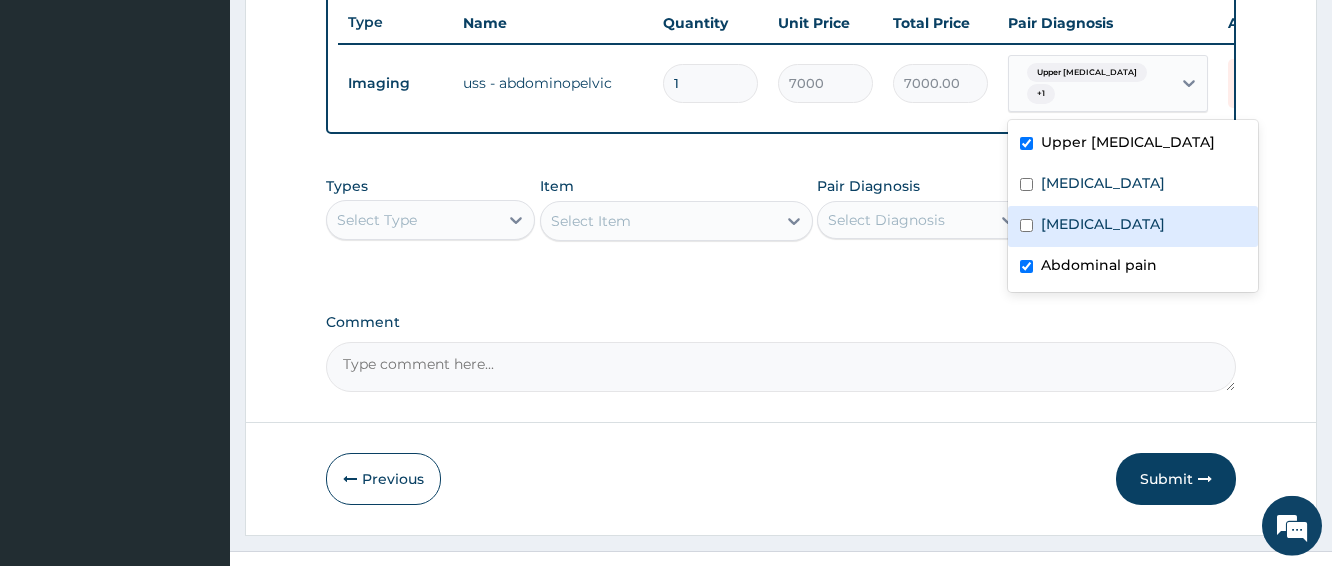click on "Select Type" at bounding box center [412, 220] 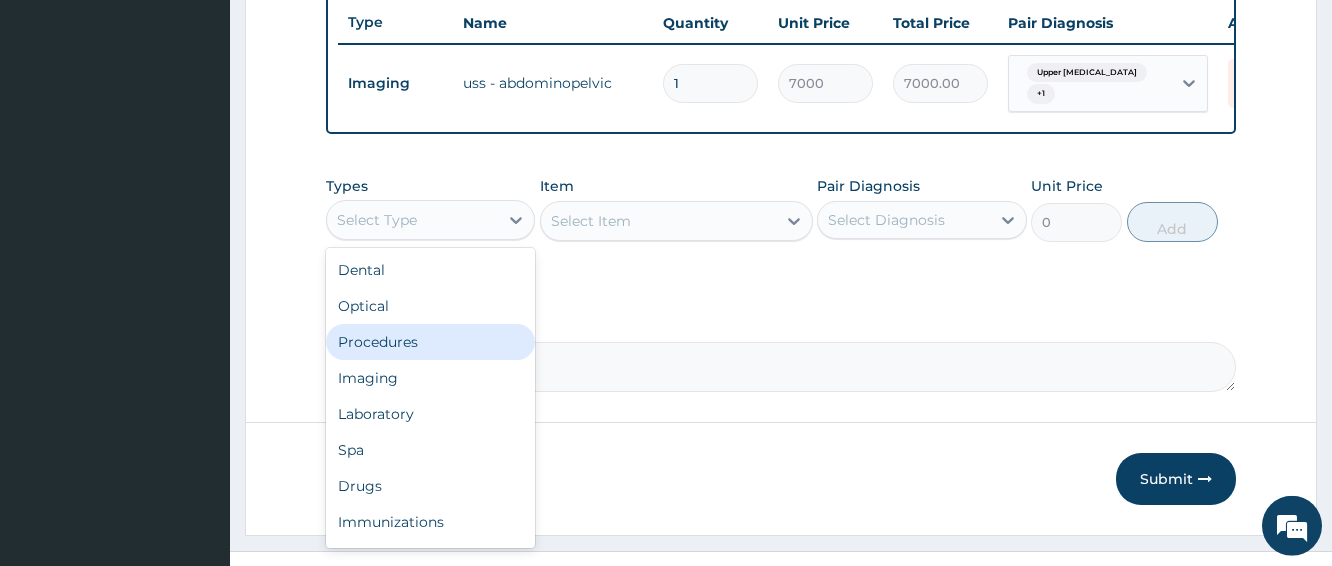 click on "Procedures" at bounding box center (430, 342) 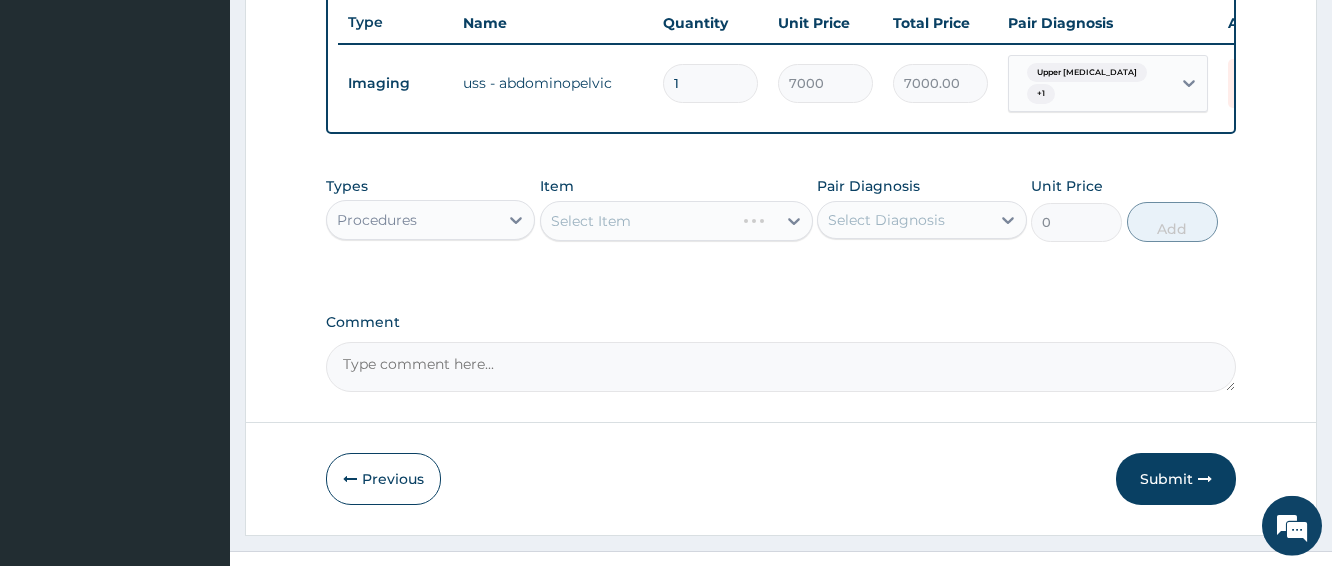 click on "Select Item" at bounding box center [676, 221] 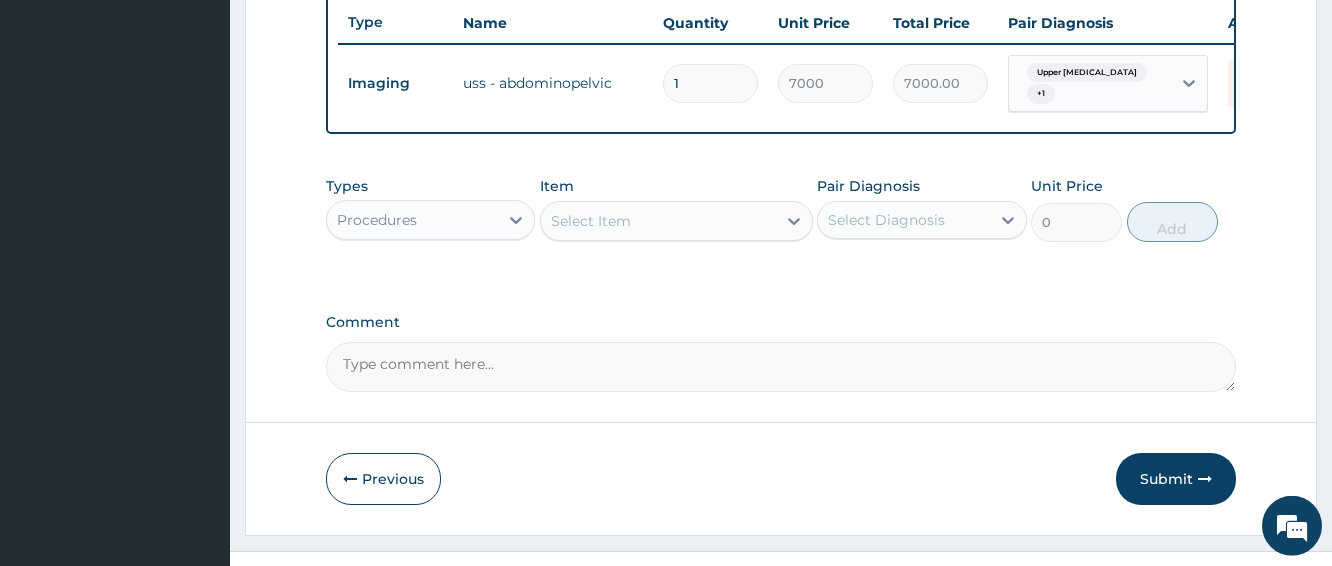 click on "Select Item" at bounding box center (658, 221) 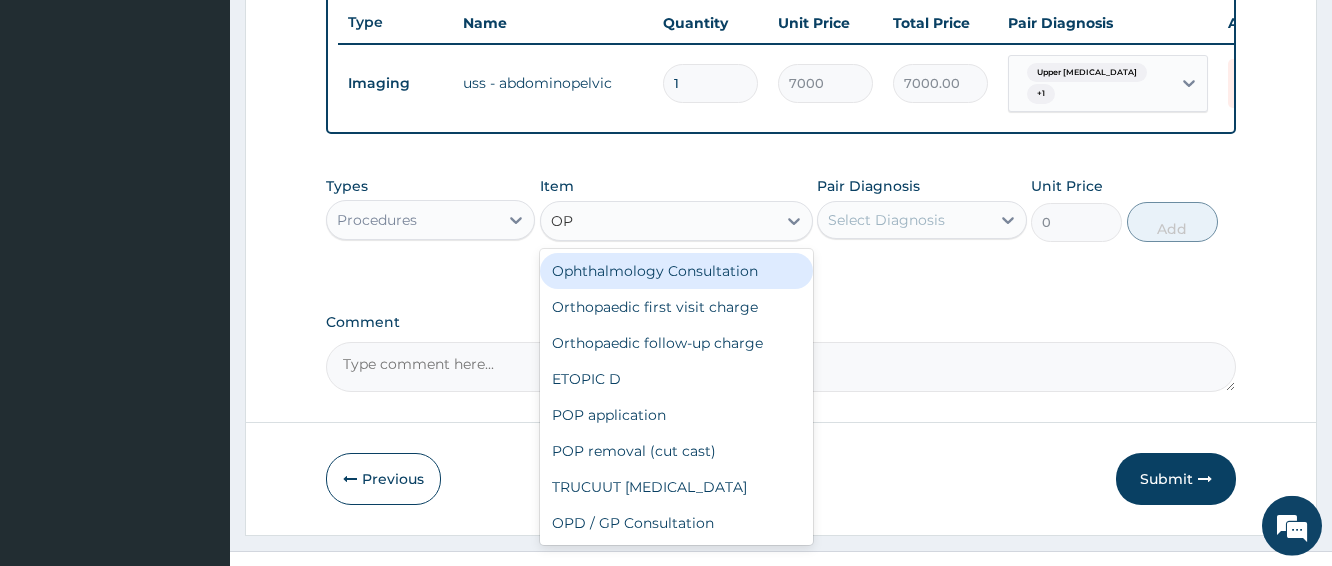 type on "OPD" 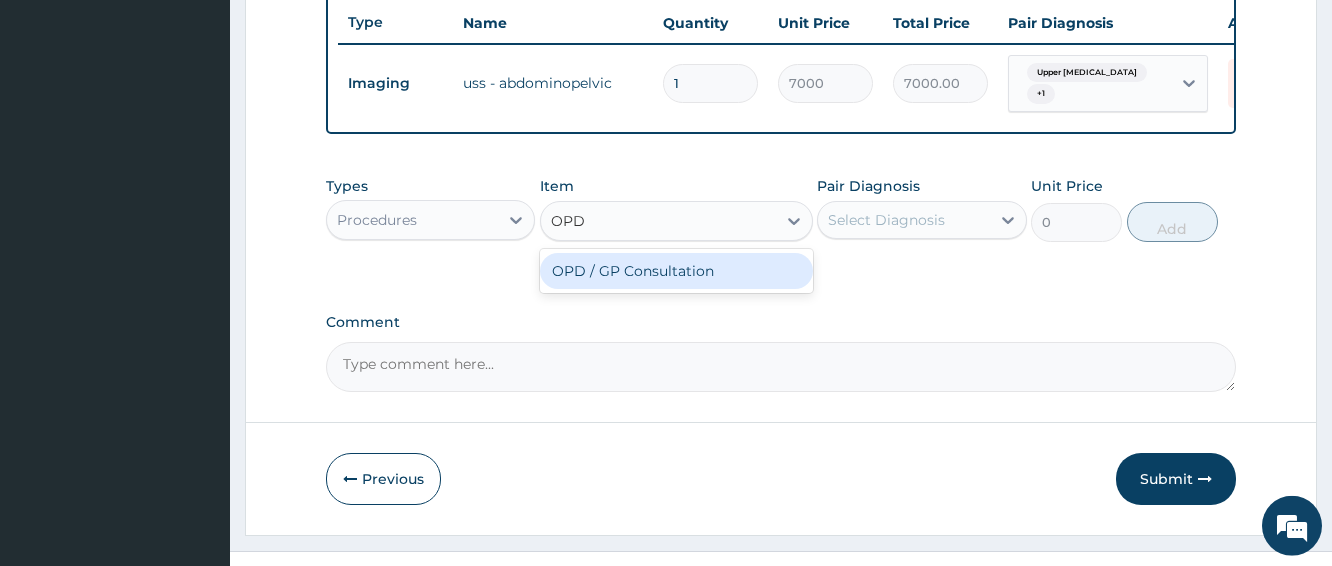 click on "OPD / GP Consultation" at bounding box center [676, 271] 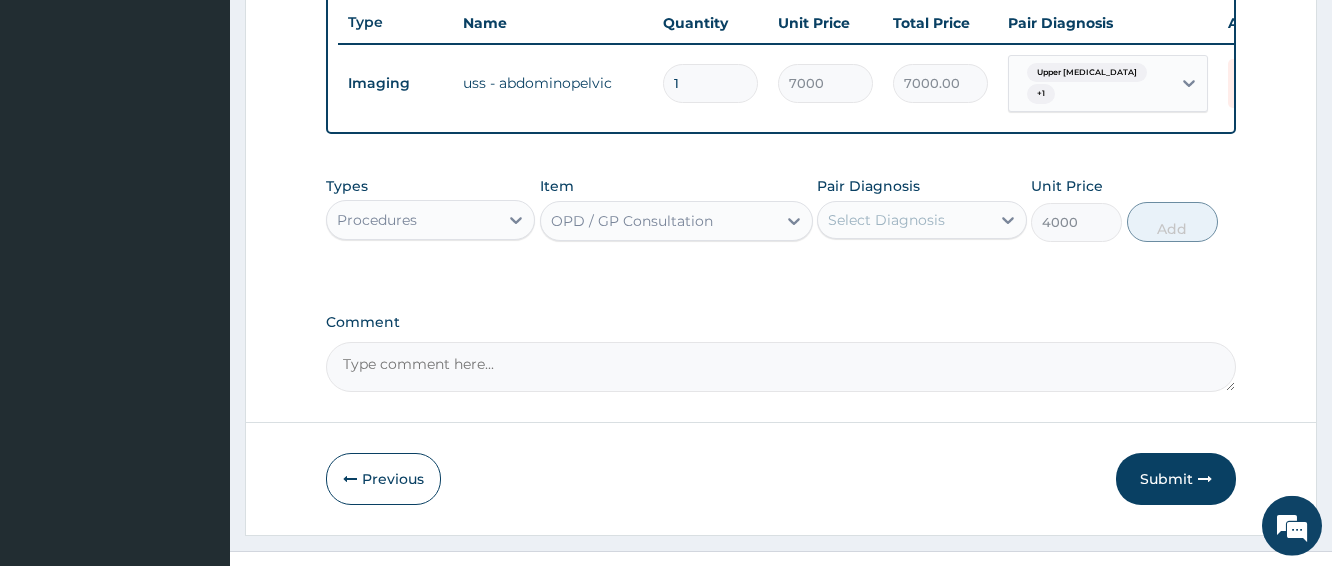 type 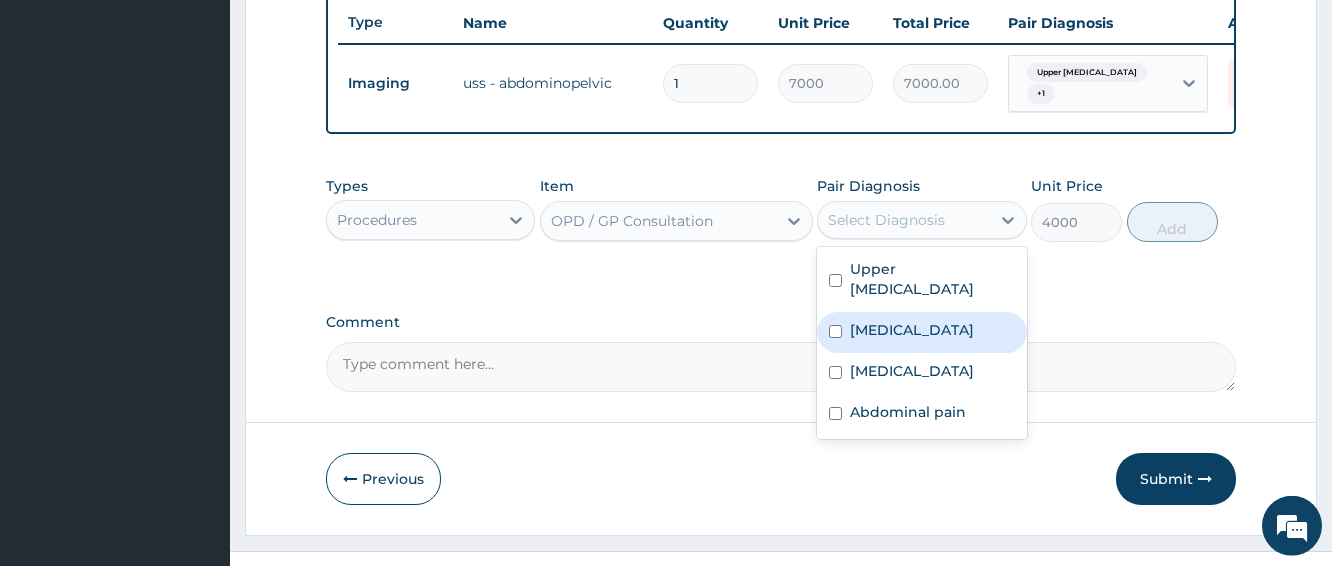 click on "Malaria" at bounding box center (912, 330) 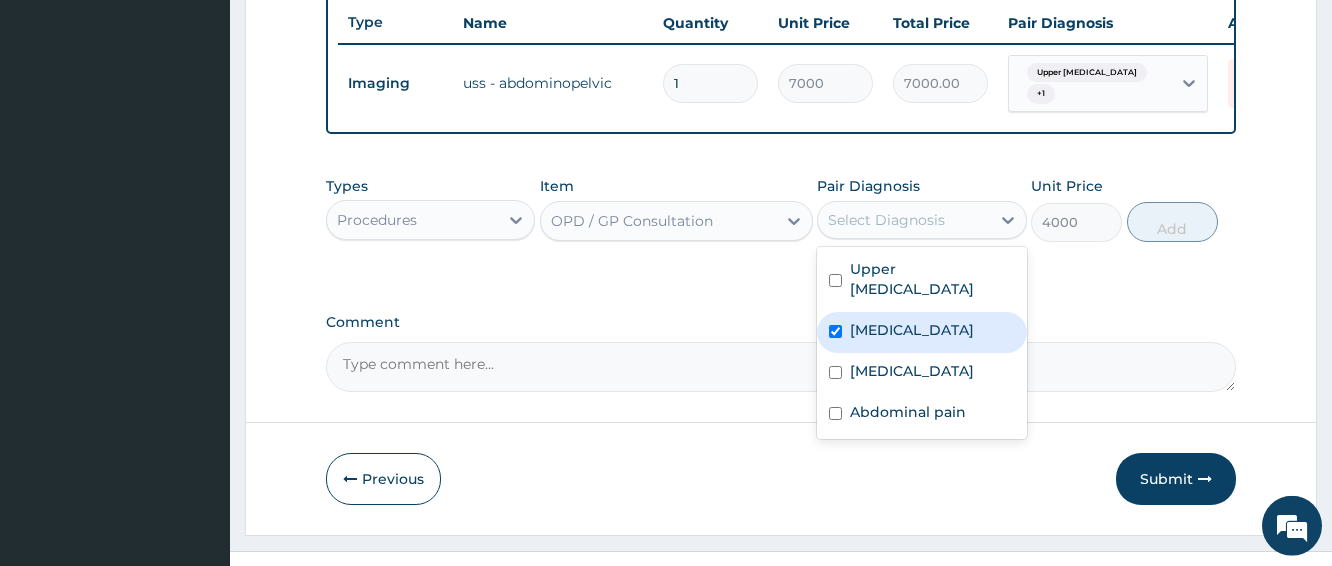 checkbox on "true" 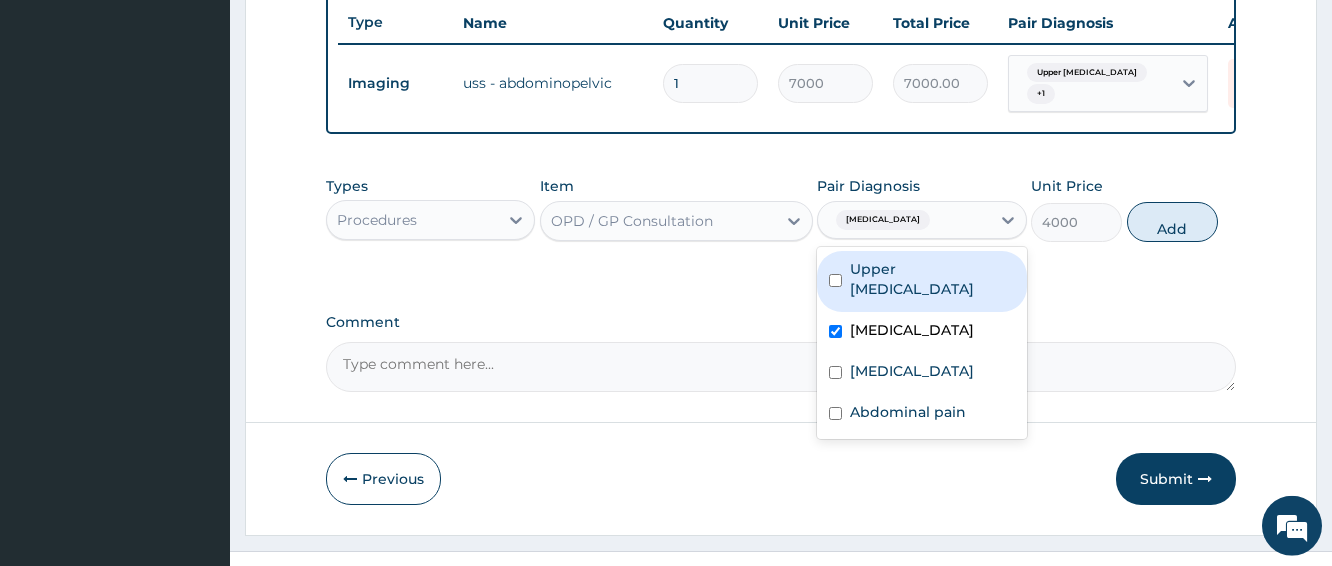 click on "Upper urinary tract infection Malaria Sepsis Abdominal pain" at bounding box center [921, 343] 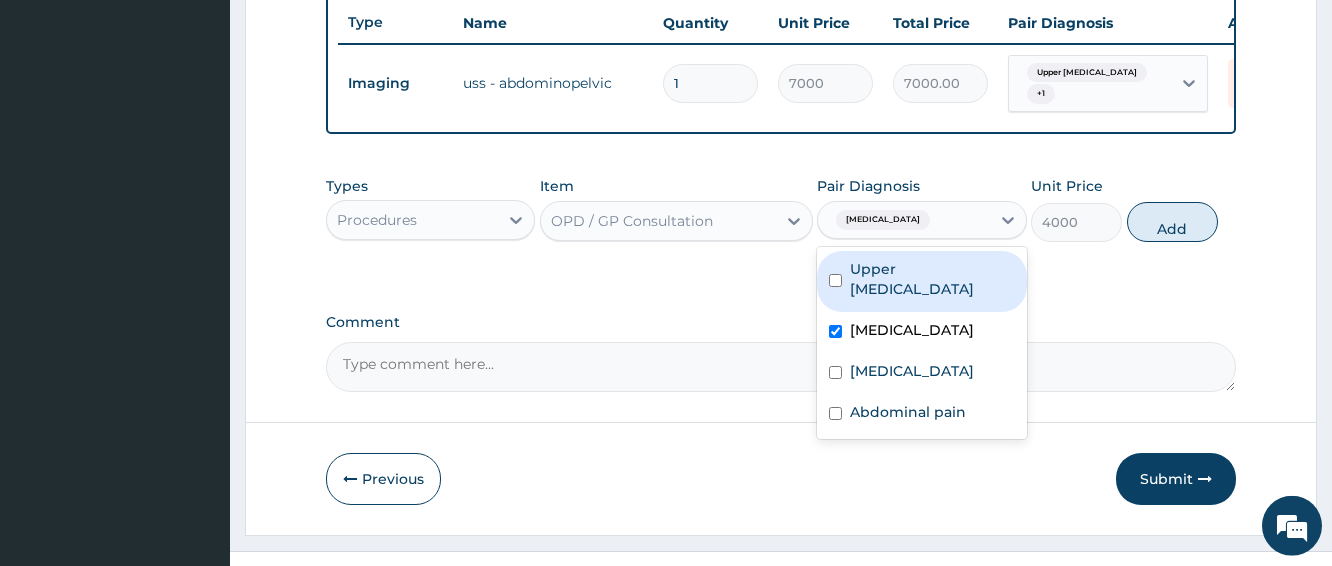 click on "Upper urinary tract infection" at bounding box center [932, 279] 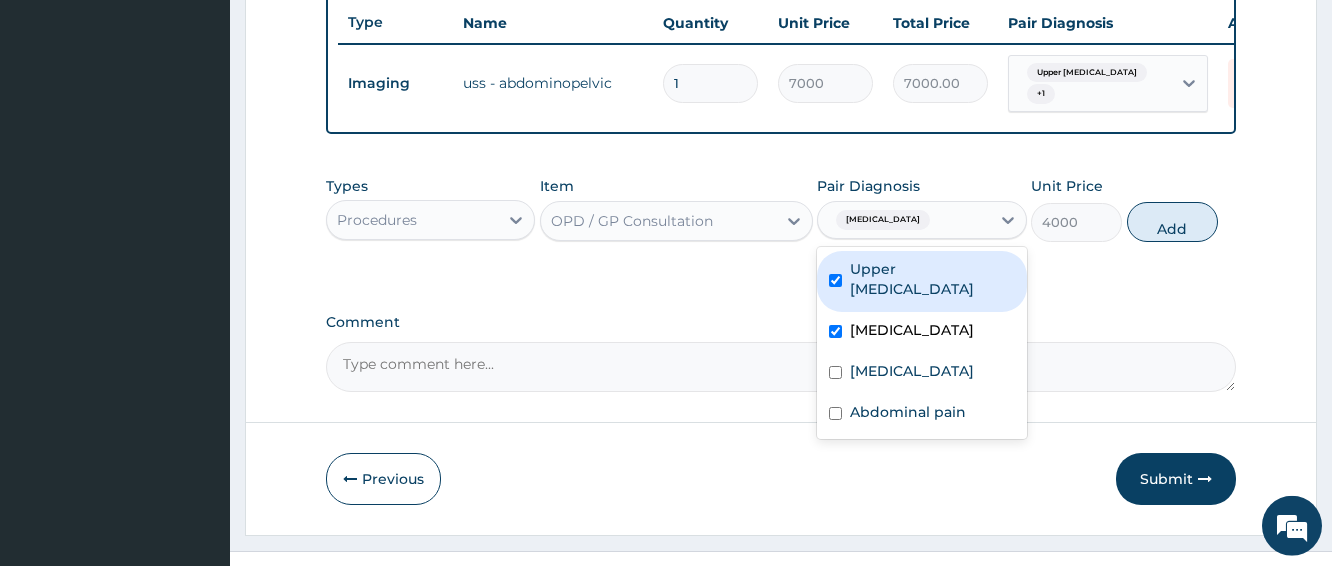 checkbox on "true" 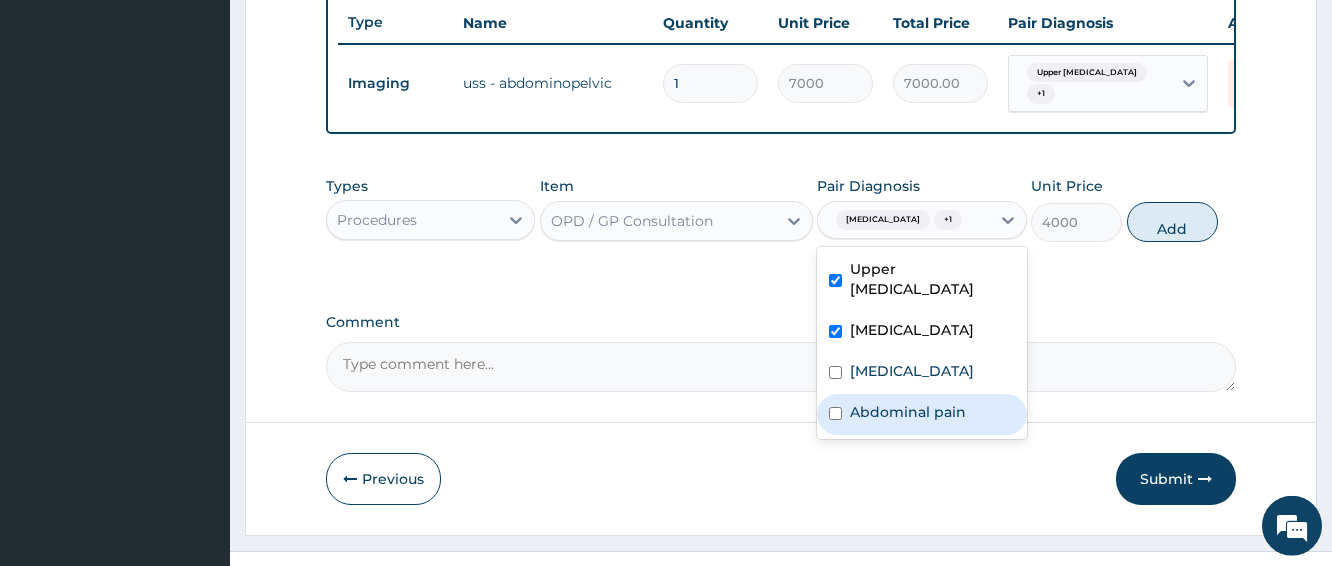 click on "Abdominal pain" at bounding box center [921, 414] 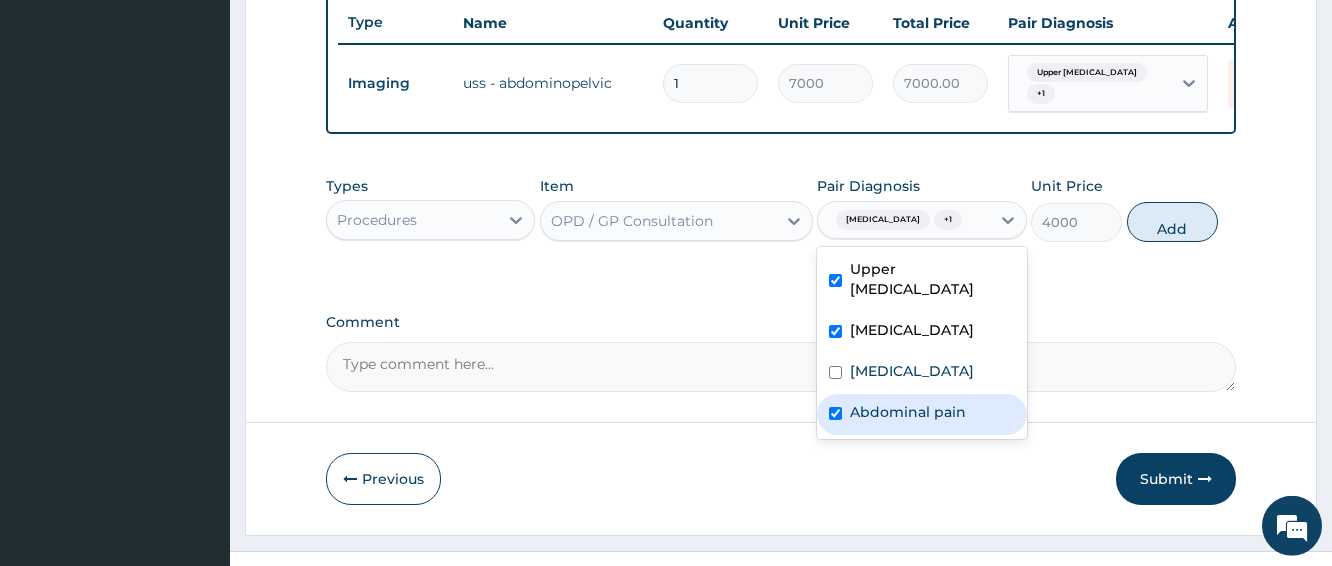 checkbox on "true" 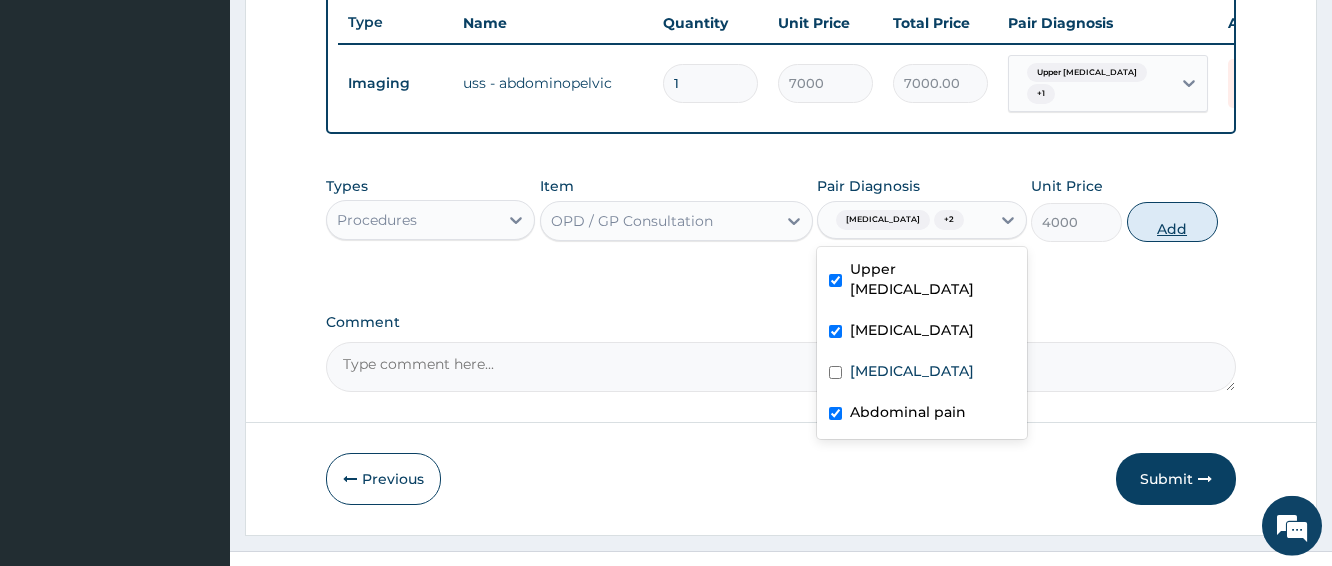 click on "Add" at bounding box center (1172, 222) 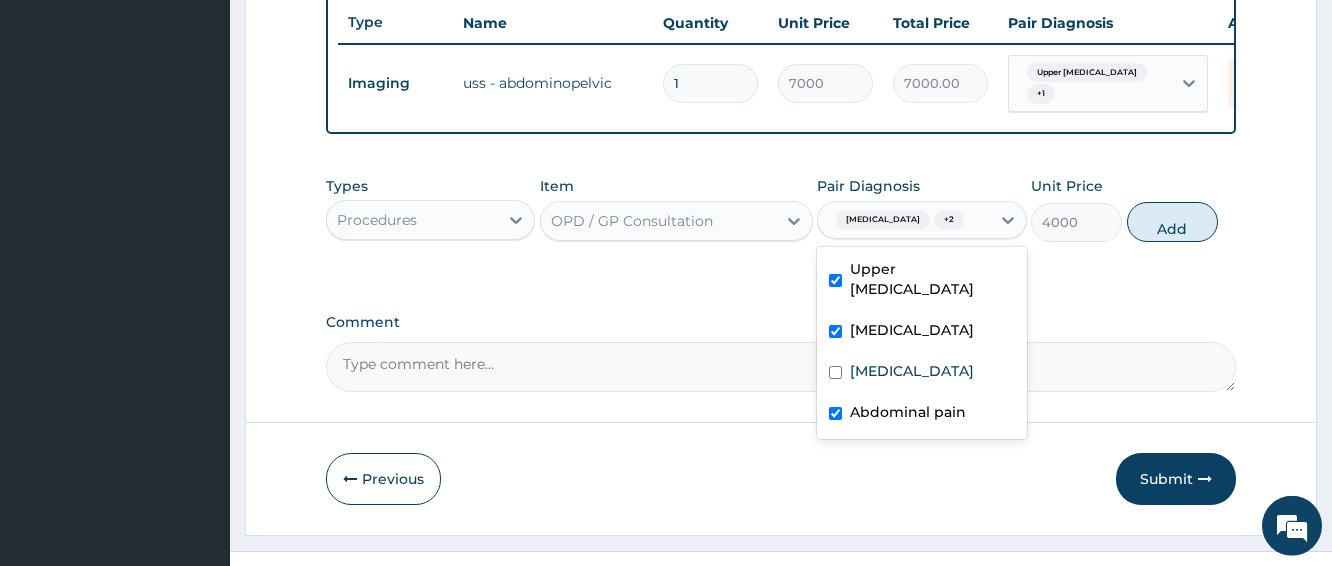 type on "0" 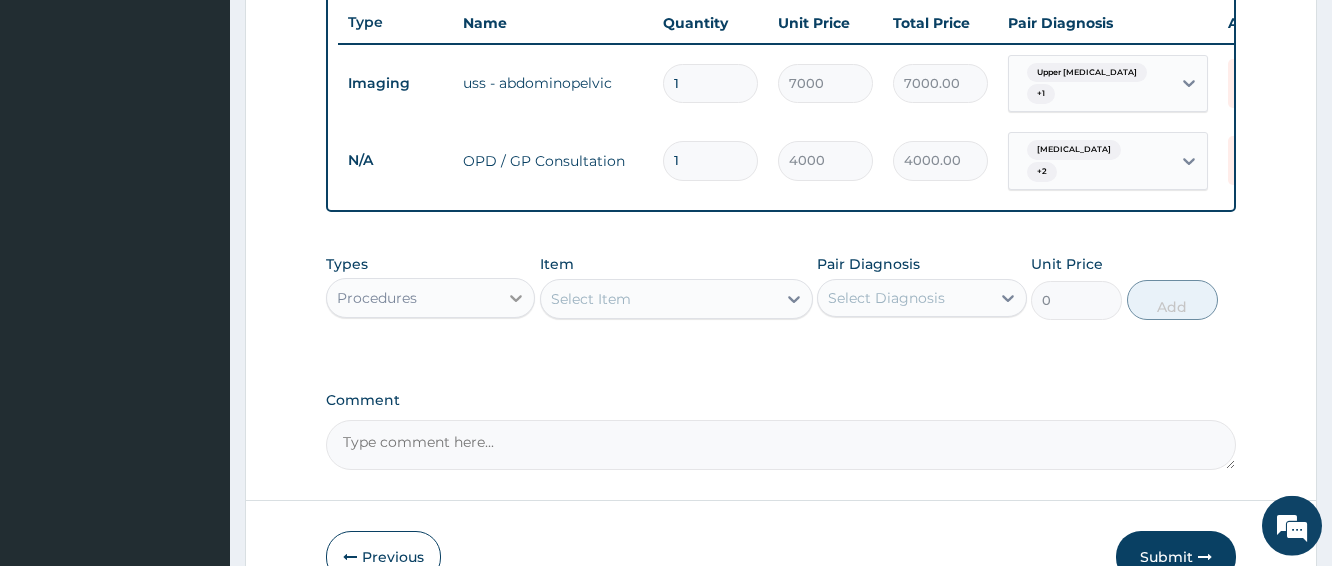click 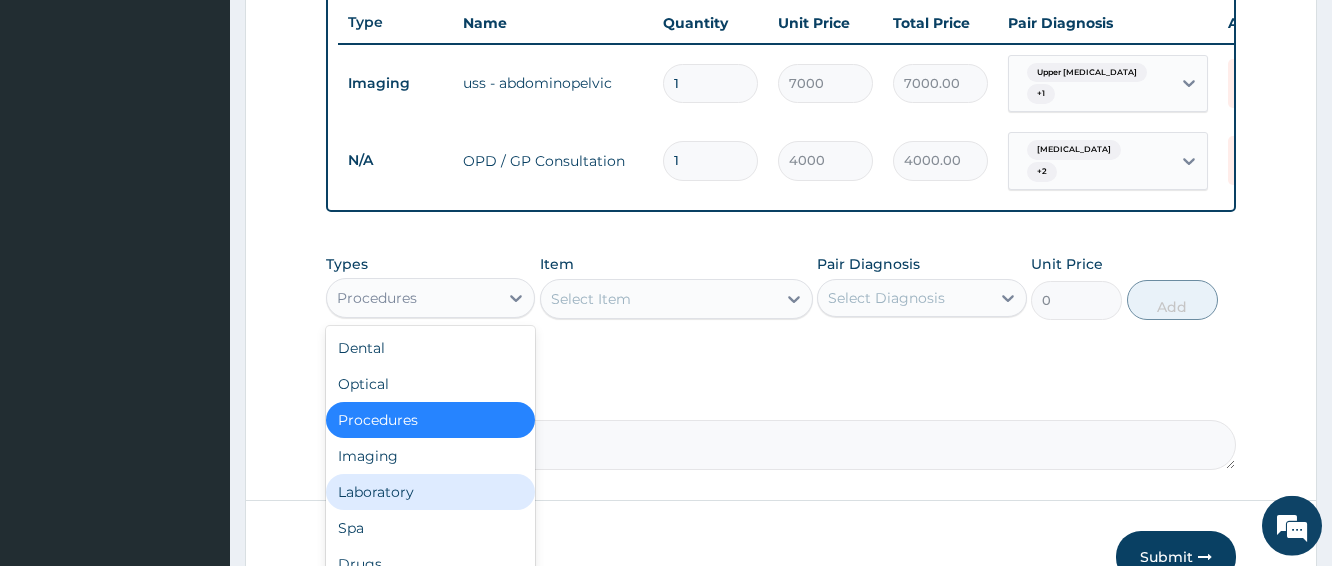 click on "Laboratory" at bounding box center (430, 492) 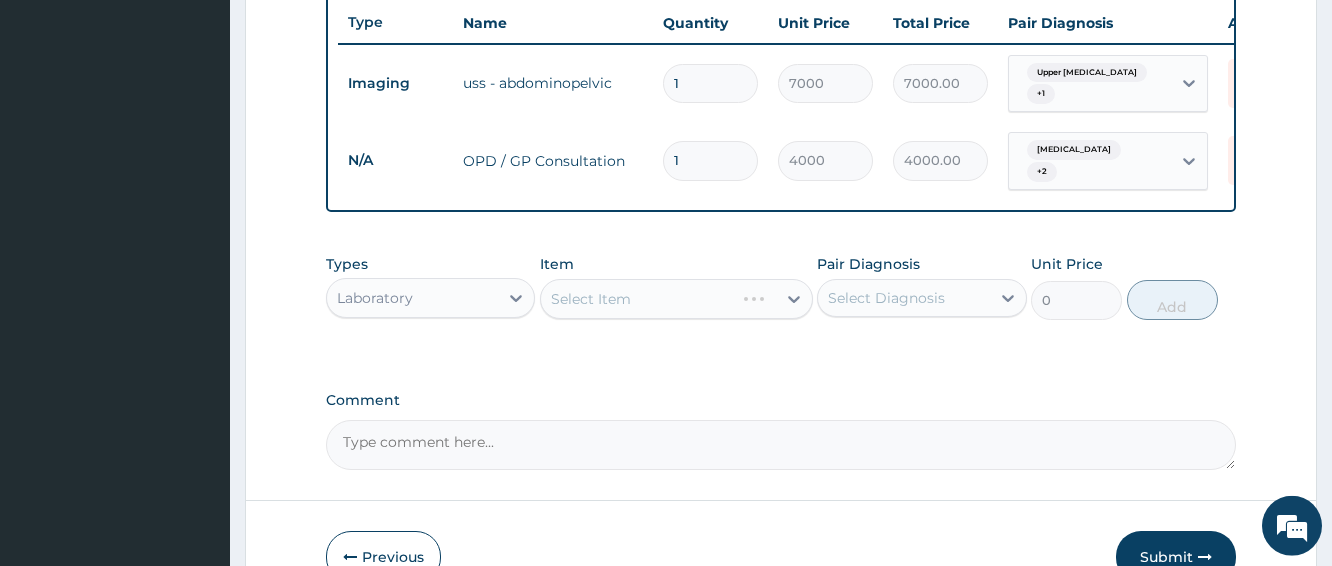 click on "Select Item" at bounding box center (676, 299) 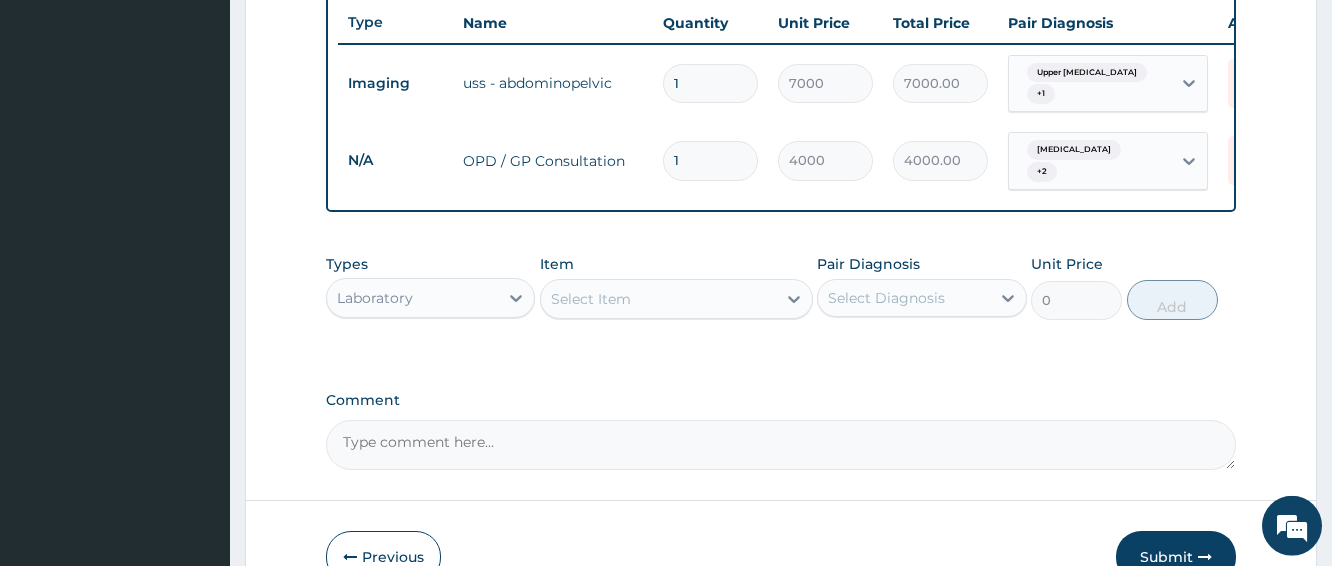 click on "Select Item" at bounding box center (658, 299) 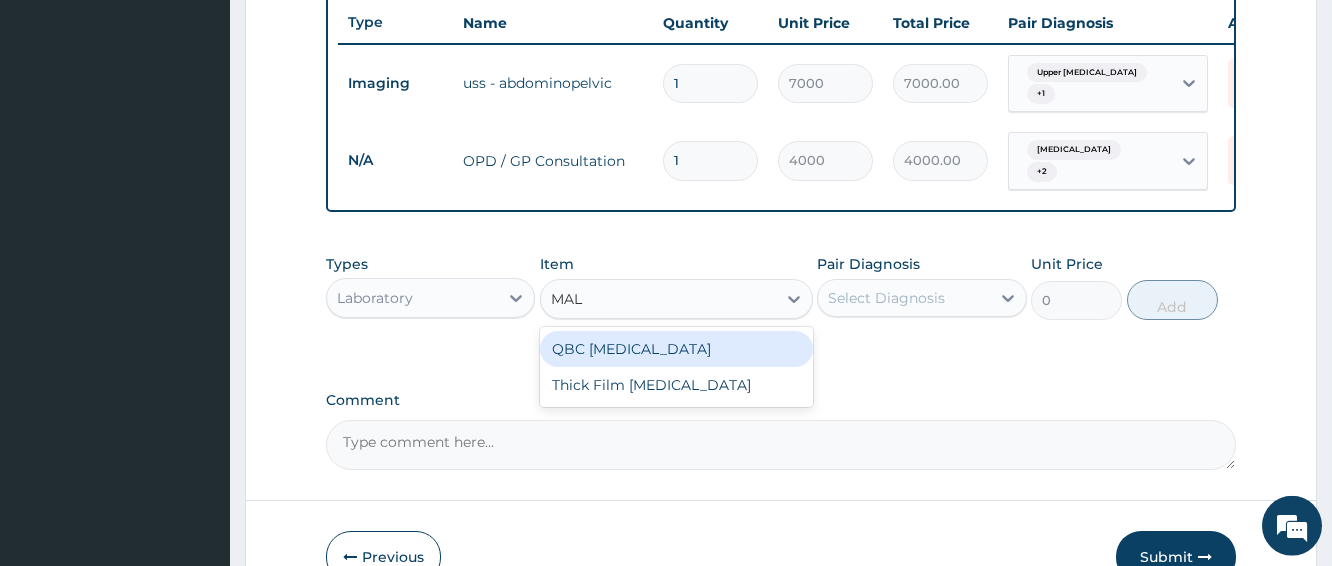 type on "MALA" 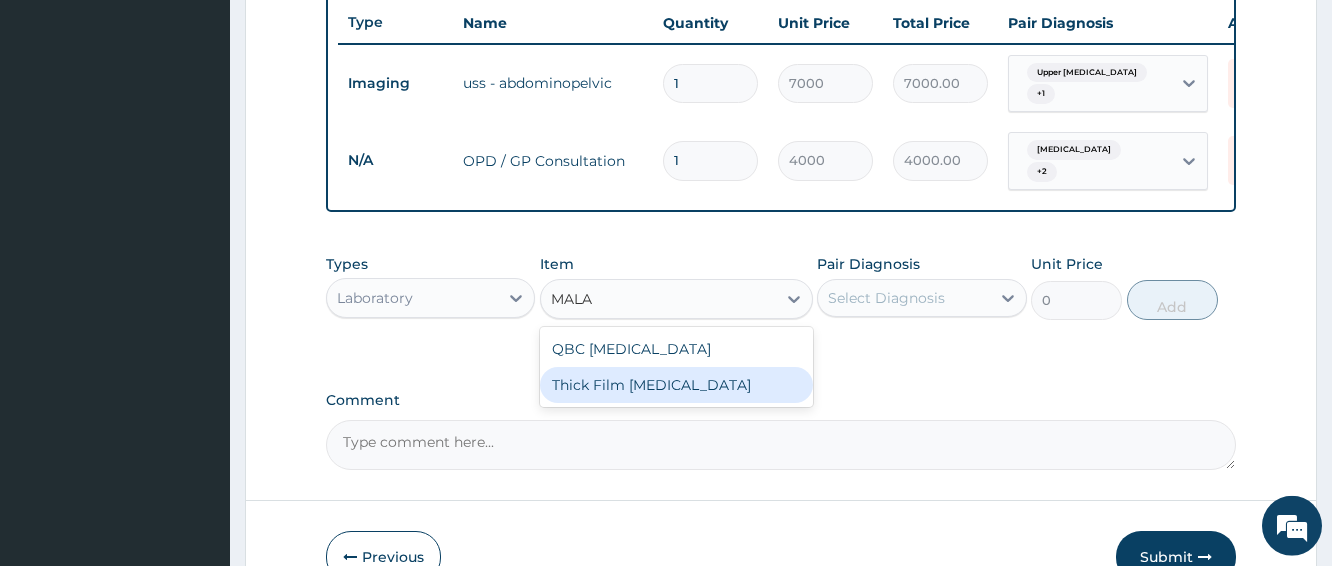 click on "Thick Film Malaria" at bounding box center (676, 385) 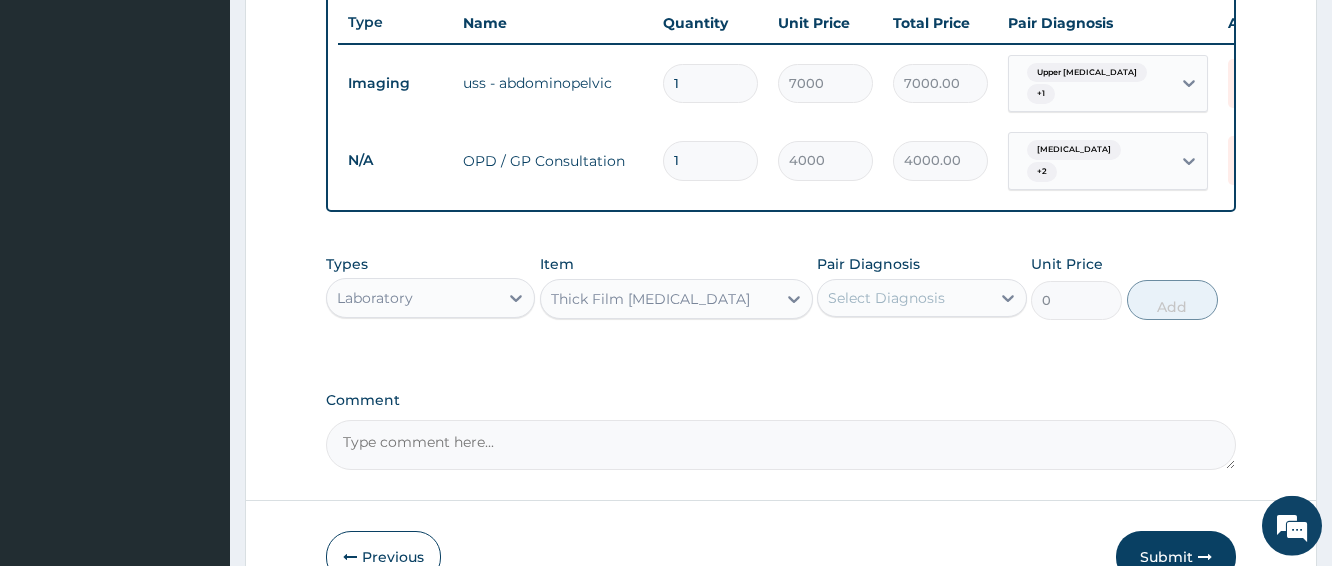 type 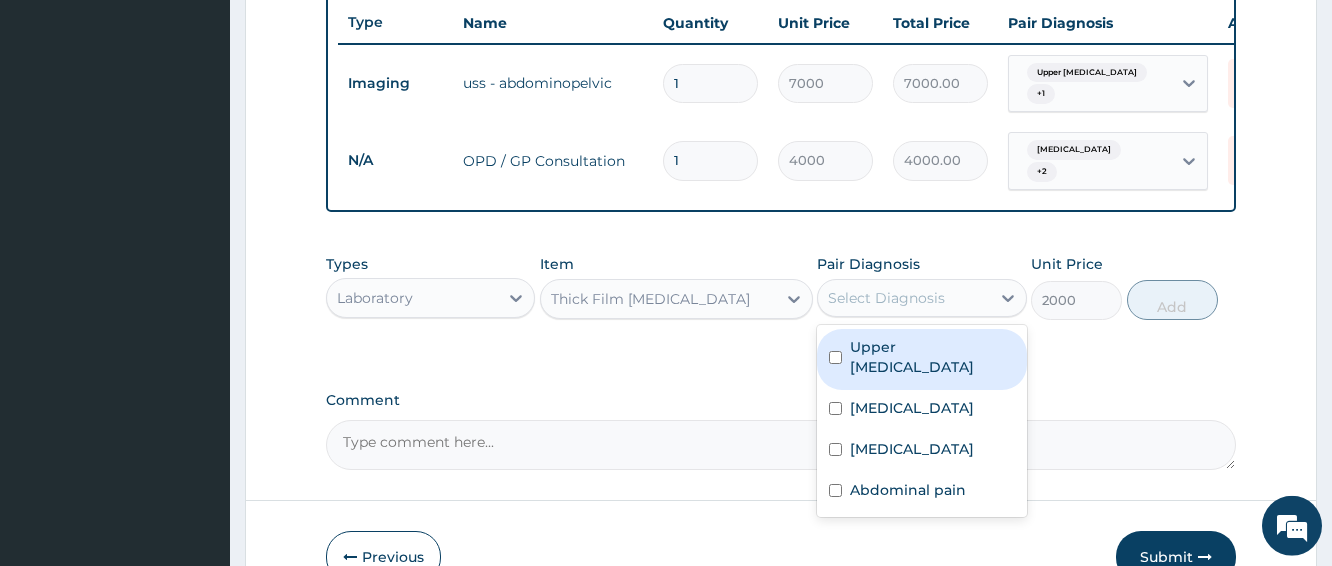 click on "Select Diagnosis" at bounding box center [886, 298] 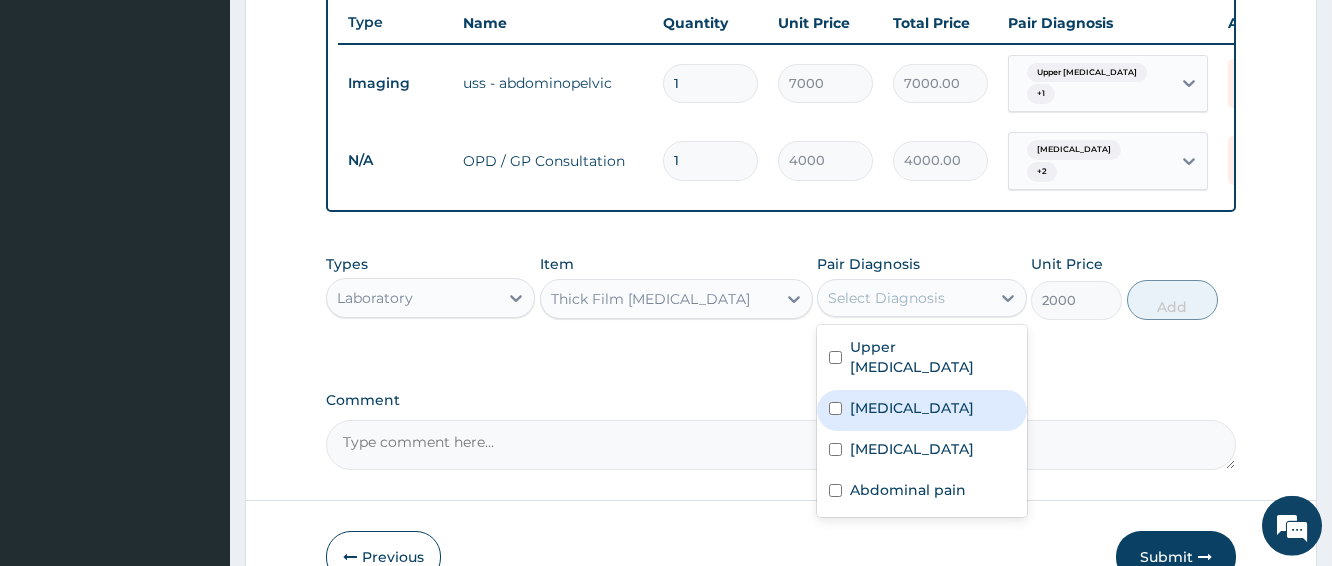 click on "Malaria" at bounding box center (921, 410) 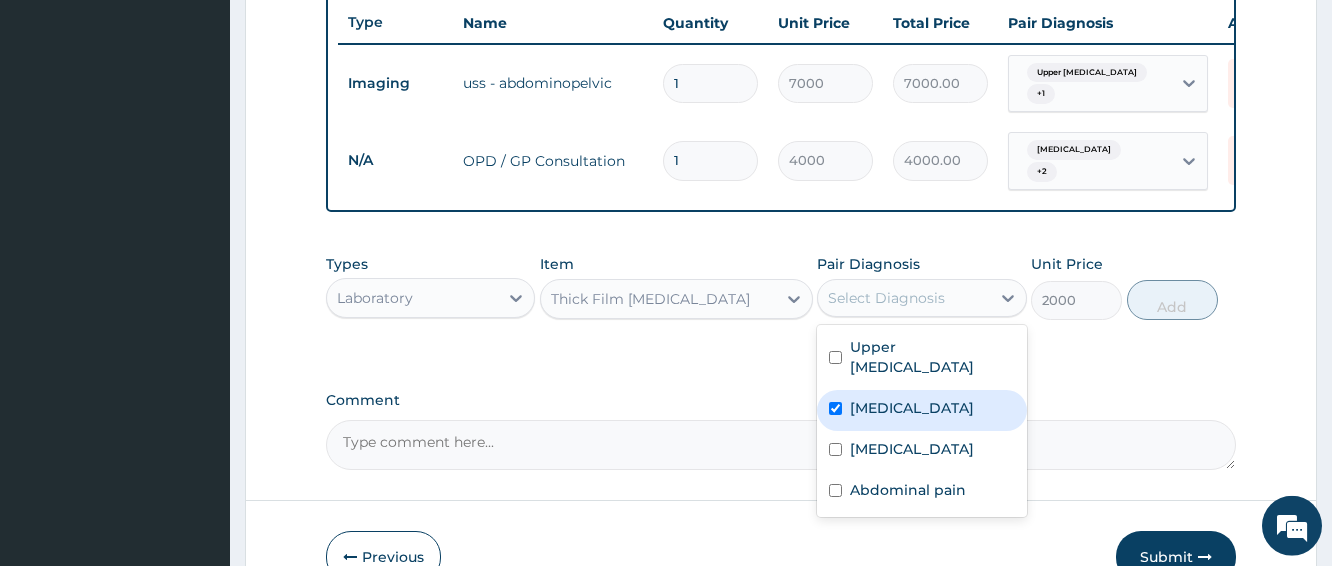 checkbox on "true" 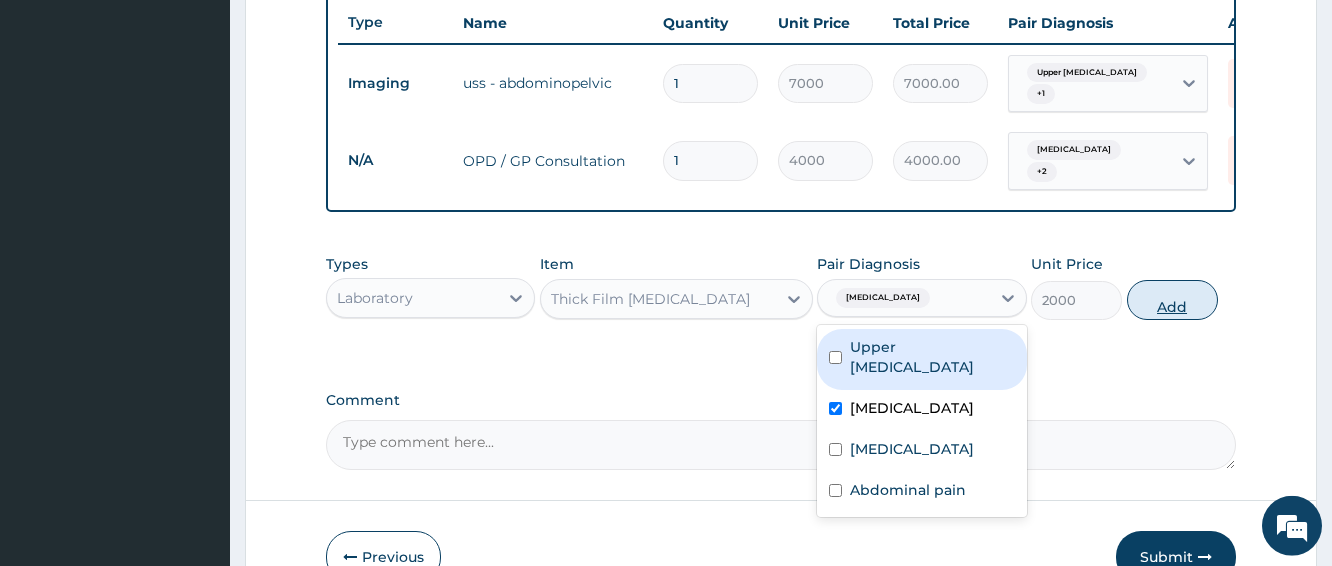 click on "Add" at bounding box center (1172, 300) 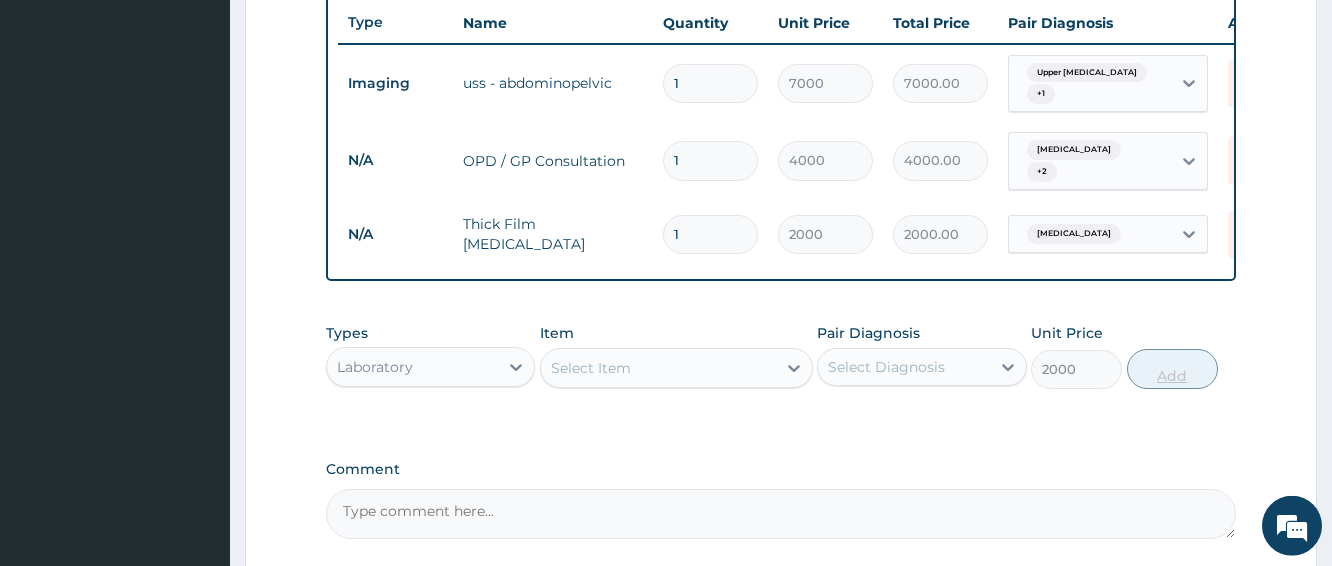 type on "0" 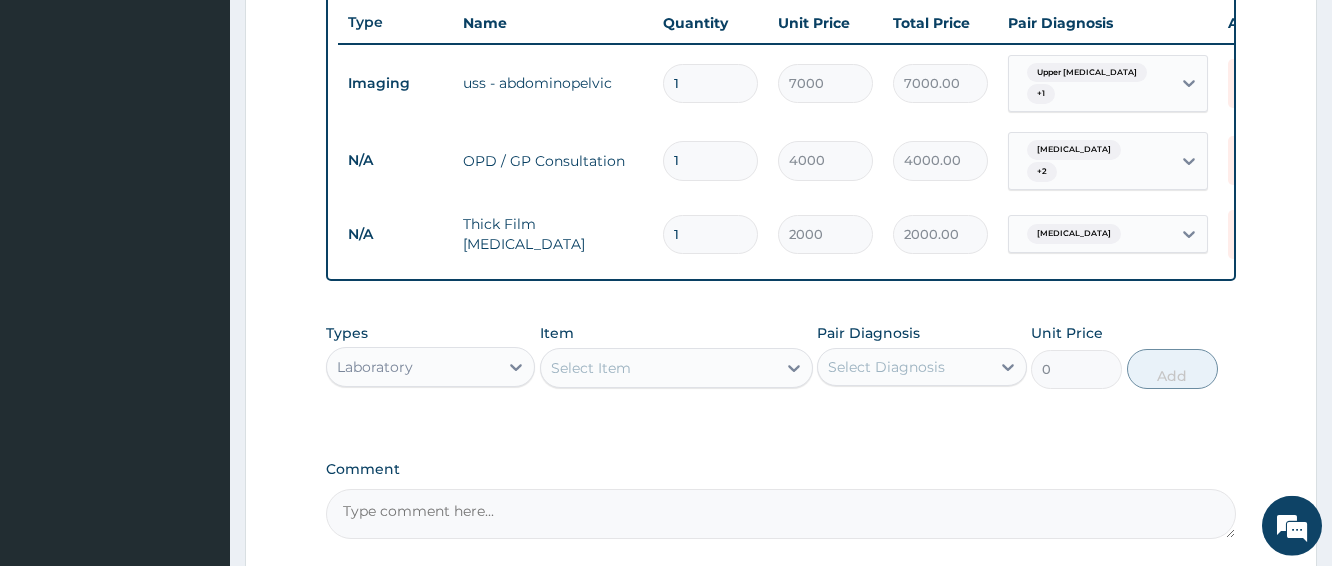 click on "Select Item" at bounding box center [658, 368] 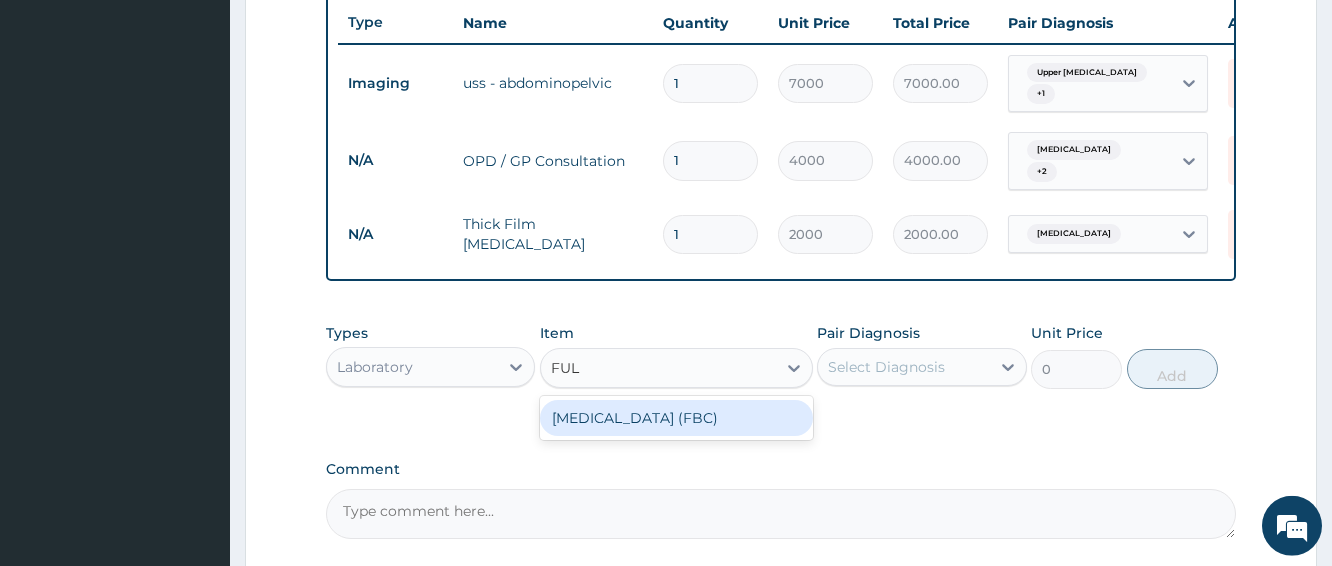 type on "FULL" 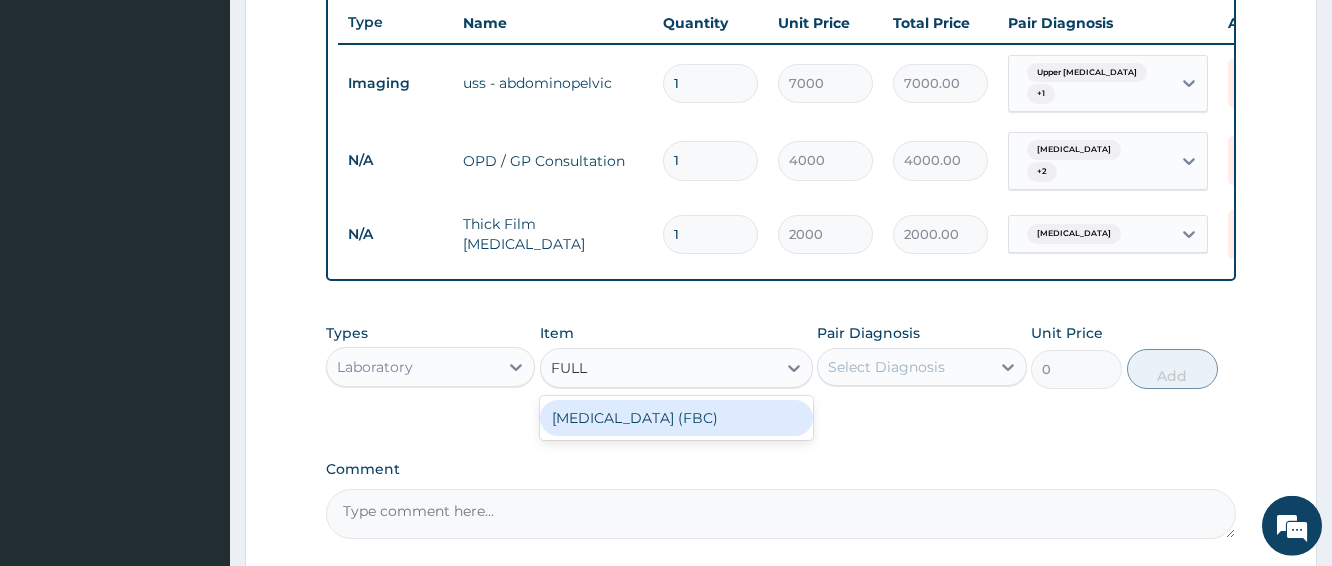 click on "Full Blood Count (FBC)" at bounding box center (676, 418) 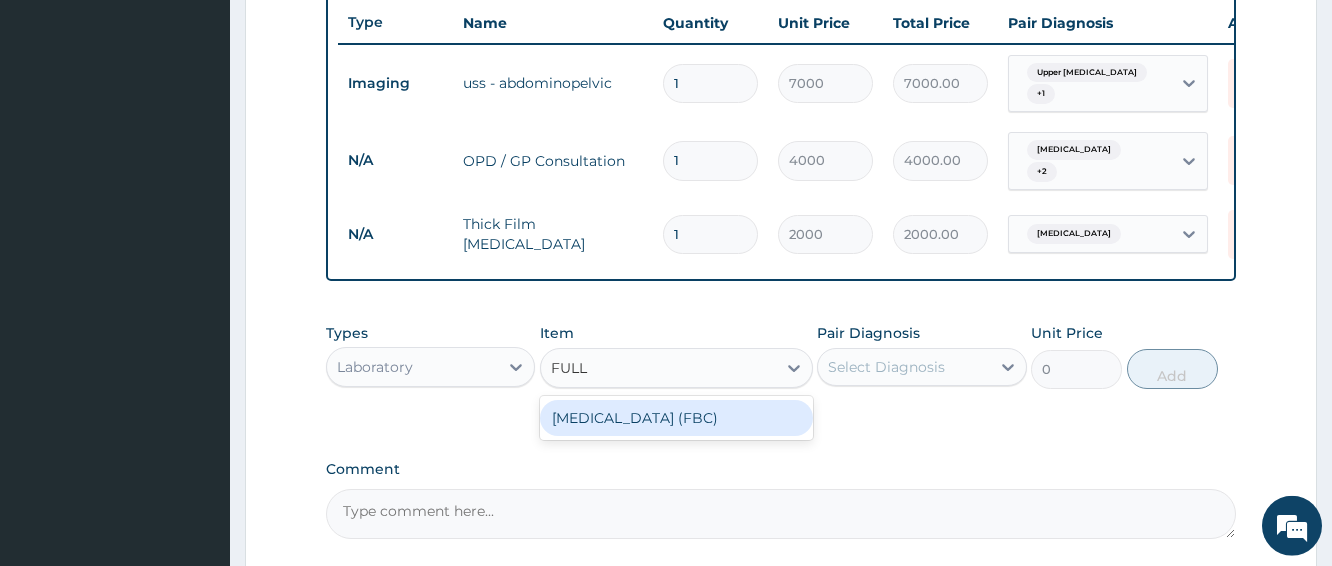 type 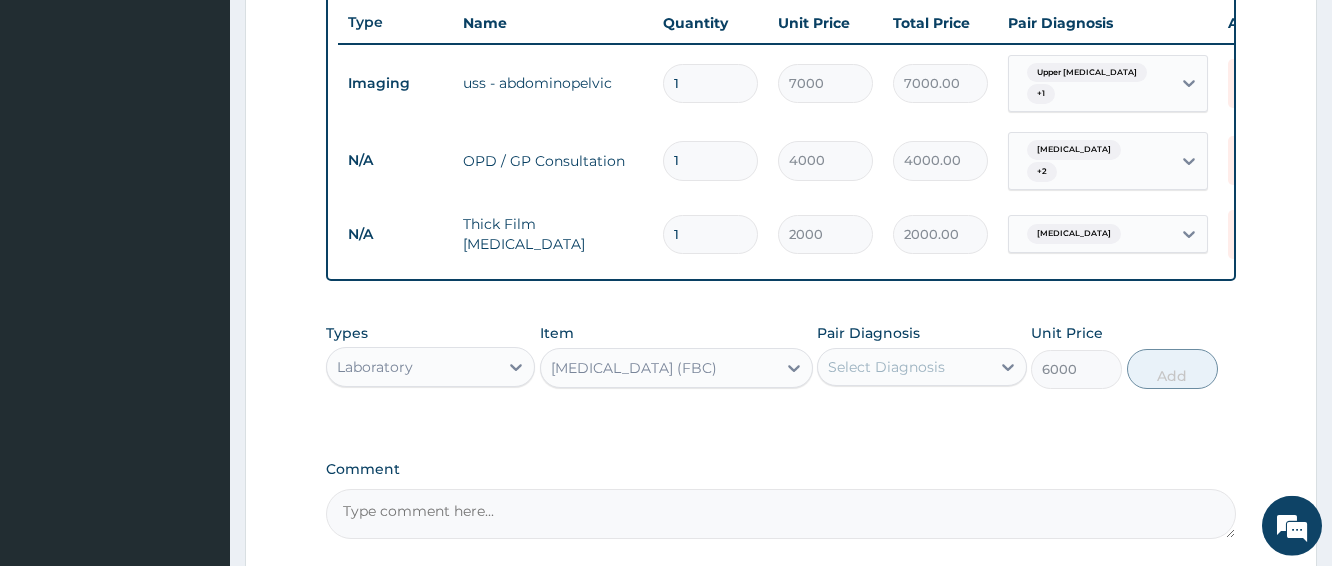 click on "Select Diagnosis" at bounding box center (886, 367) 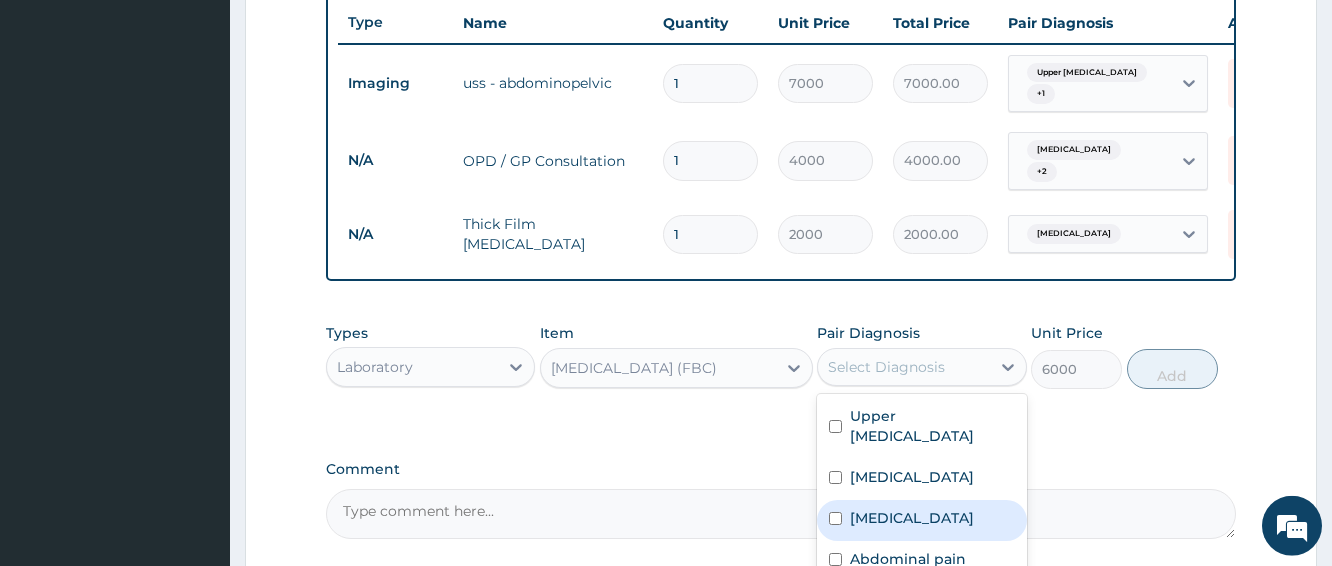 click on "Sepsis" at bounding box center (912, 518) 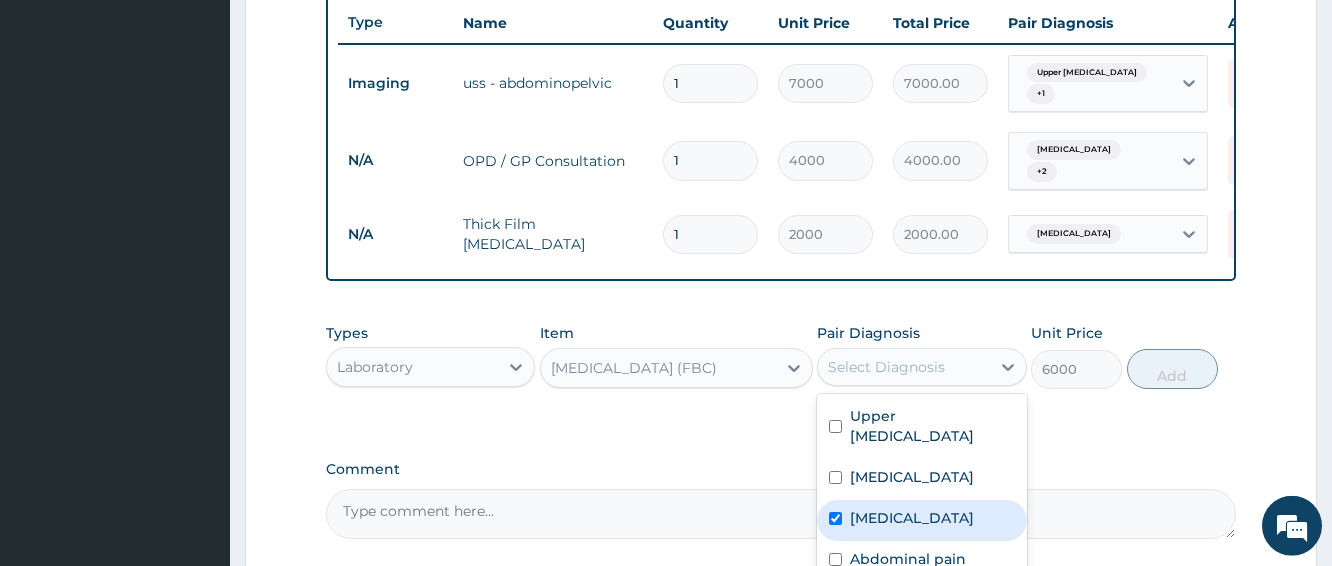checkbox on "true" 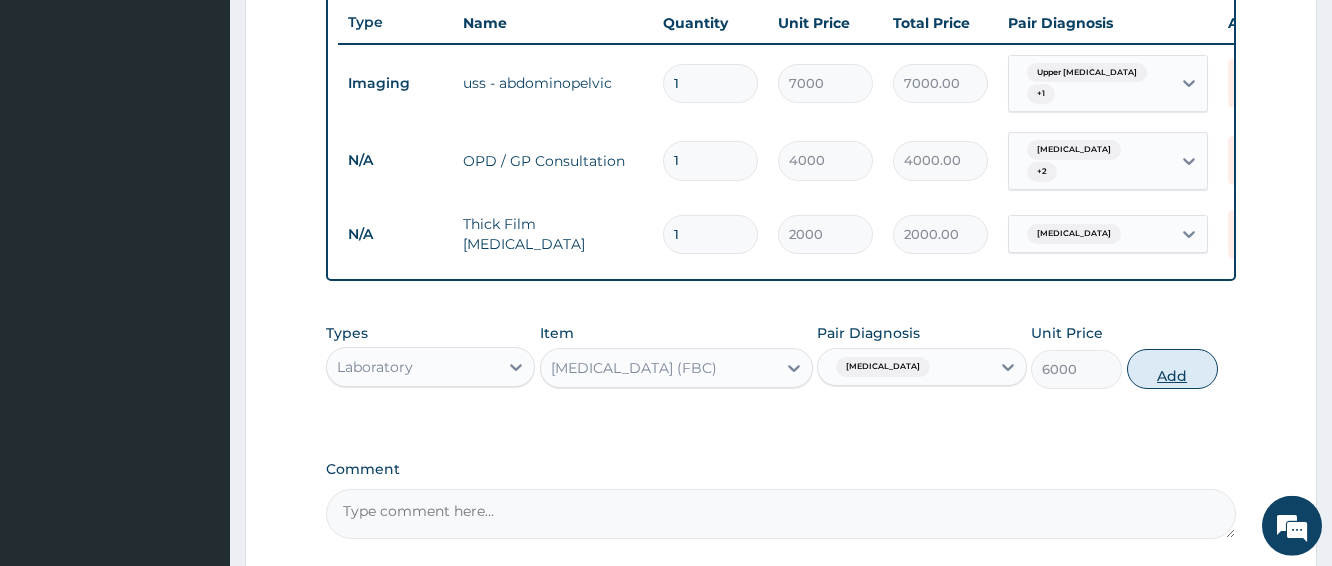 click on "Add" at bounding box center (1172, 369) 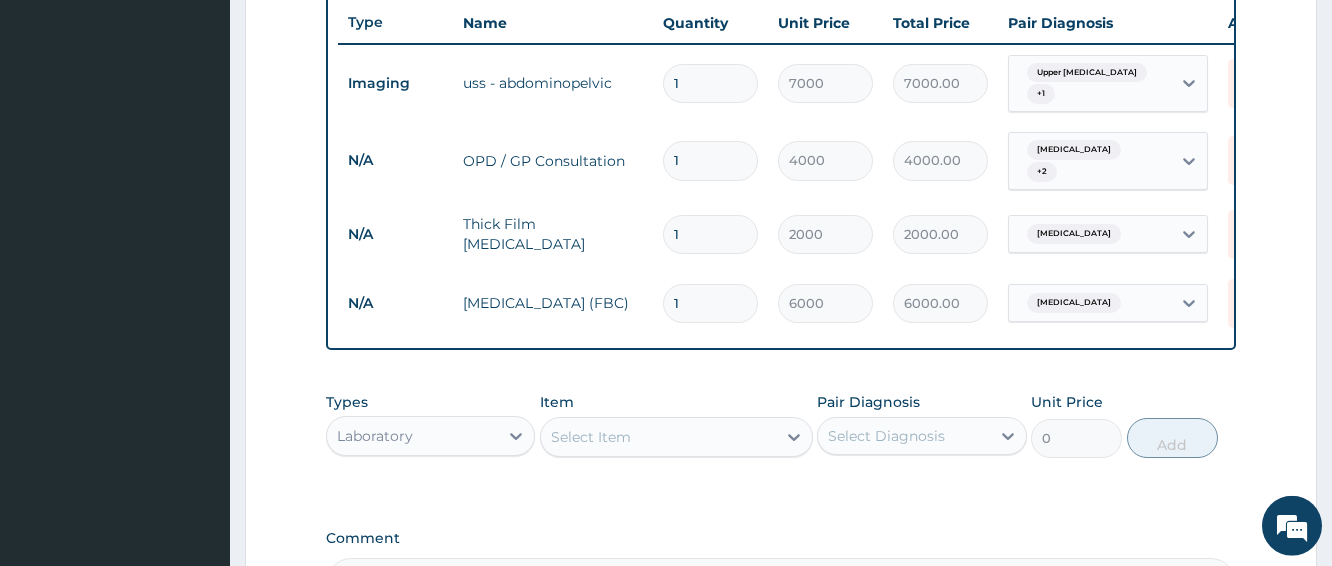 click on "Step  2  of 2 PA Code / Prescription Code PA/0A801B Encounter Date 01-02-2025 Important Notice Please enter PA codes before entering items that are not attached to a PA code   All diagnoses entered must be linked to a claim item. Diagnosis & Claim Items that are visible but inactive cannot be edited because they were imported from an already approved PA code. Diagnosis Upper urinary tract infection confirmed Malaria Confirmed Sepsis Query Abdominal pain Query NB: All diagnosis must be linked to a claim item Claim Items Type Name Quantity Unit Price Total Price Pair Diagnosis Actions Imaging uss - abdominopelvic 1 7000 7000.00 Upper urinary tract infection  + 1 Delete N/A OPD / GP Consultation 1 4000 4000.00 Malaria  + 2 Delete N/A Thick Film Malaria 1 2000 2000.00 Malaria Delete N/A Full Blood Count (FBC) 1 6000 6000.00 Sepsis Delete Types Laboratory Item Select Item Pair Diagnosis Select Diagnosis Unit Price 0 Add Comment     Previous   Submit" at bounding box center [781, 52] 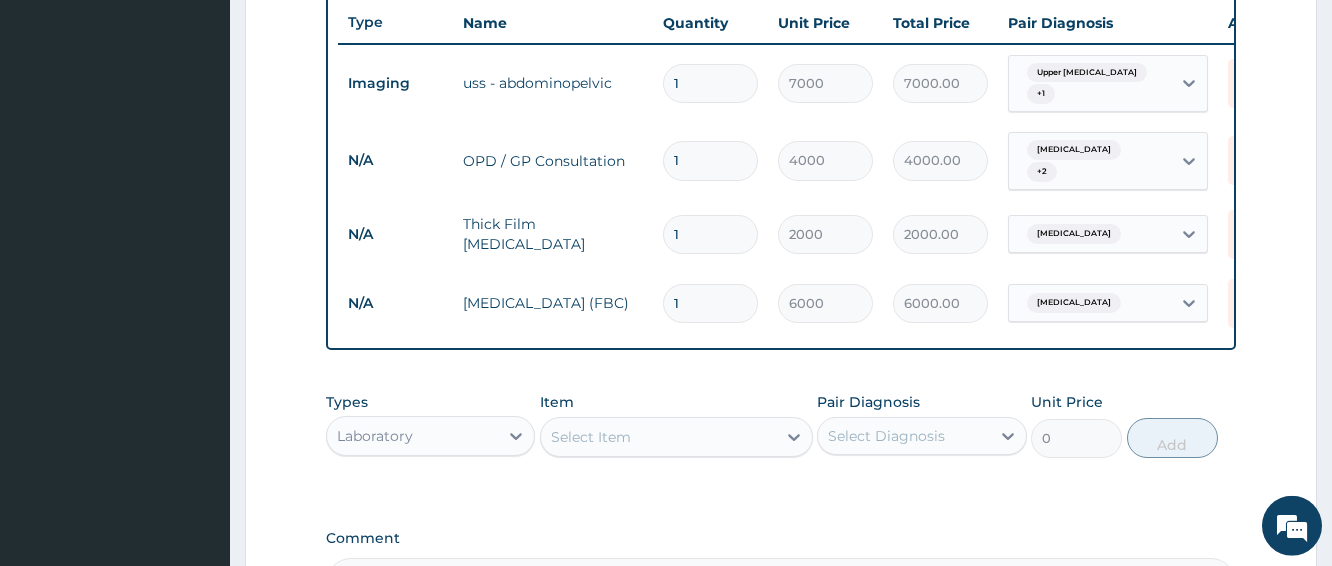 click on "Step  2  of 2 PA Code / Prescription Code PA/0A801B Encounter Date 01-02-2025 Important Notice Please enter PA codes before entering items that are not attached to a PA code   All diagnoses entered must be linked to a claim item. Diagnosis & Claim Items that are visible but inactive cannot be edited because they were imported from an already approved PA code. Diagnosis Upper urinary tract infection confirmed Malaria Confirmed Sepsis Query Abdominal pain Query NB: All diagnosis must be linked to a claim item Claim Items Type Name Quantity Unit Price Total Price Pair Diagnosis Actions Imaging uss - abdominopelvic 1 7000 7000.00 Upper urinary tract infection  + 1 Delete N/A OPD / GP Consultation 1 4000 4000.00 Malaria  + 2 Delete N/A Thick Film Malaria 1 2000 2000.00 Malaria Delete N/A Full Blood Count (FBC) 1 6000 6000.00 Sepsis Delete Types Laboratory Item Select Item Pair Diagnosis Select Diagnosis Unit Price 0 Add Comment     Previous   Submit" at bounding box center [781, 52] 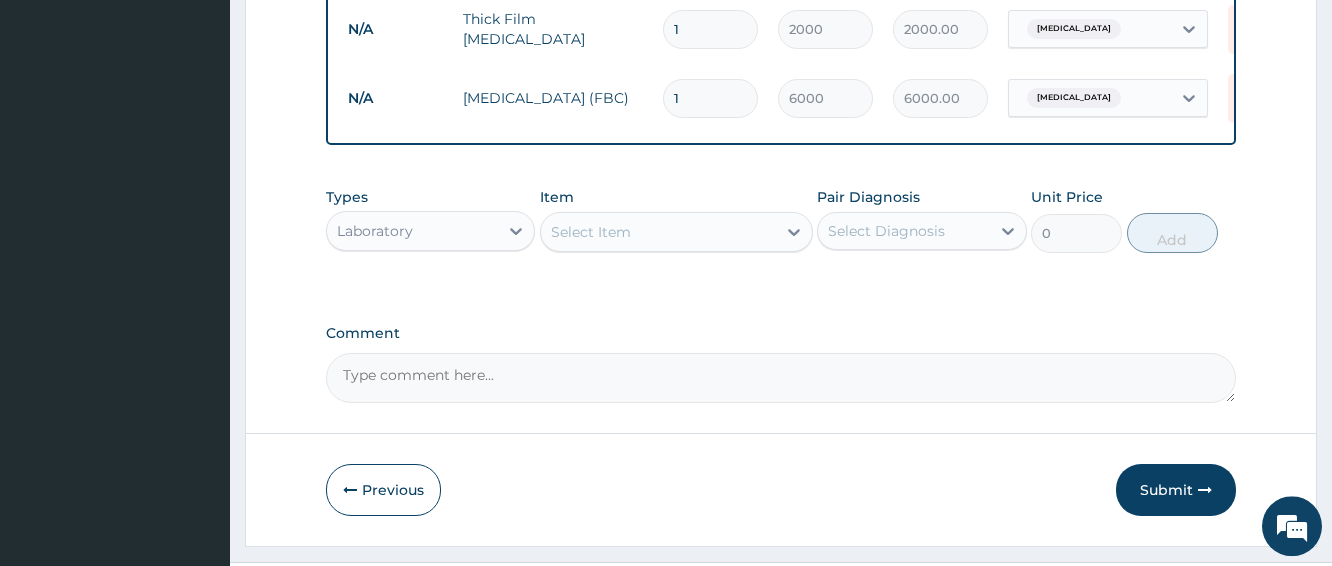 scroll, scrollTop: 1013, scrollLeft: 0, axis: vertical 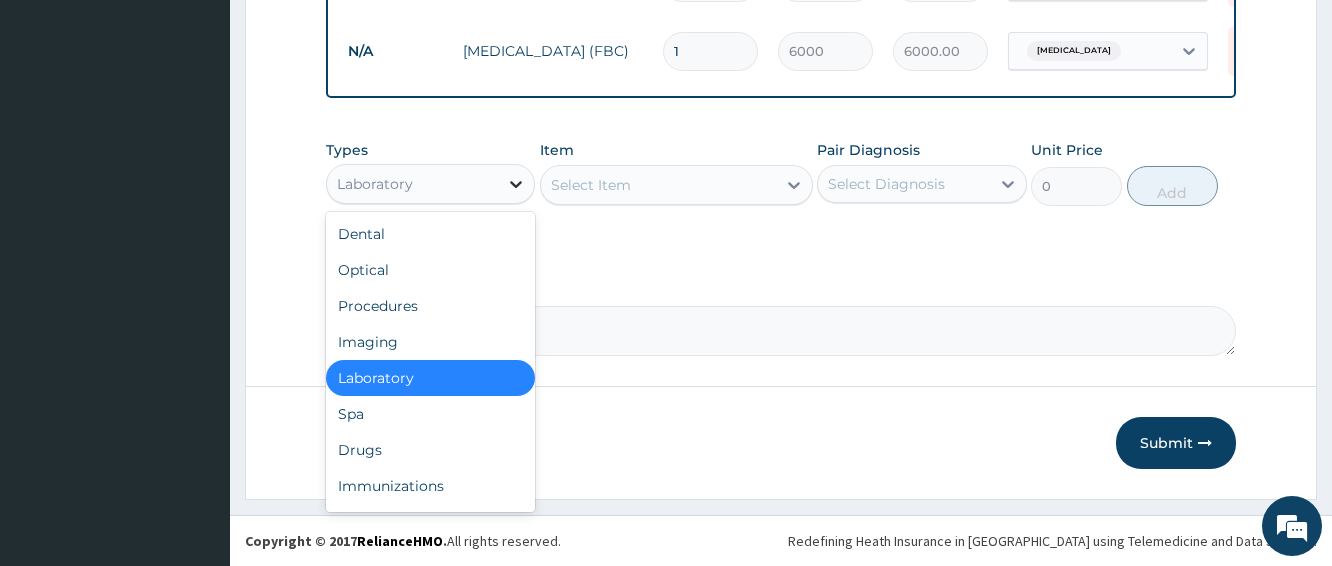 click 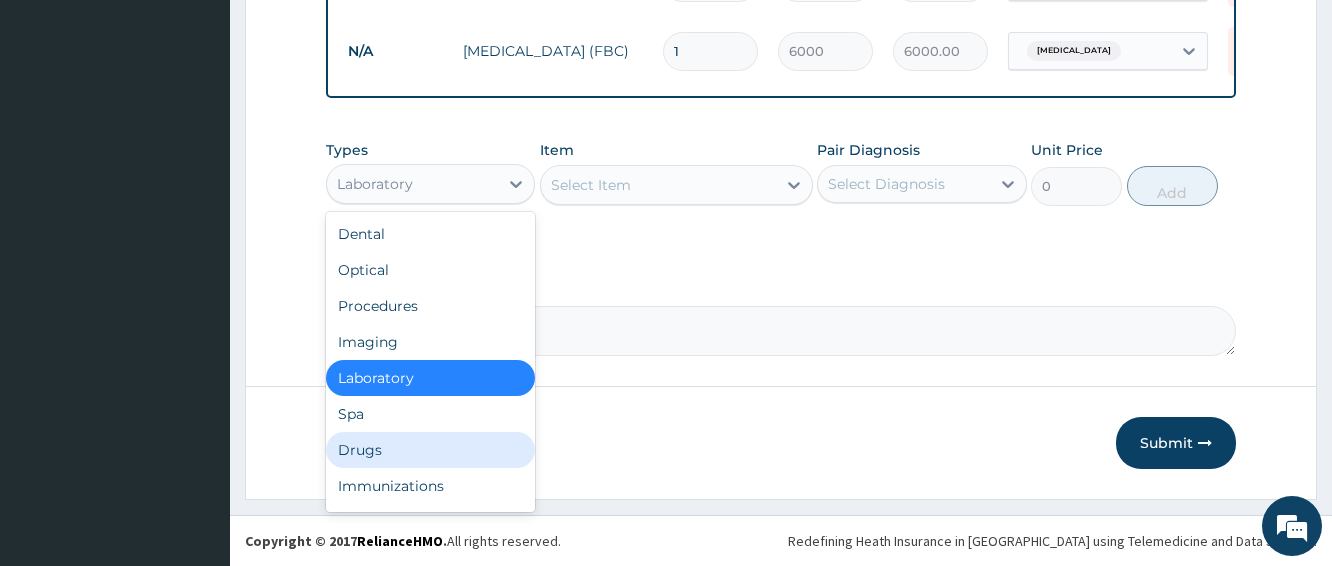 click on "Drugs" at bounding box center (430, 450) 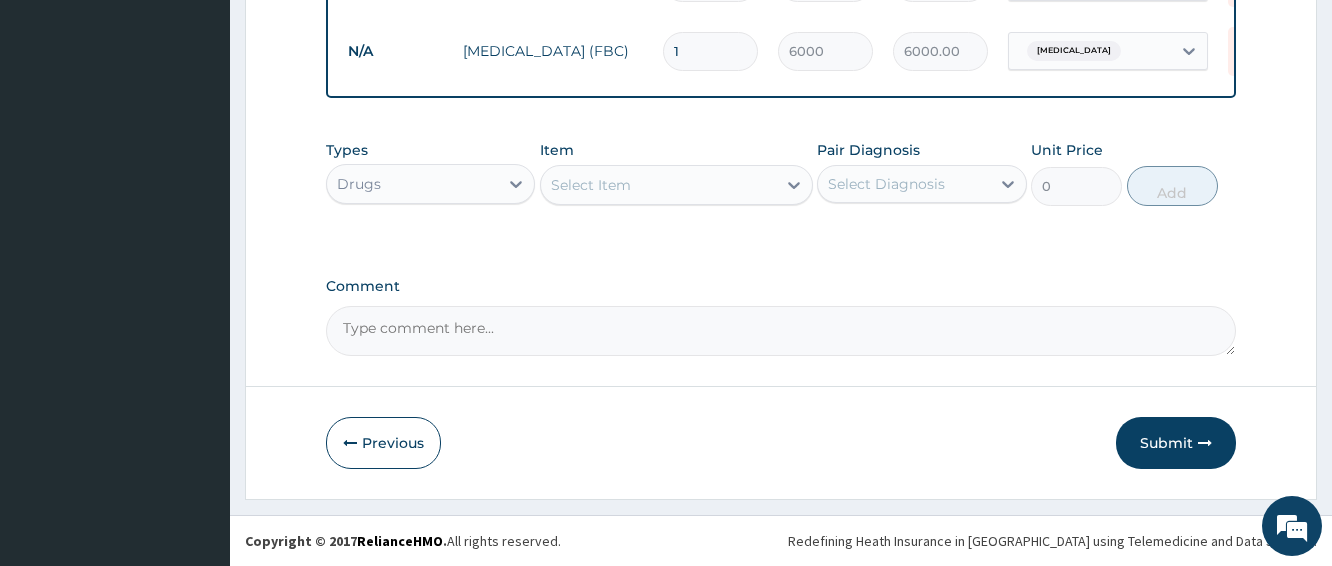 click on "Select Item" at bounding box center (658, 185) 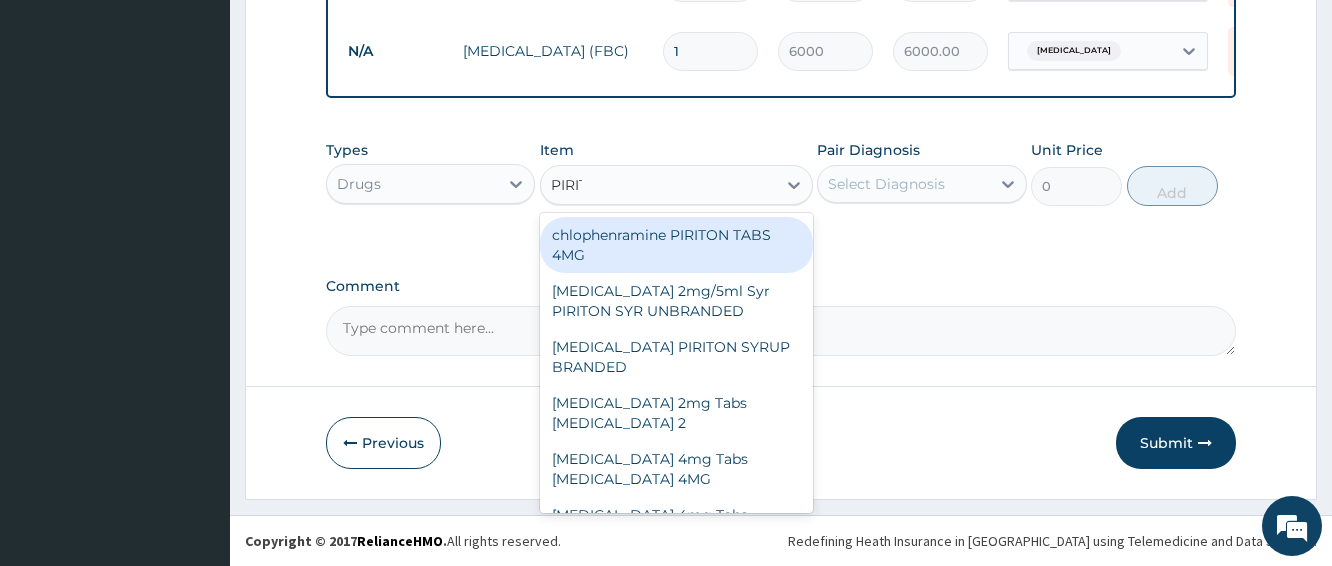 type on "PIRITO" 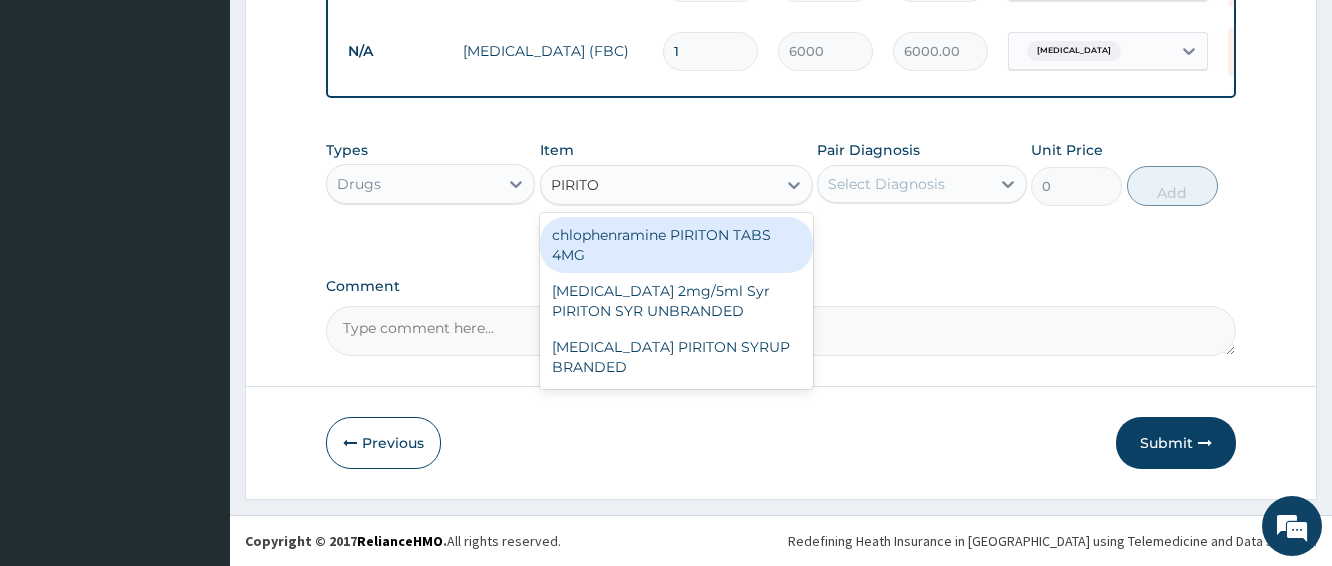click on "chlophenramine PIRITON TABS 4MG" at bounding box center [676, 245] 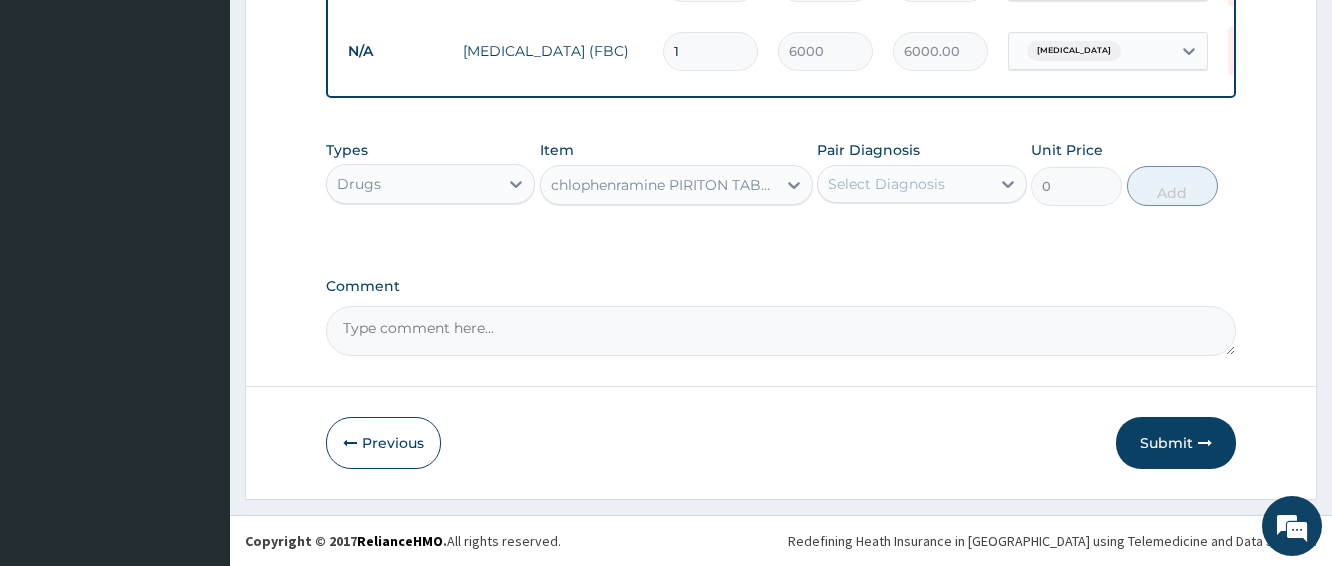 type 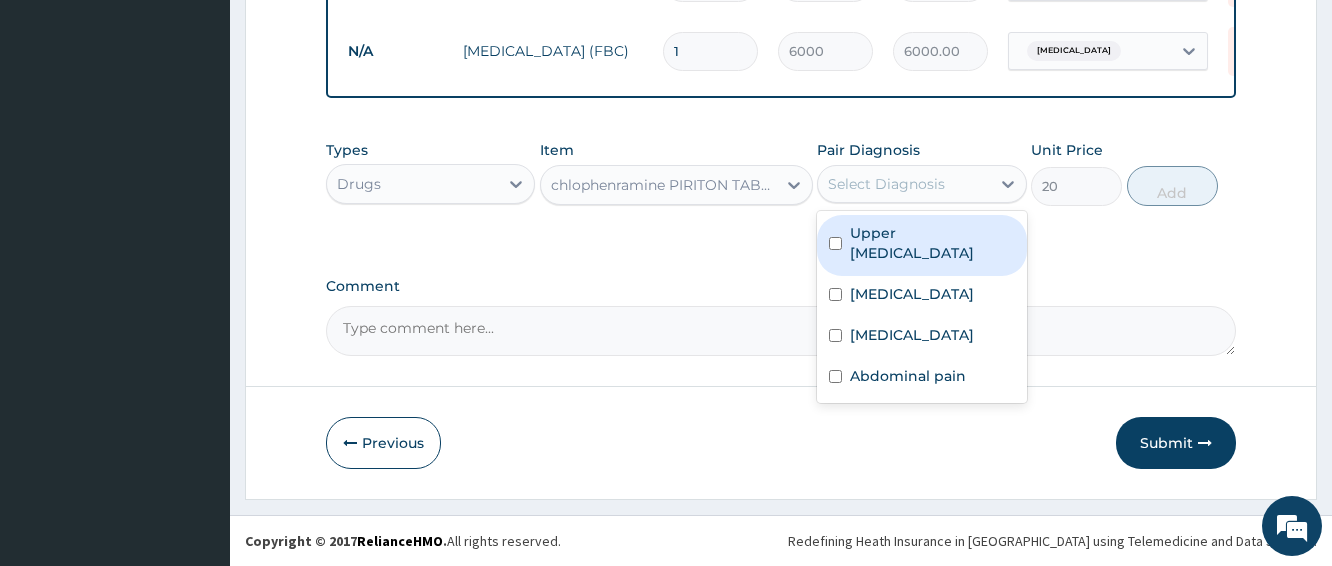 click on "Select Diagnosis" at bounding box center (886, 184) 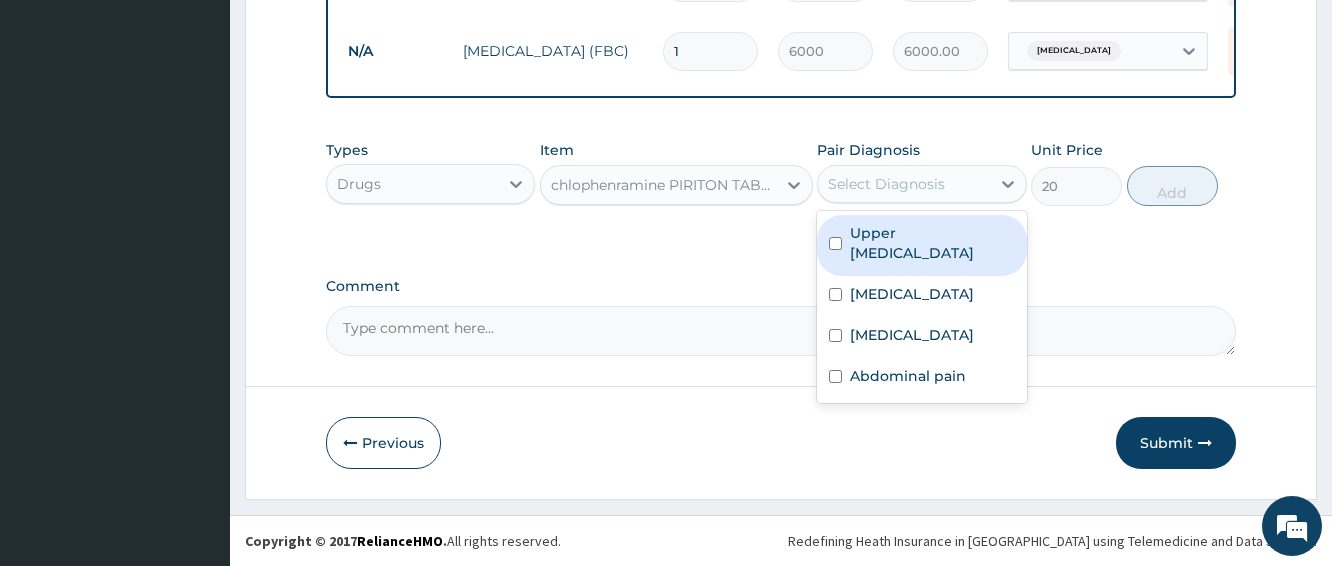 click on "Upper urinary tract infection" at bounding box center [932, 243] 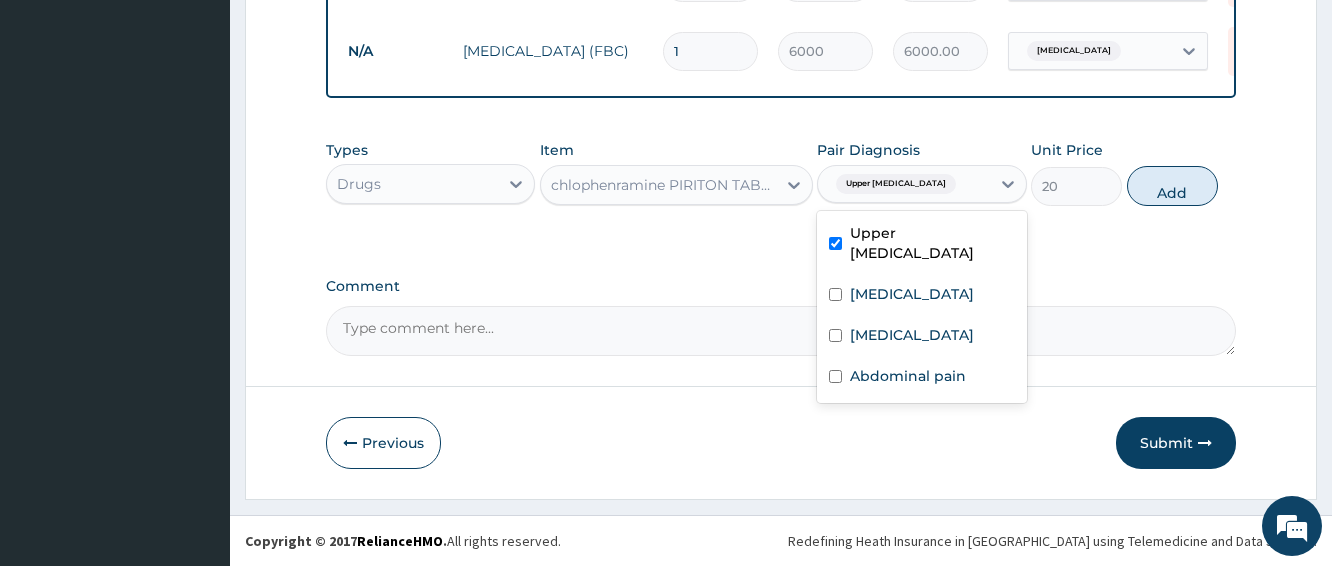 checkbox on "true" 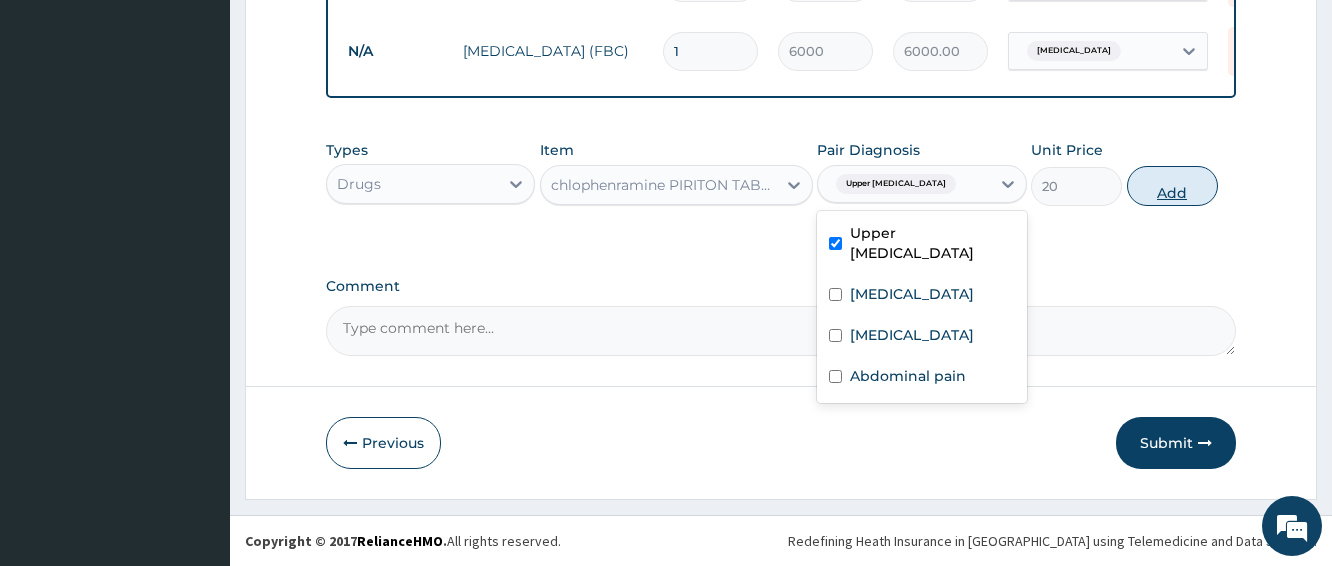 click on "Add" at bounding box center (1172, 186) 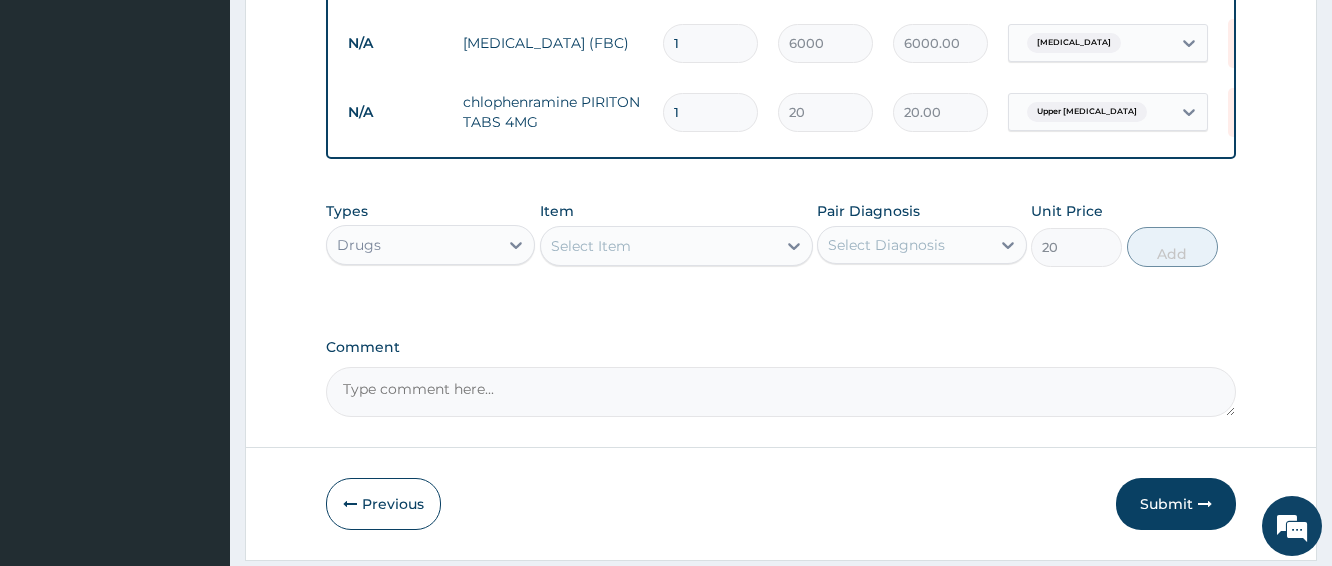 type on "0" 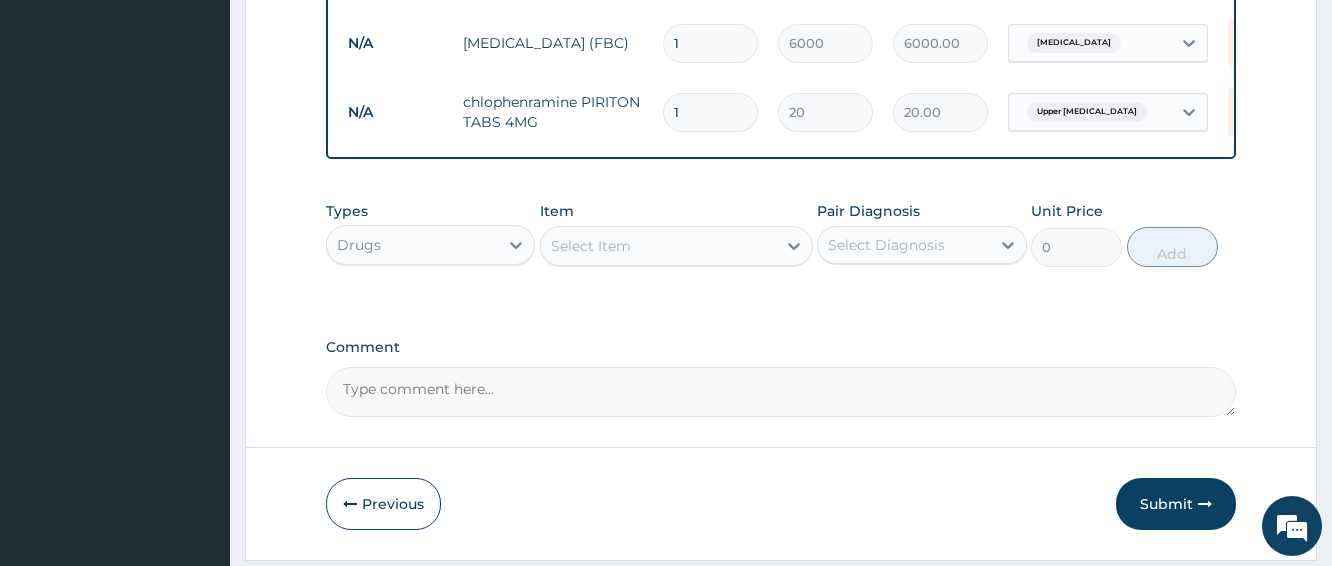 click on "1" at bounding box center [710, 112] 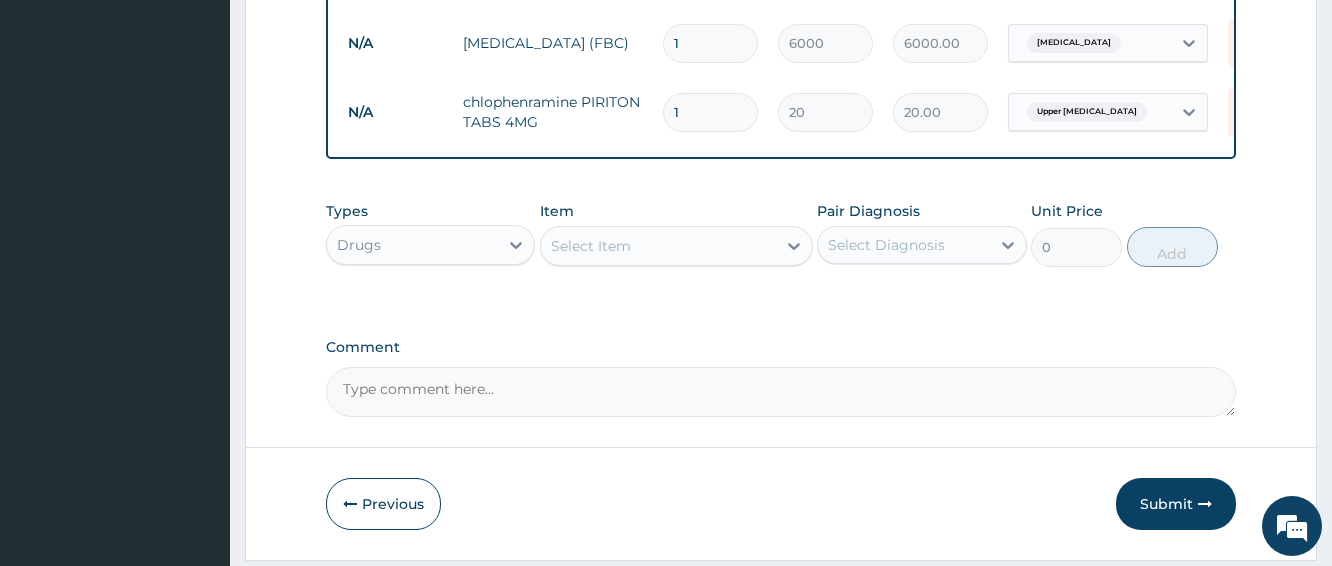 type on "10" 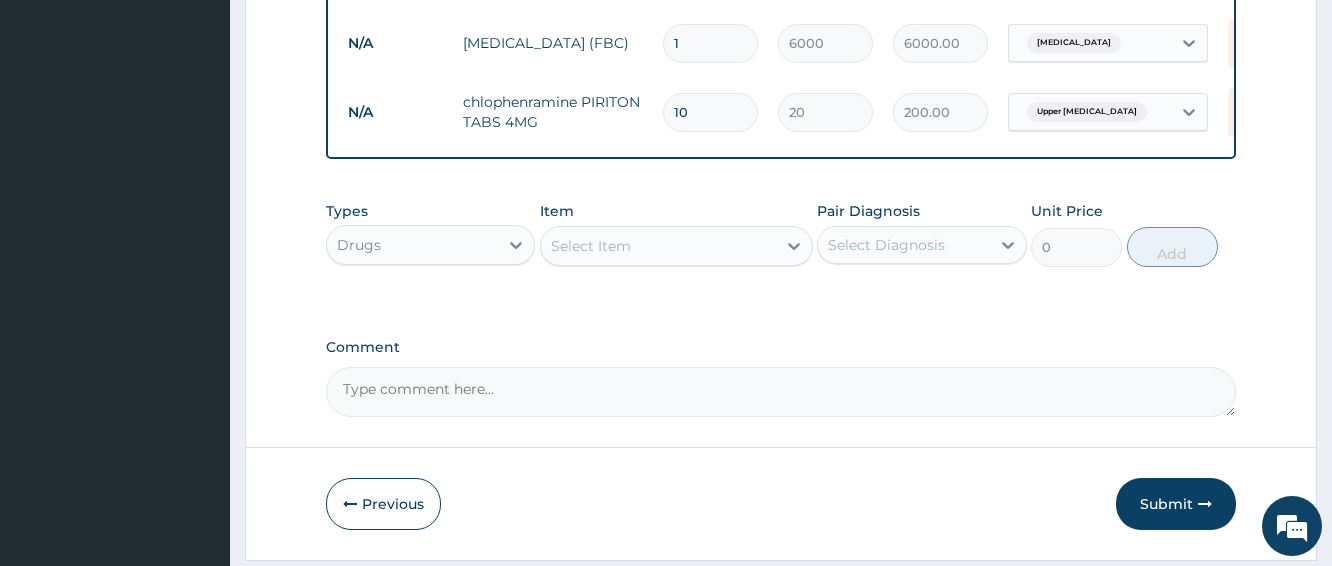 type on "10" 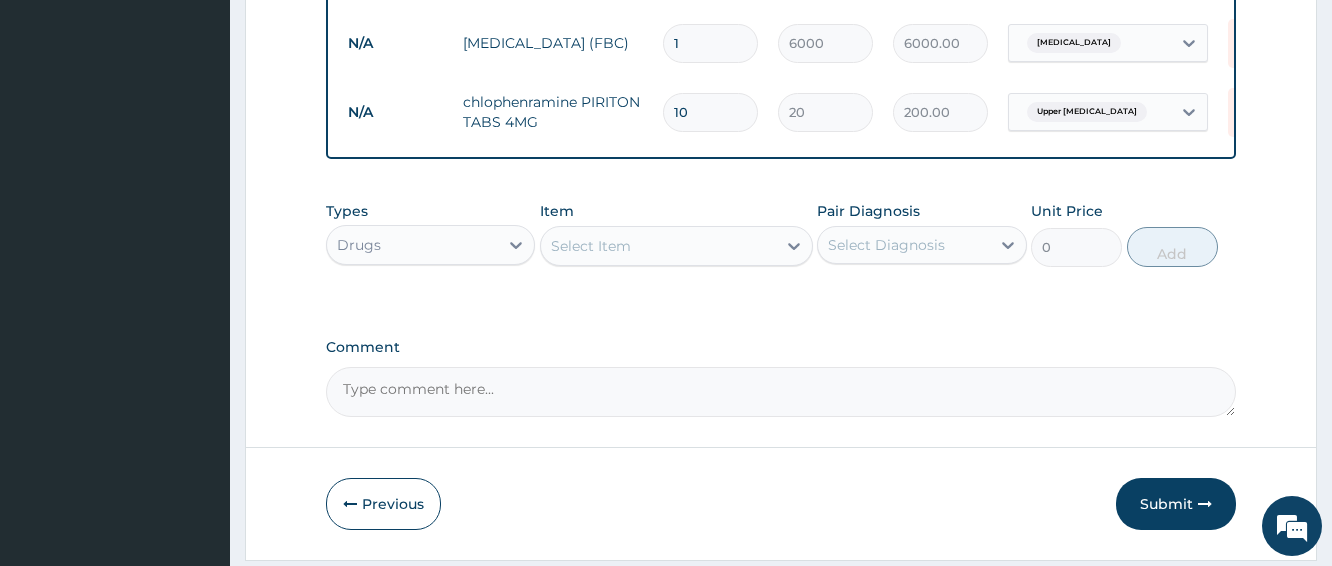 click on "Select Item" at bounding box center [658, 246] 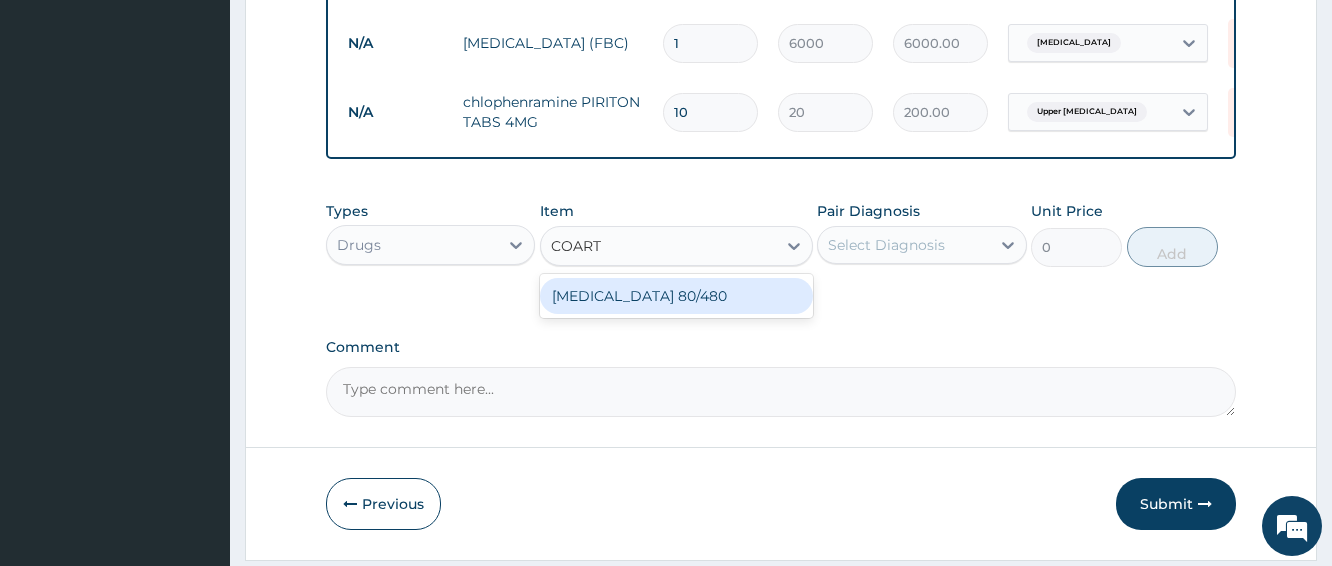type on "COARTE" 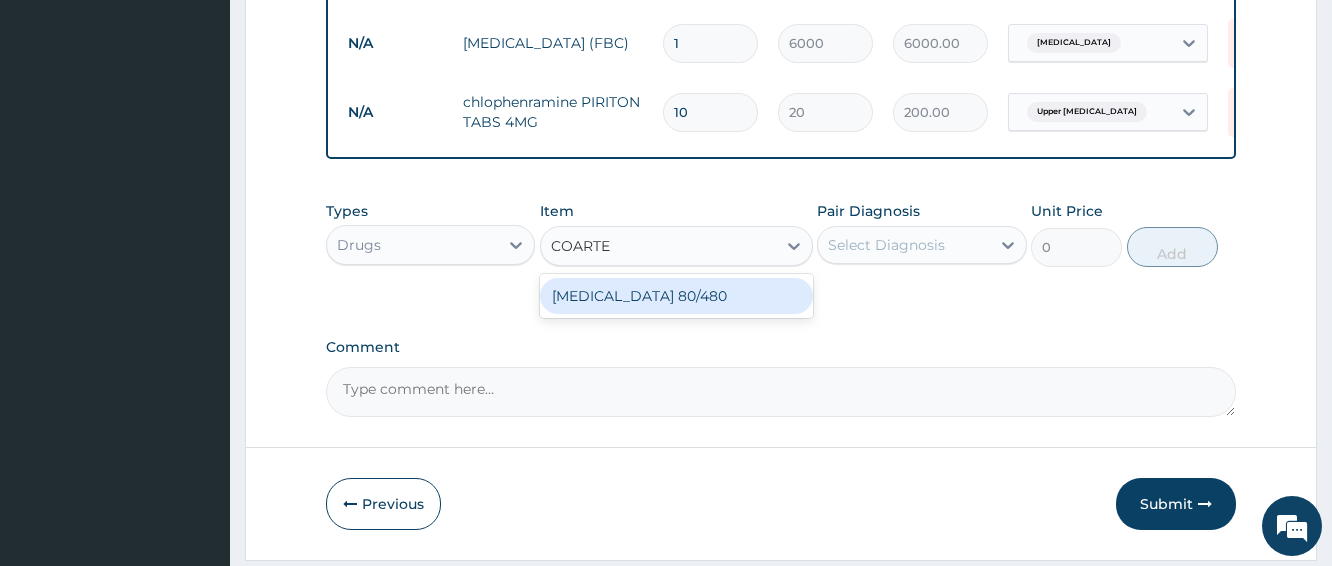 click on "COARTEM 80/480" at bounding box center [676, 296] 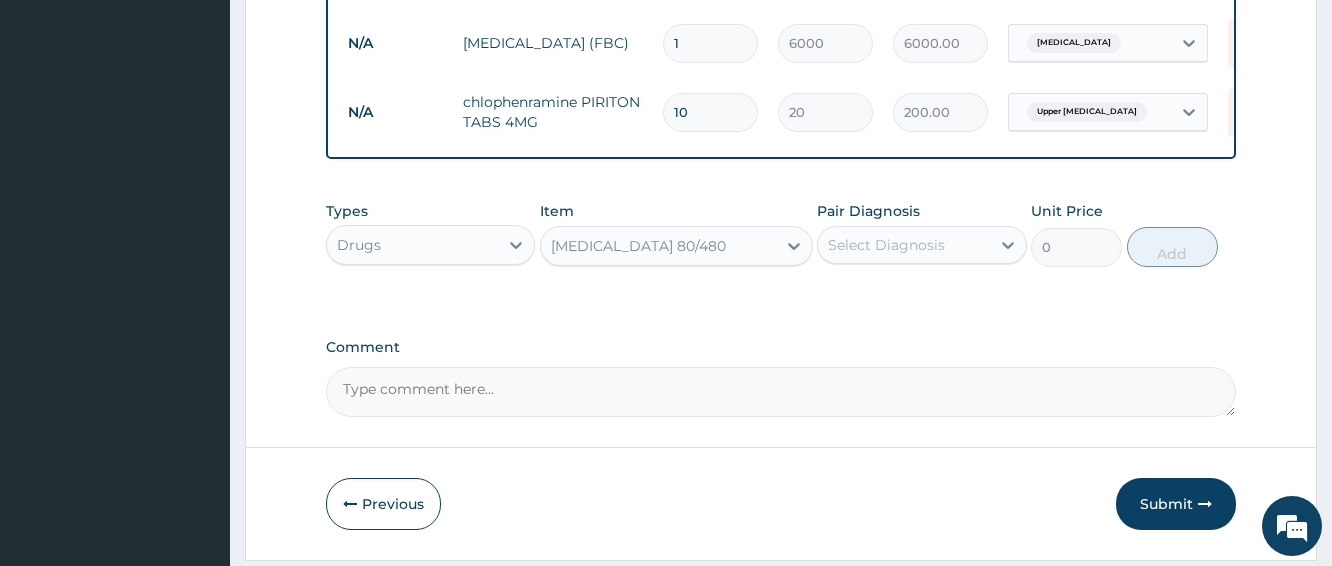 type 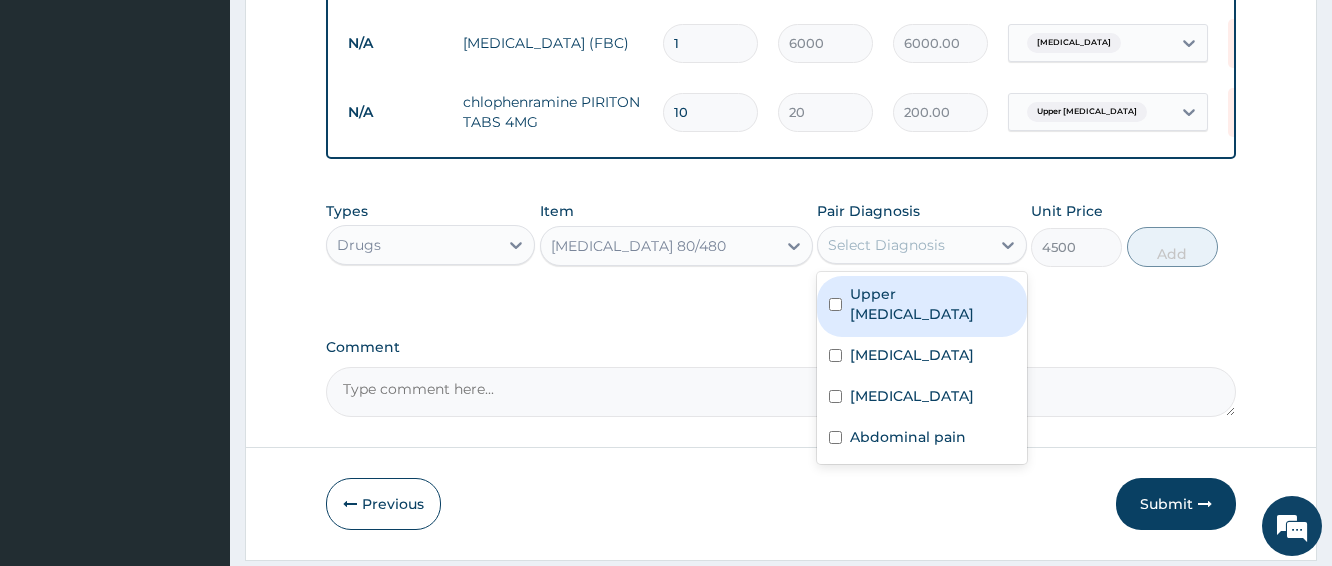 click on "Select Diagnosis" at bounding box center (903, 245) 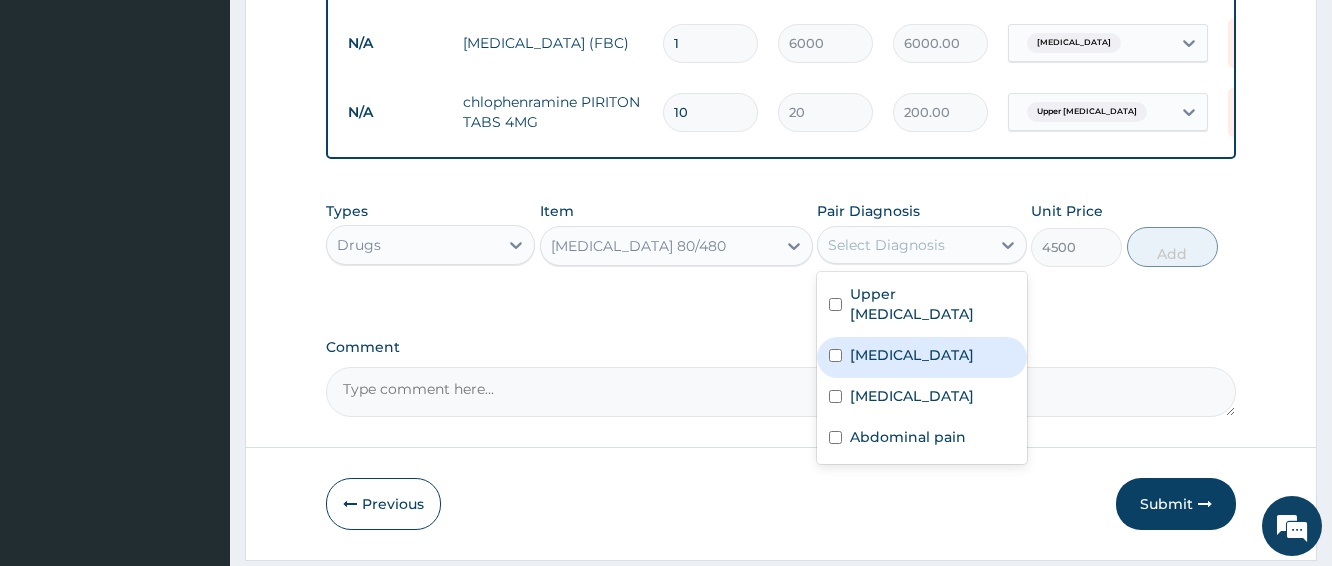 click on "Malaria" at bounding box center (912, 355) 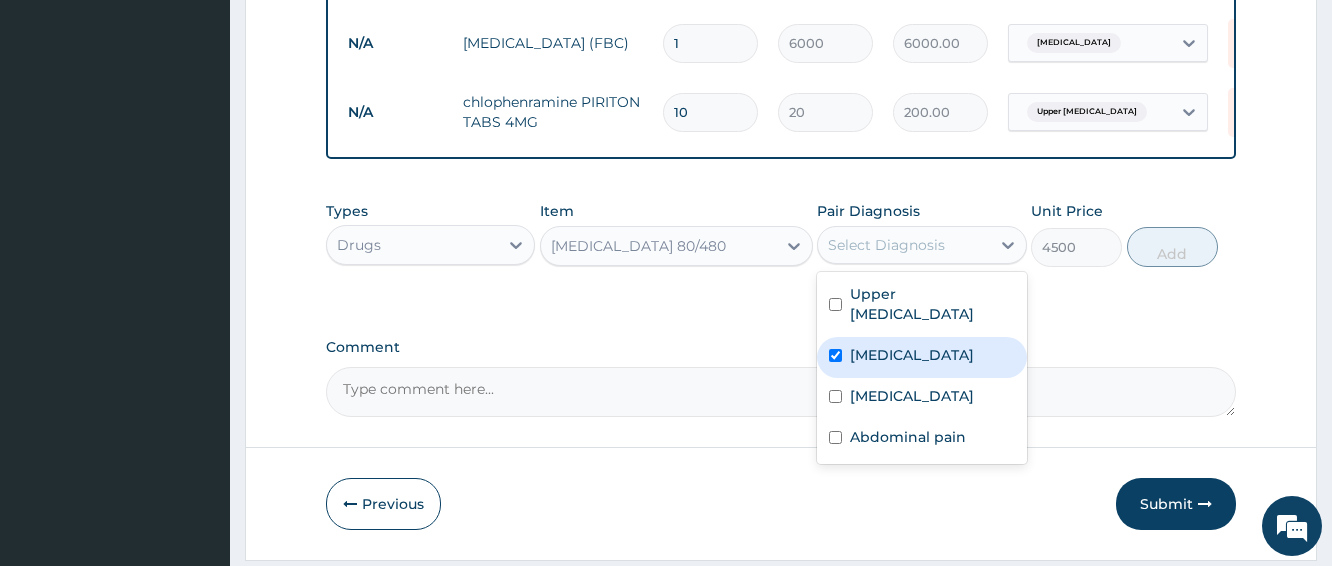 checkbox on "true" 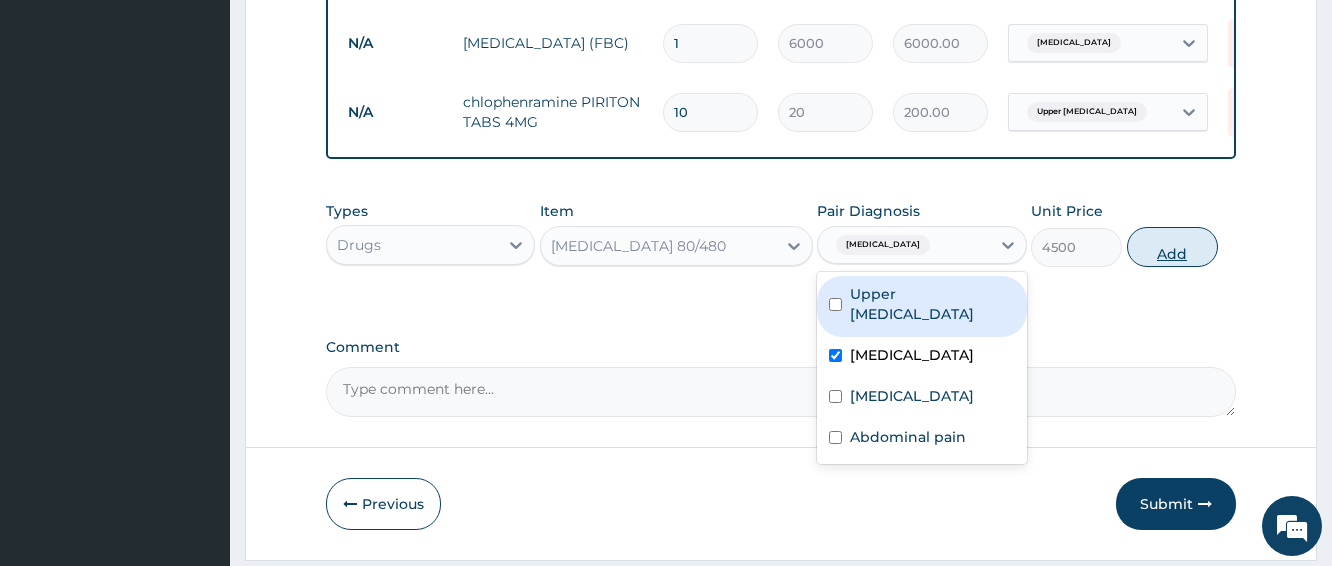 click on "Add" at bounding box center (1172, 247) 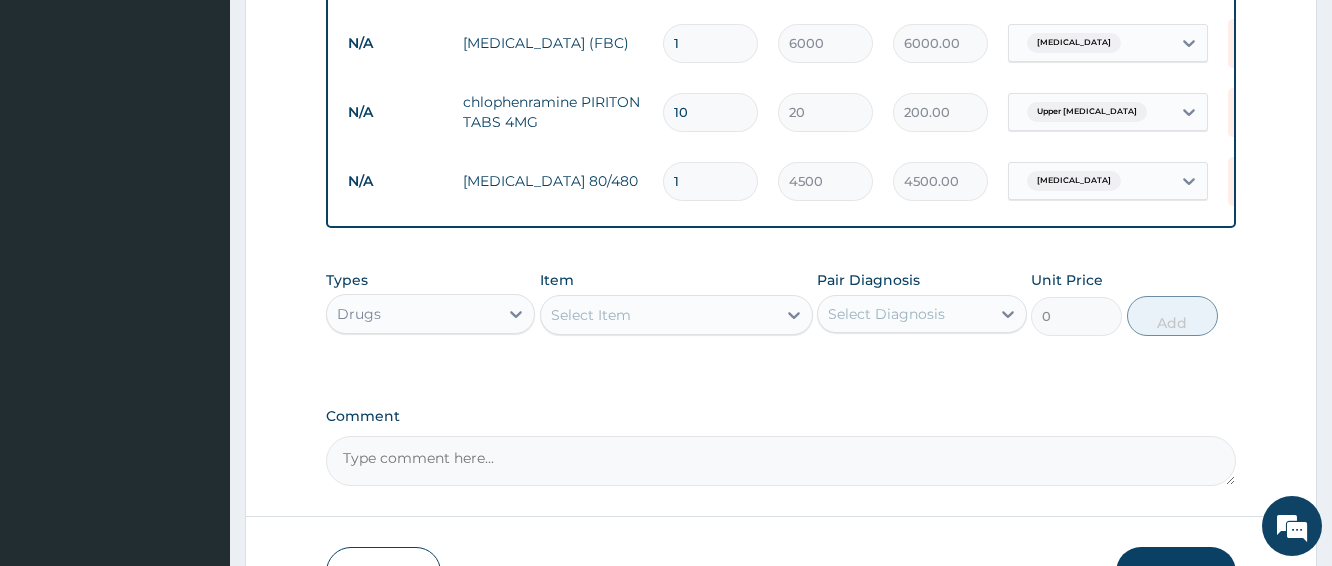 click on "Select Item" at bounding box center [658, 315] 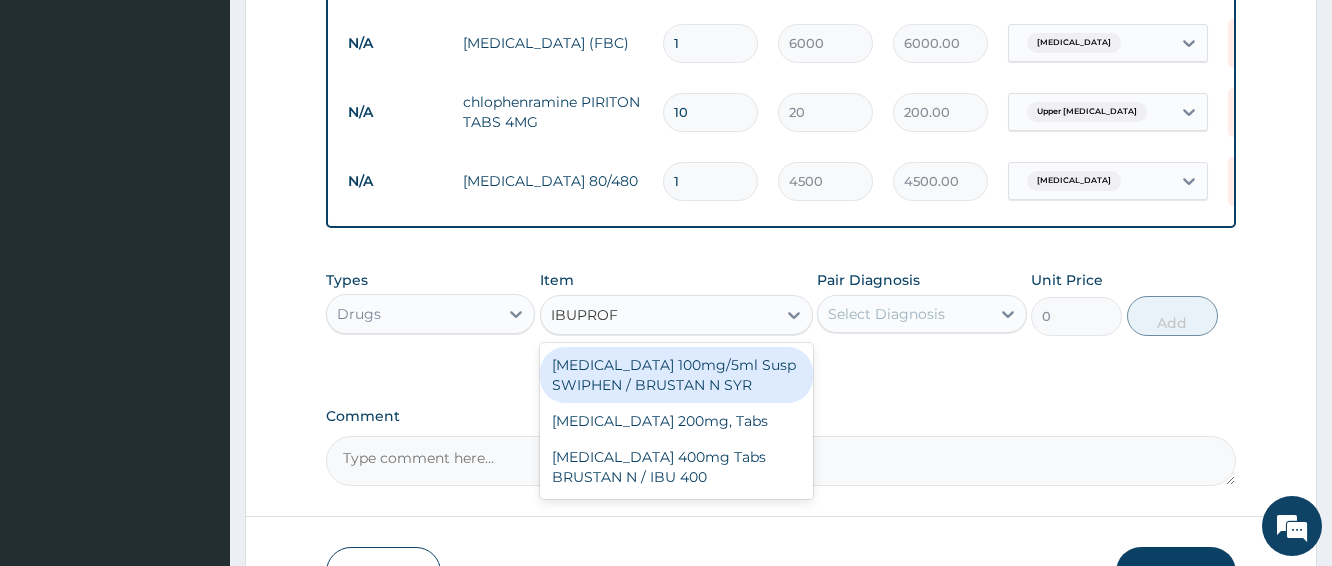 type on "IBUPROFE" 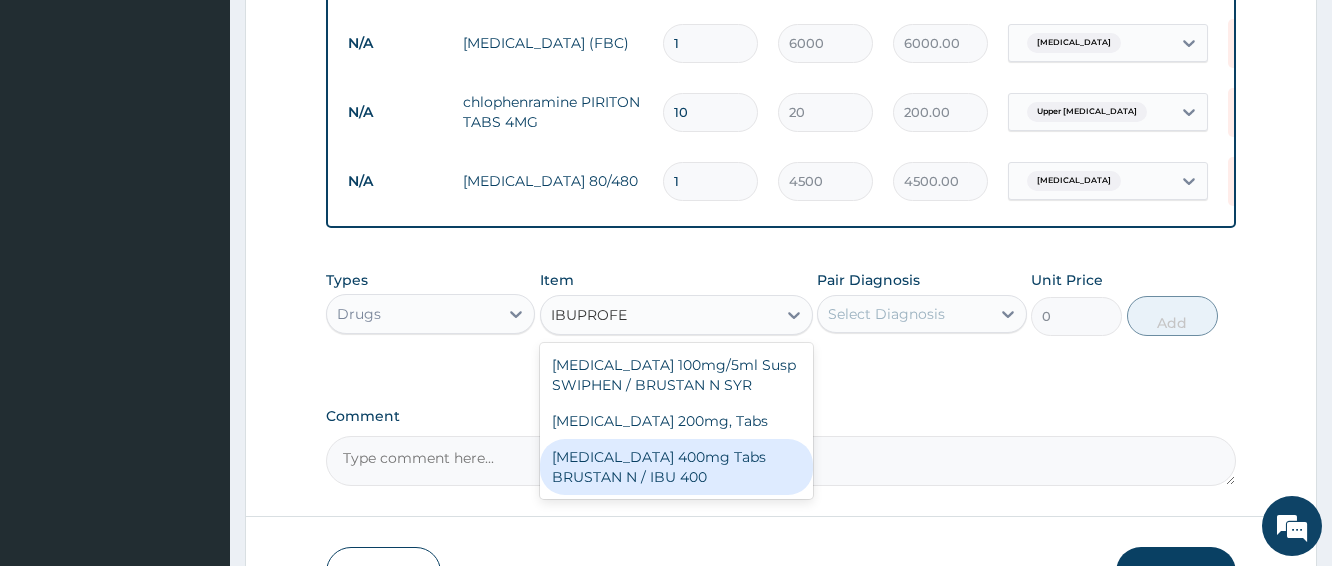 click on "Ibuprofen 400mg Tabs BRUSTAN N / IBU 400" at bounding box center (676, 467) 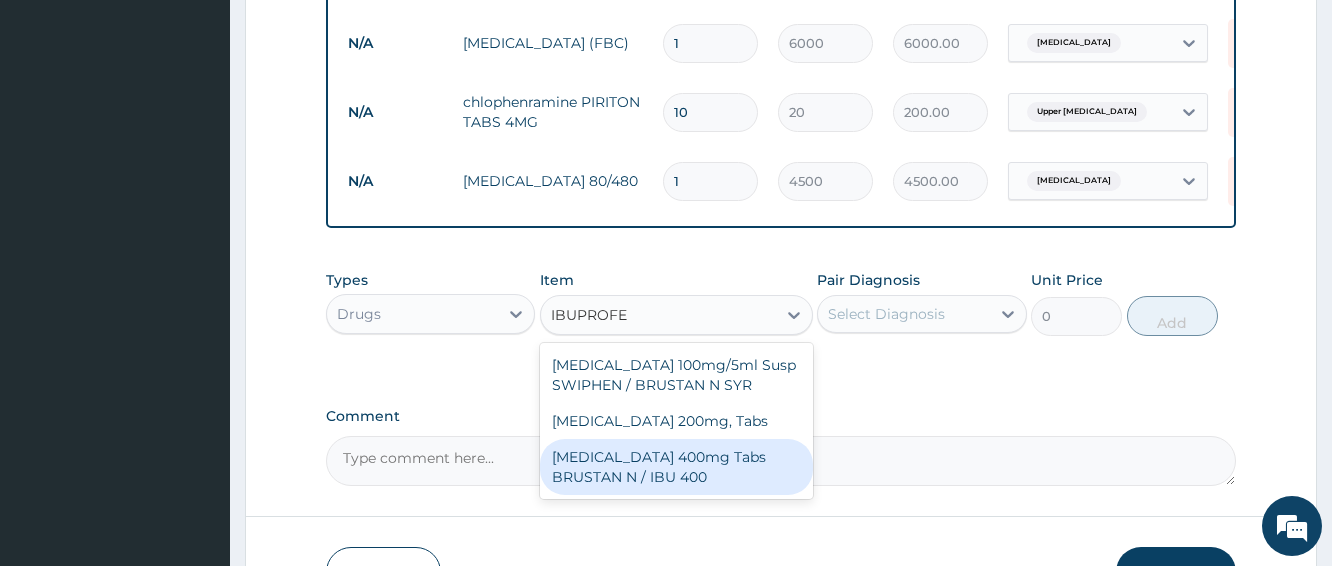 type 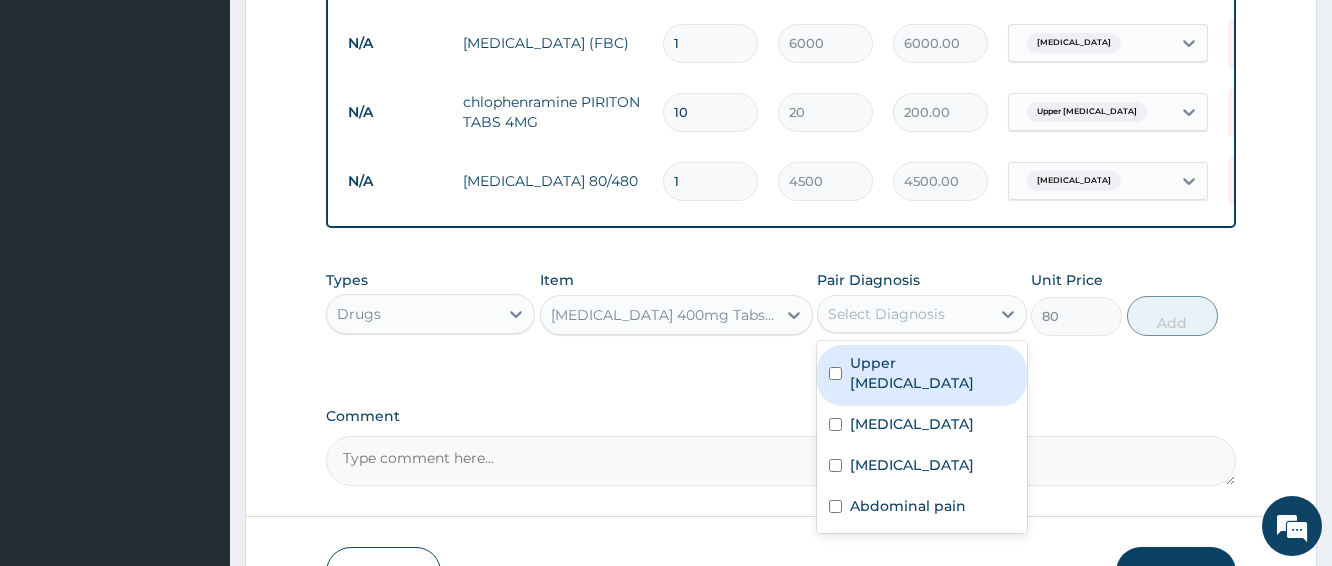 click on "Select Diagnosis" at bounding box center (886, 314) 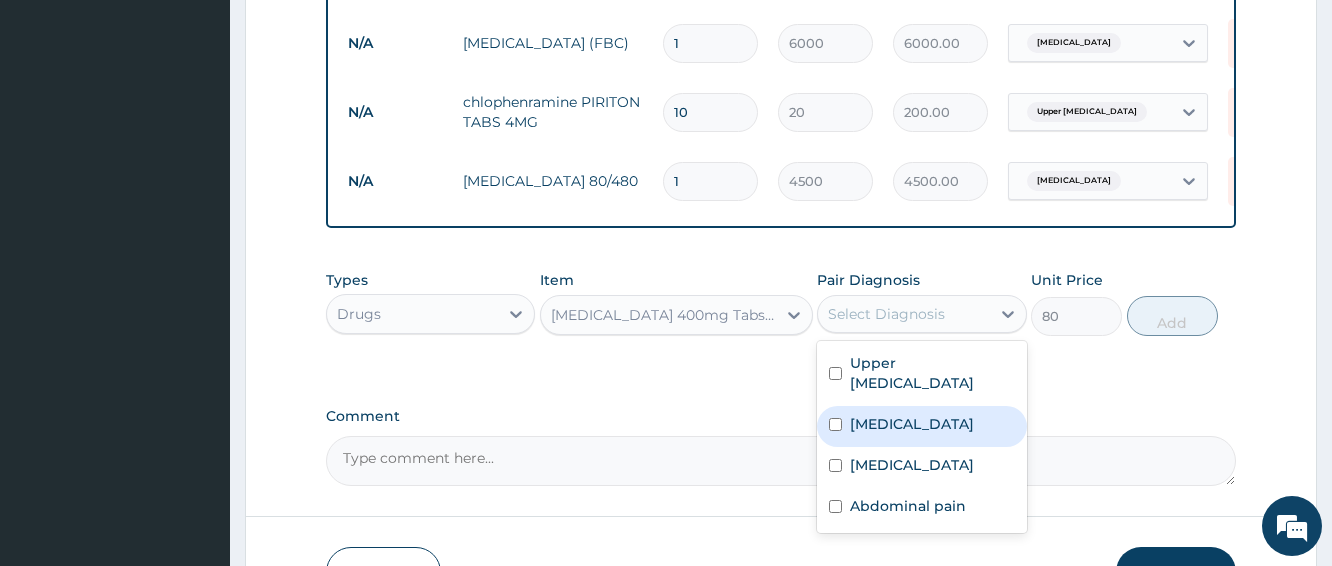 click on "Malaria" at bounding box center (921, 426) 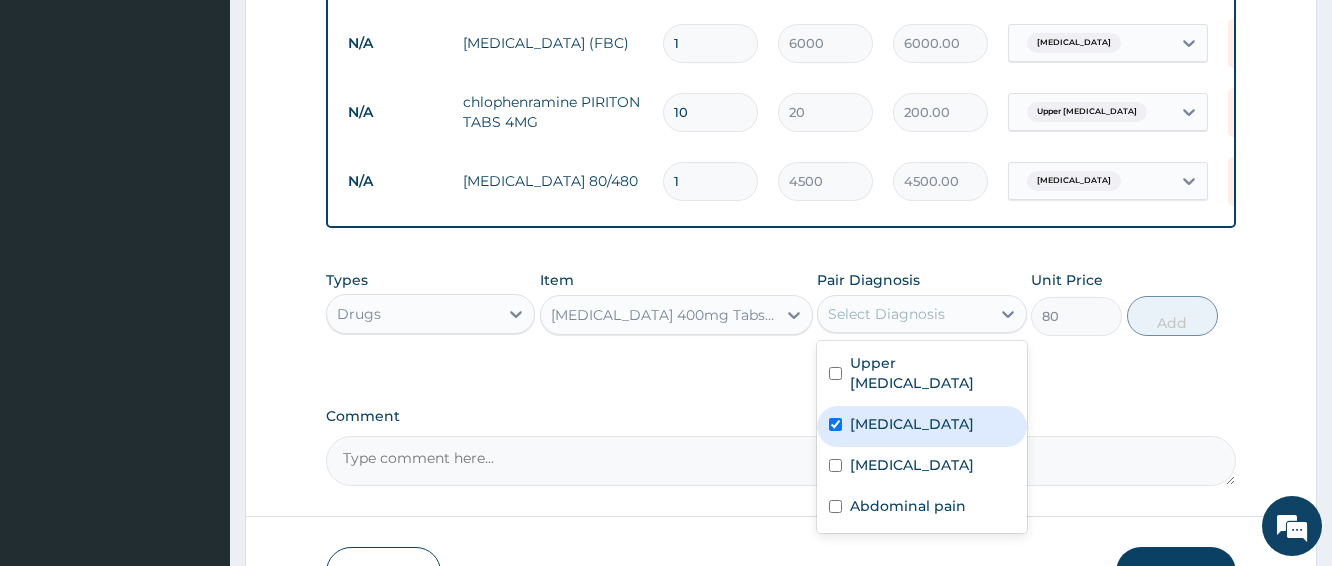 checkbox on "true" 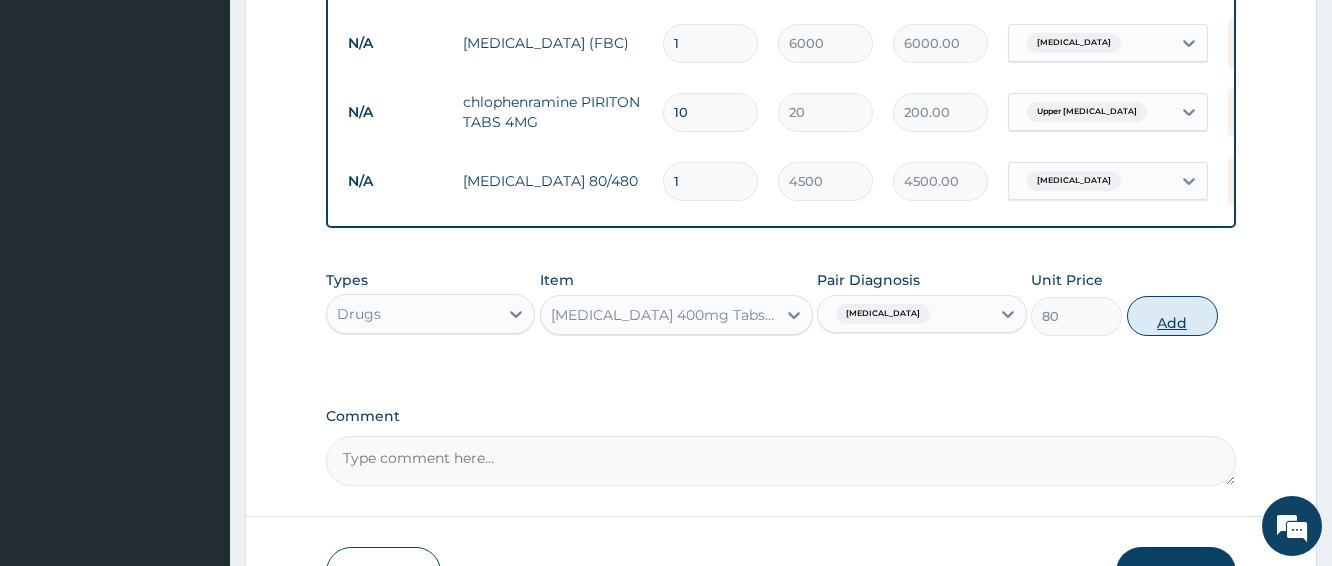 click on "Add" at bounding box center [1172, 316] 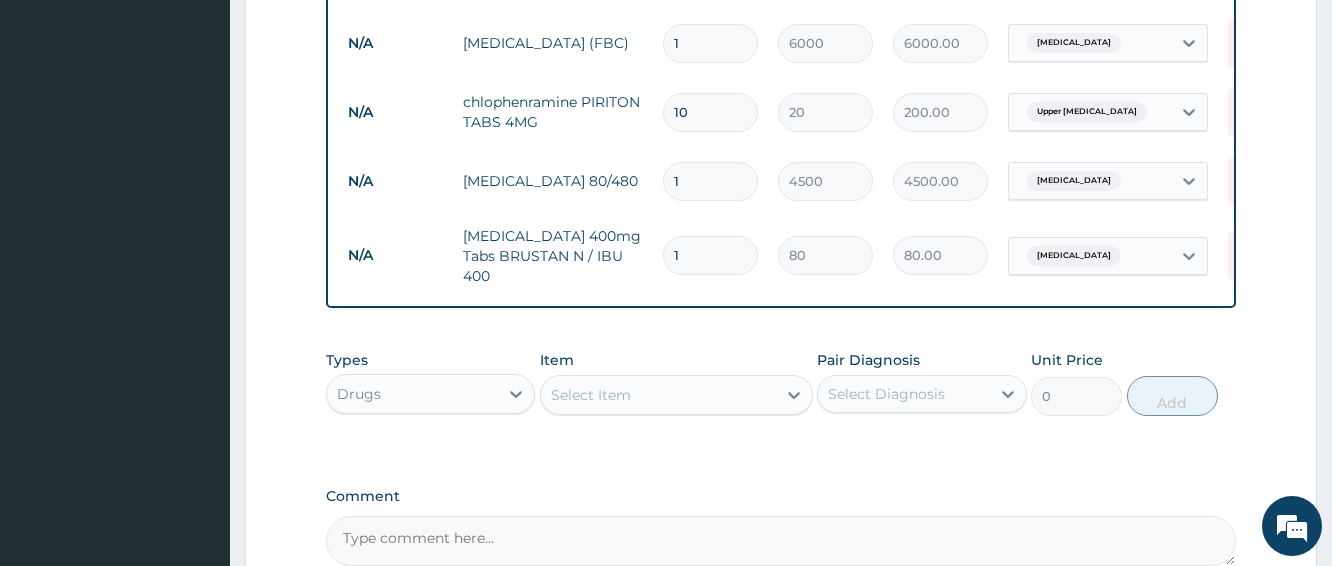 click on "1" at bounding box center (710, 255) 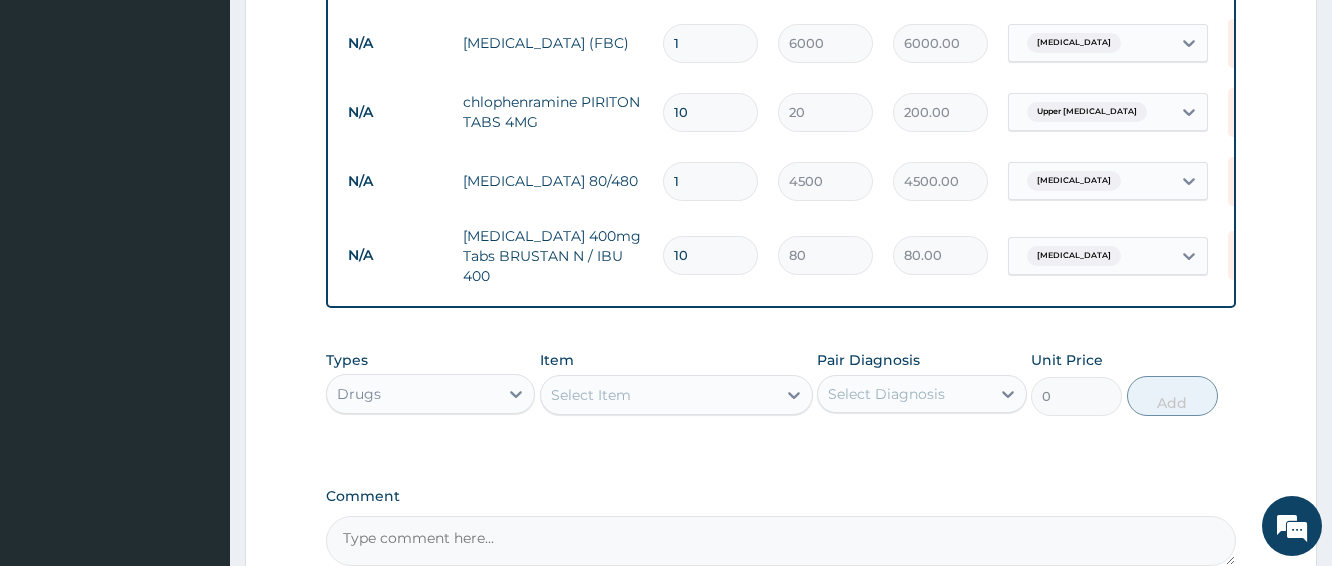 type on "800.00" 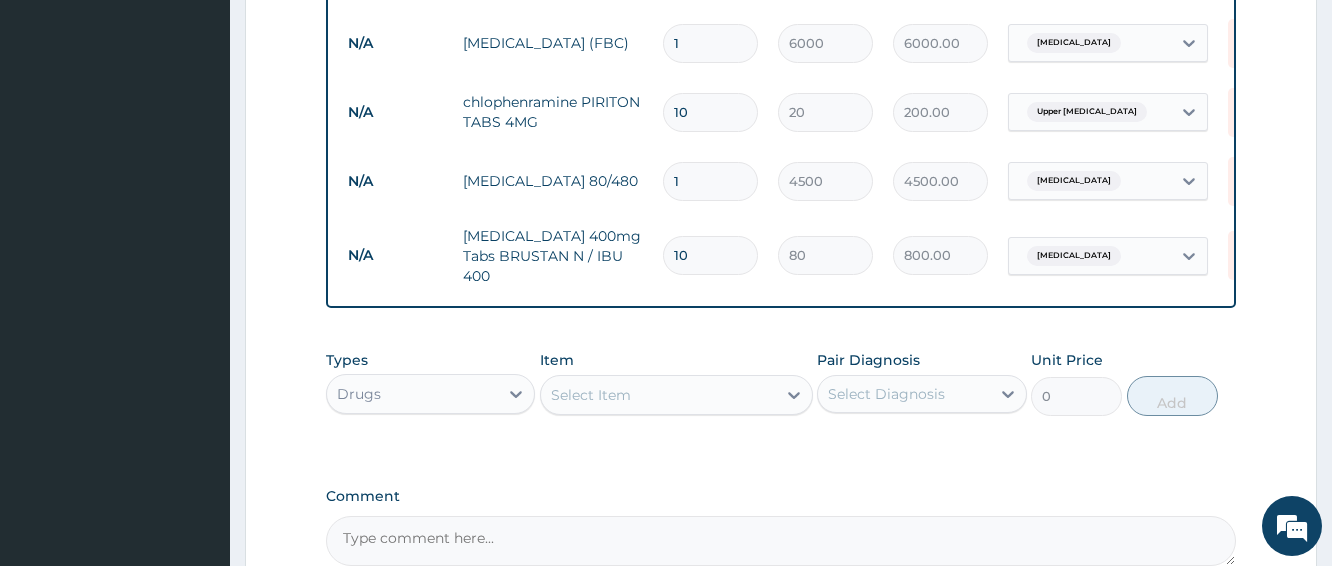 scroll, scrollTop: 1214, scrollLeft: 0, axis: vertical 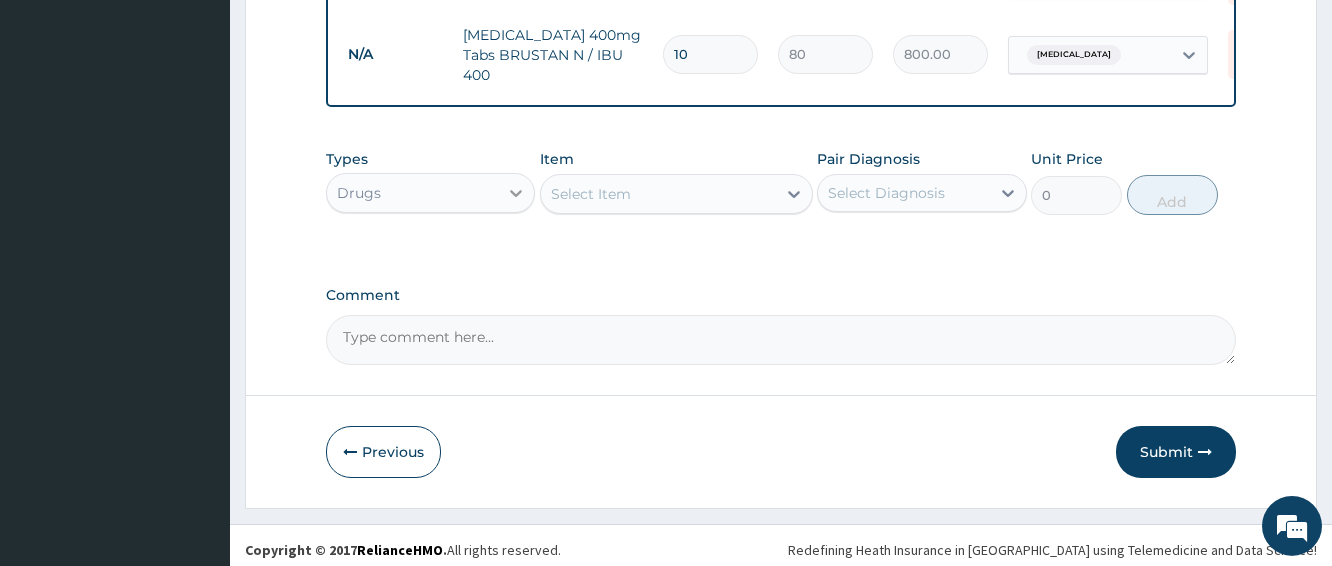 type on "10" 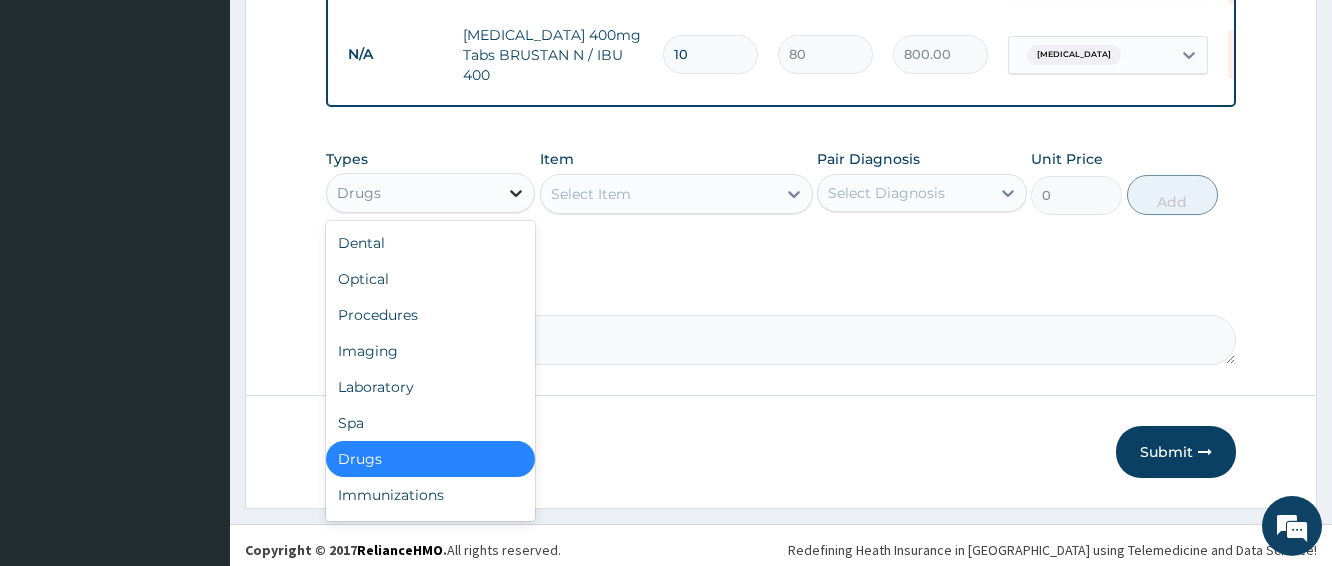 click at bounding box center [516, 193] 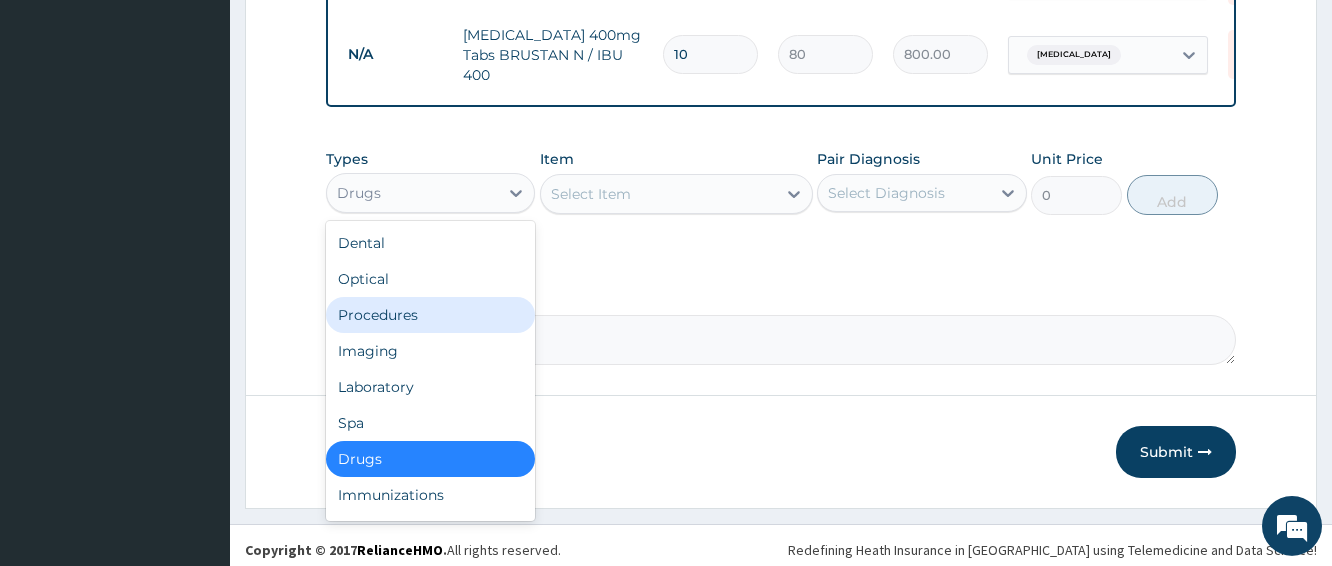 click on "Procedures" at bounding box center (430, 315) 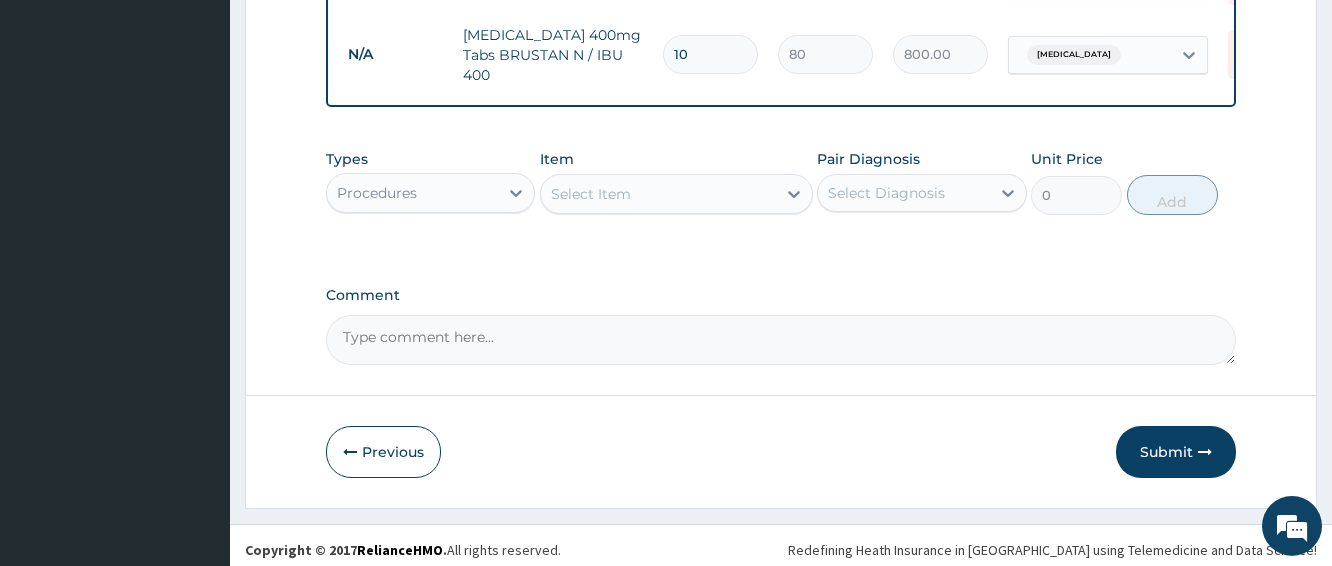 click on "Select Item" at bounding box center [658, 194] 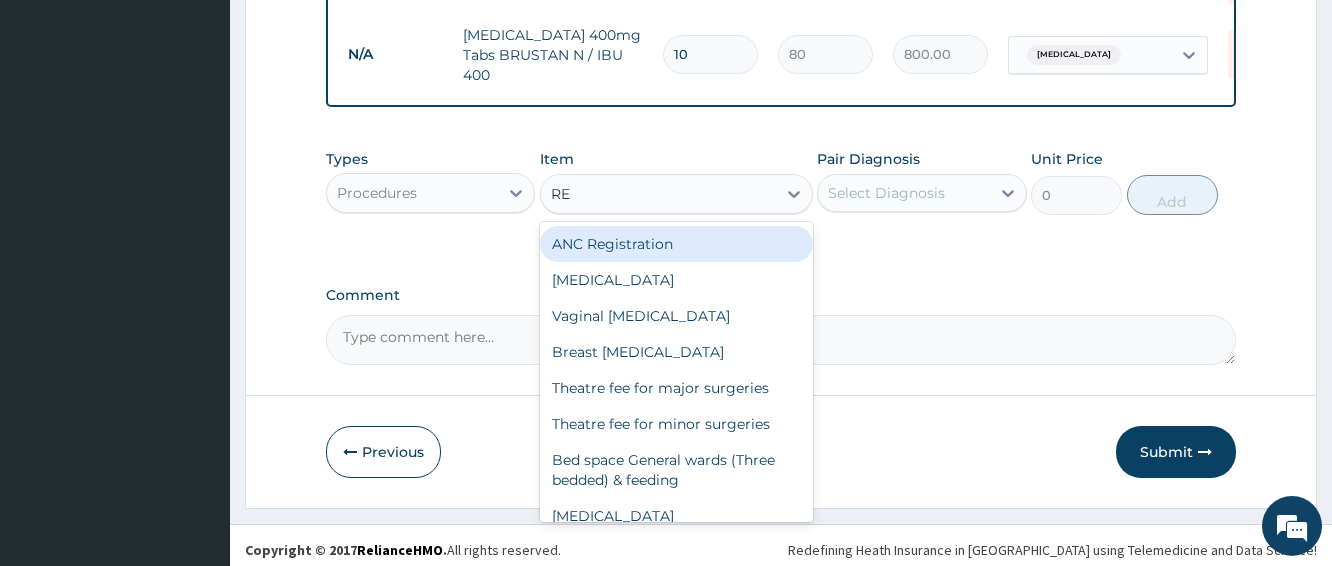 type on "REG" 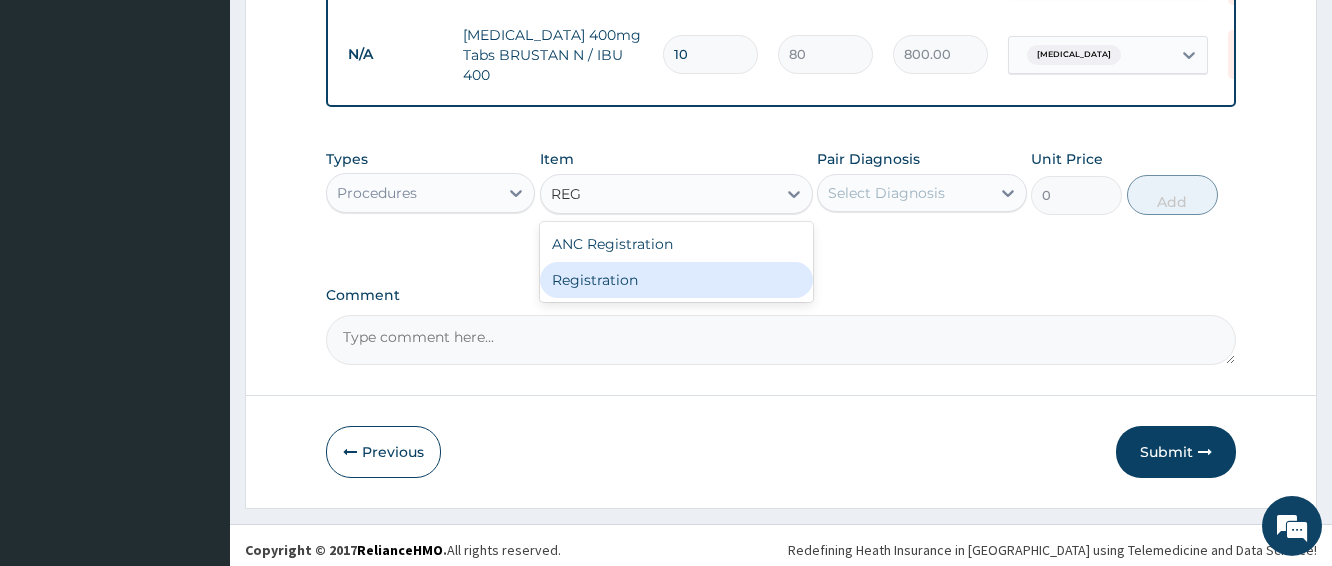click on "Registration" at bounding box center [676, 280] 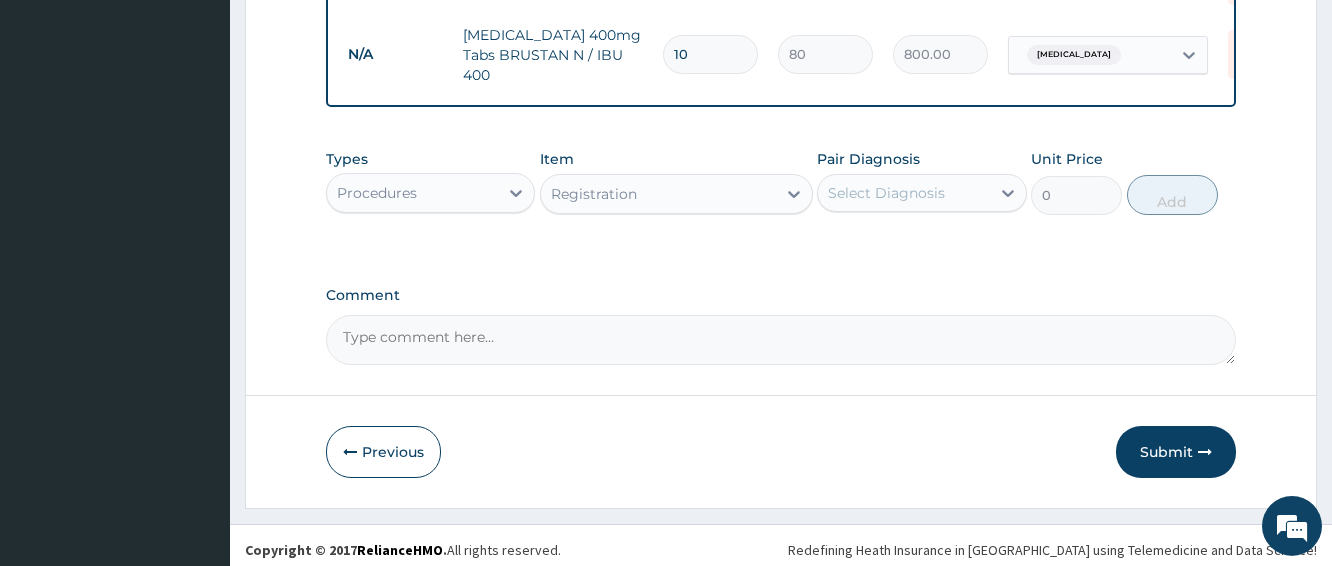 type 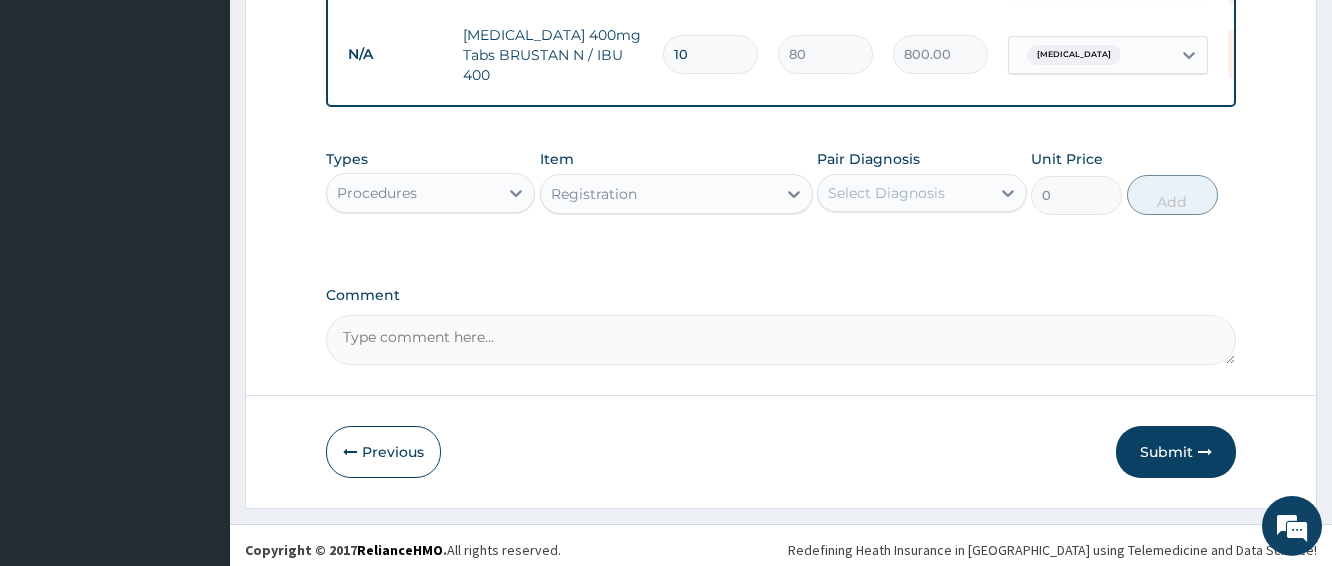 type on "3000" 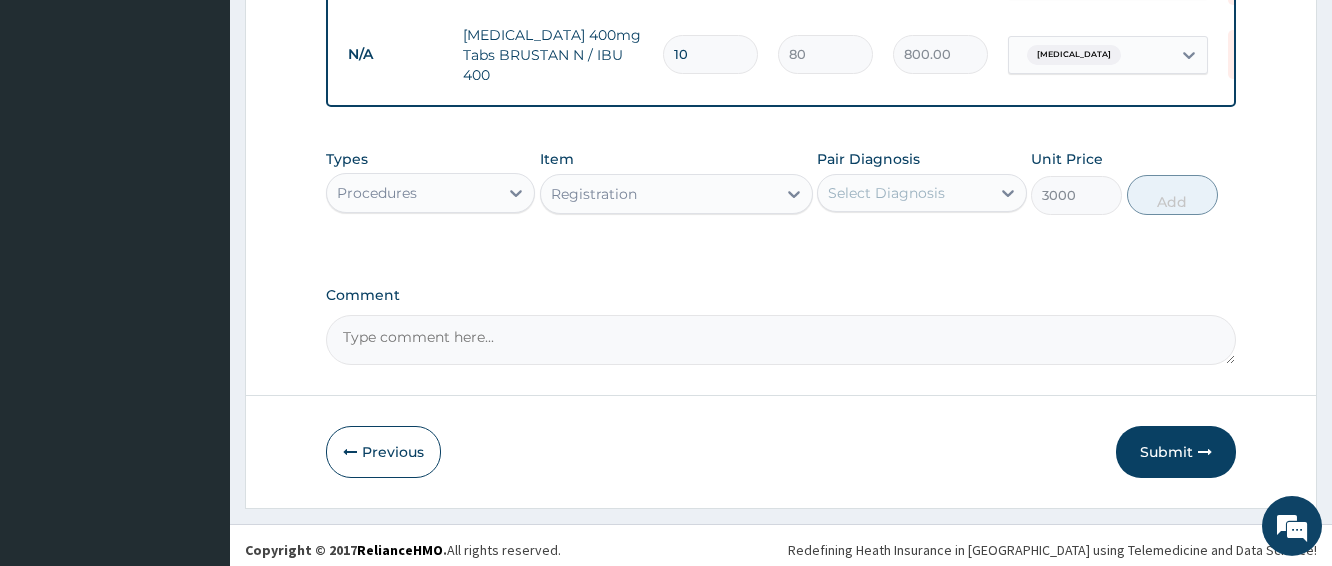 click on "Select Diagnosis" at bounding box center (886, 193) 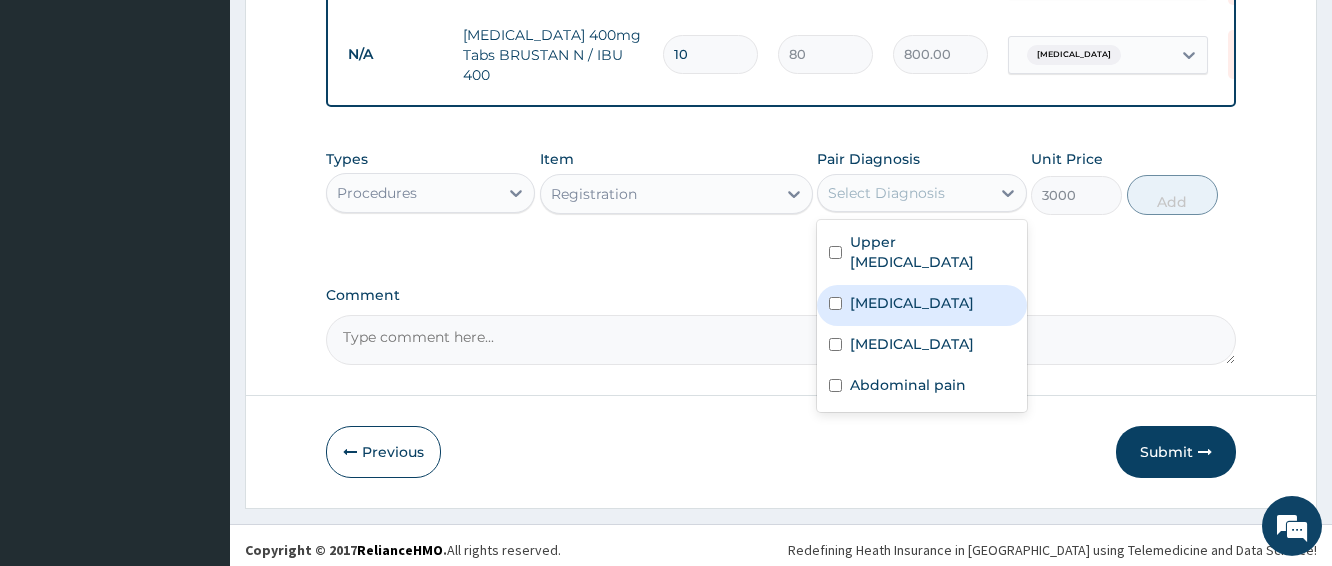 click on "Malaria" at bounding box center [921, 305] 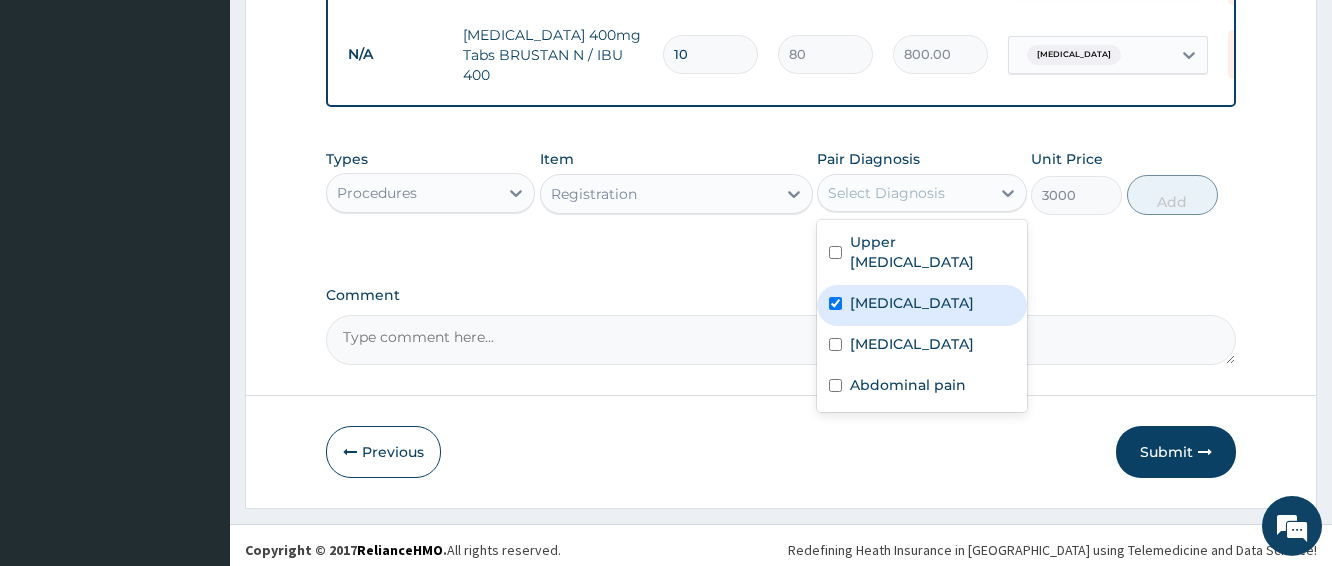checkbox on "true" 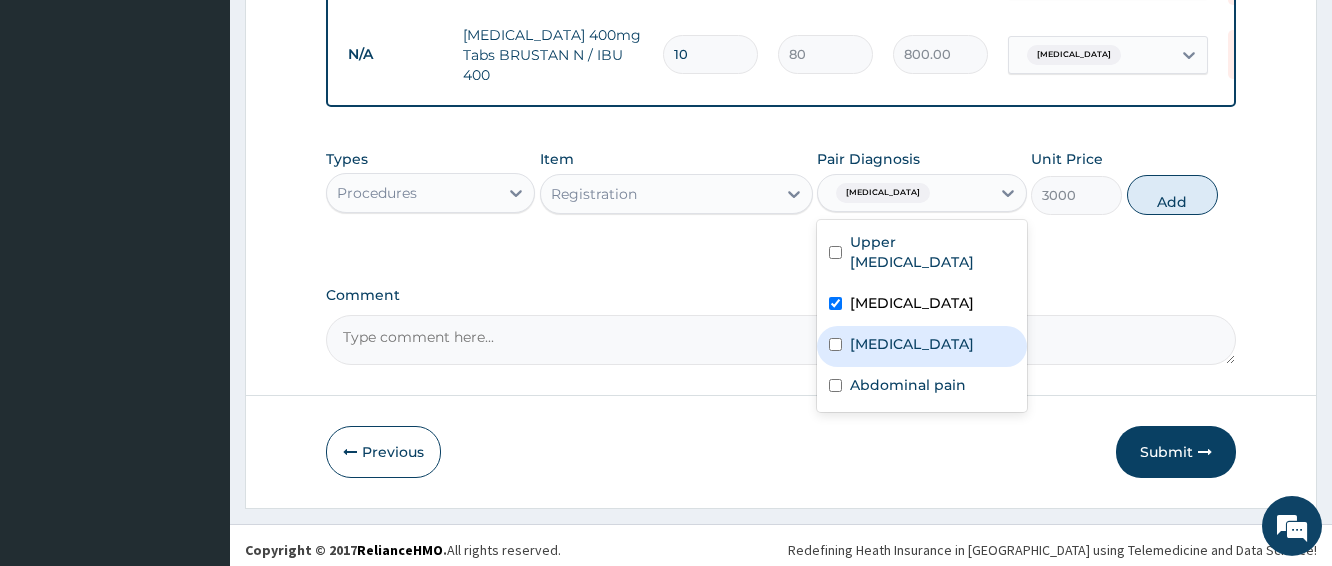 click on "Sepsis" at bounding box center [921, 346] 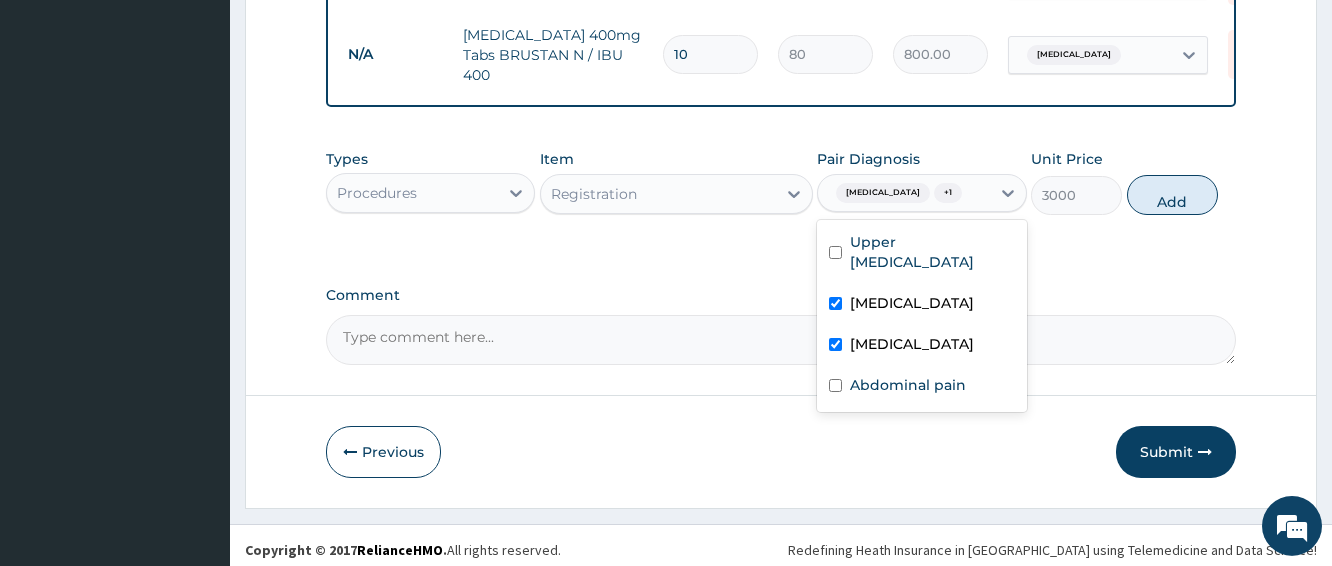 click on "Sepsis" at bounding box center (921, 346) 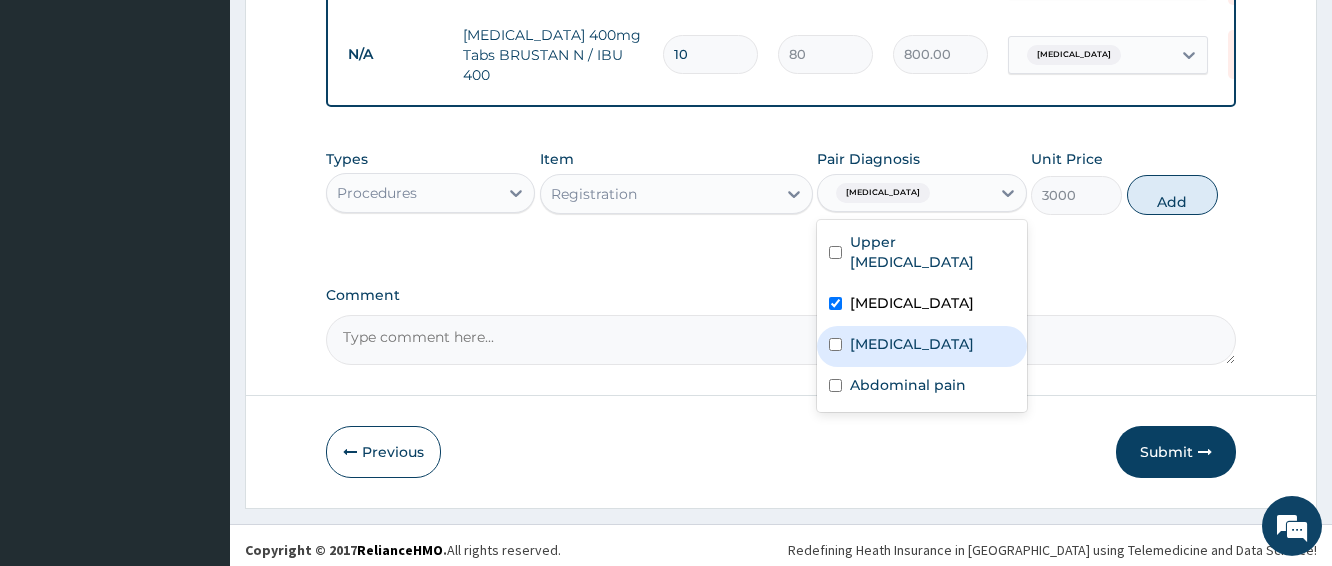 checkbox on "false" 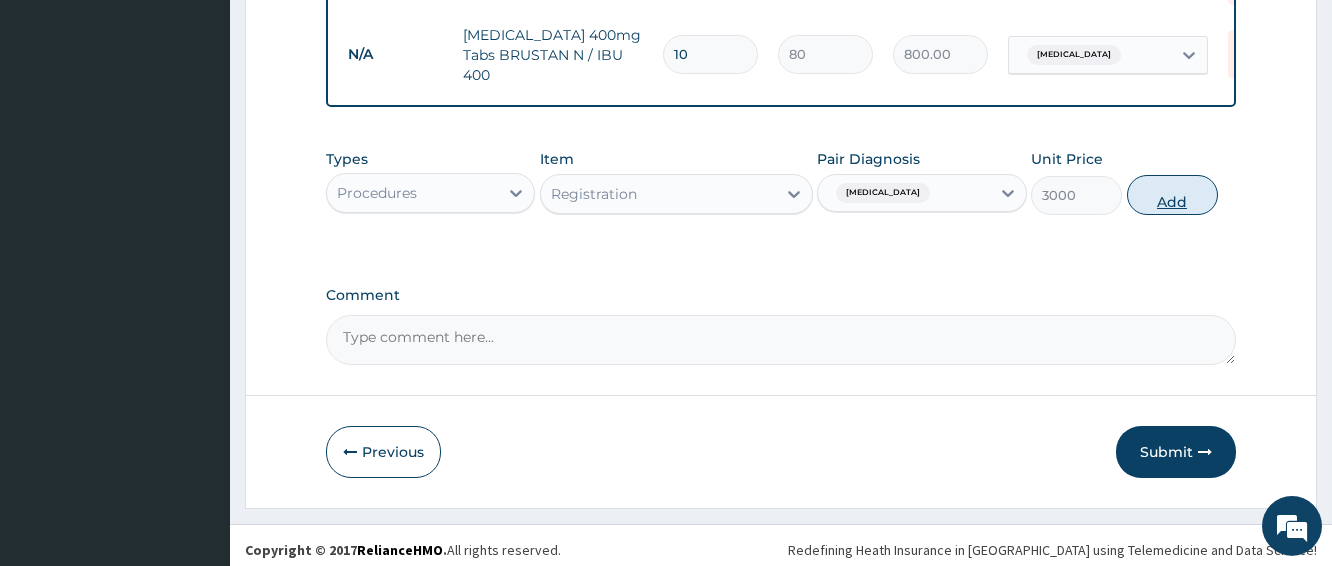 click on "Add" at bounding box center [1172, 195] 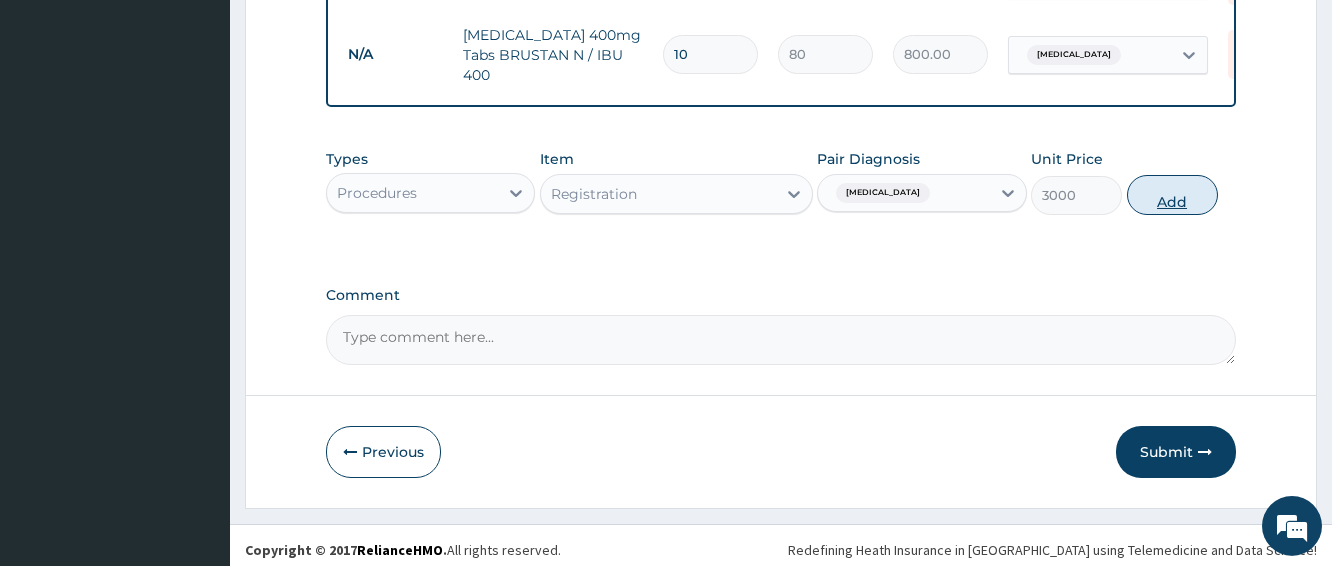 type on "0" 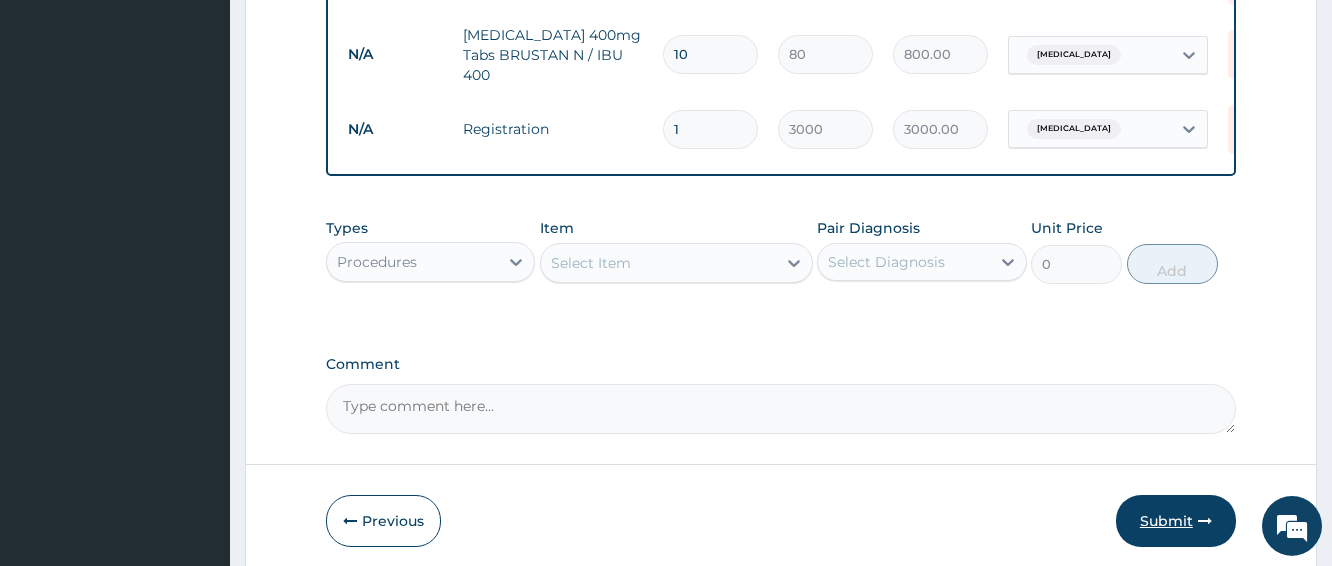 click on "Submit" at bounding box center [1176, 521] 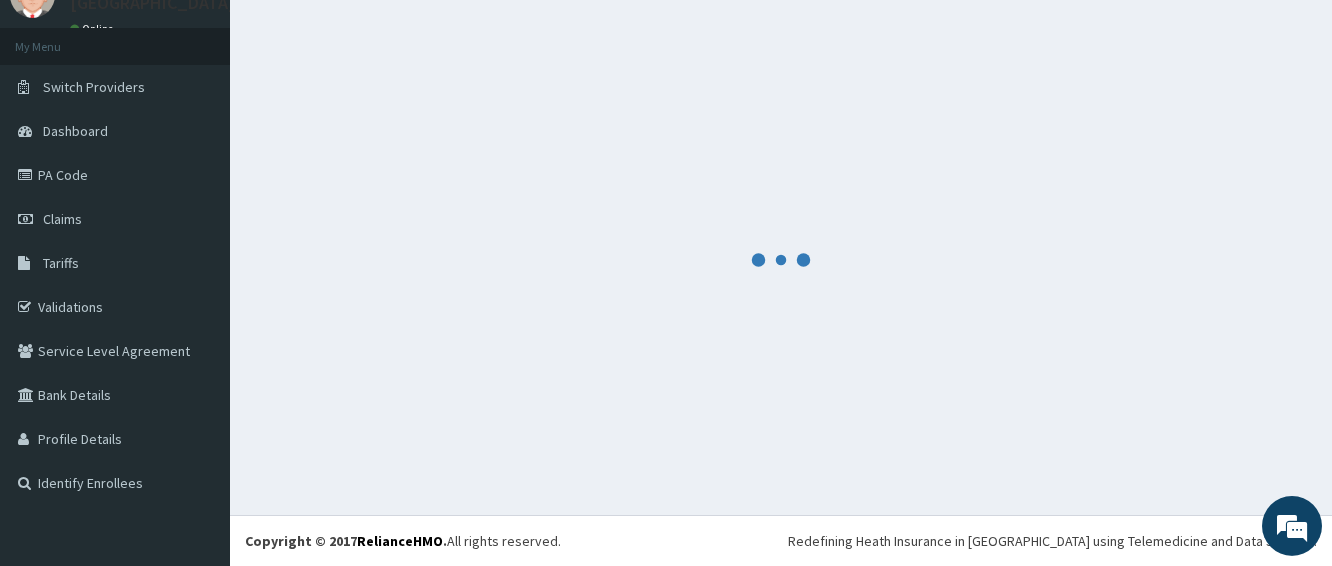 scroll, scrollTop: 88, scrollLeft: 0, axis: vertical 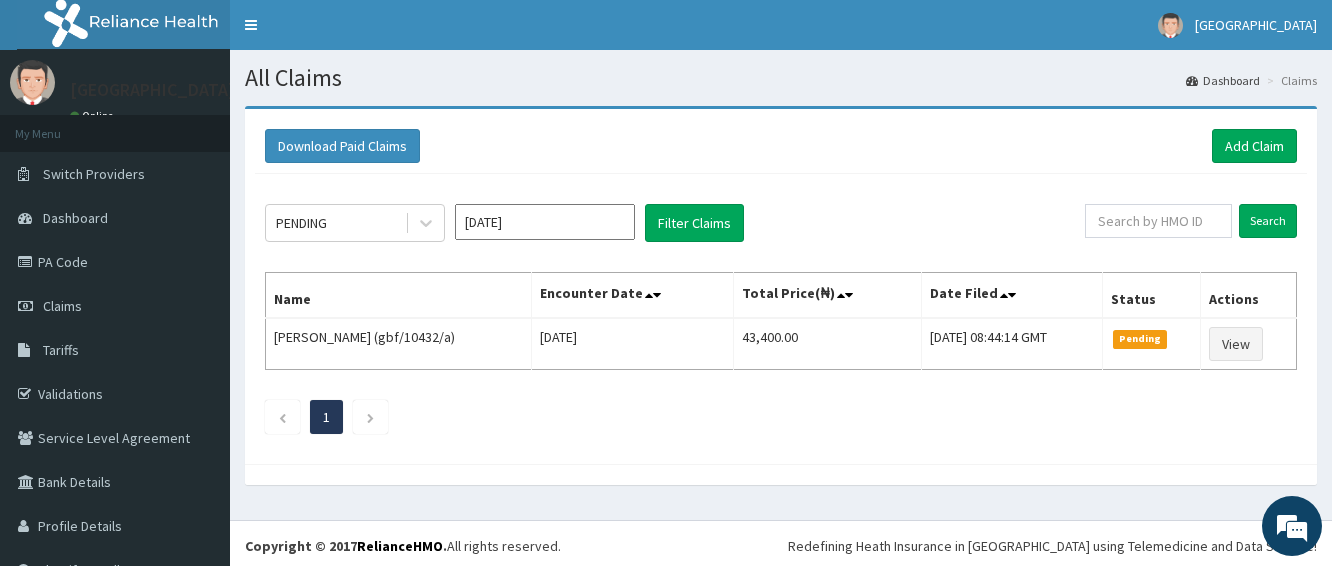 click on "Jul 2025" at bounding box center (545, 222) 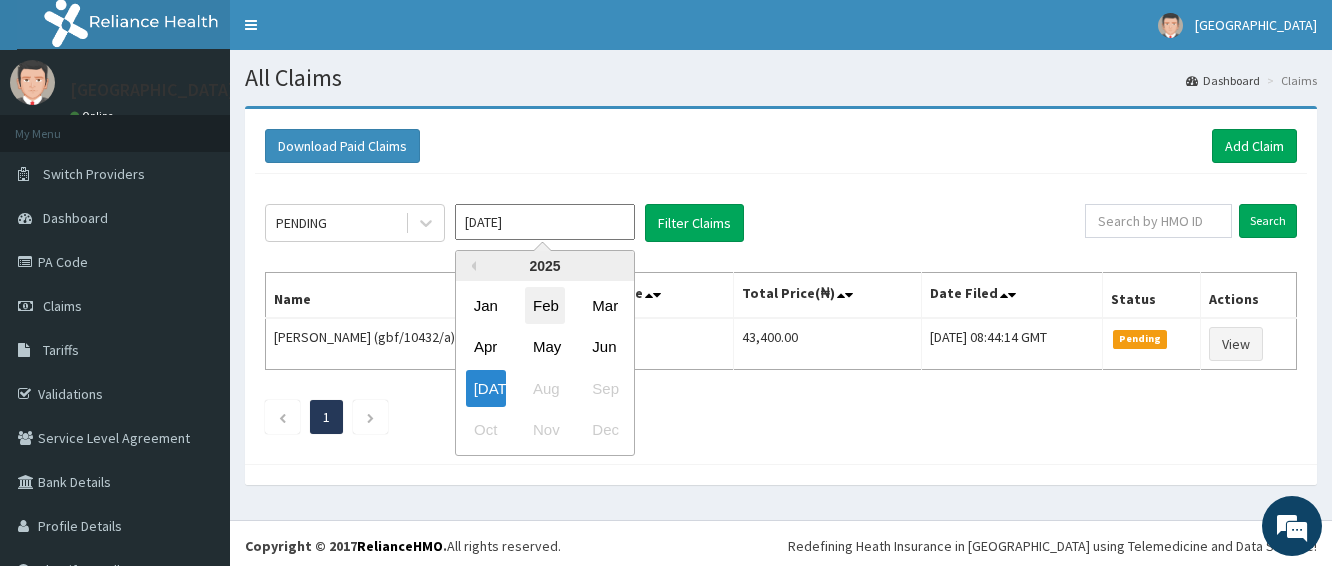 click on "Feb" at bounding box center (545, 305) 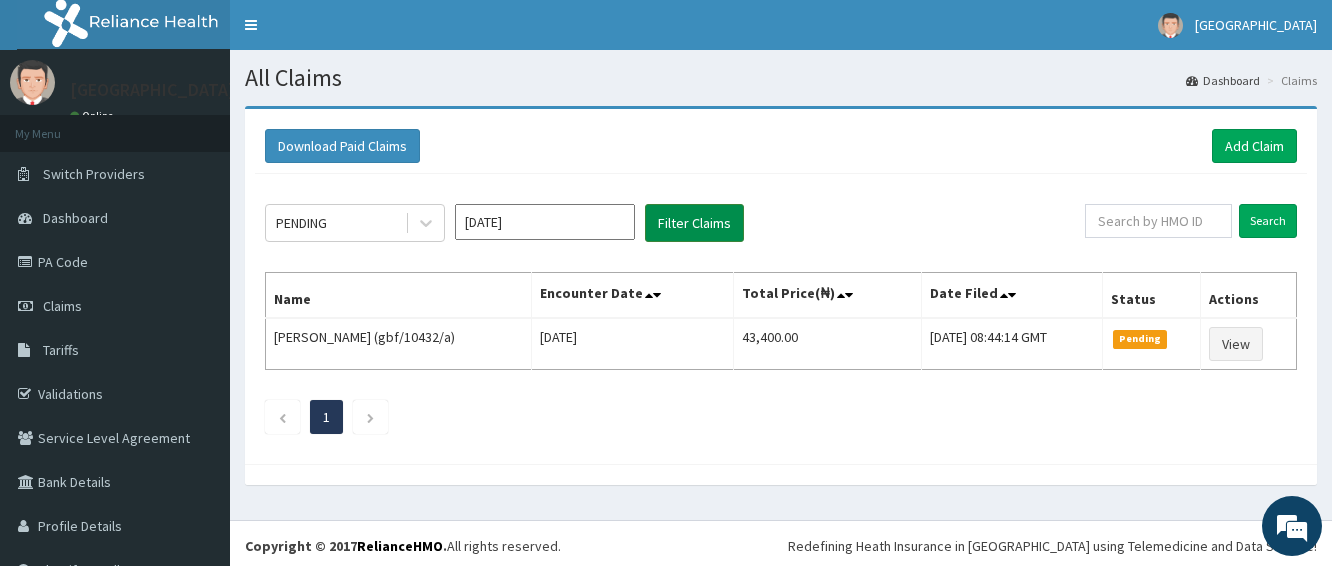 click on "Filter Claims" at bounding box center [694, 223] 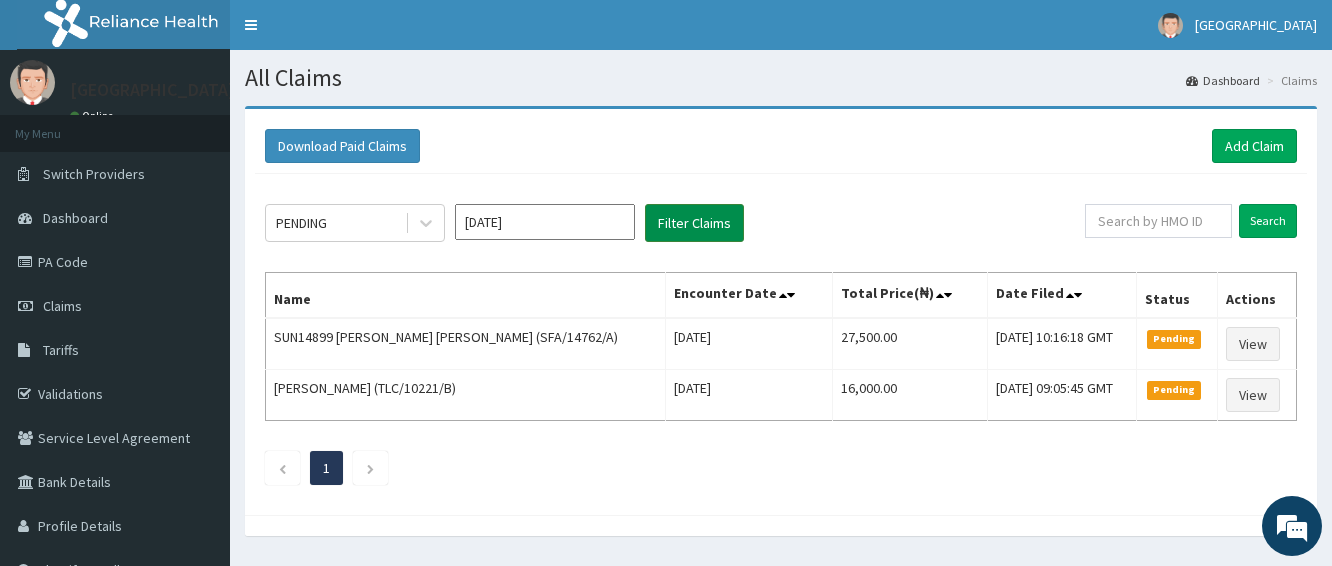 scroll, scrollTop: 0, scrollLeft: 0, axis: both 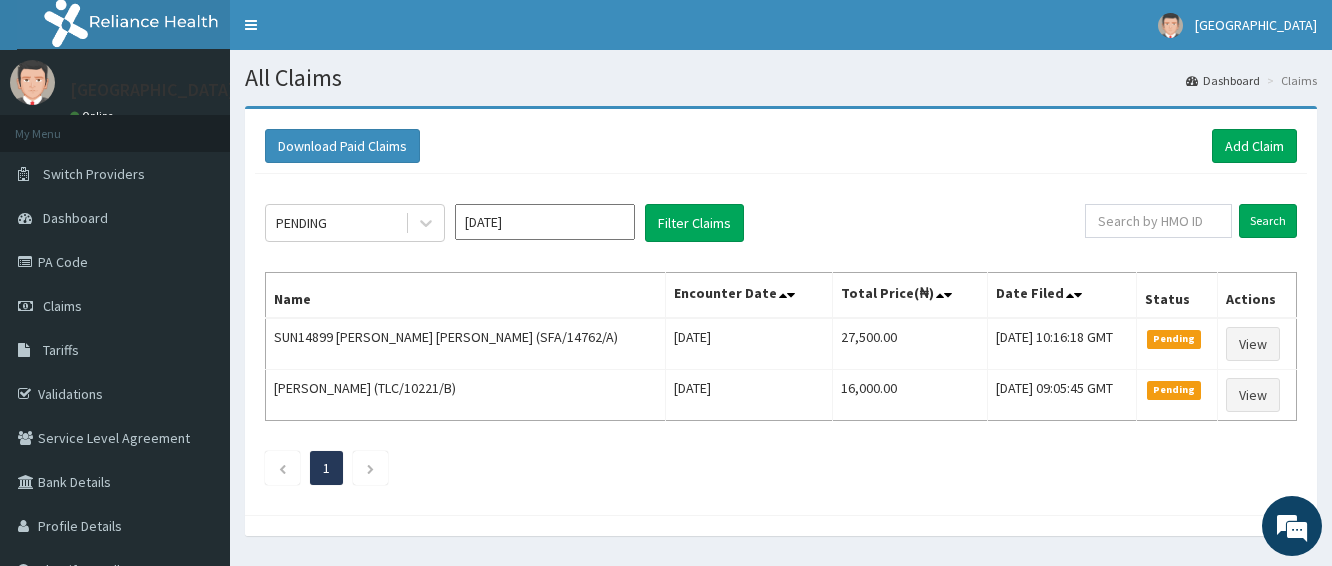 click on "PENDING Feb 2025 Filter Claims Search Name Encounter Date Total Price(₦) Date Filed Status Actions SUN14899 SYLVIA NNEKA OGBUCHI (SFA/14762/A) Sat Feb 01 2025 27,500.00 Thu, 10 Jul 2025 10:16:18 GMT Pending View Paulina Asemokha (TLC/10221/B) Mon Feb 03 2025 16,000.00 Thu, 10 Jul 2025 09:05:45 GMT Pending View 1" 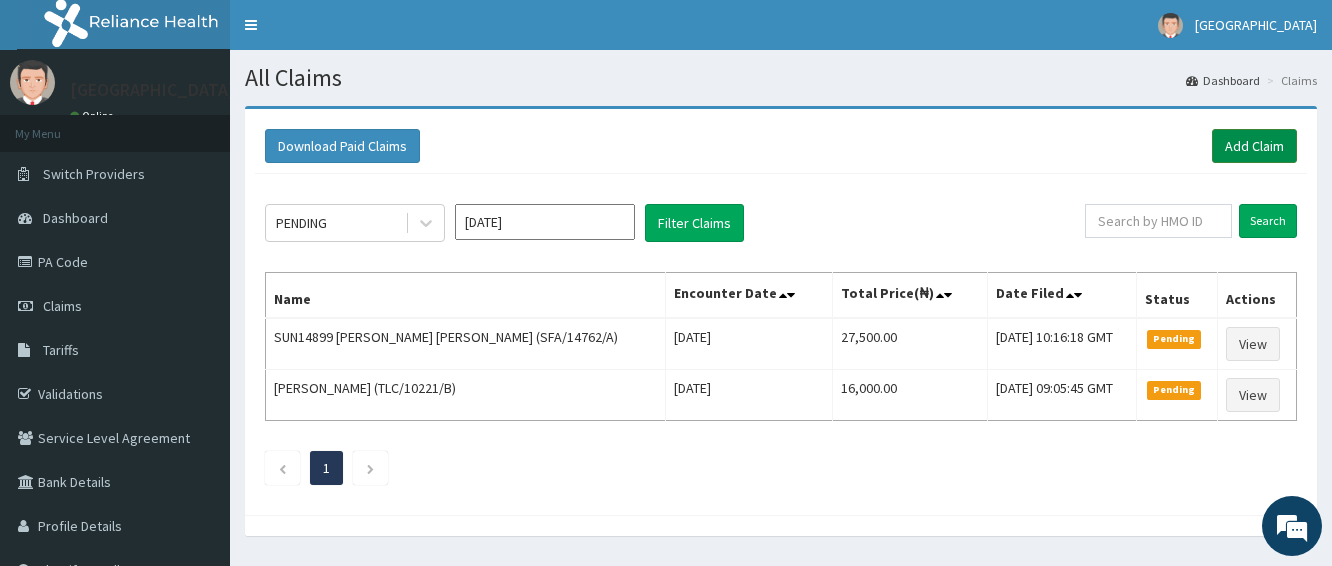 click on "Add Claim" at bounding box center (1254, 146) 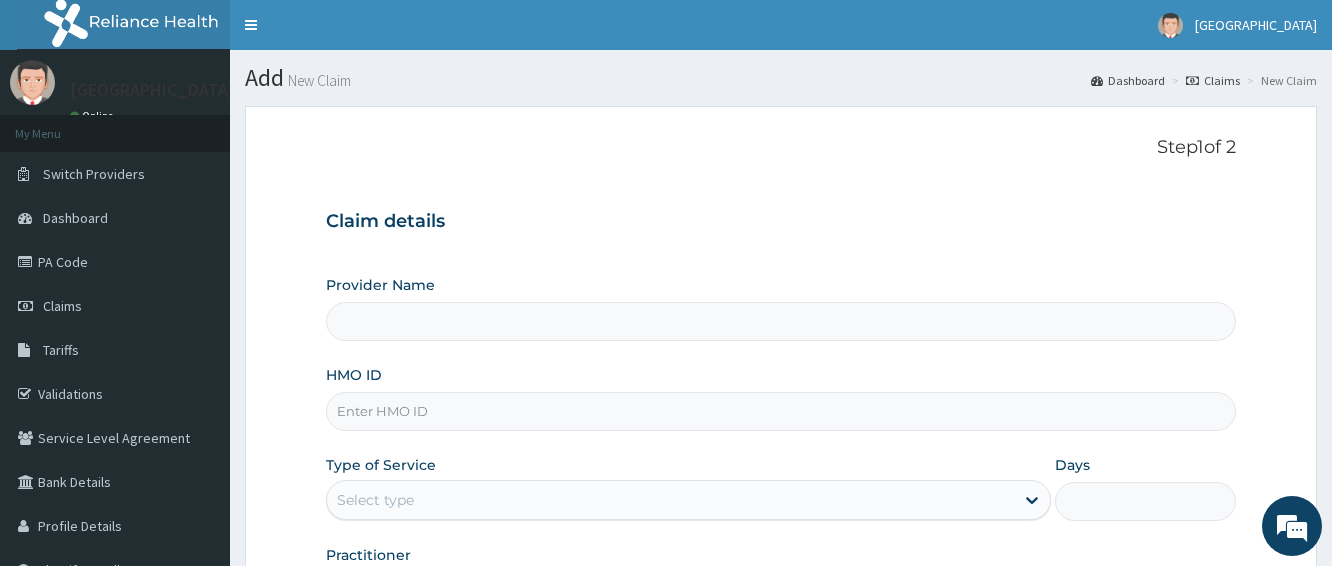 scroll, scrollTop: 0, scrollLeft: 0, axis: both 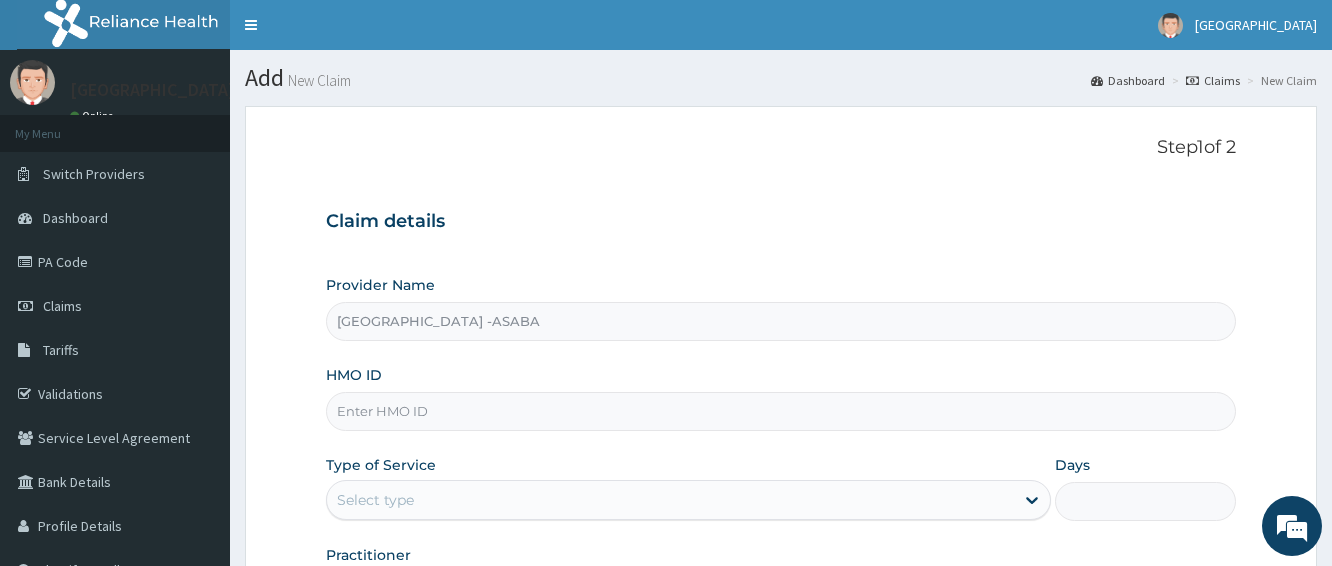 click on "HMO ID" at bounding box center [781, 411] 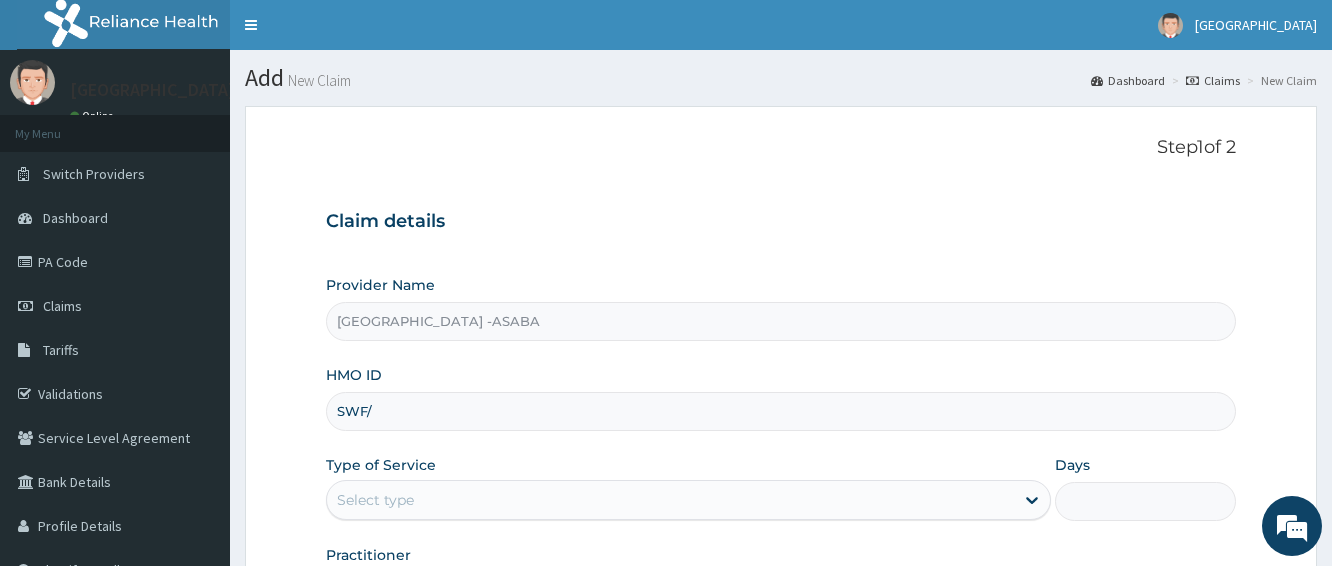scroll, scrollTop: 0, scrollLeft: 0, axis: both 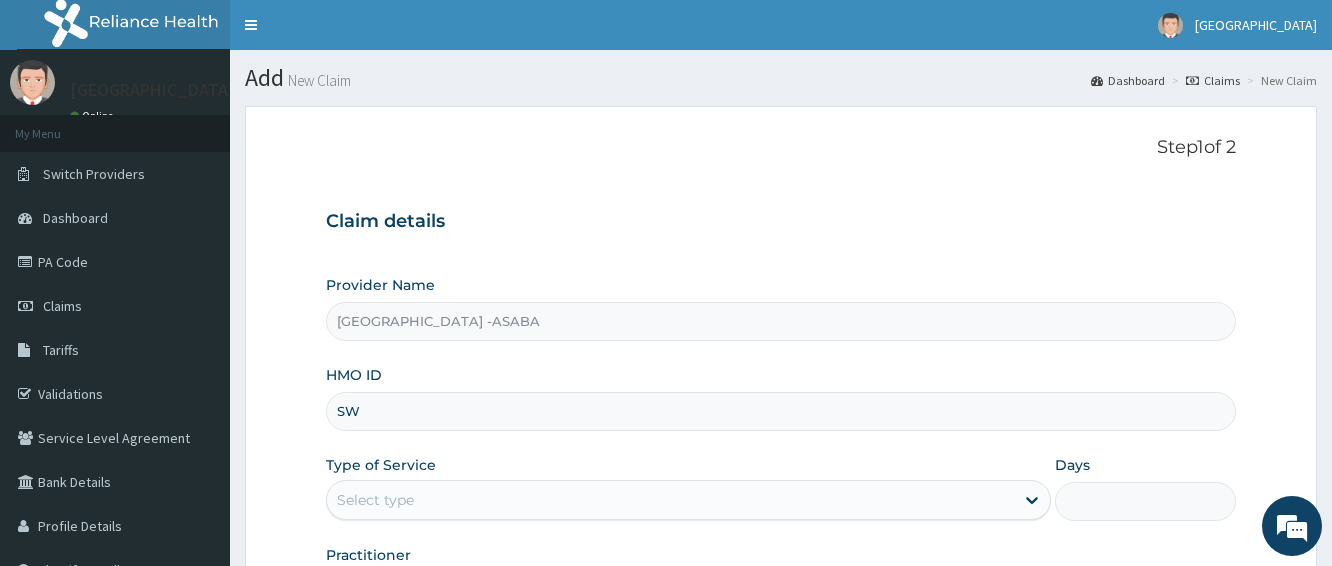 type on "S" 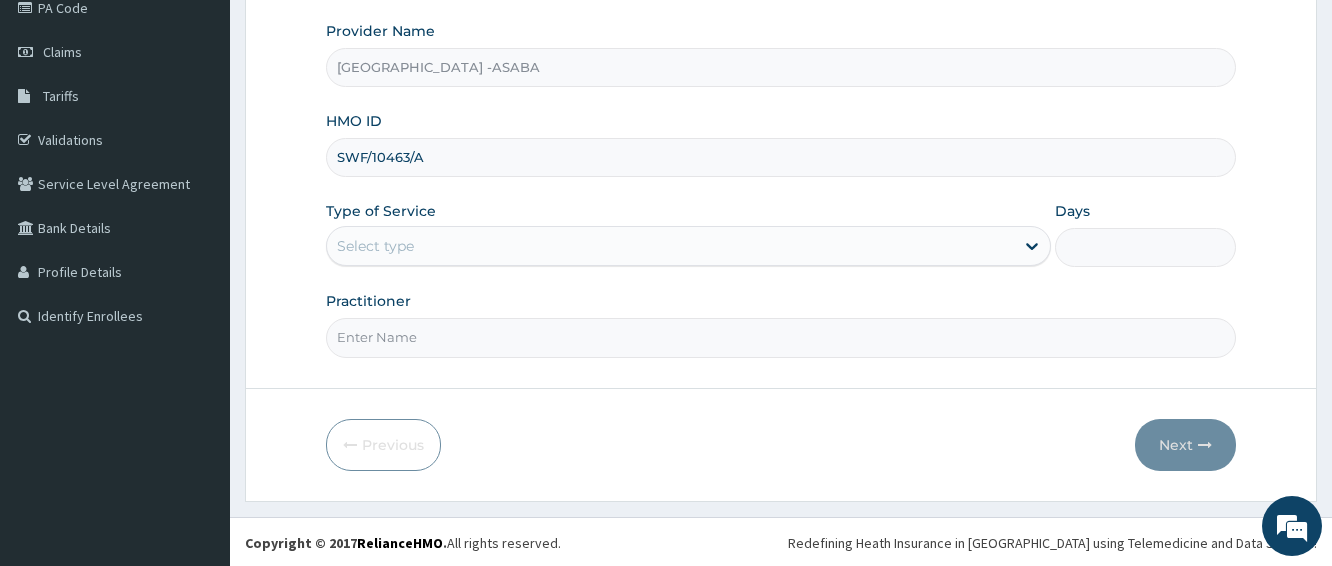 scroll, scrollTop: 256, scrollLeft: 0, axis: vertical 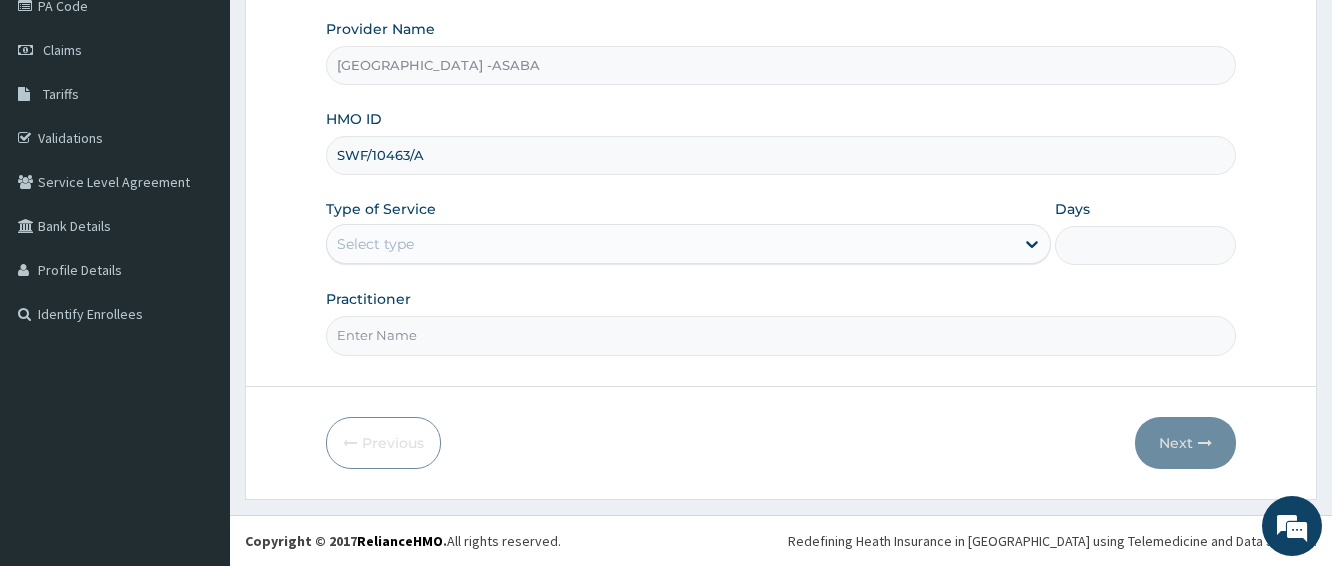 type on "SWF/10463/A" 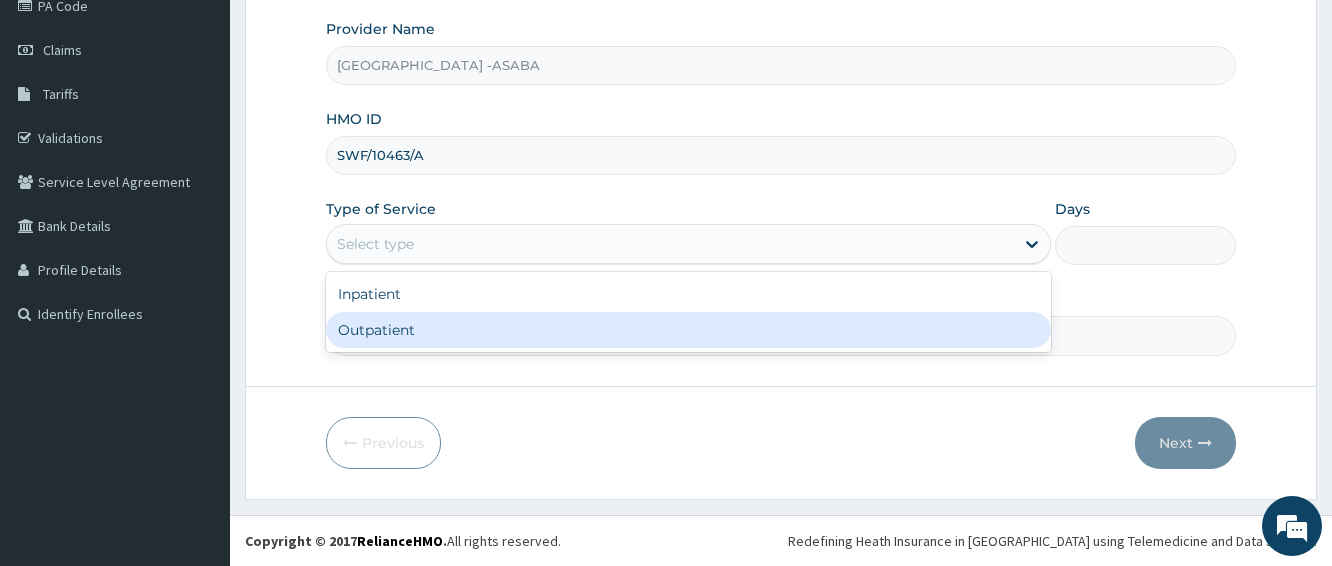 click on "Outpatient" at bounding box center (688, 330) 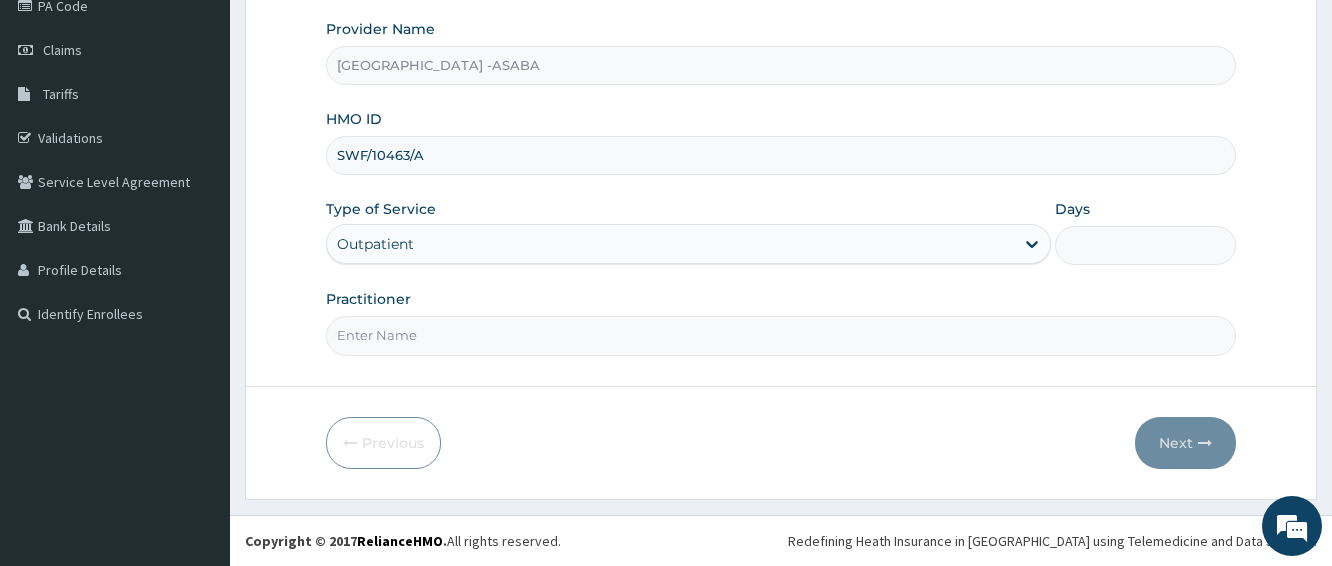 type on "1" 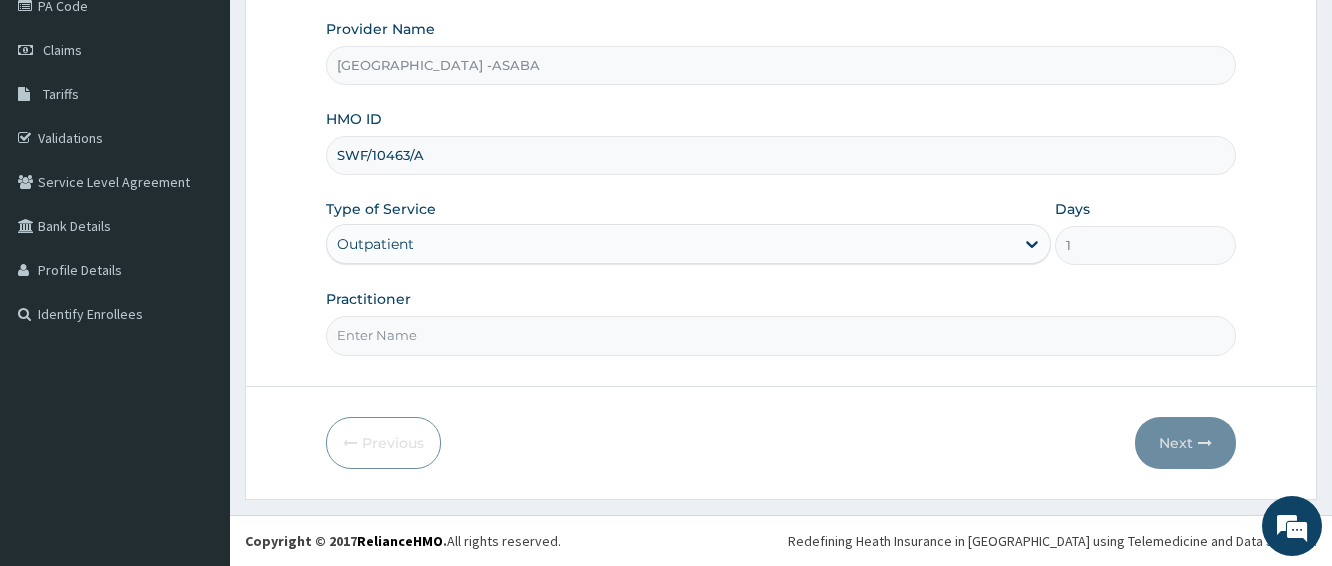 click on "Practitioner" at bounding box center (781, 335) 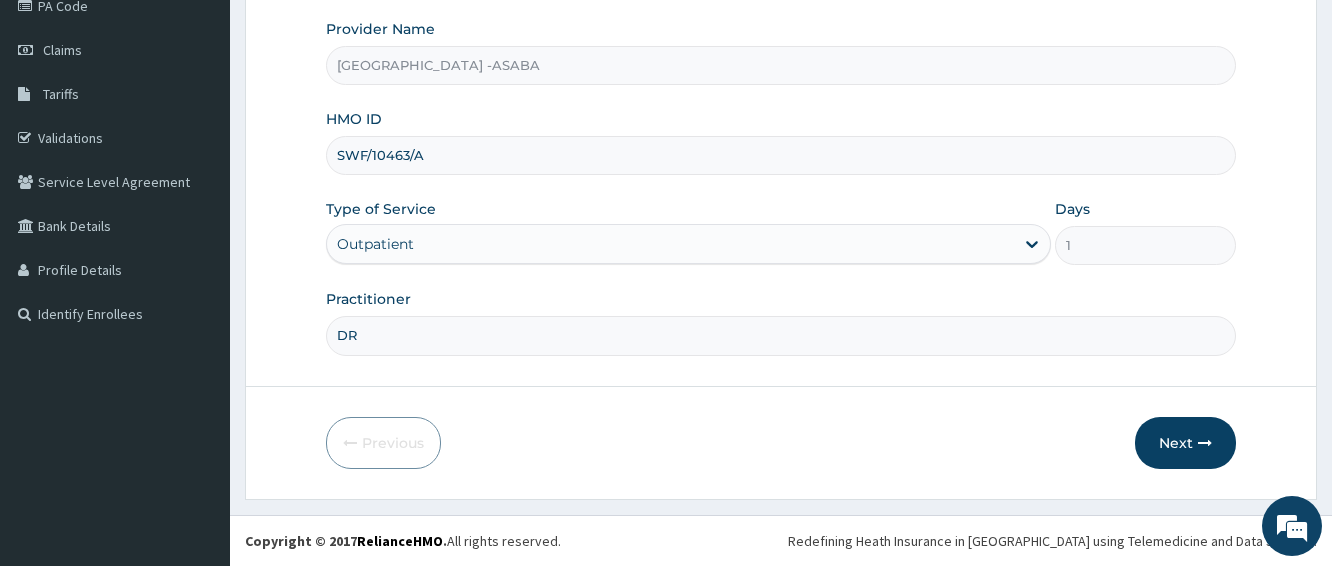 click on "DR" at bounding box center [781, 335] 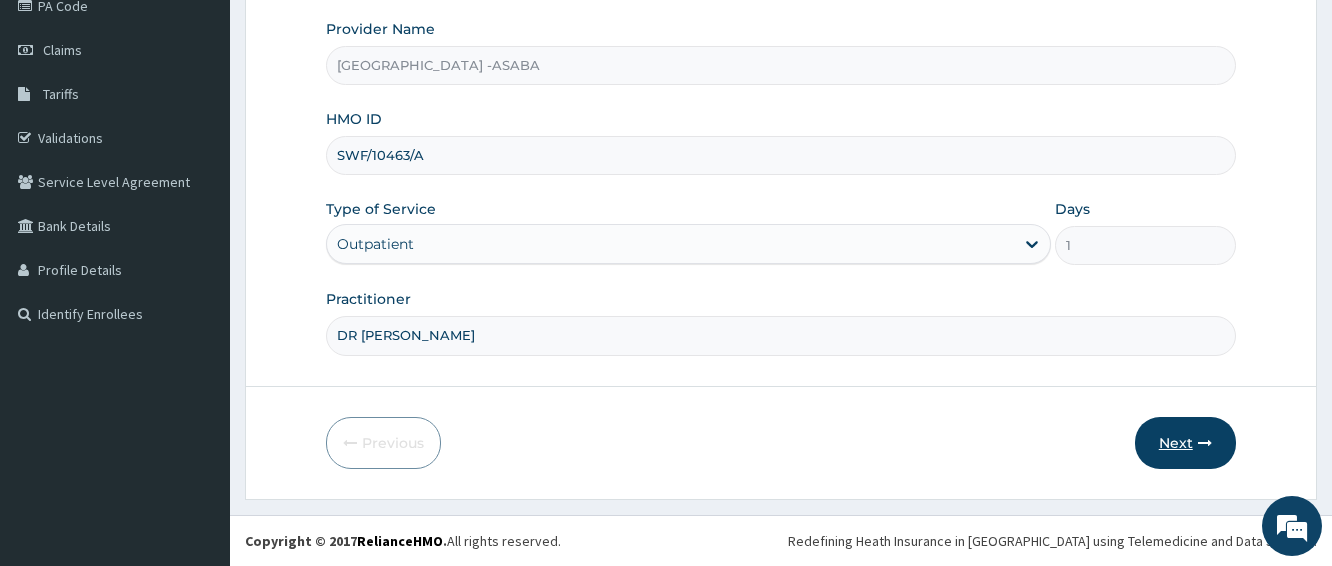type on "DR [PERSON_NAME]" 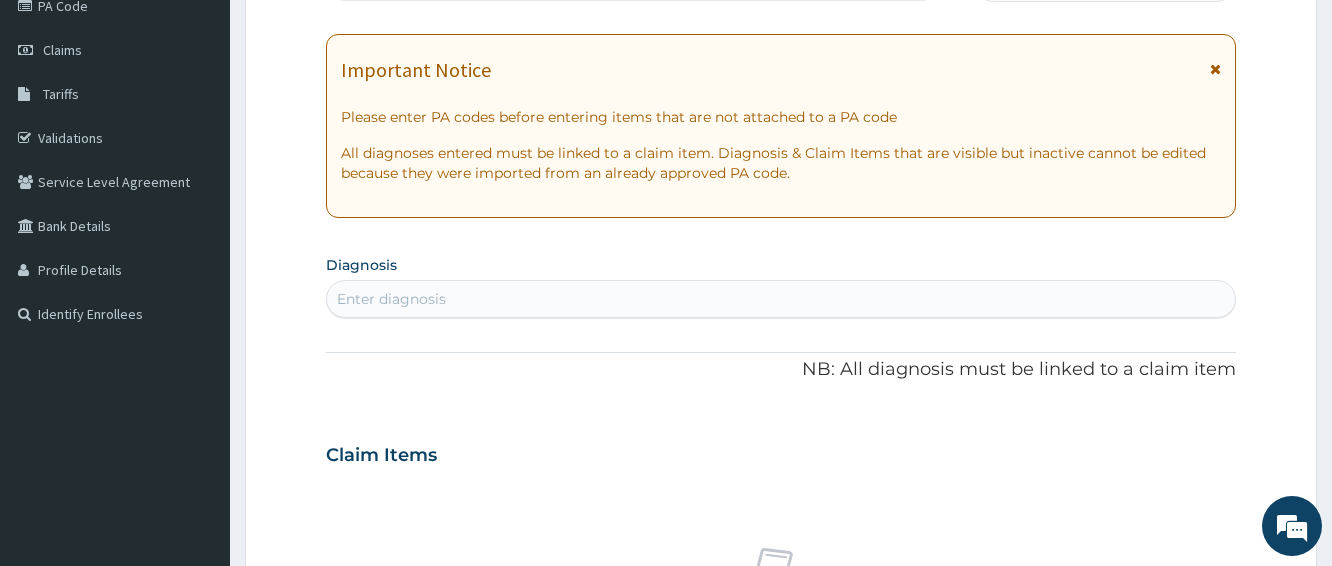 scroll, scrollTop: 0, scrollLeft: 0, axis: both 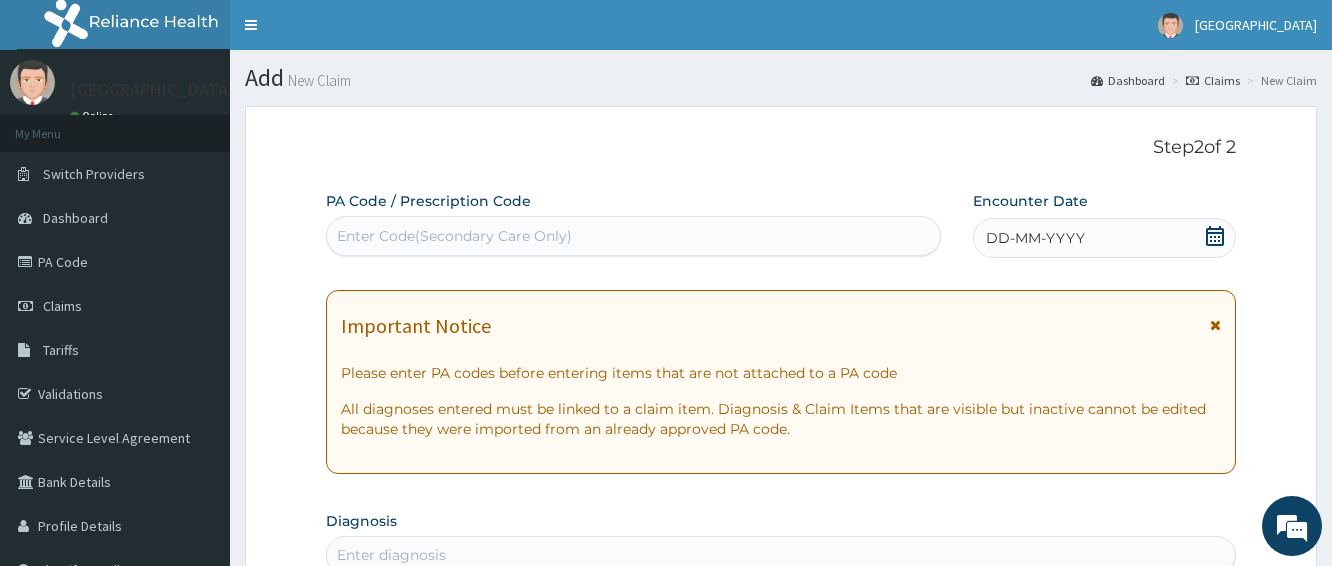 click on "PA Code / Prescription Code Enter Code(Secondary Care Only)" at bounding box center [633, 223] 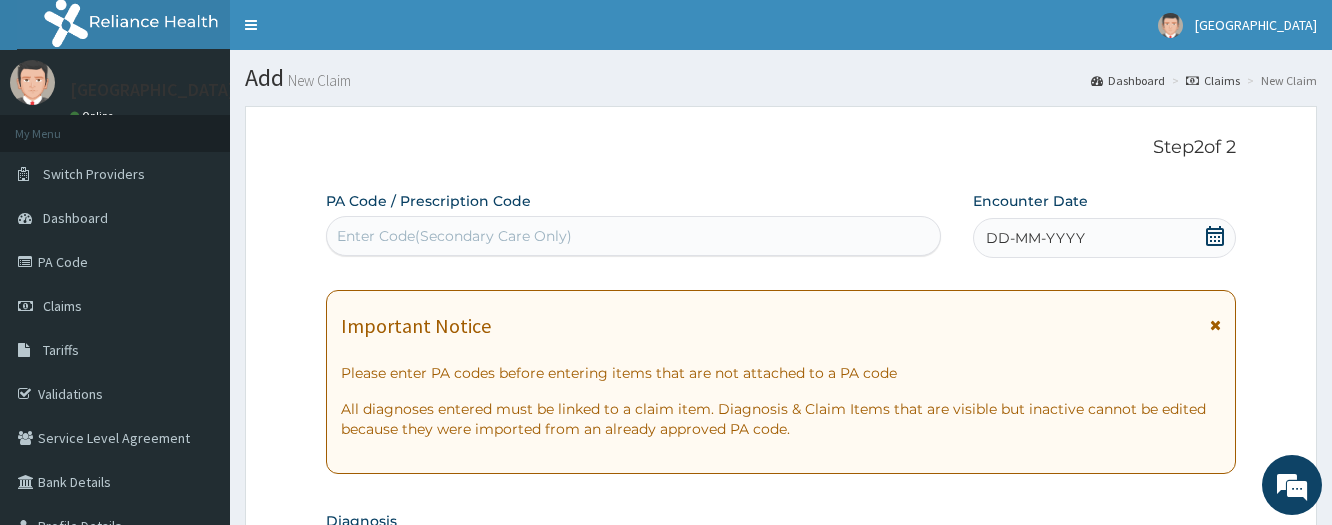 click on "Enter Code(Secondary Care Only)" at bounding box center [633, 236] 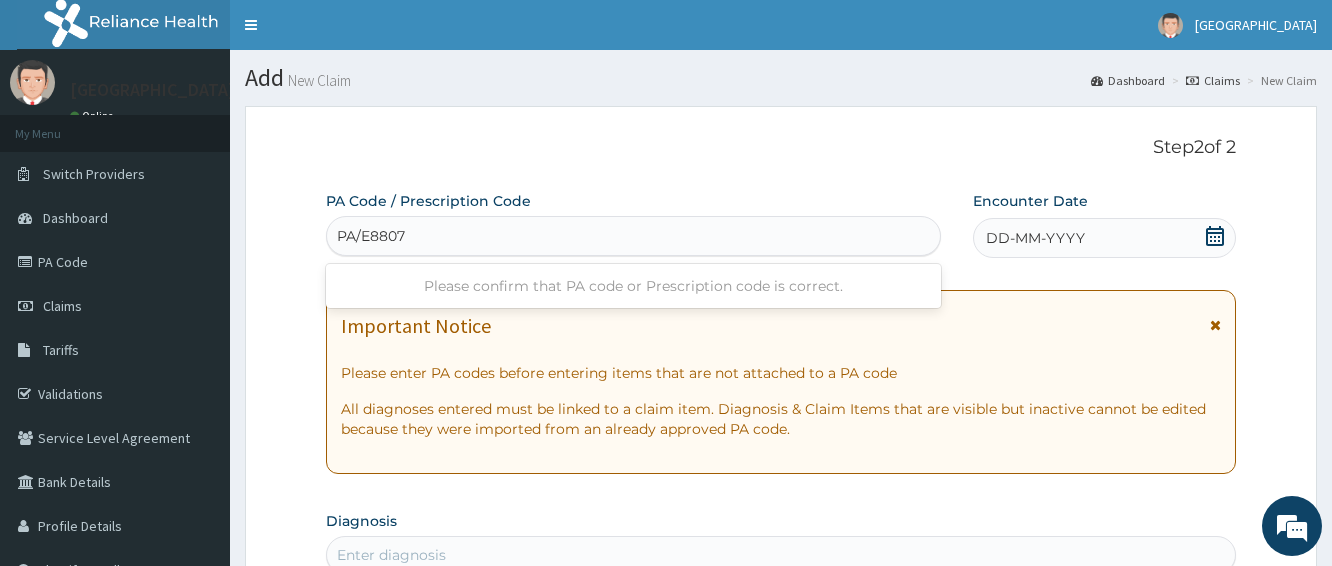 type on "PA/E88076" 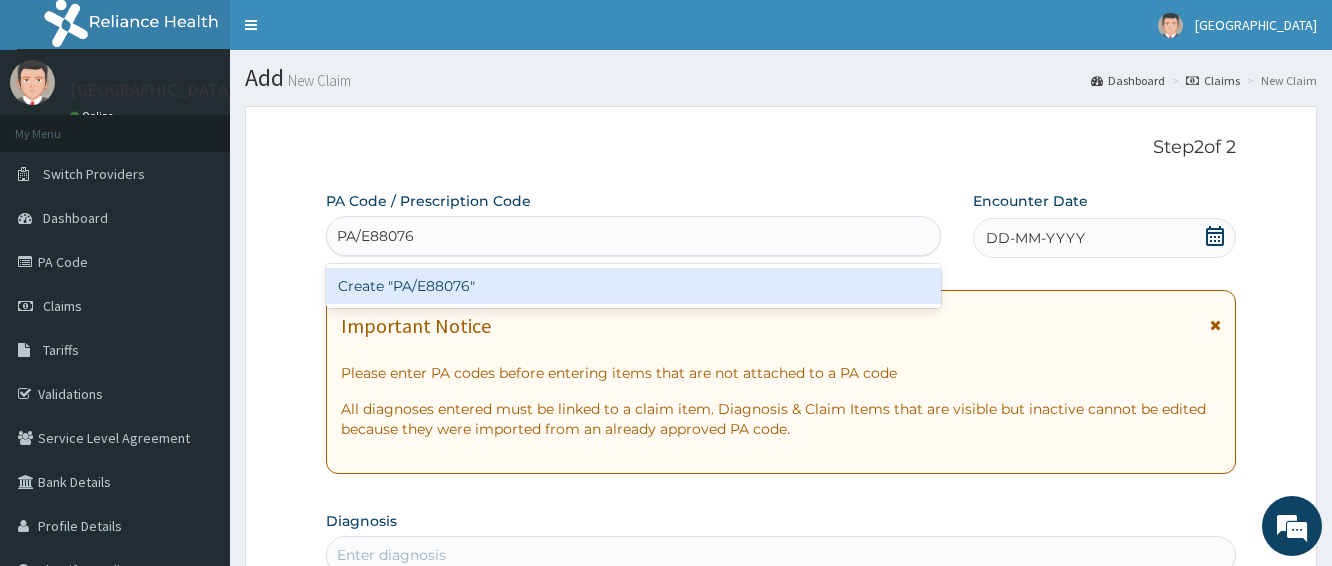 click on "Create "PA/E88076"" at bounding box center [633, 286] 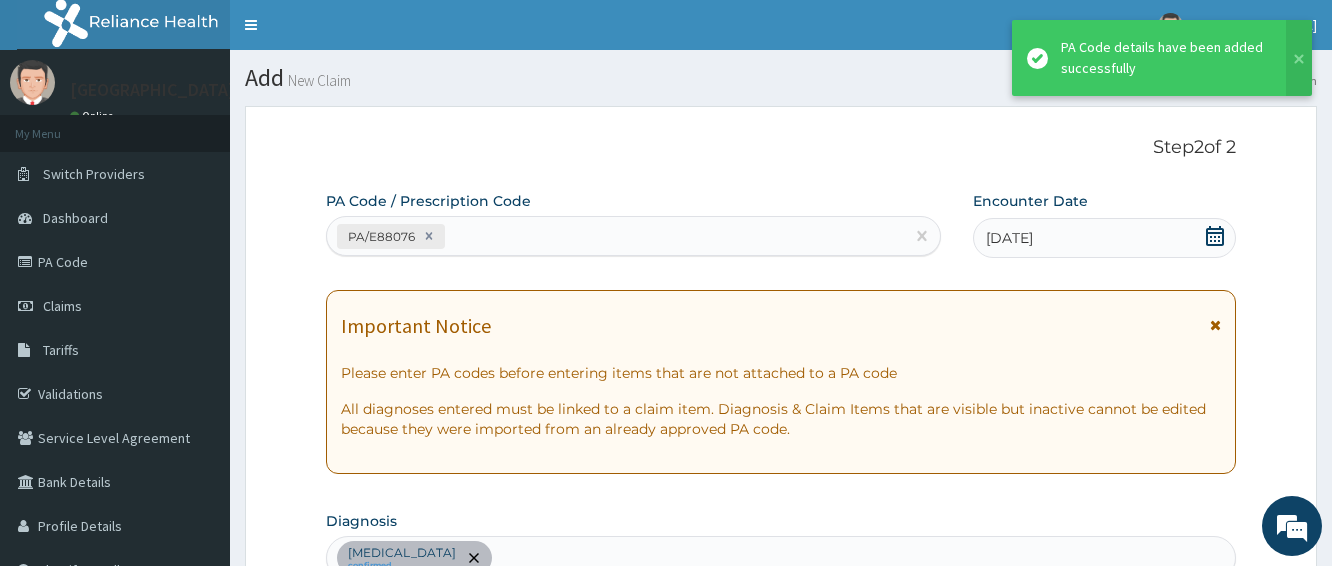 scroll, scrollTop: 549, scrollLeft: 0, axis: vertical 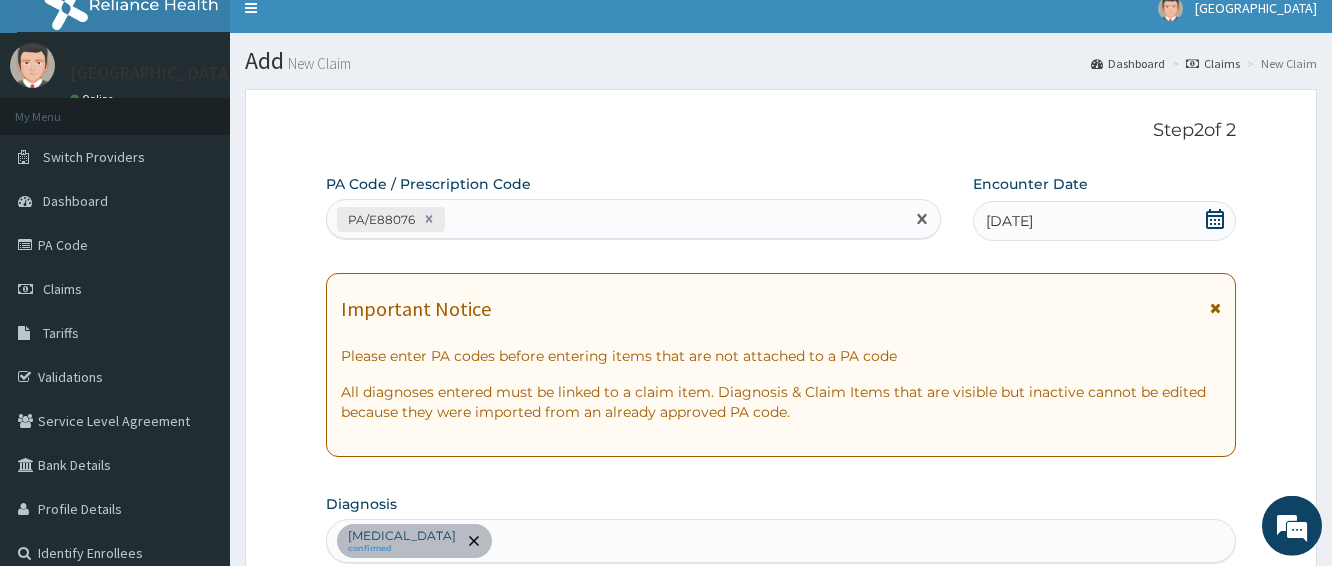 click on "PA/E88076" at bounding box center [615, 219] 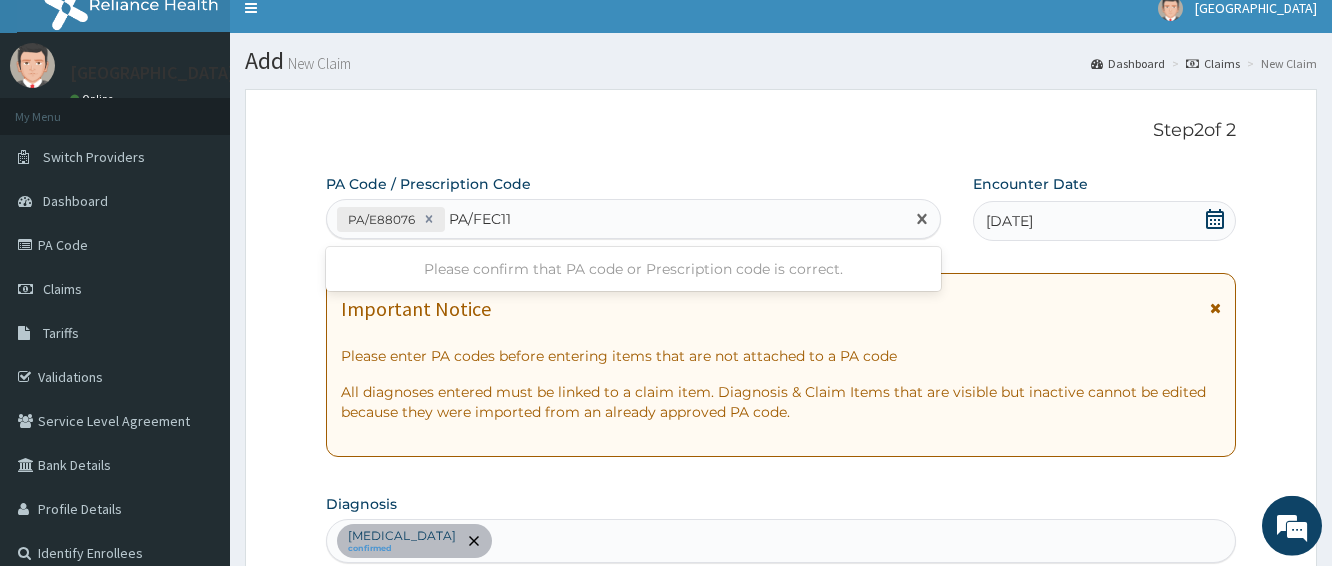 type on "PA/FEC116" 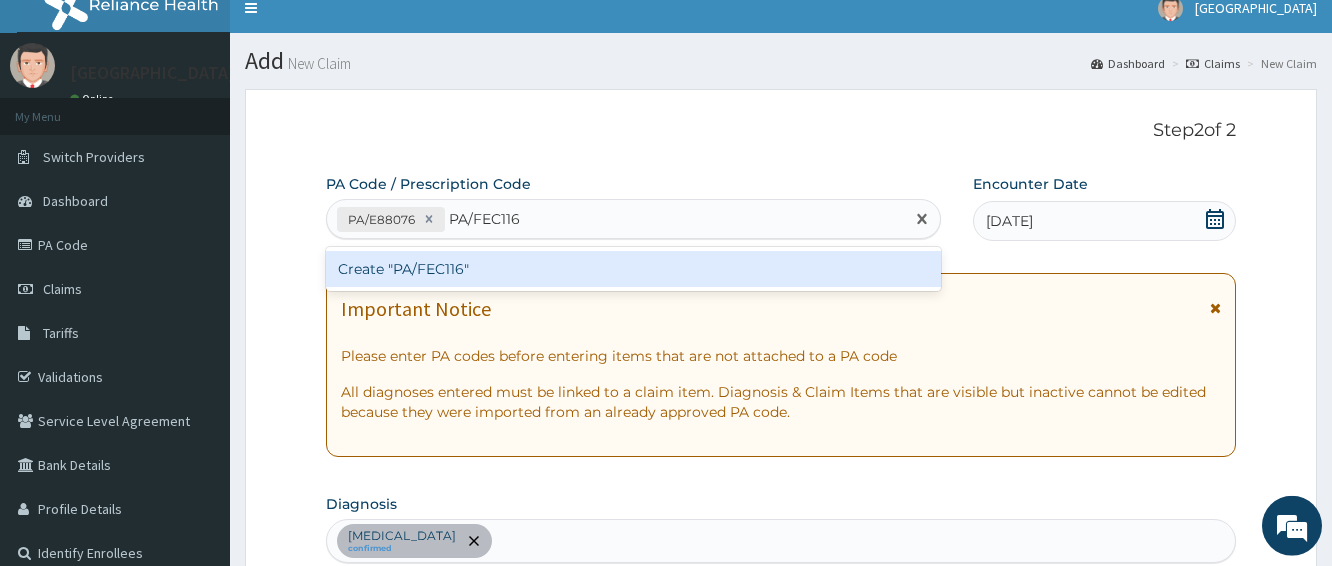click on "Create "PA/FEC116"" at bounding box center (633, 269) 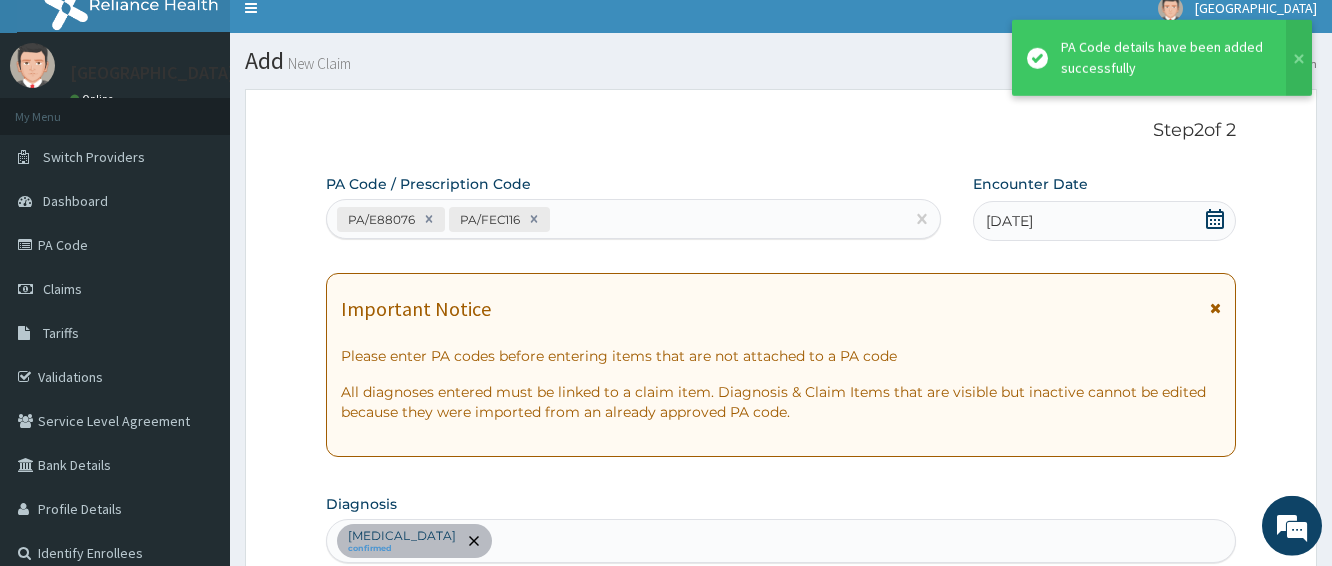 scroll, scrollTop: 618, scrollLeft: 0, axis: vertical 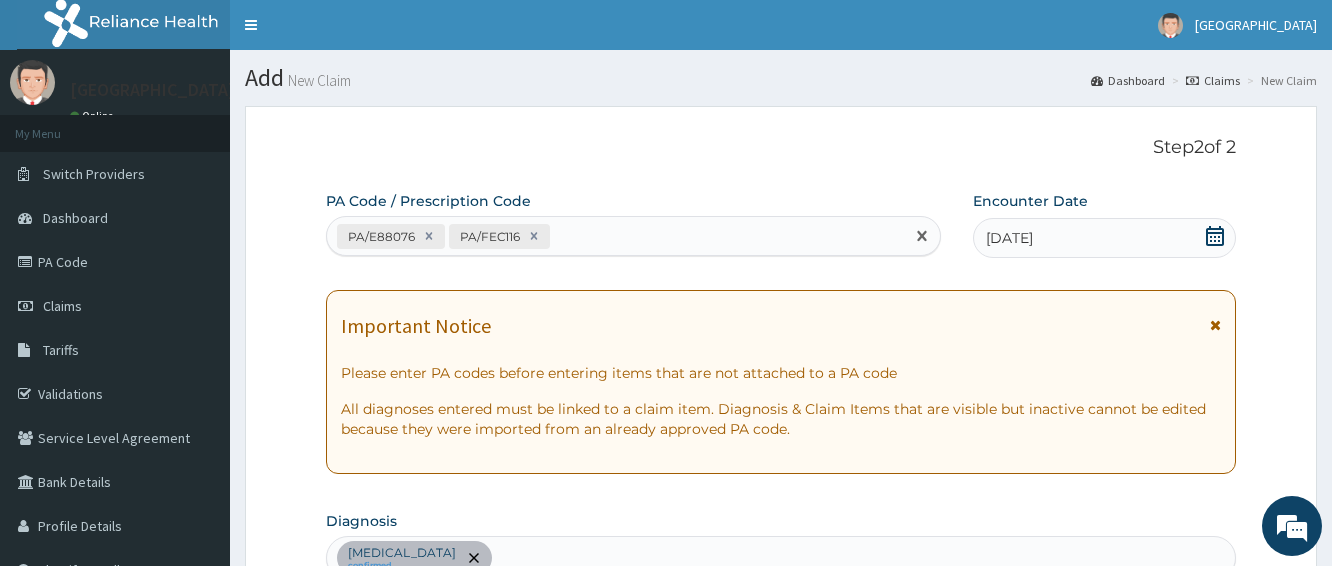 click on "PA/E88076 PA/FEC116" at bounding box center [615, 236] 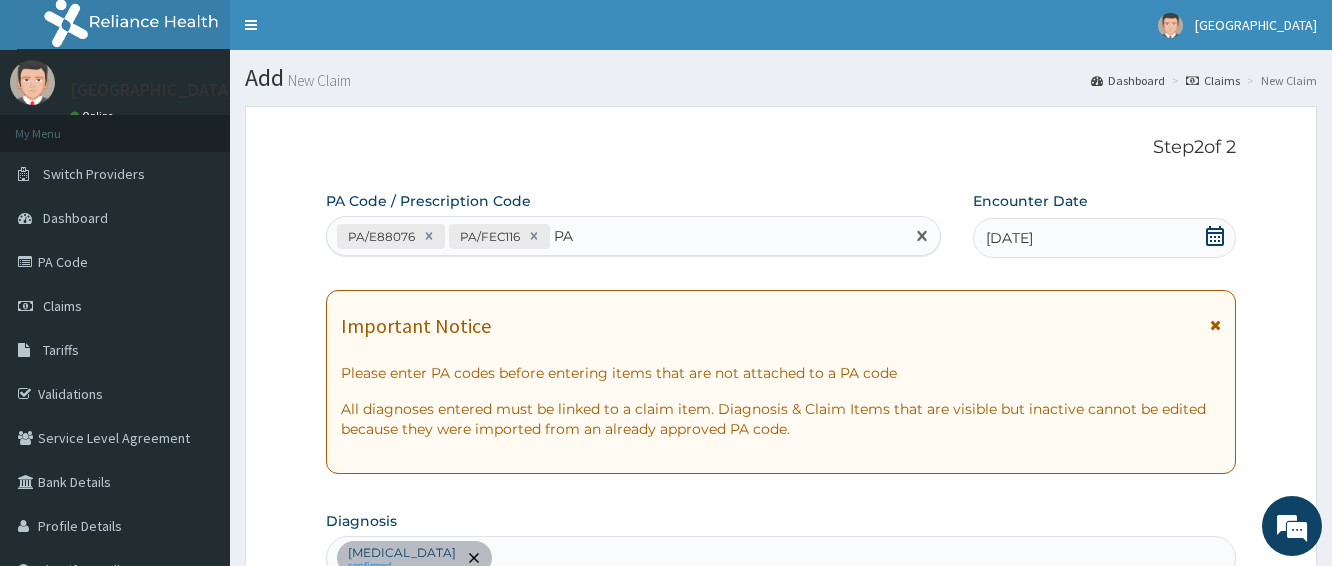 type on "P" 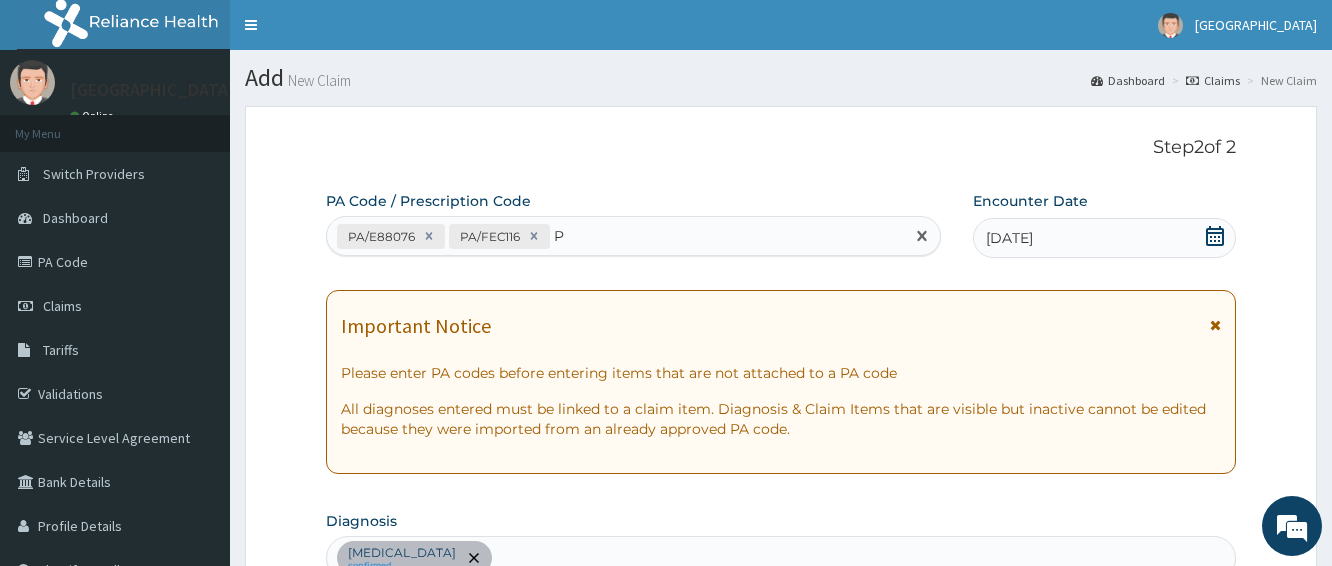type 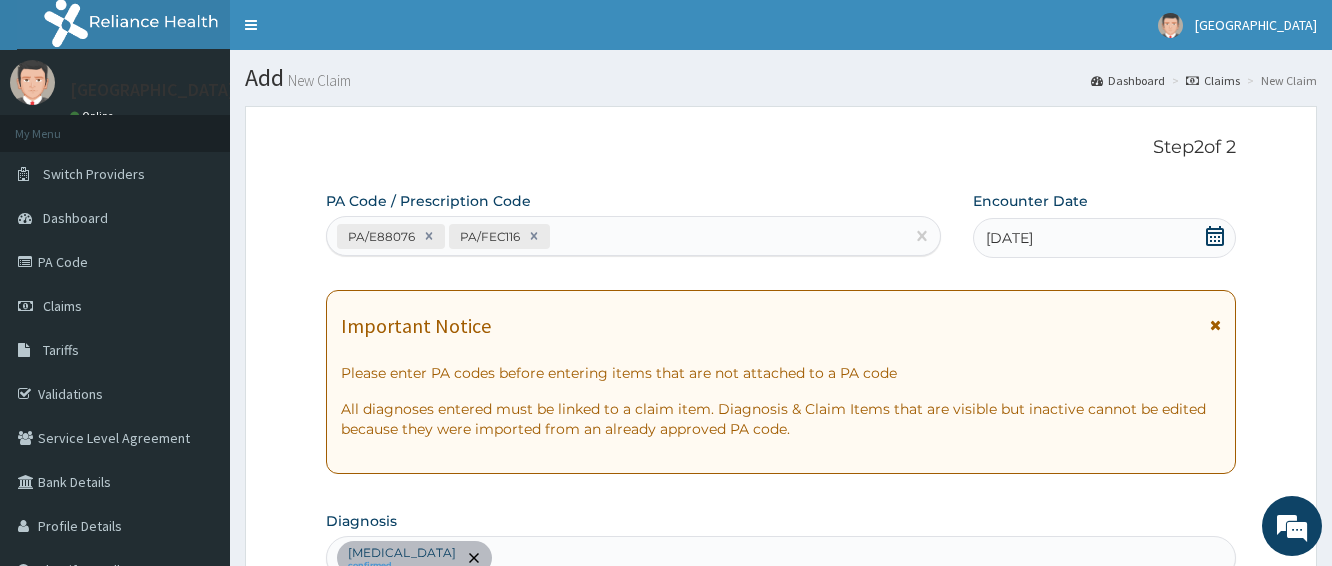 click on "Step  2  of 2 PA Code / Prescription Code PA/E88076 PA/FEC116 Encounter Date 01-02-2025 Important Notice Please enter PA codes before entering items that are not attached to a PA code   All diagnoses entered must be linked to a claim item. Diagnosis & Claim Items that are visible but inactive cannot be edited because they were imported from an already approved PA code. Diagnosis Cervical spondylosis confirmed NB: All diagnosis must be linked to a claim item Claim Items Type Name Quantity Unit Price Total Price Pair Diagnosis Actions Laboratory erythrocyte sedimentation rate(esr) 1 3000 3000.00 Cervical spondylosis Delete Imaging x-ray - cervical spine 1 7000 7000.00 Cervical spondylosis Delete Types Select Type Item Select Item Pair Diagnosis Select Diagnosis Unit Price 0 Add Comment     Previous   Submit" at bounding box center (781, 727) 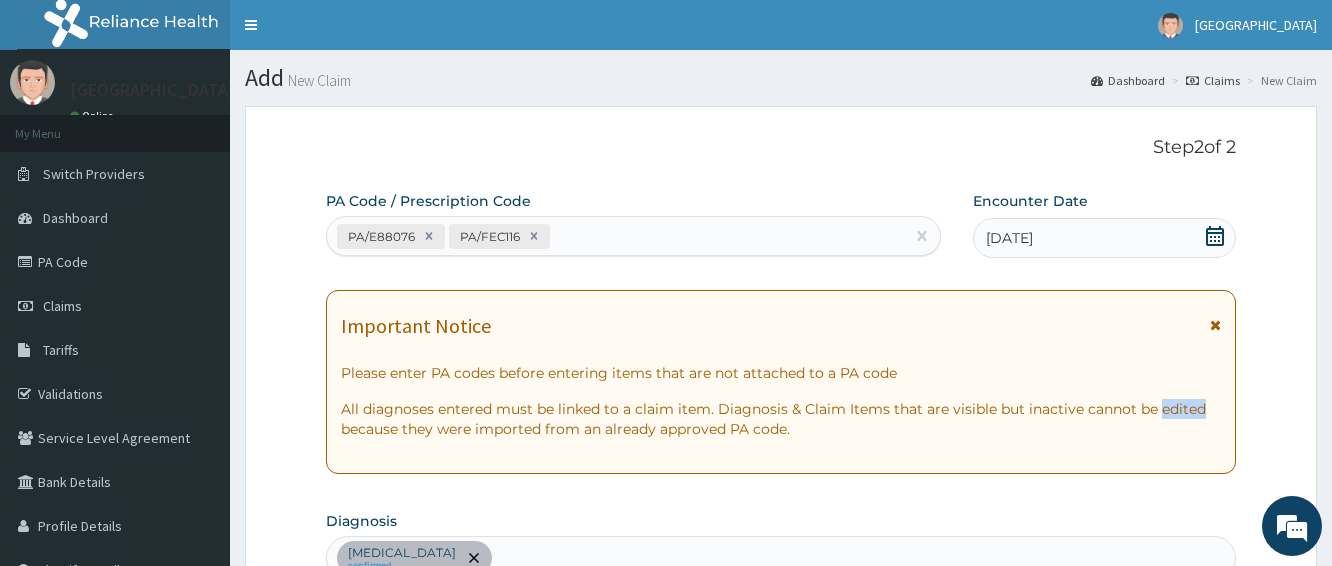click on "Step  2  of 2 PA Code / Prescription Code PA/E88076 PA/FEC116 Encounter Date 01-02-2025 Important Notice Please enter PA codes before entering items that are not attached to a PA code   All diagnoses entered must be linked to a claim item. Diagnosis & Claim Items that are visible but inactive cannot be edited because they were imported from an already approved PA code. Diagnosis Cervical spondylosis confirmed NB: All diagnosis must be linked to a claim item Claim Items Type Name Quantity Unit Price Total Price Pair Diagnosis Actions Laboratory erythrocyte sedimentation rate(esr) 1 3000 3000.00 Cervical spondylosis Delete Imaging x-ray - cervical spine 1 7000 7000.00 Cervical spondylosis Delete Types Select Type Item Select Item Pair Diagnosis Select Diagnosis Unit Price 0 Add Comment     Previous   Submit" at bounding box center [781, 727] 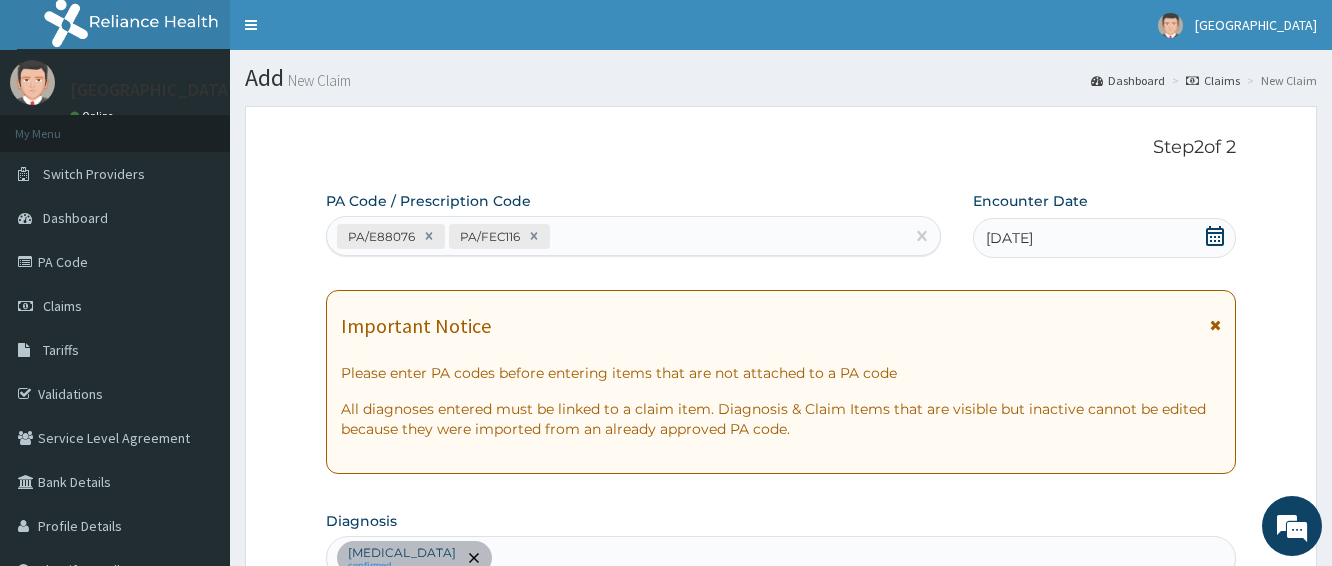 click on "Step  2  of 2 PA Code / Prescription Code PA/E88076 PA/FEC116 Encounter Date 01-02-2025 Important Notice Please enter PA codes before entering items that are not attached to a PA code   All diagnoses entered must be linked to a claim item. Diagnosis & Claim Items that are visible but inactive cannot be edited because they were imported from an already approved PA code. Diagnosis Cervical spondylosis confirmed NB: All diagnosis must be linked to a claim item Claim Items Type Name Quantity Unit Price Total Price Pair Diagnosis Actions Laboratory erythrocyte sedimentation rate(esr) 1 3000 3000.00 Cervical spondylosis Delete Imaging x-ray - cervical spine 1 7000 7000.00 Cervical spondylosis Delete Types Select Type Item Select Item Pair Diagnosis Select Diagnosis Unit Price 0 Add Comment     Previous   Submit" at bounding box center [781, 727] 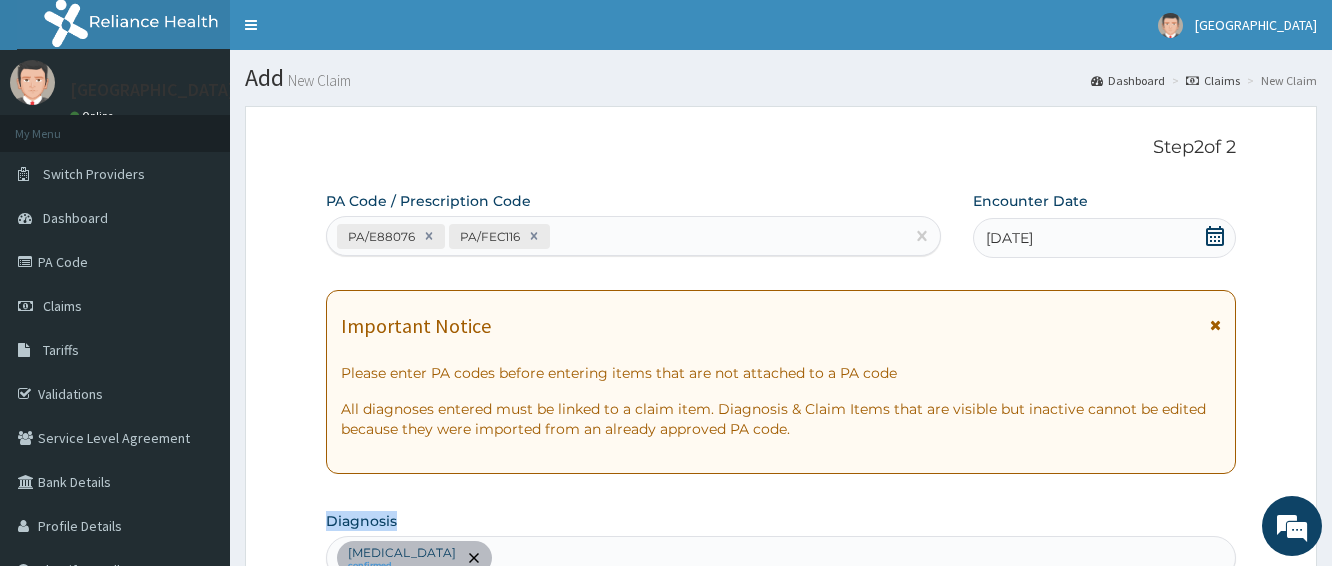 click on "PA Code / Prescription Code PA/E88076 PA/FEC116 Encounter Date 01-02-2025 Important Notice Please enter PA codes before entering items that are not attached to a PA code   All diagnoses entered must be linked to a claim item. Diagnosis & Claim Items that are visible but inactive cannot be edited because they were imported from an already approved PA code. Diagnosis Cervical spondylosis confirmed NB: All diagnosis must be linked to a claim item Claim Items Type Name Quantity Unit Price Total Price Pair Diagnosis Actions Laboratory erythrocyte sedimentation rate(esr) 1 3000 3000.00 Cervical spondylosis Delete Imaging x-ray - cervical spine 1 7000 7000.00 Cervical spondylosis Delete Types Select Type Item Select Item Pair Diagnosis Select Diagnosis Unit Price 0 Add Comment" at bounding box center [781, 698] 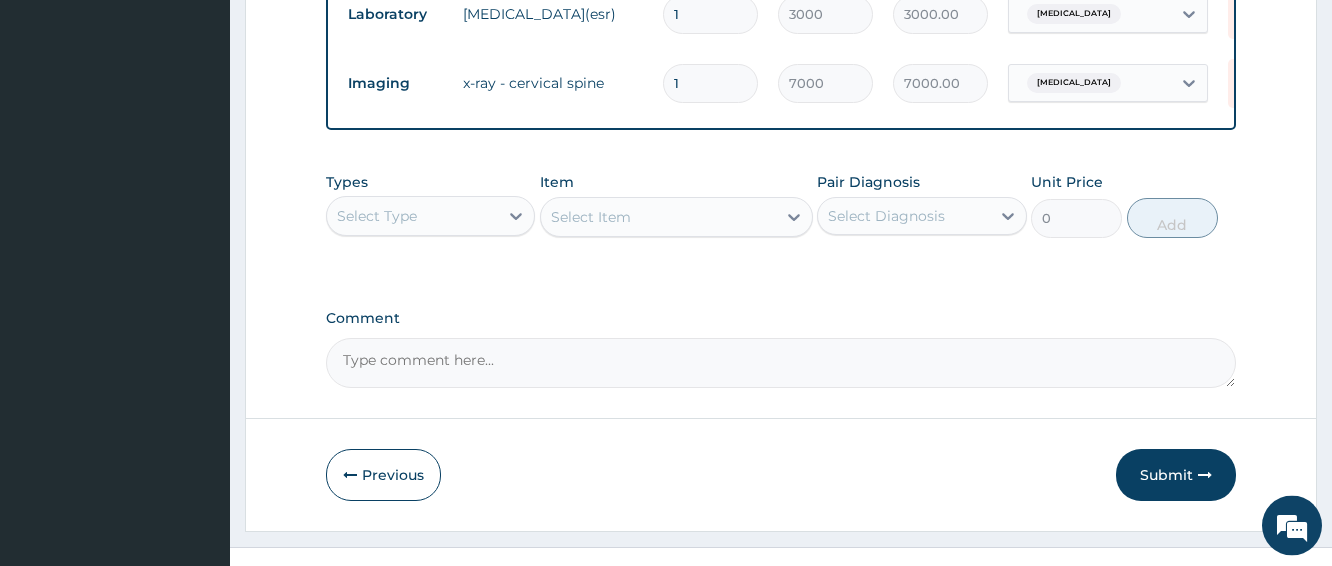 scroll, scrollTop: 867, scrollLeft: 0, axis: vertical 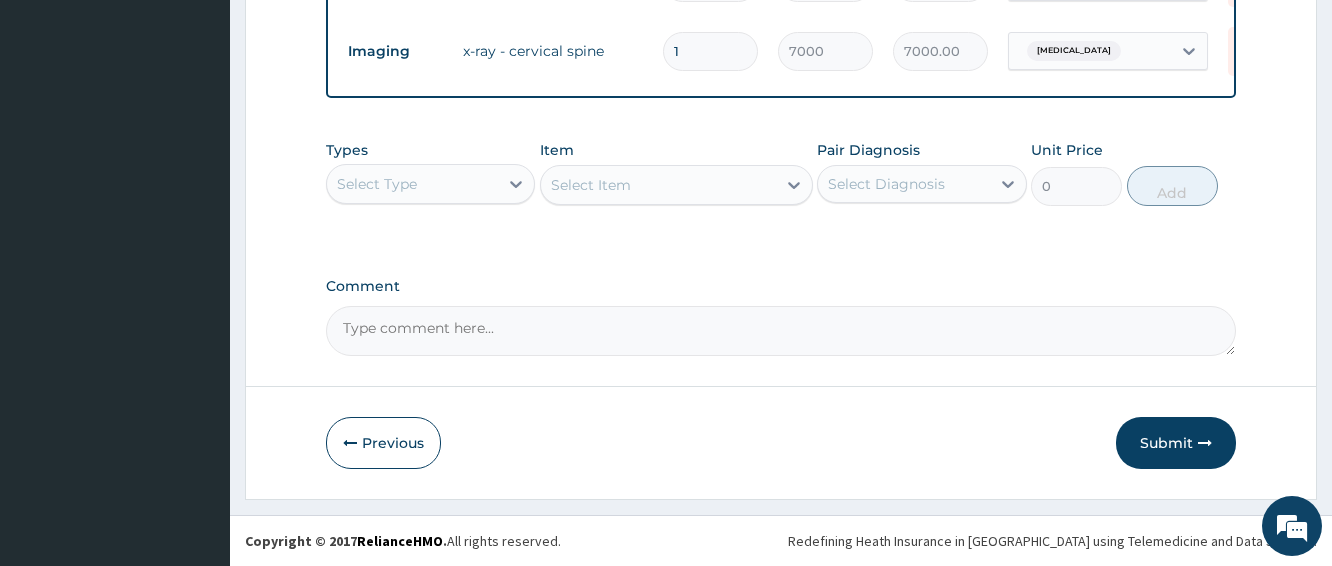 click on "Types Select Type" at bounding box center [430, 173] 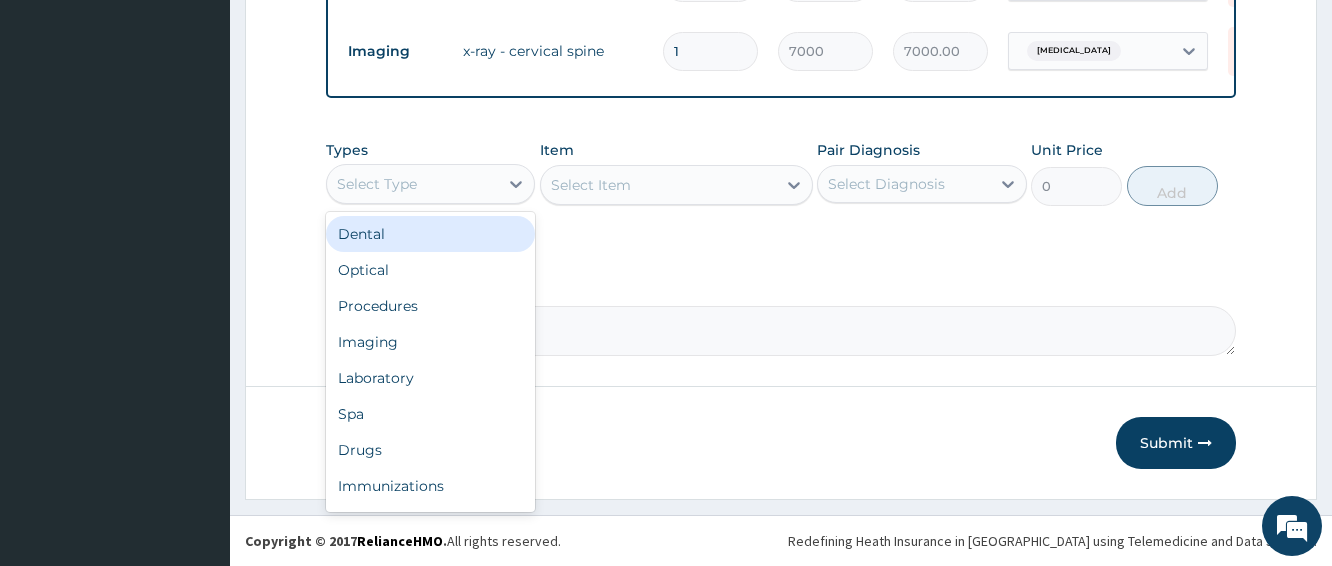 click on "Select Type" at bounding box center [412, 184] 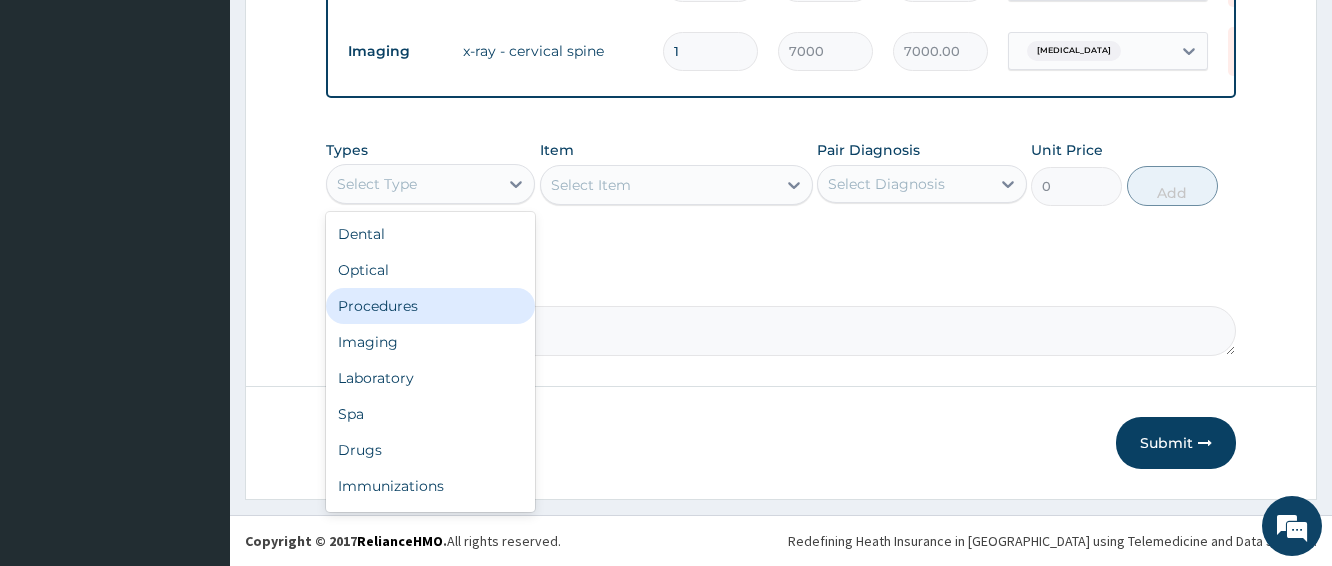 click on "Procedures" at bounding box center [430, 306] 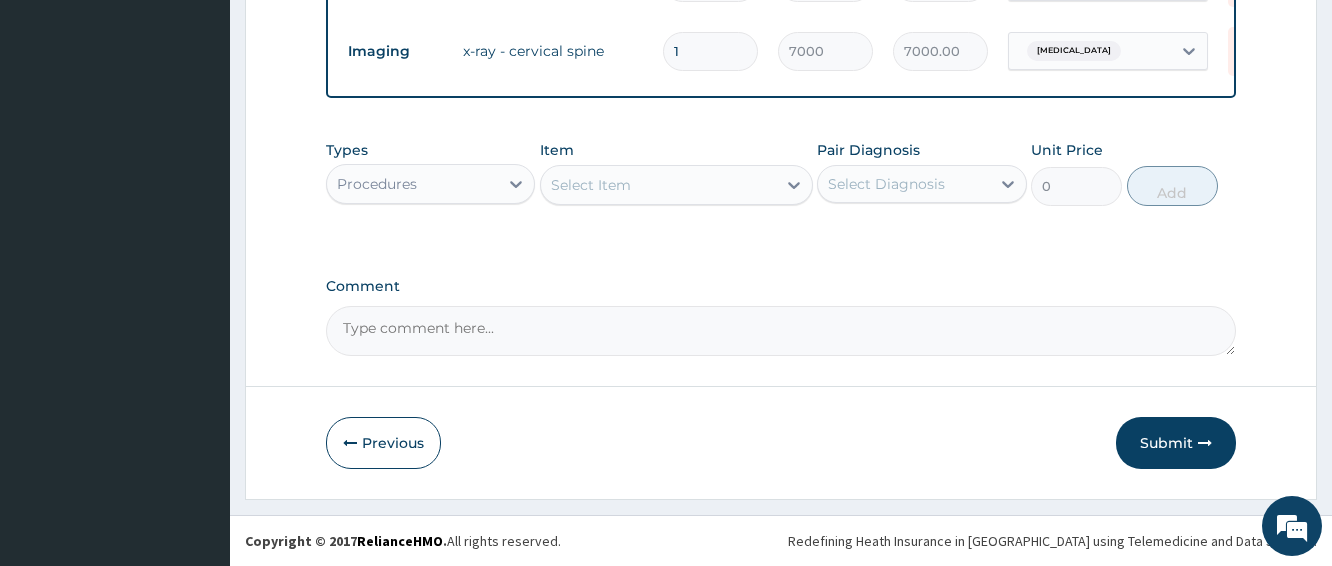click on "Select Item" at bounding box center [658, 185] 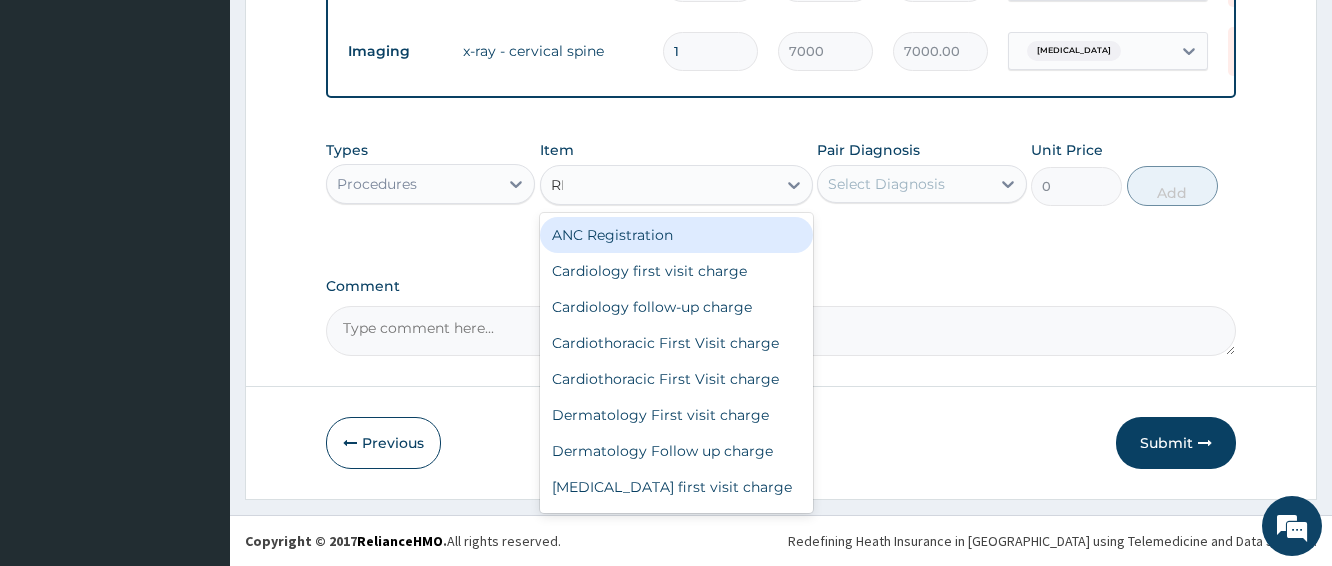 type on "REG" 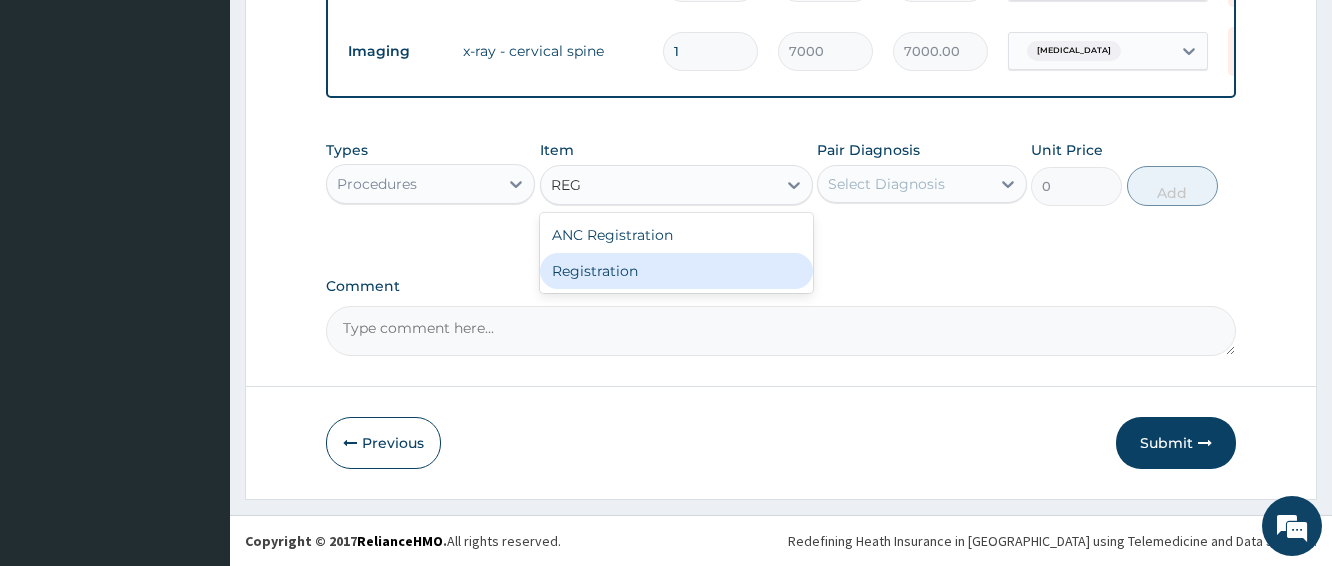 click on "Registration" at bounding box center (676, 271) 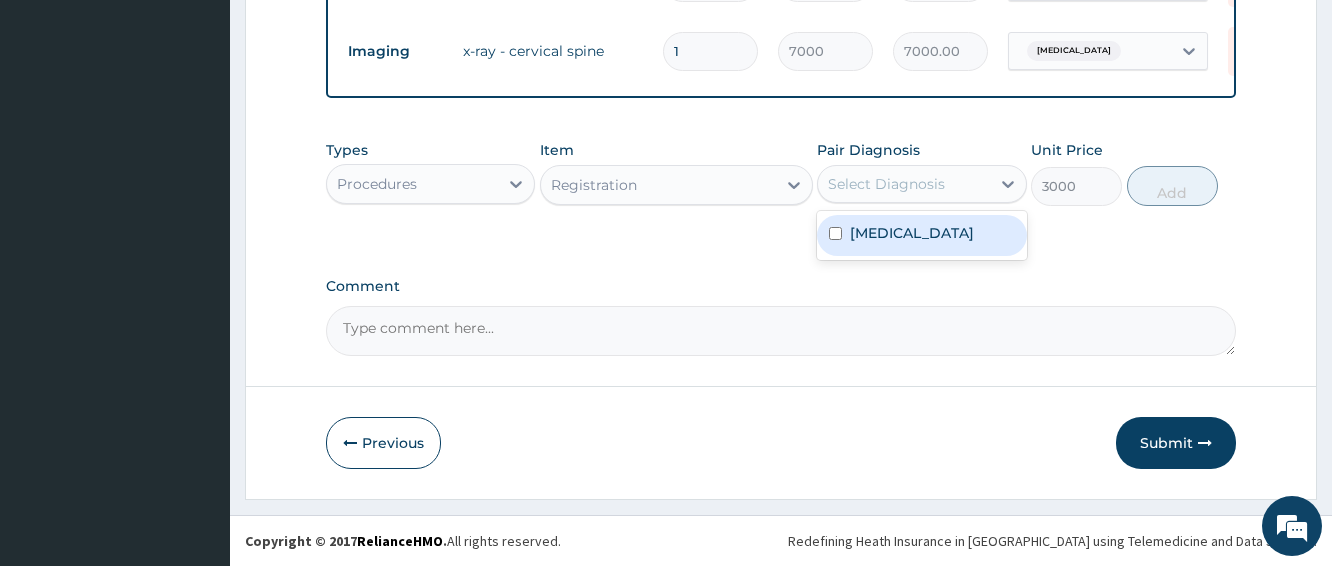 click on "Select Diagnosis" at bounding box center [886, 184] 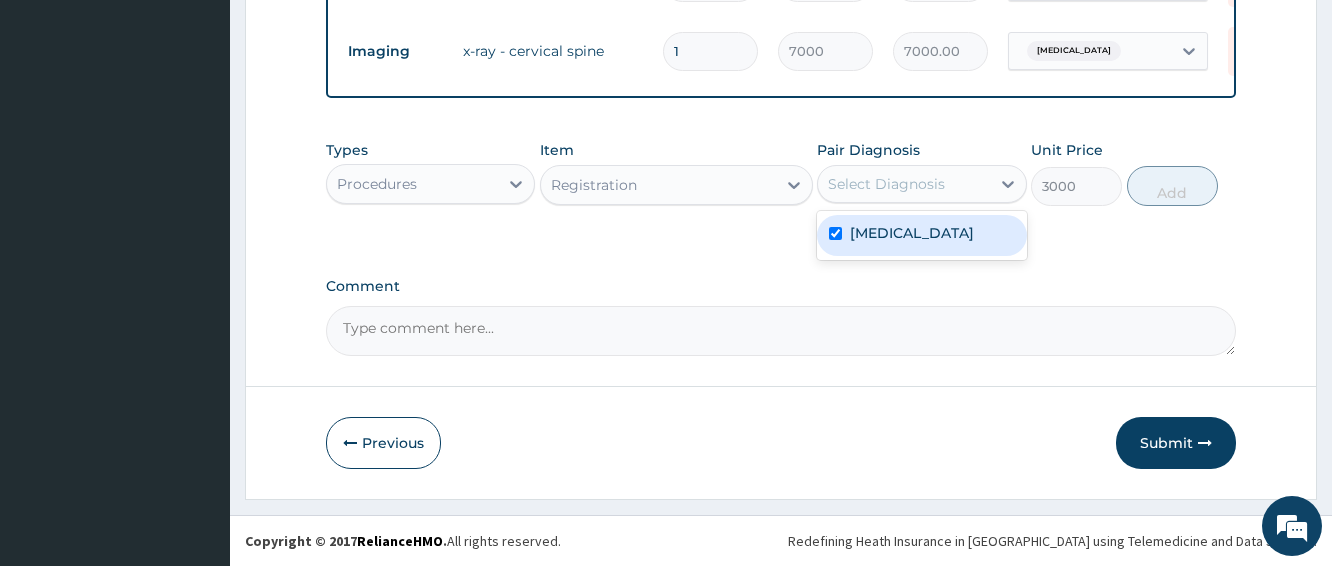 checkbox on "true" 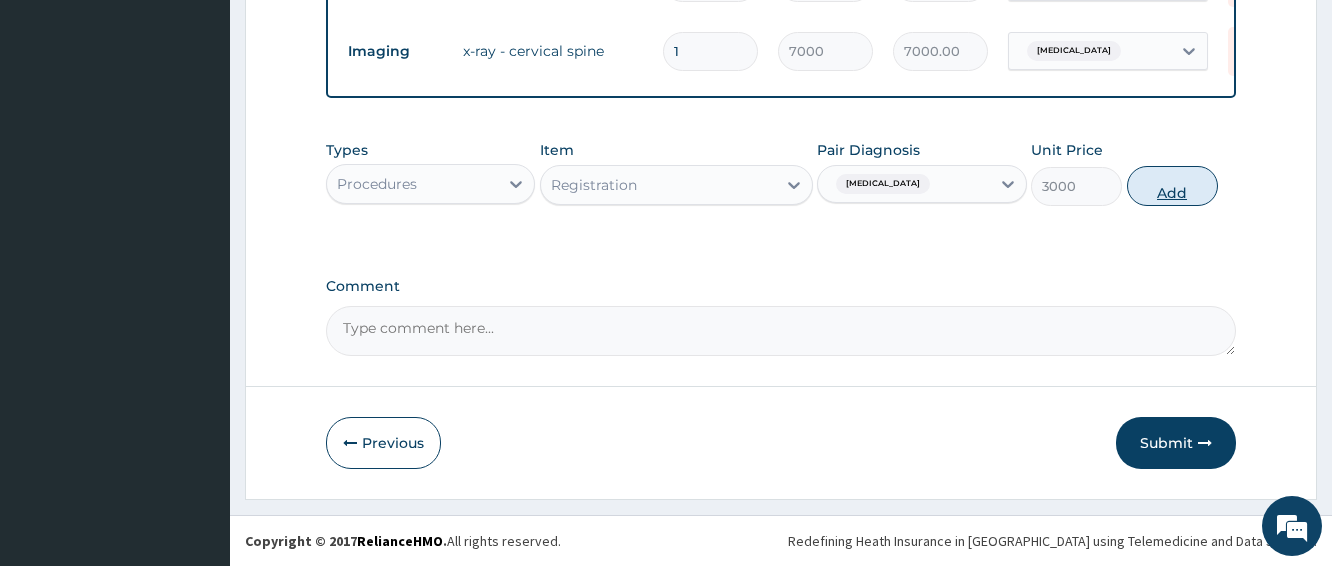 click on "Add" at bounding box center (1172, 186) 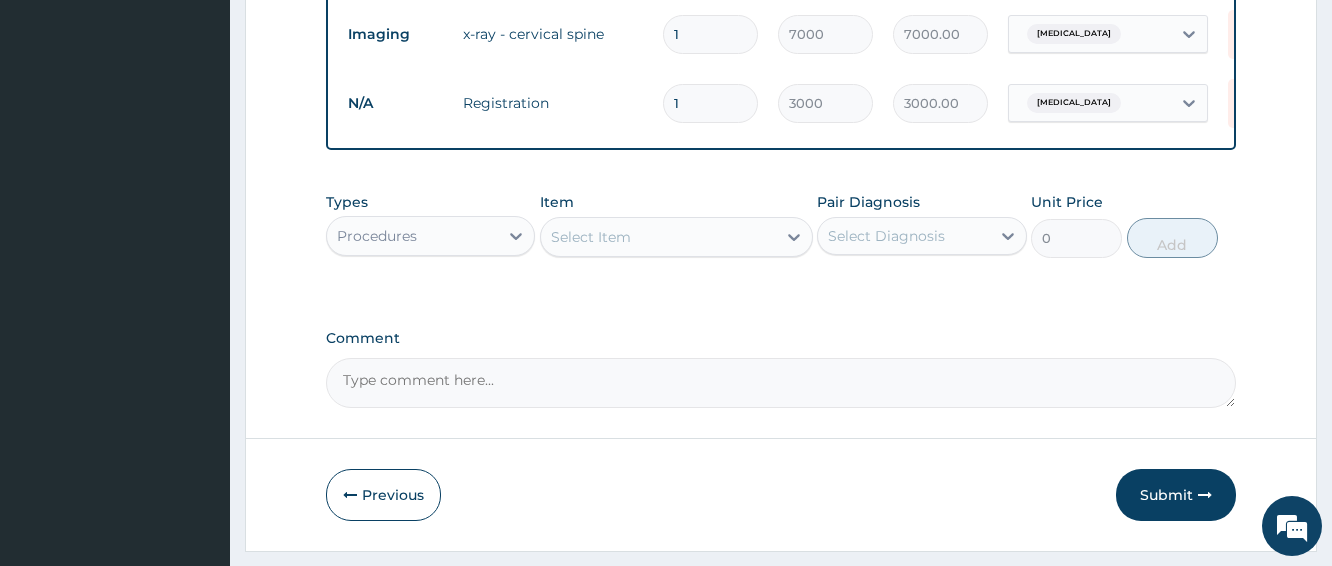 click on "Select Item" at bounding box center [591, 237] 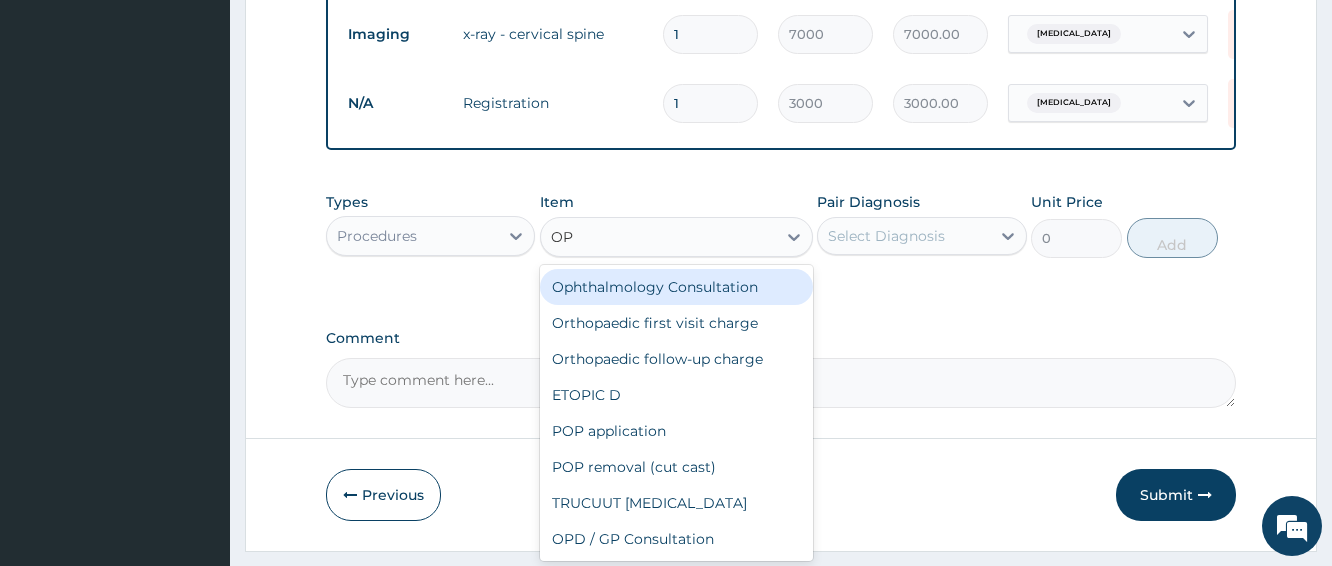 type on "OPD" 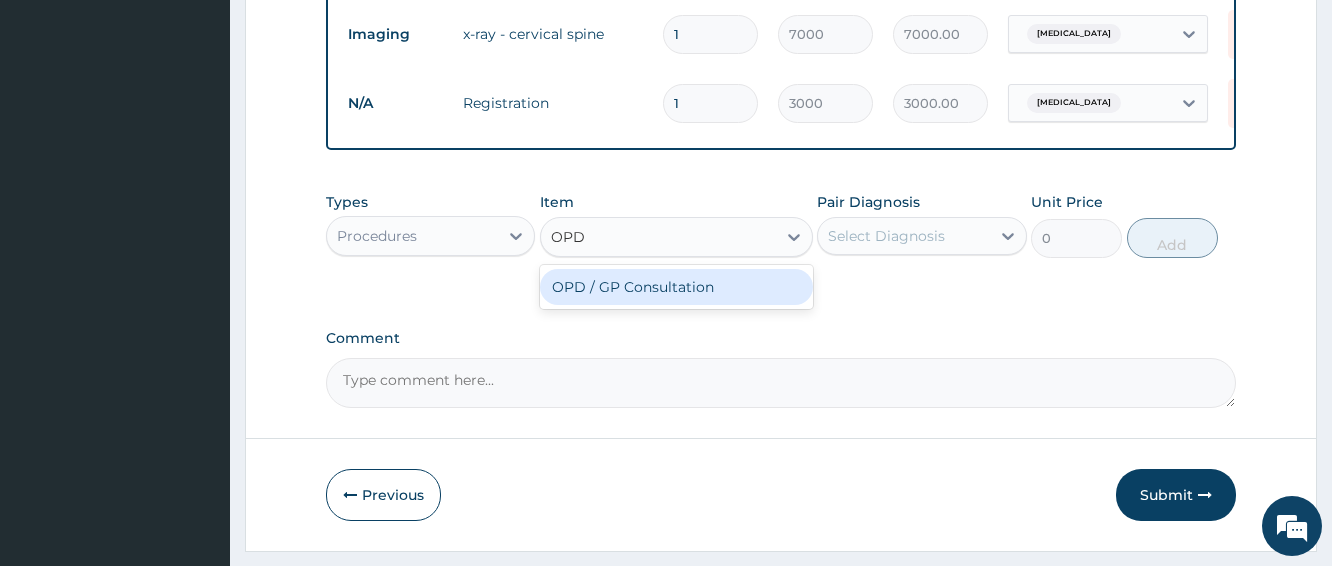 click on "OPD / GP Consultation" at bounding box center [676, 287] 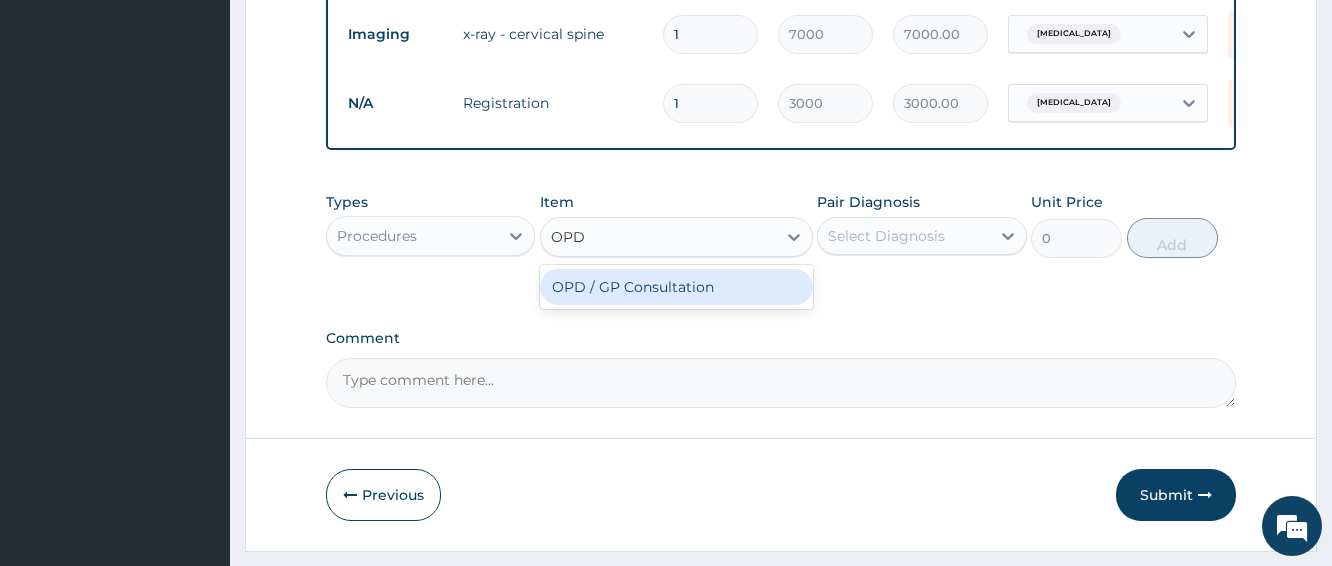 type 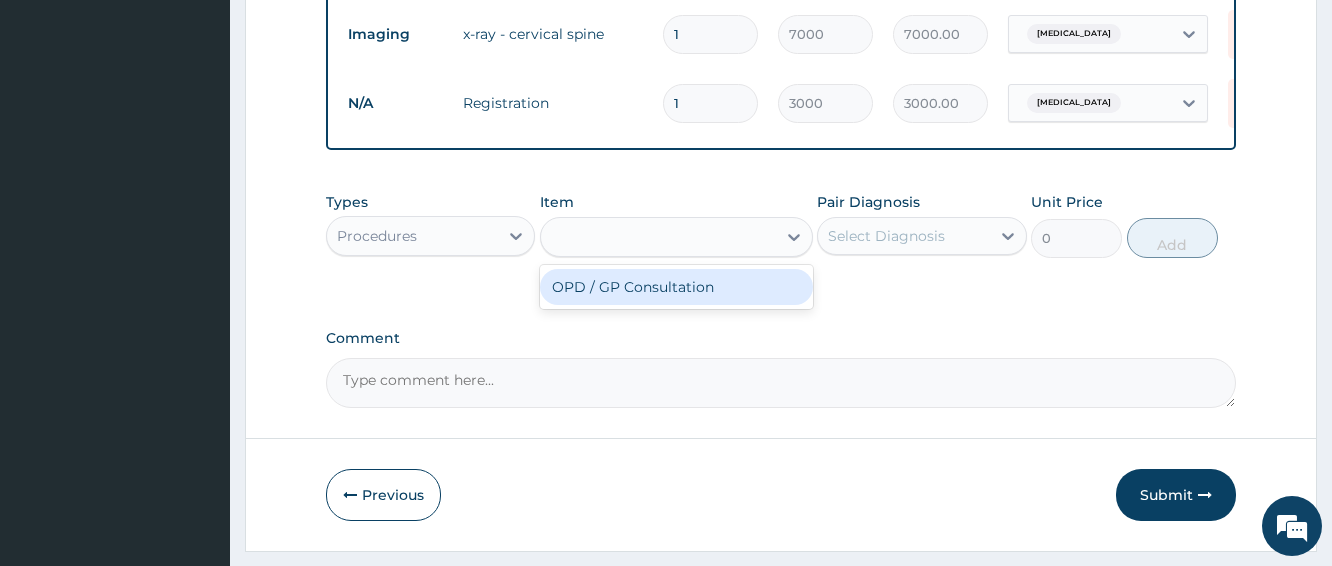 type on "4000" 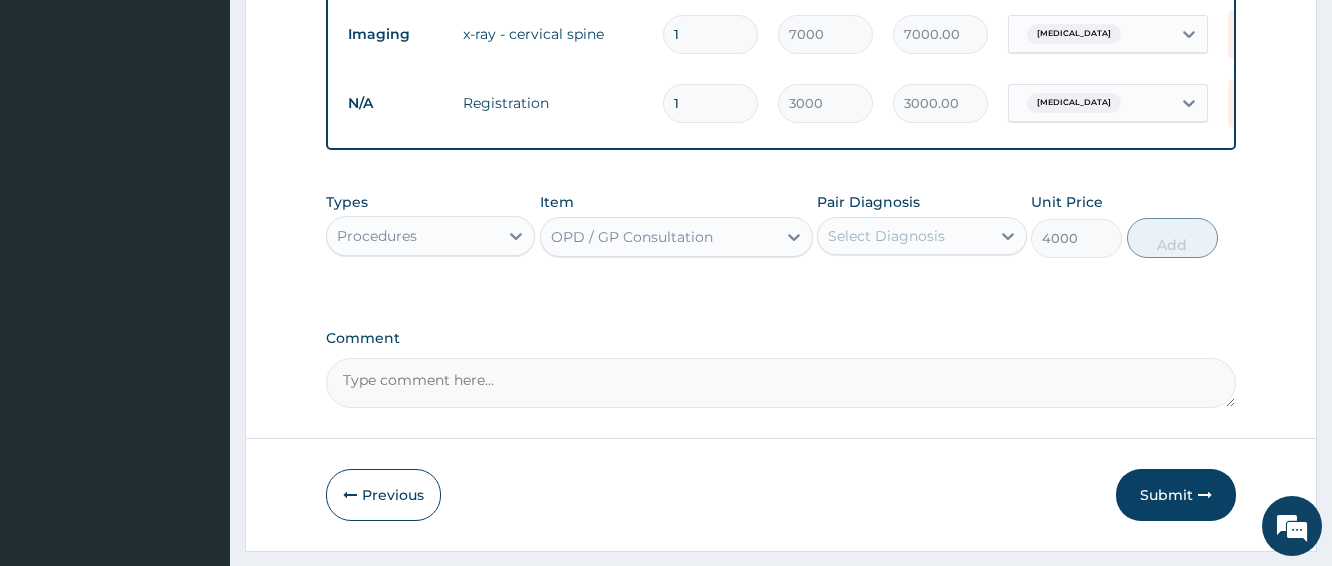 click on "Select Diagnosis" at bounding box center [903, 236] 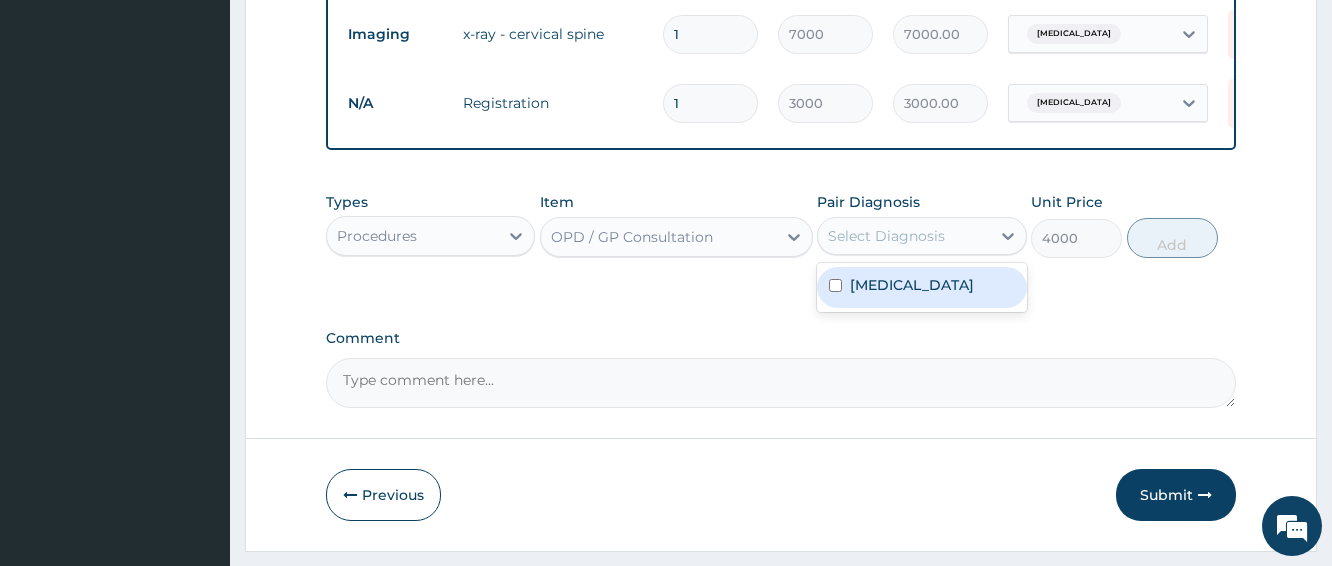 click on "Cervical spondylosis" at bounding box center [921, 287] 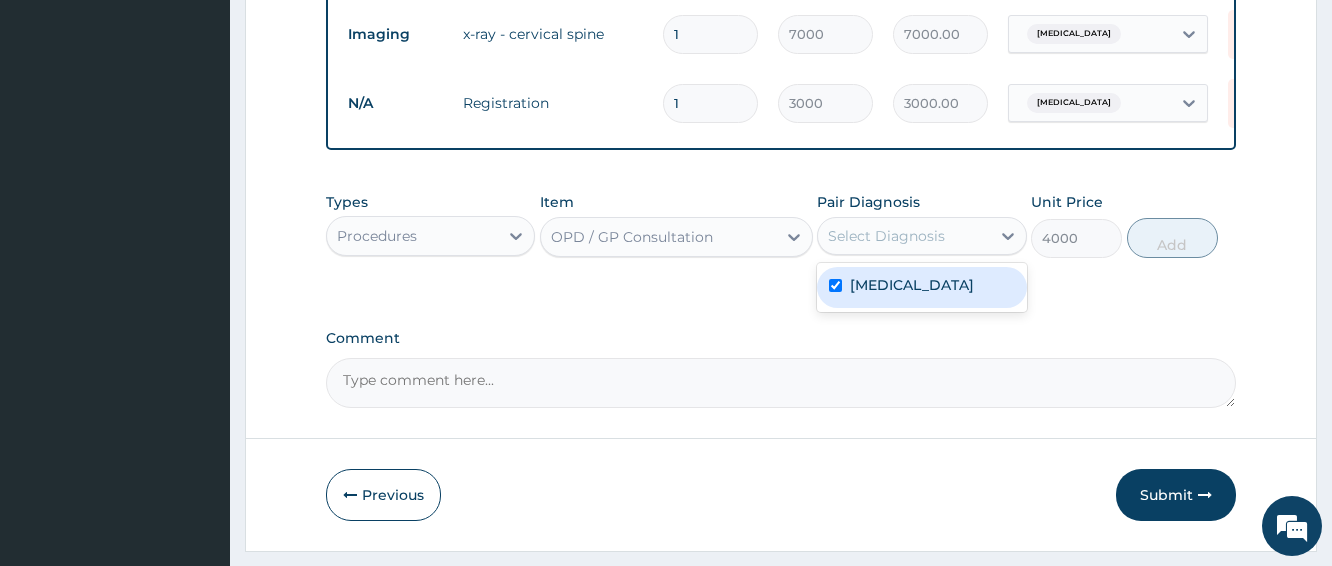 checkbox on "true" 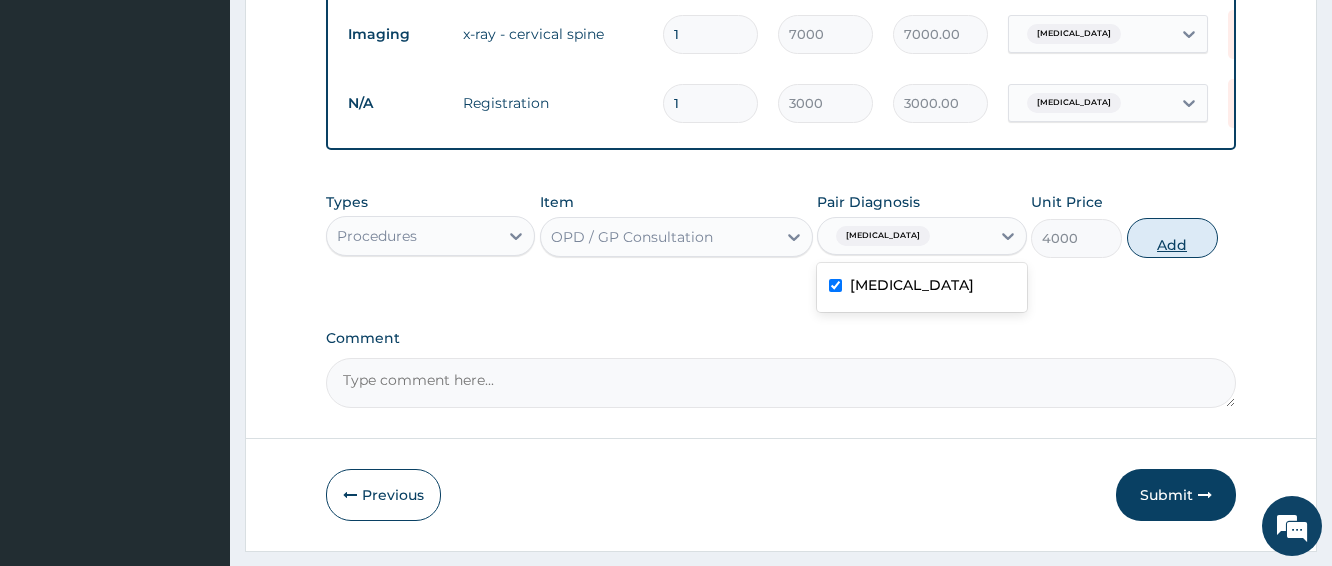 click on "Add" at bounding box center [1172, 238] 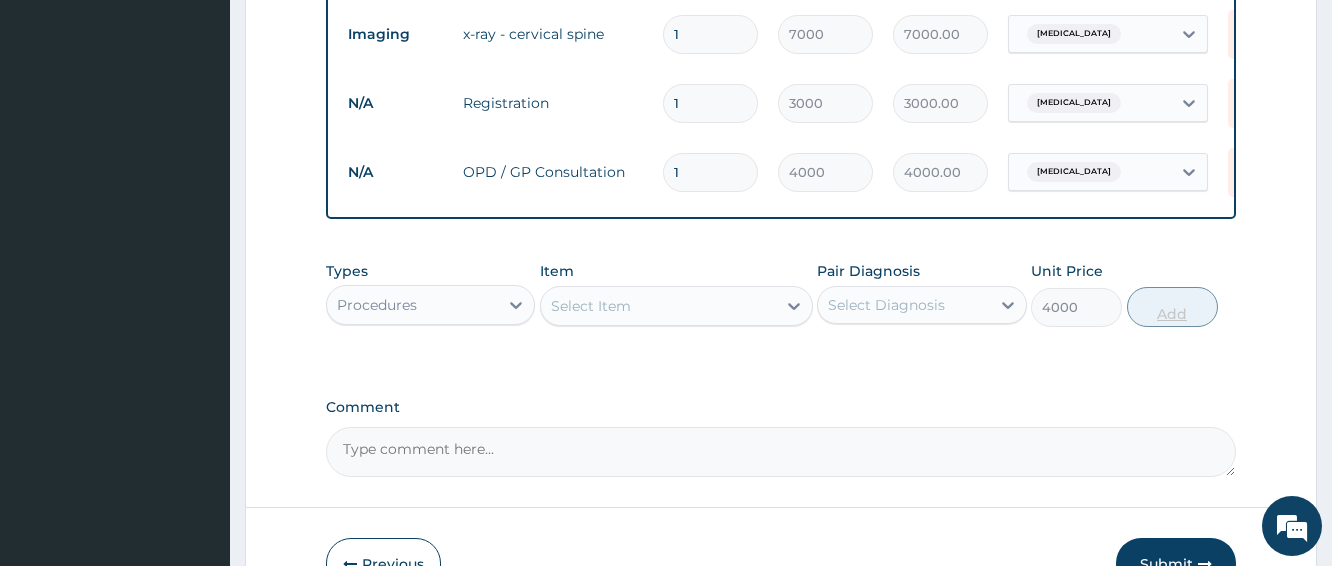 type on "0" 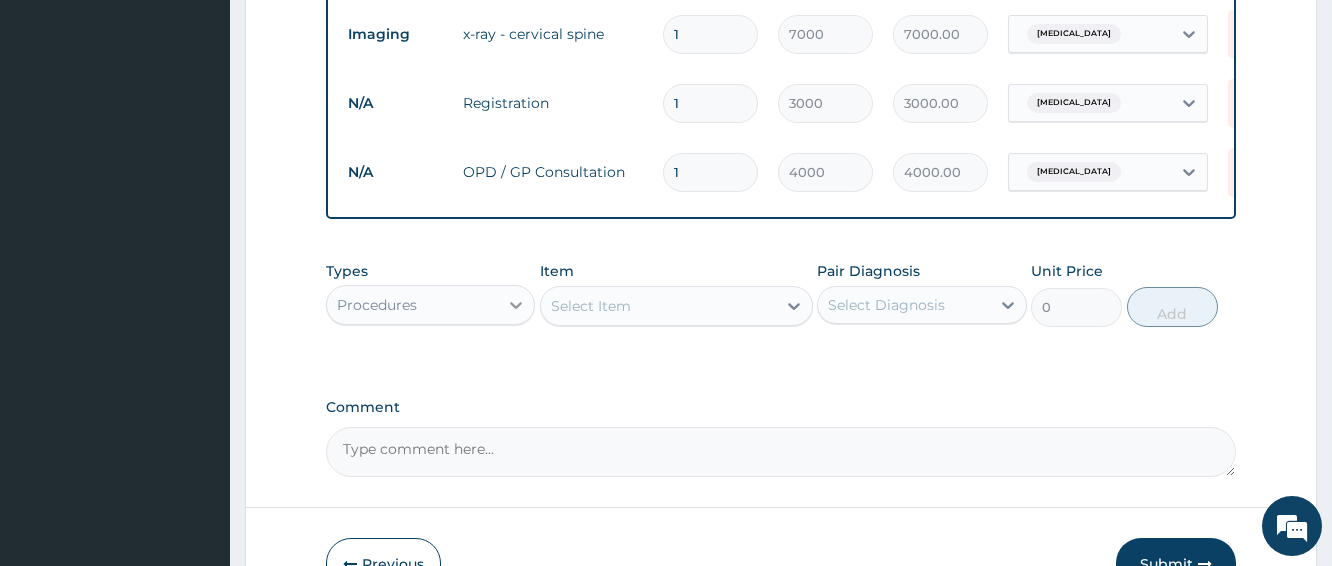 click at bounding box center [516, 305] 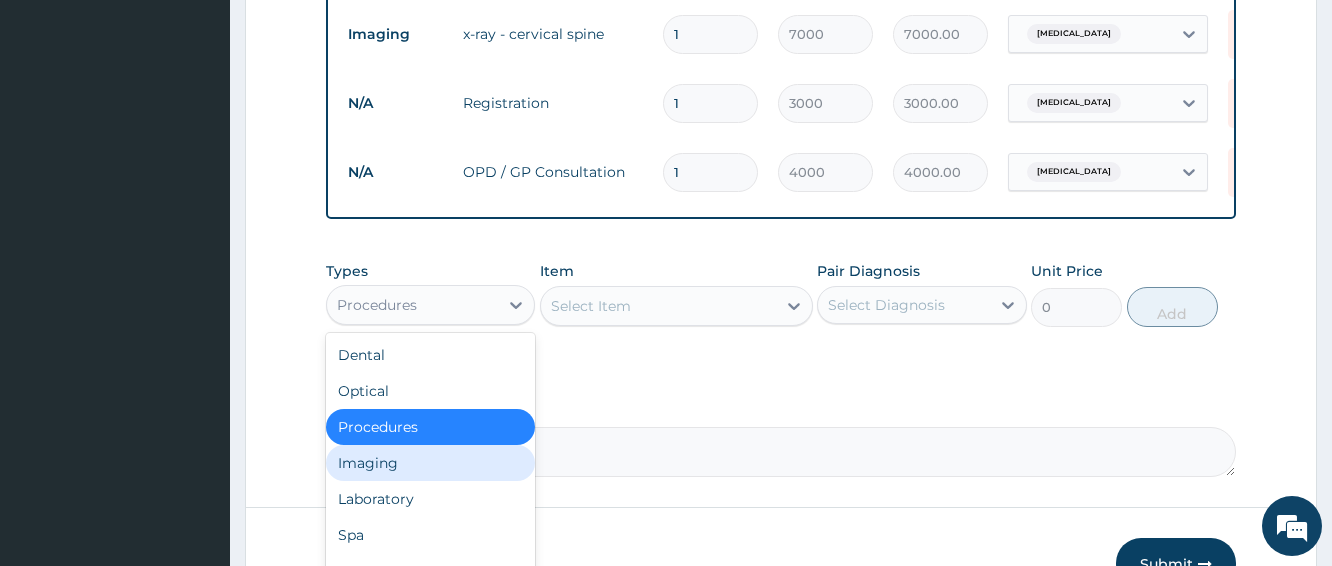 click on "Imaging" at bounding box center (430, 463) 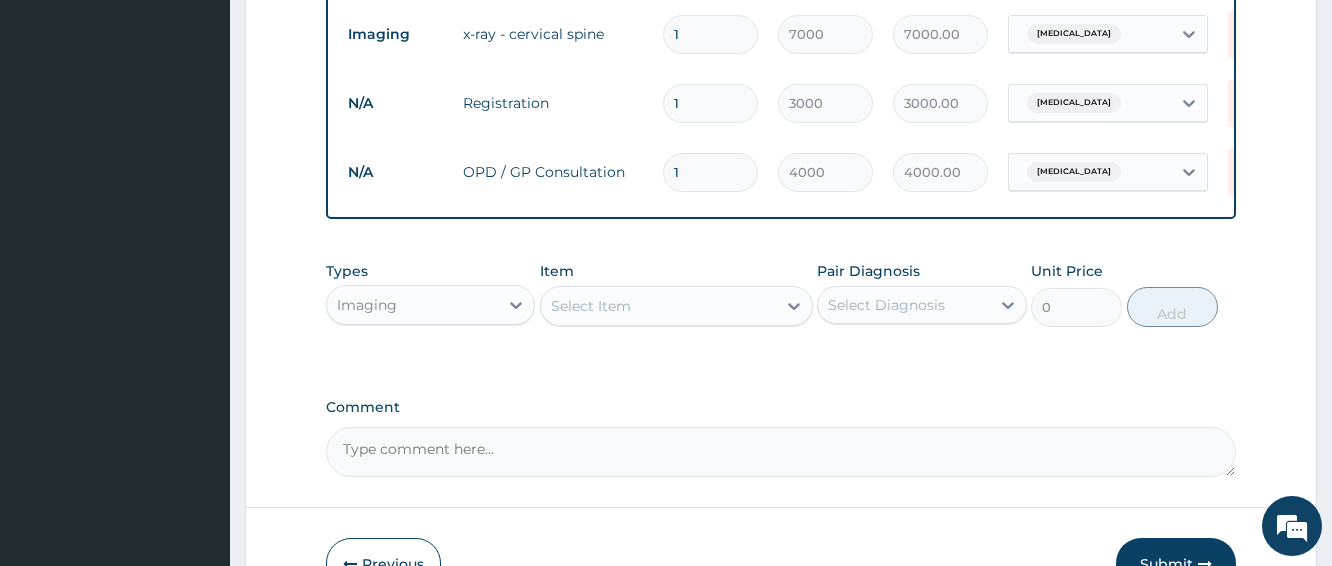 click on "Select Item" at bounding box center [658, 306] 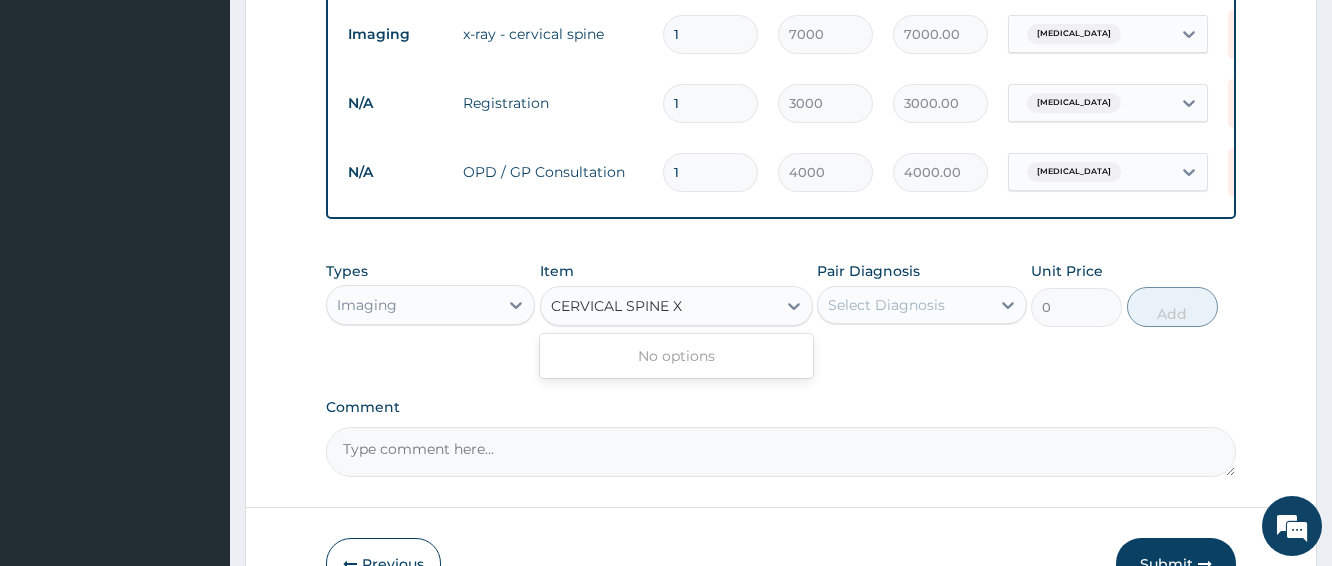 type on "CERVICAL SPINE" 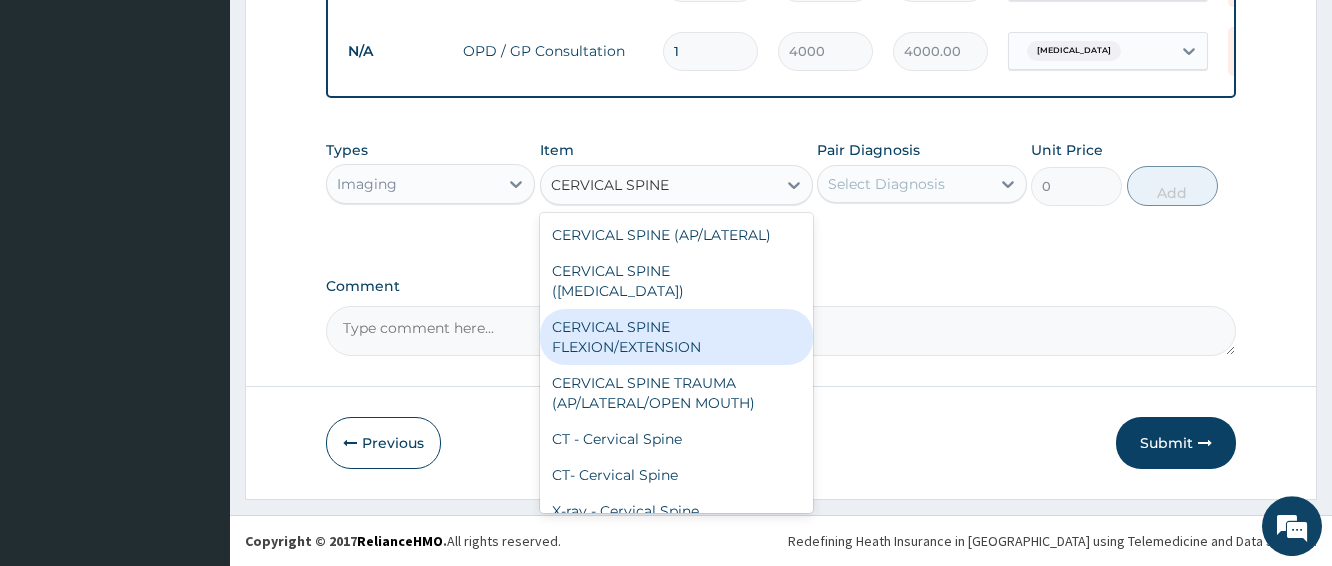 scroll, scrollTop: 1005, scrollLeft: 0, axis: vertical 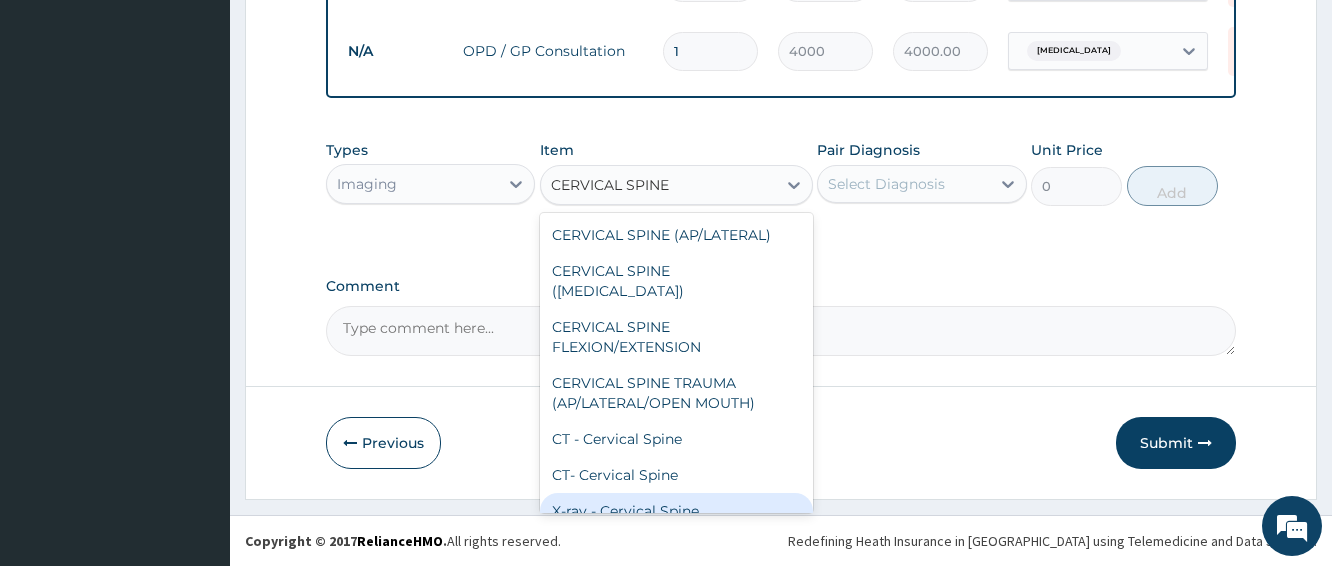 click on "X-ray - Cervical Spine" at bounding box center [676, 511] 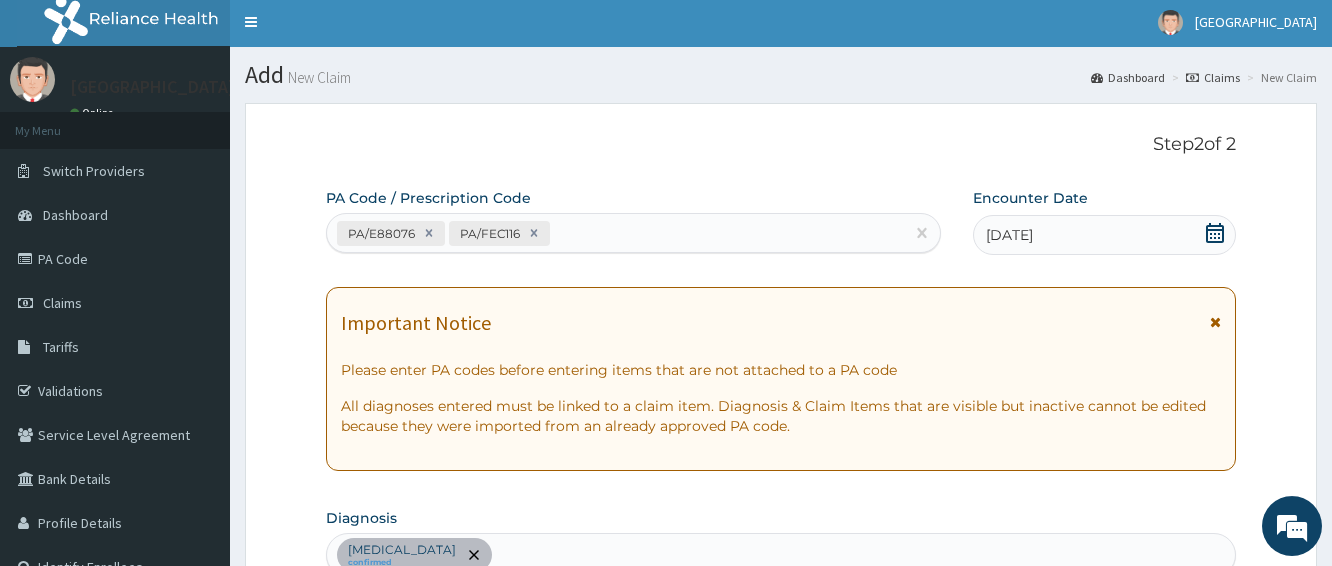 scroll, scrollTop: 0, scrollLeft: 0, axis: both 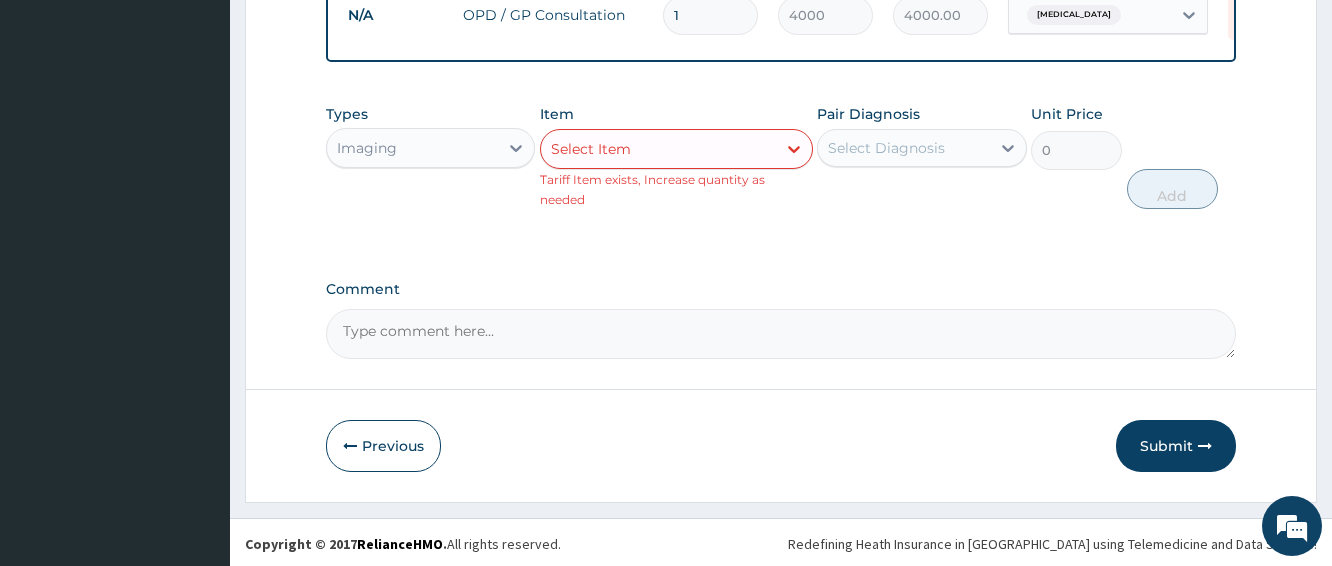 click on "Imaging" at bounding box center [412, 148] 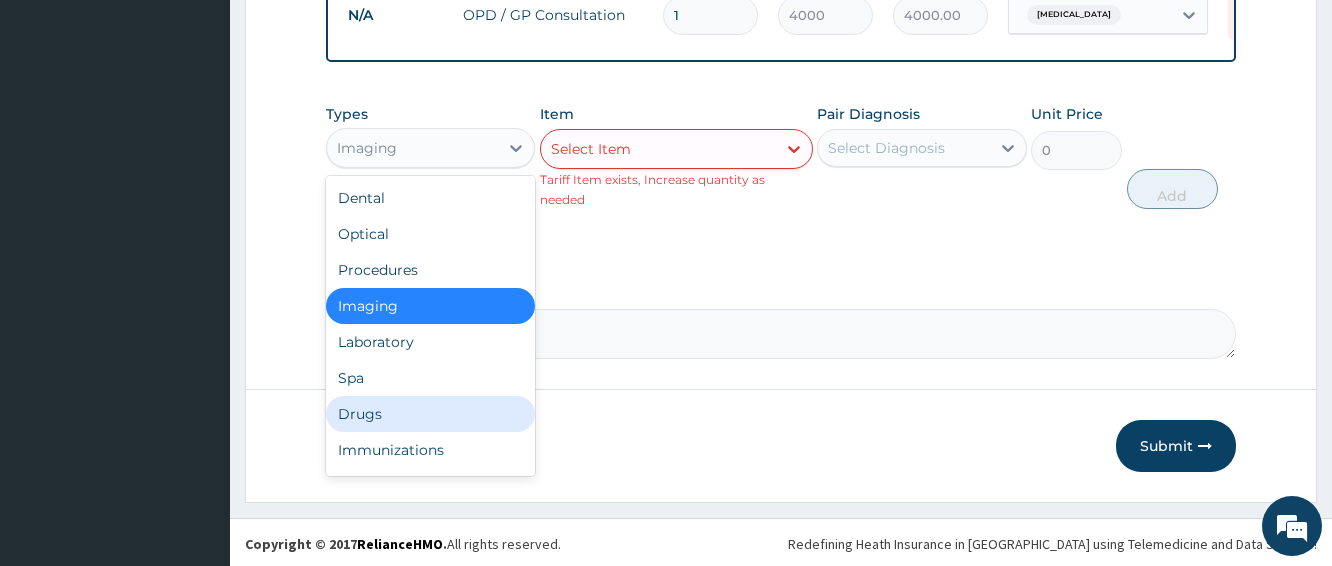 click on "Drugs" at bounding box center [430, 414] 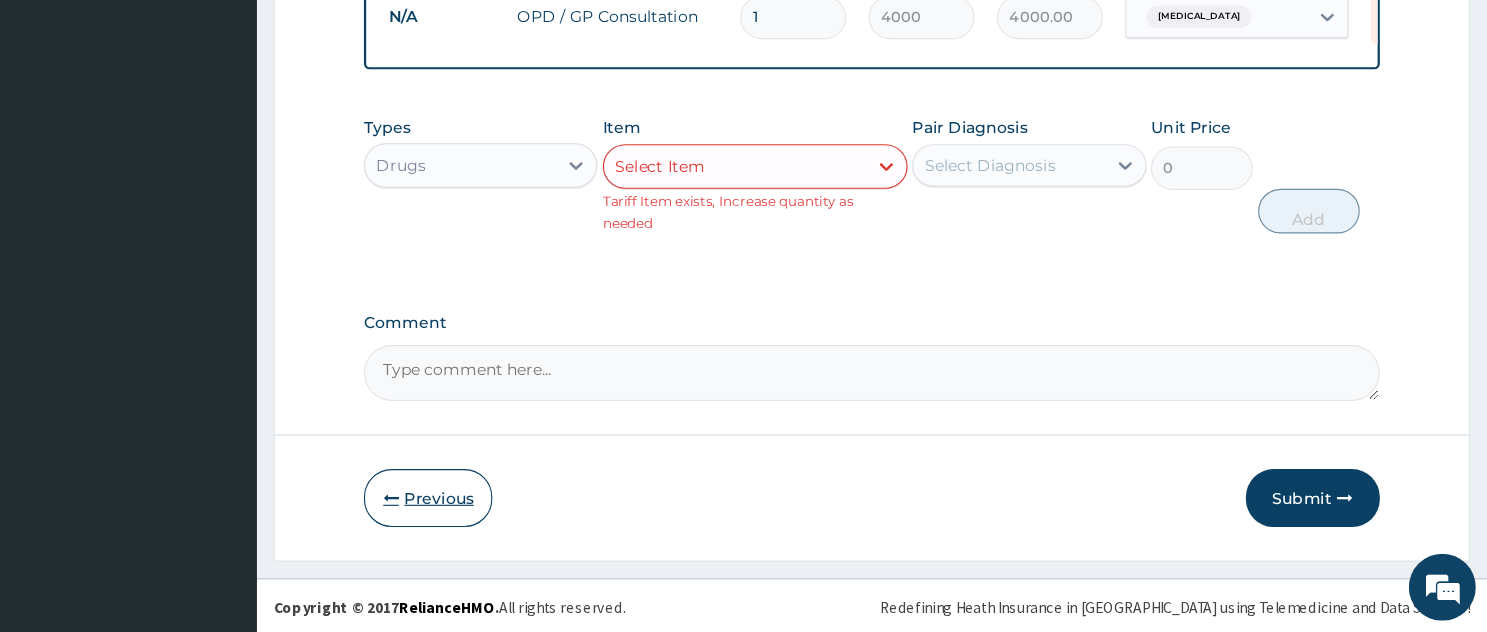 scroll, scrollTop: 939, scrollLeft: 0, axis: vertical 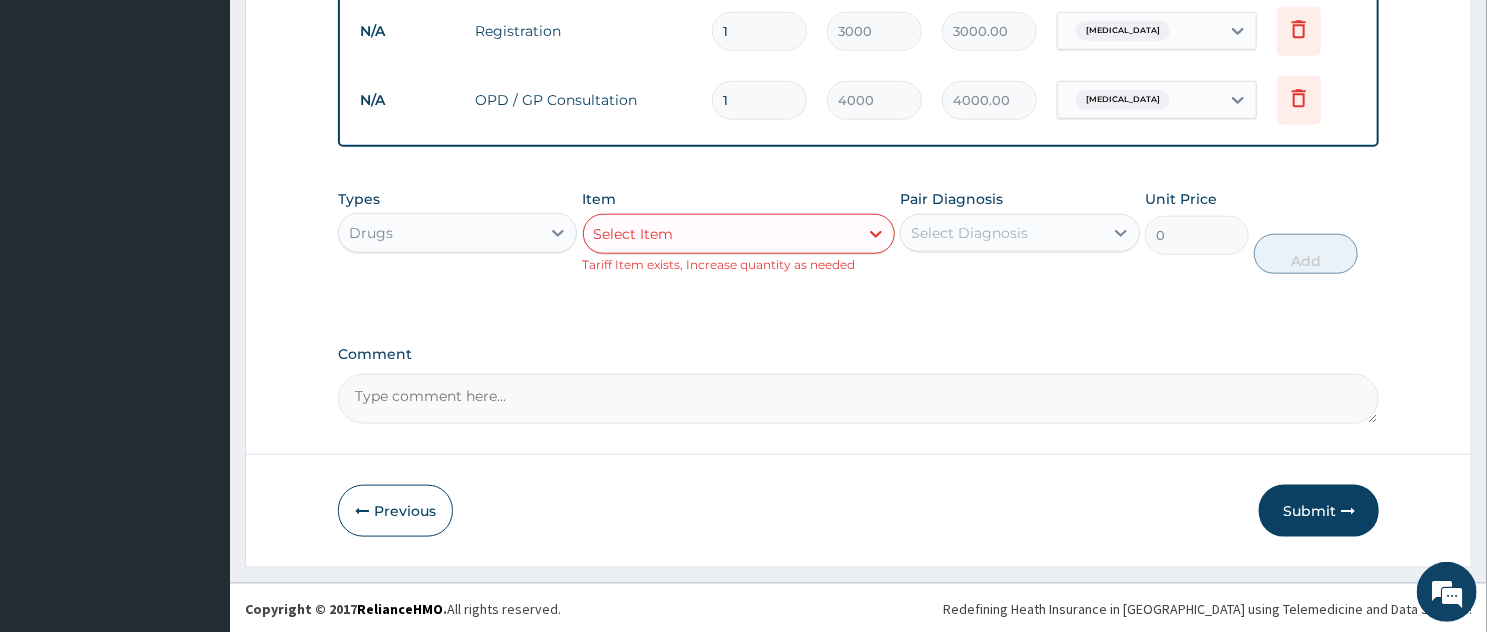 click on "Select Item" at bounding box center [721, 234] 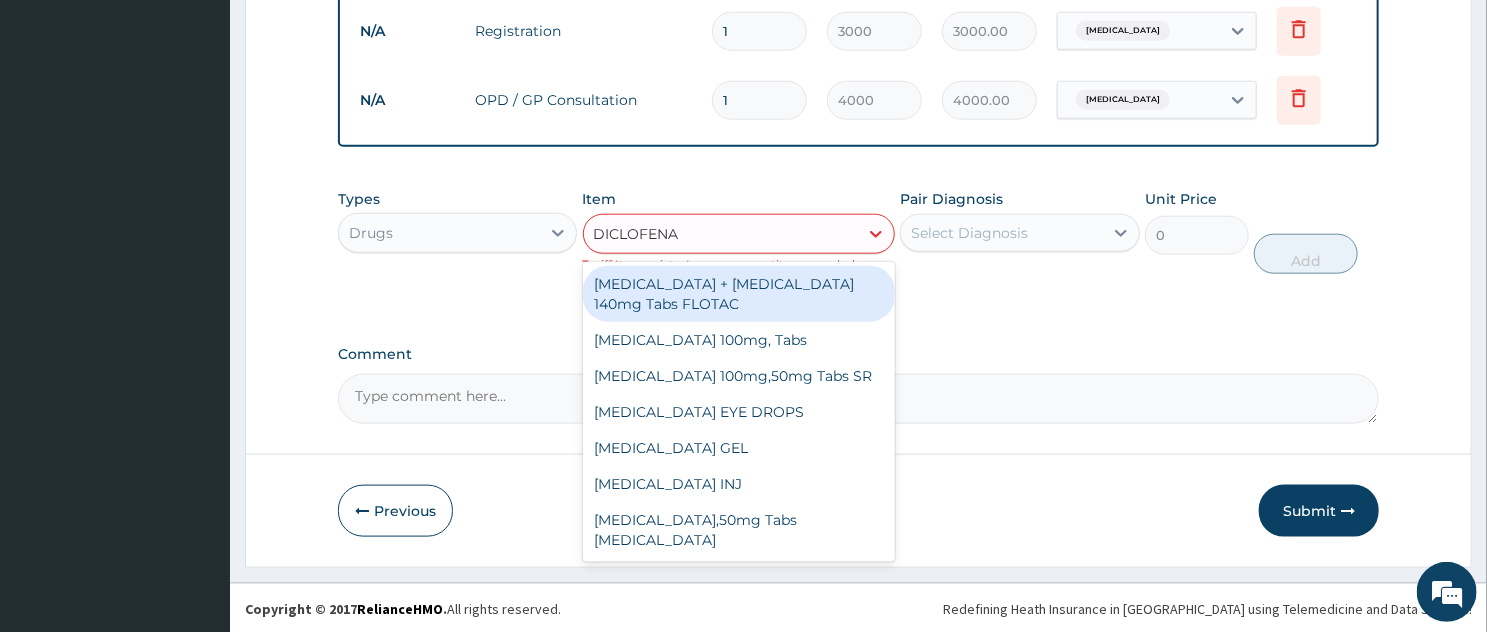 type on "DICLOFENAC" 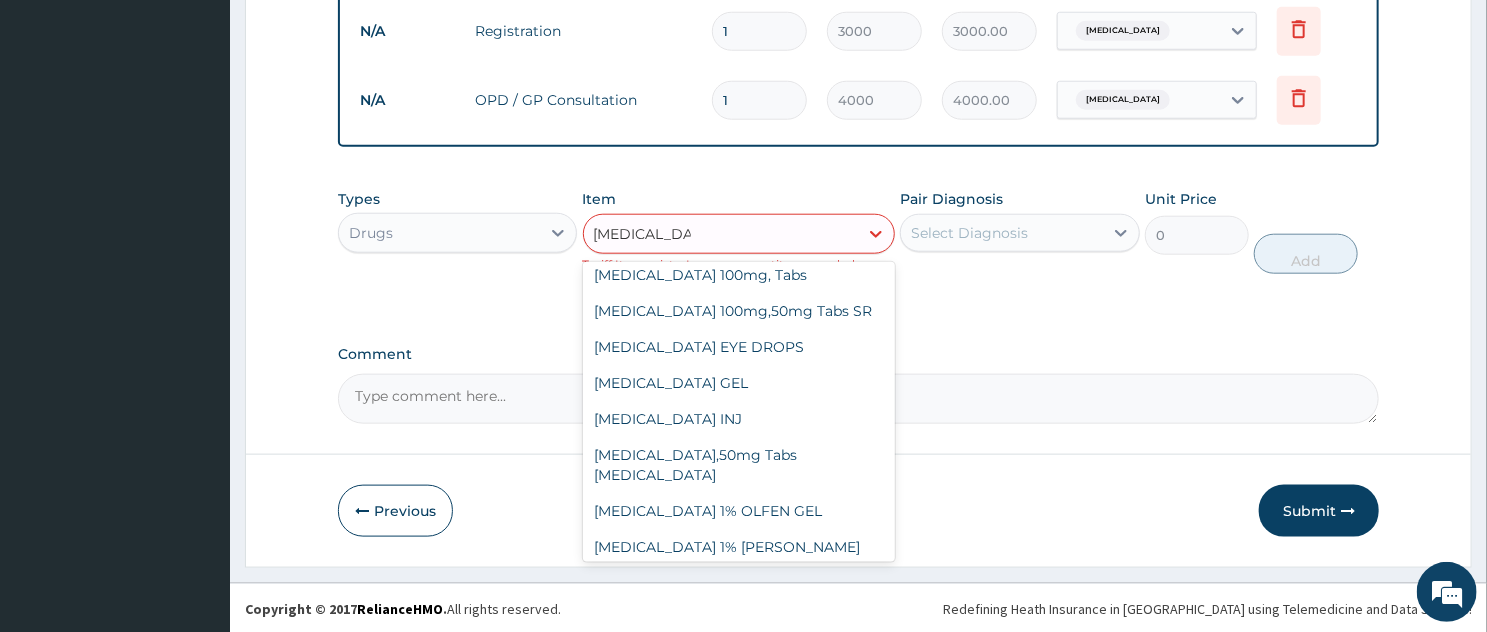 scroll, scrollTop: 0, scrollLeft: 0, axis: both 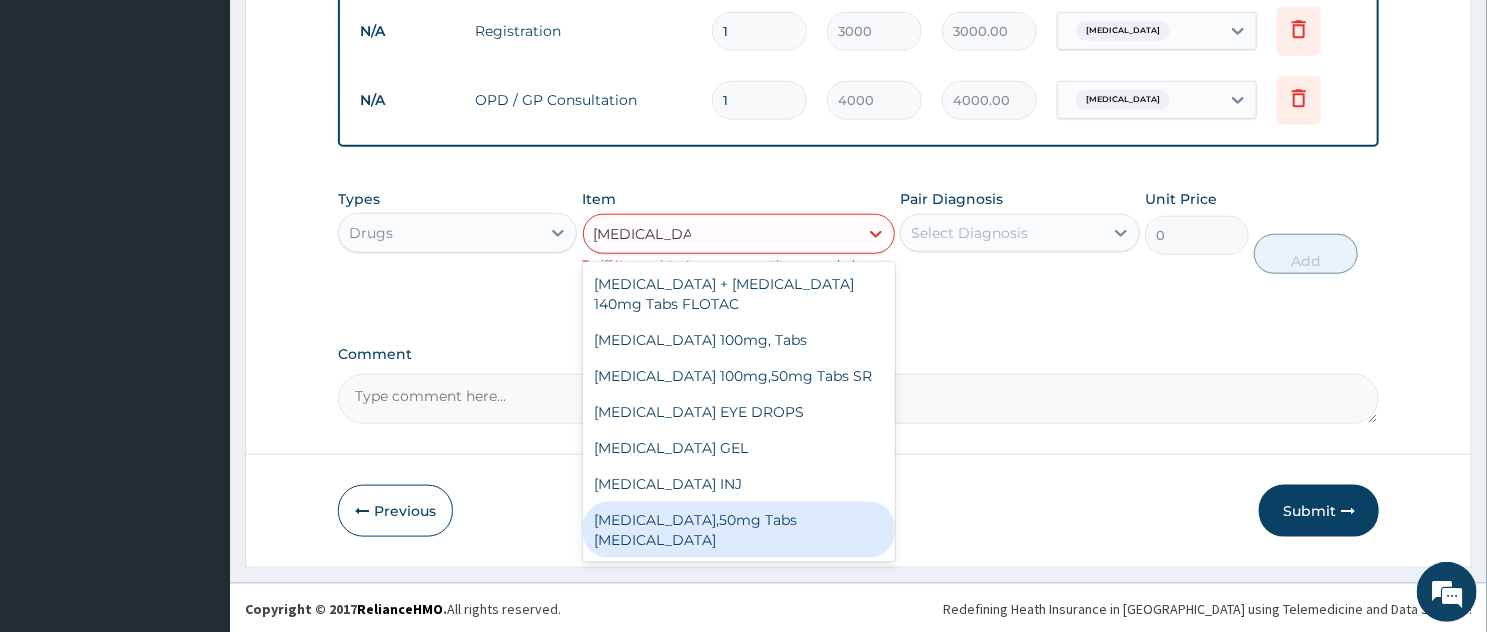 click on "Diclofenac Potassium,50mg Tabs CATAFLAM" at bounding box center [739, 530] 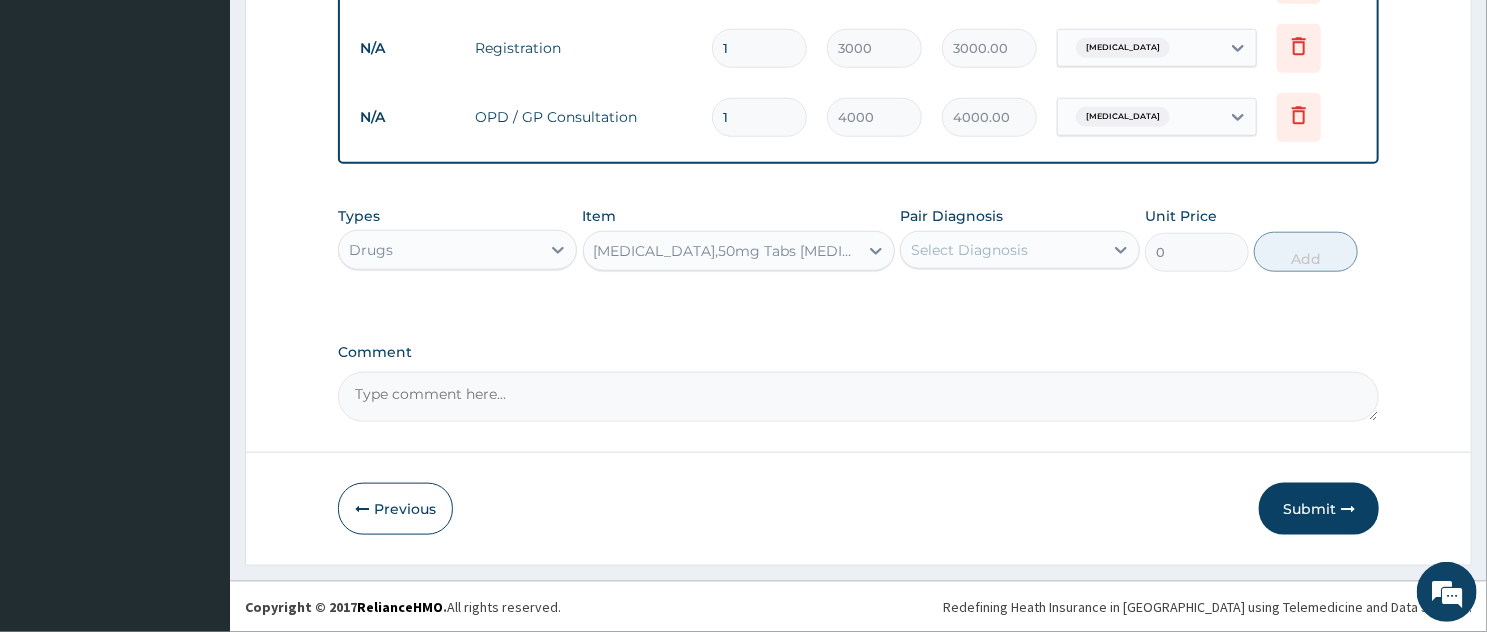 type 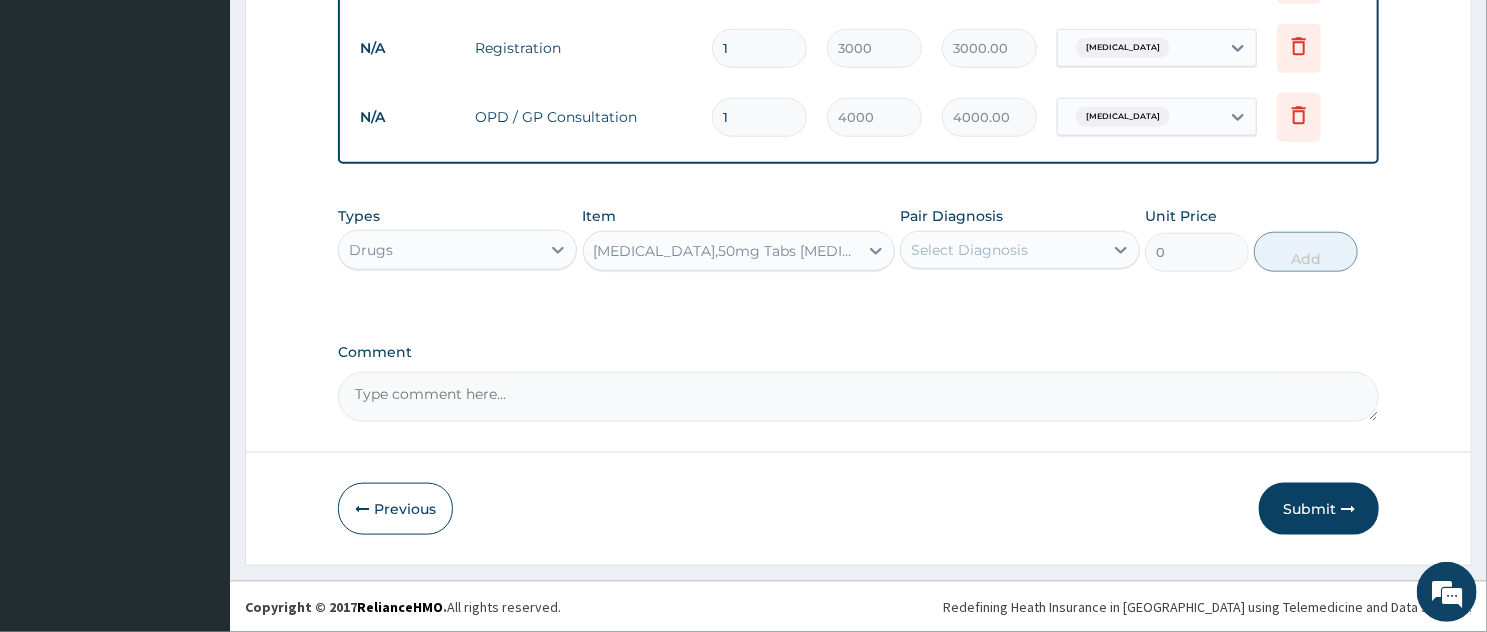 type on "200" 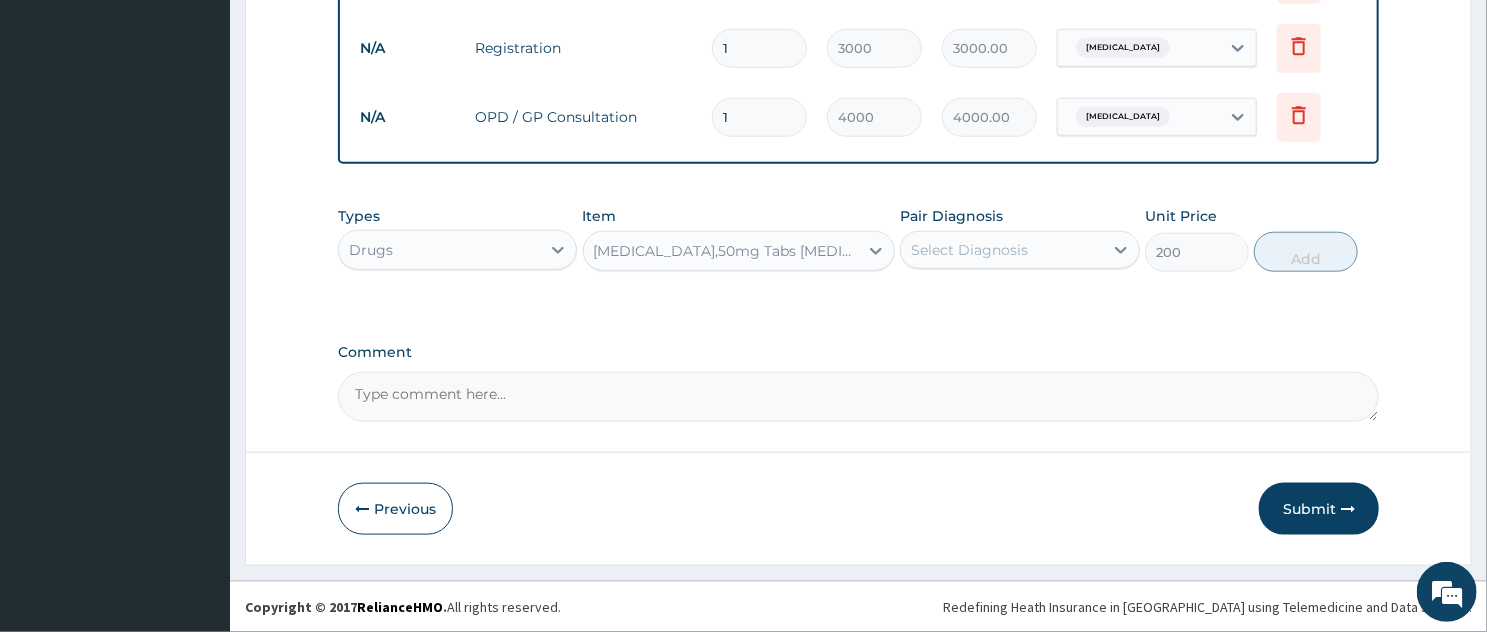 scroll, scrollTop: 920, scrollLeft: 0, axis: vertical 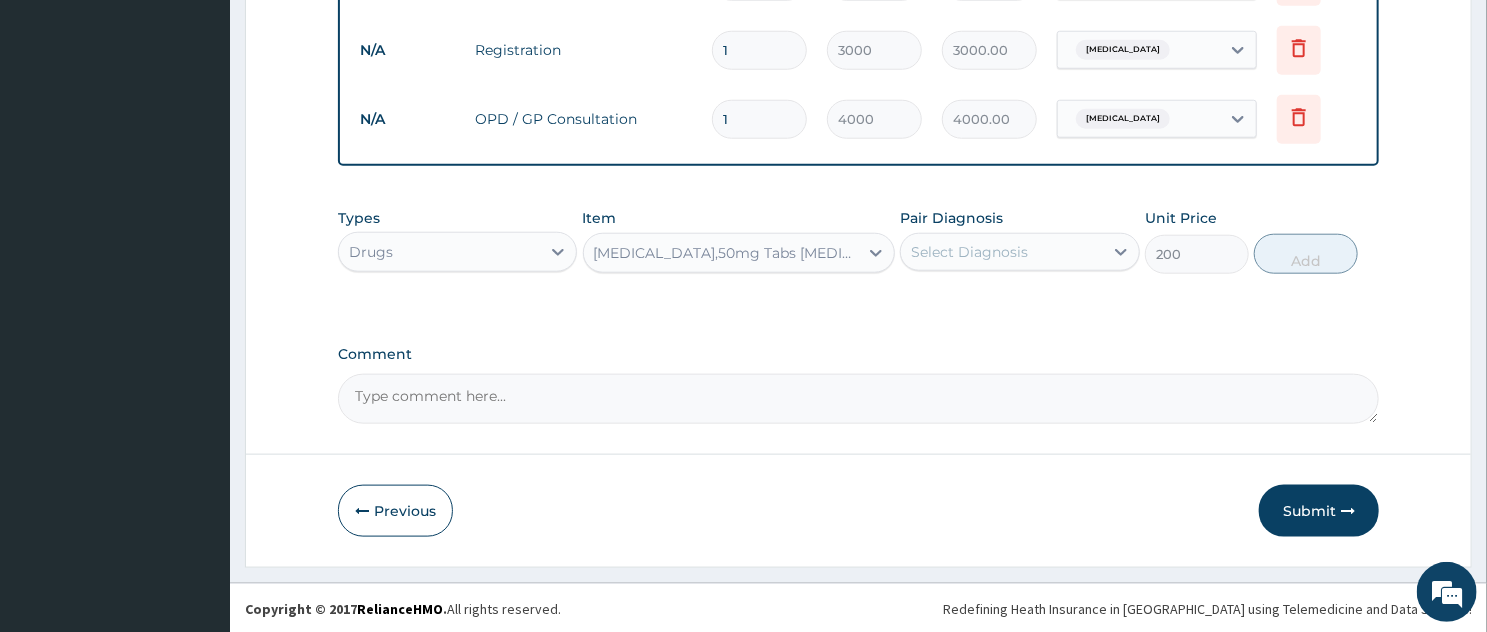 click on "Select Diagnosis" at bounding box center [969, 252] 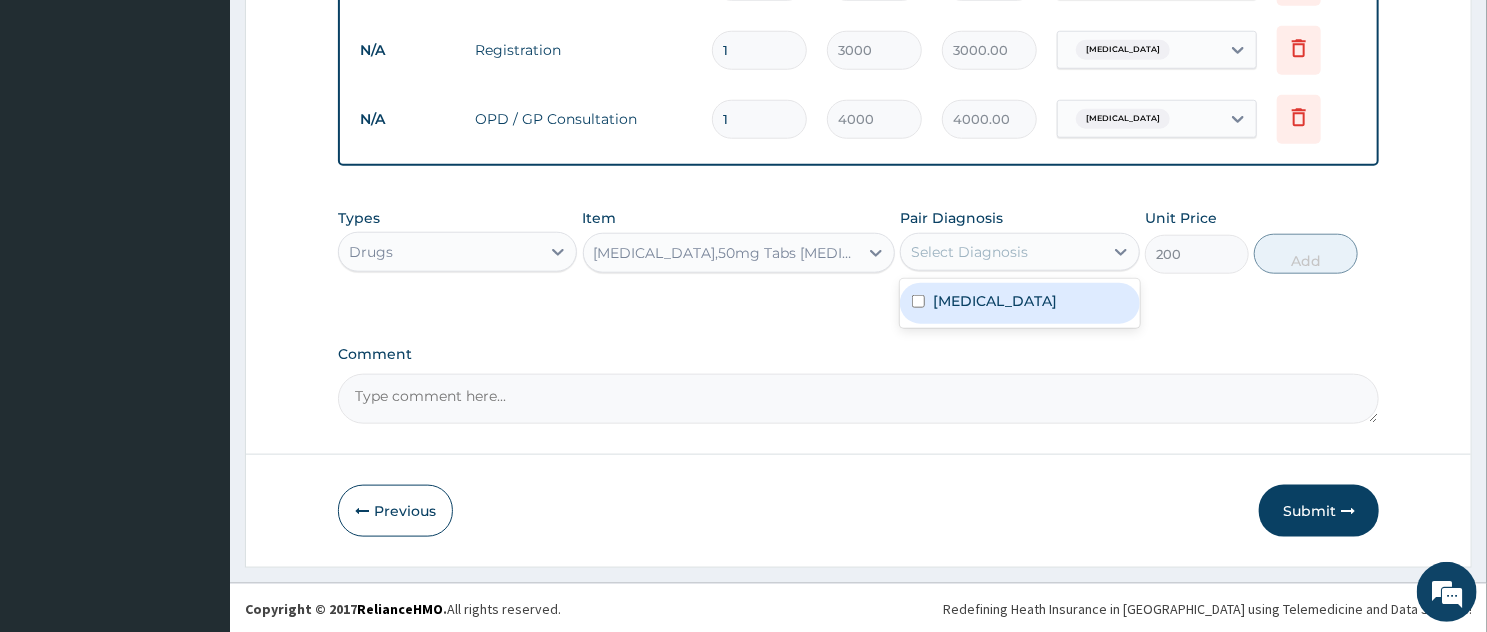 click on "Cervical spondylosis" at bounding box center [1019, 303] 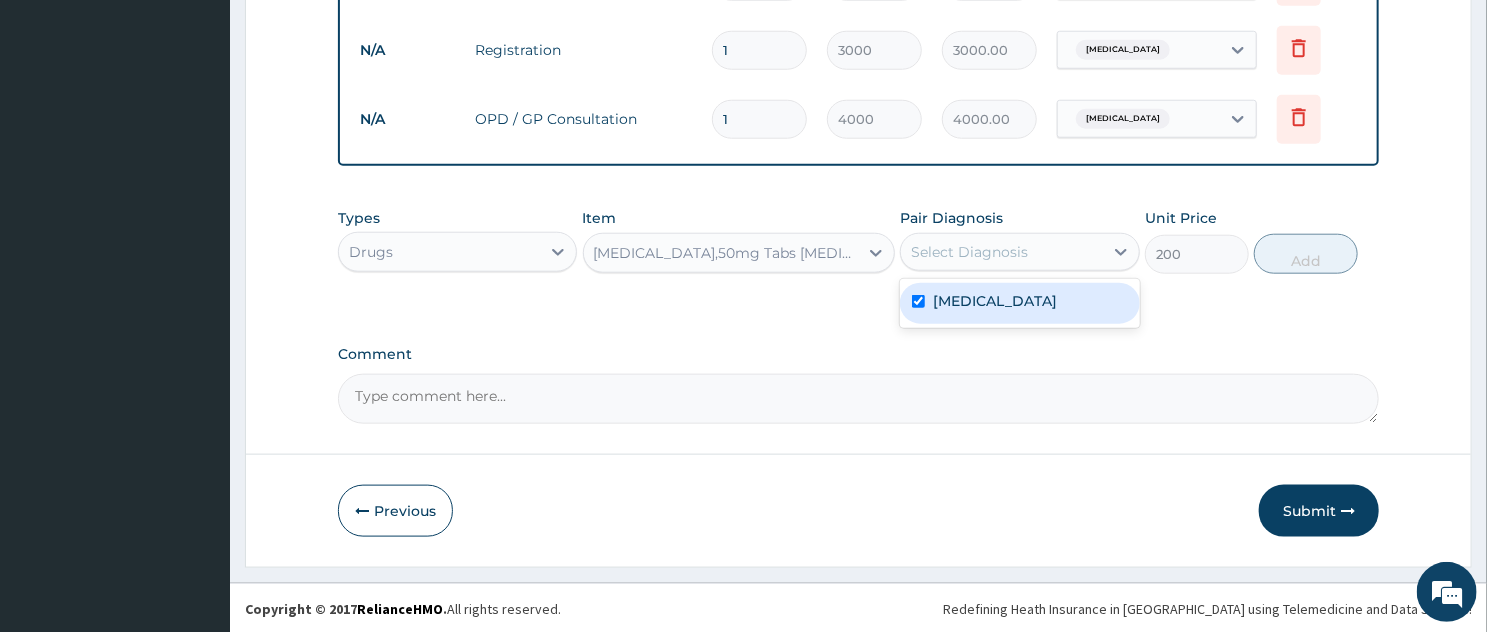 checkbox on "true" 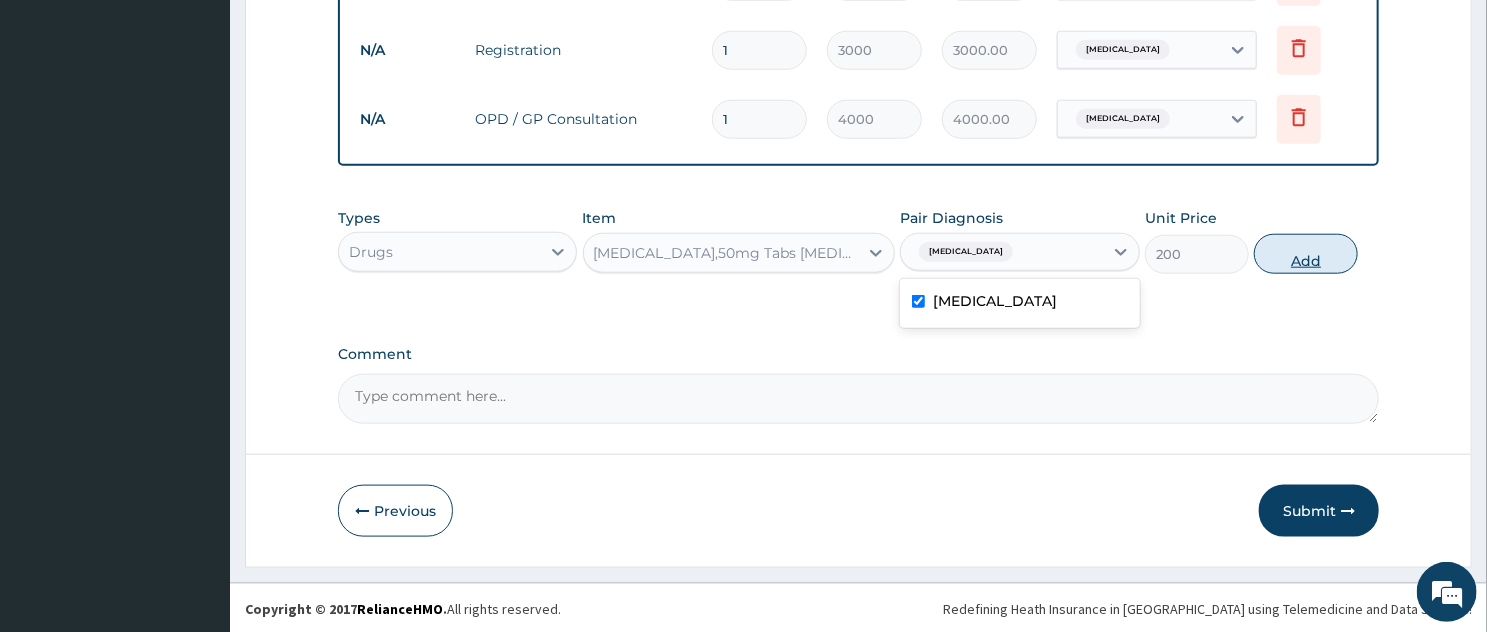 click on "Add" at bounding box center (1306, 254) 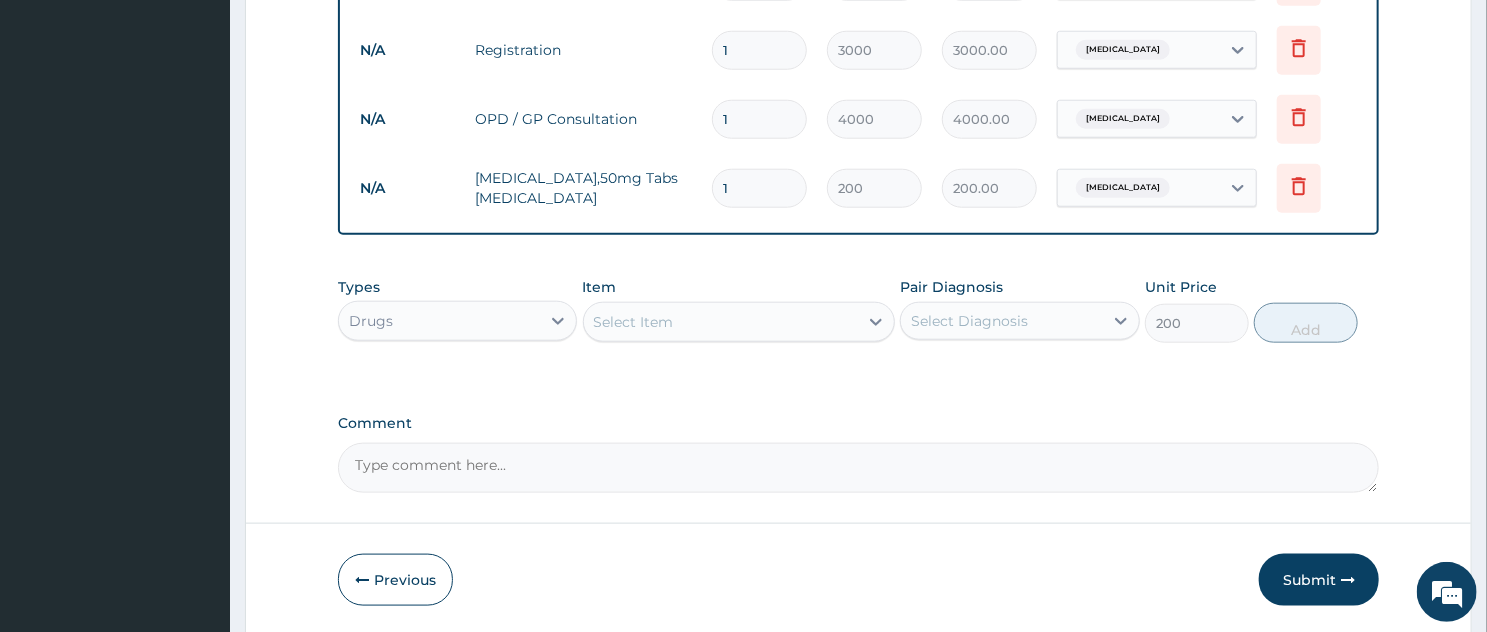 type on "0" 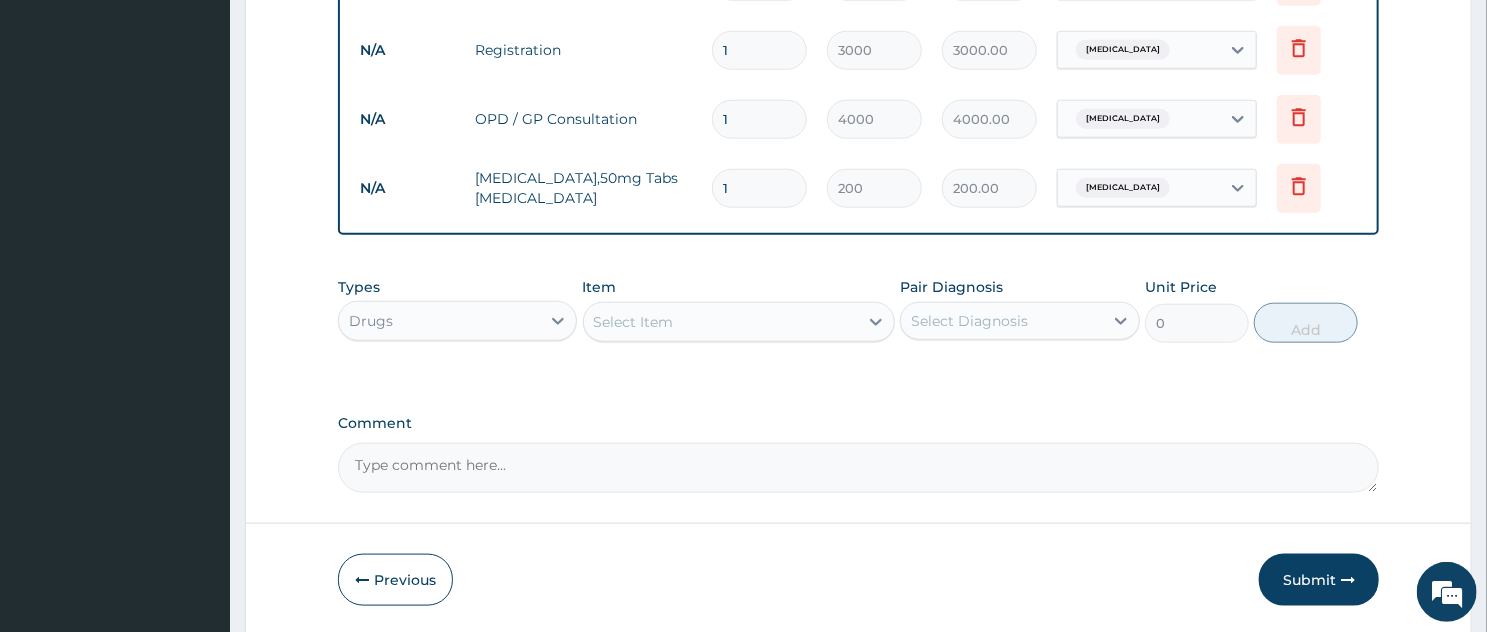 click on "Select Item" at bounding box center [721, 322] 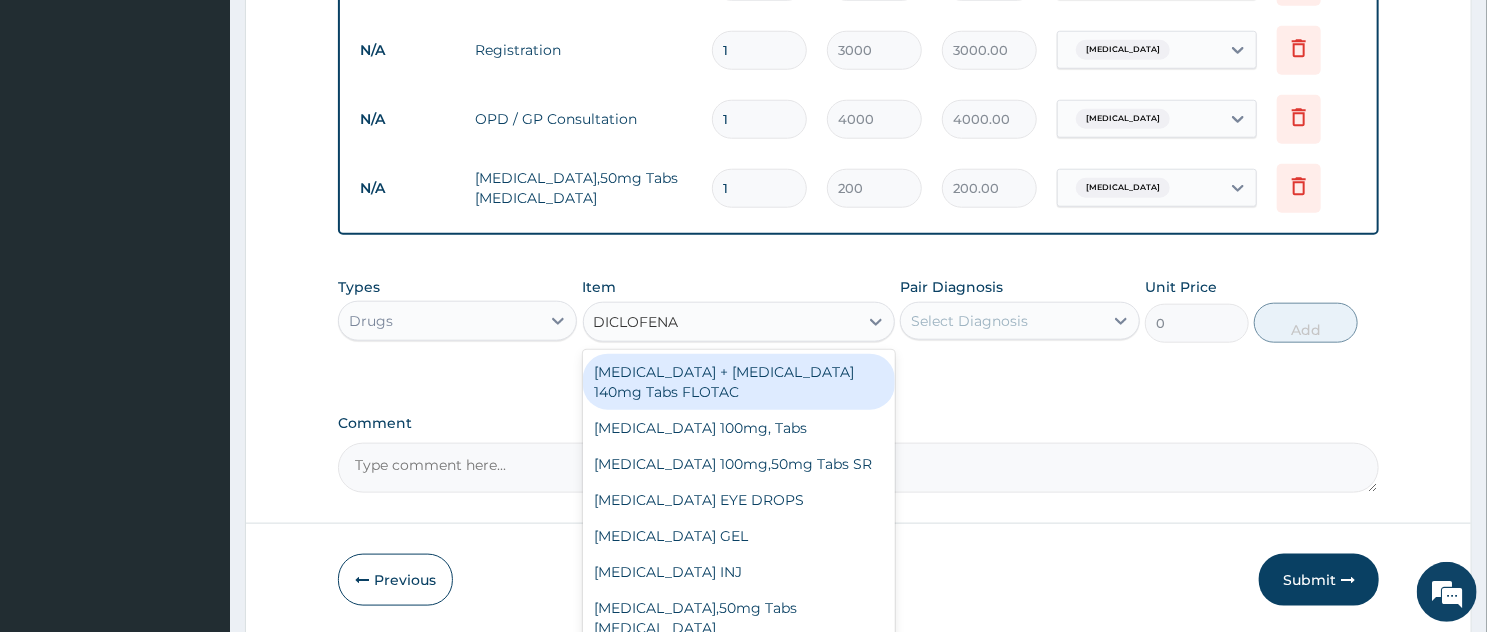 type on "DICLOFENAC" 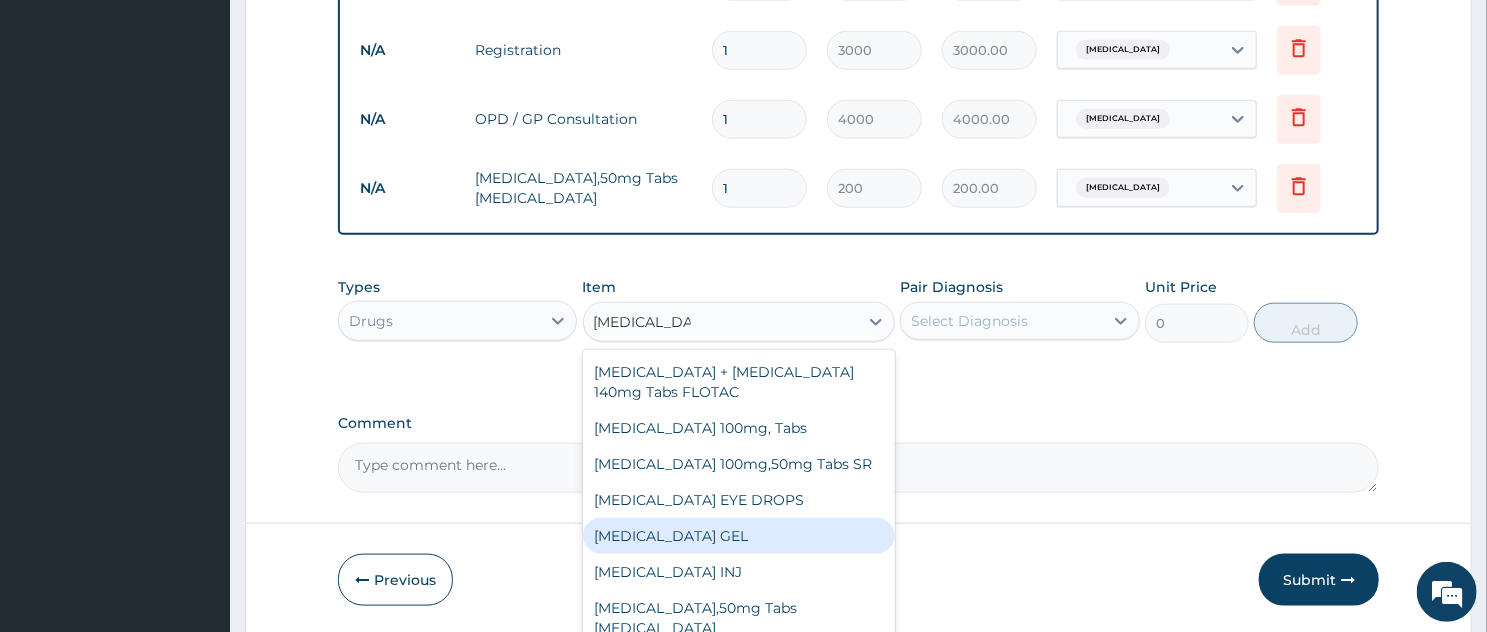 click on "DICLOFENAC GEL" at bounding box center [739, 536] 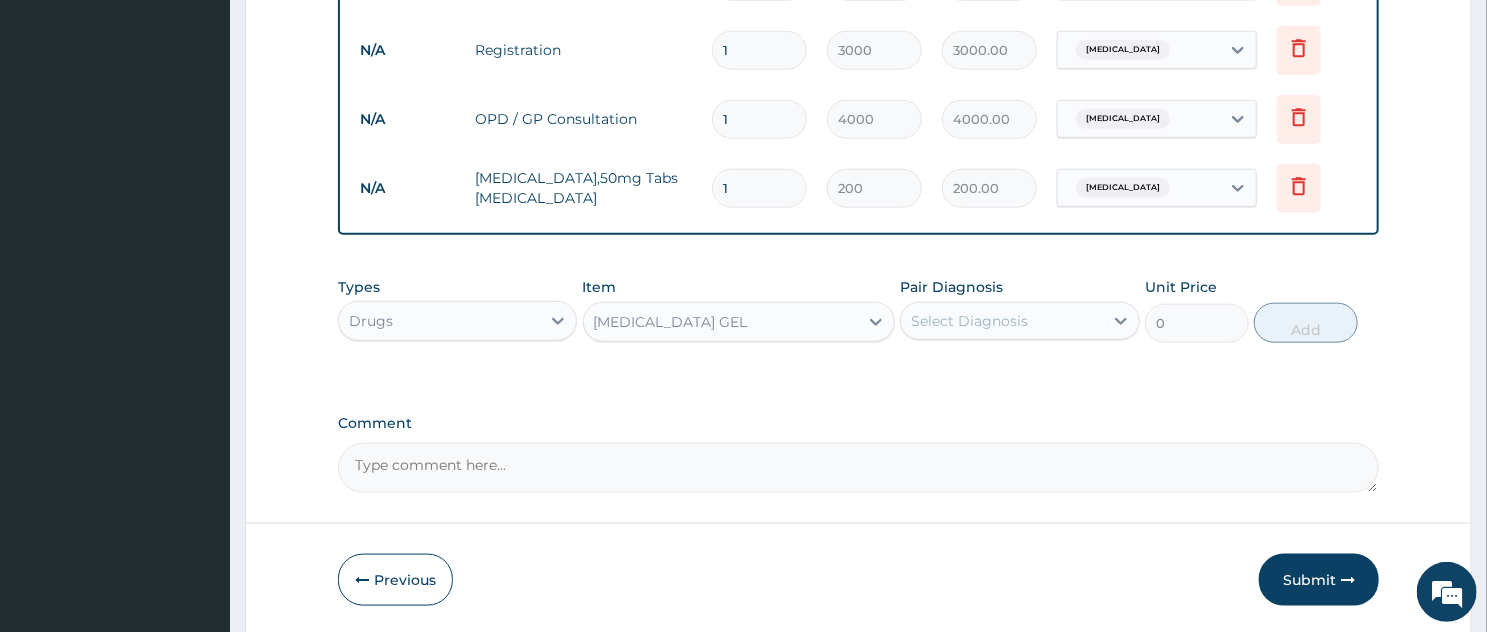 type 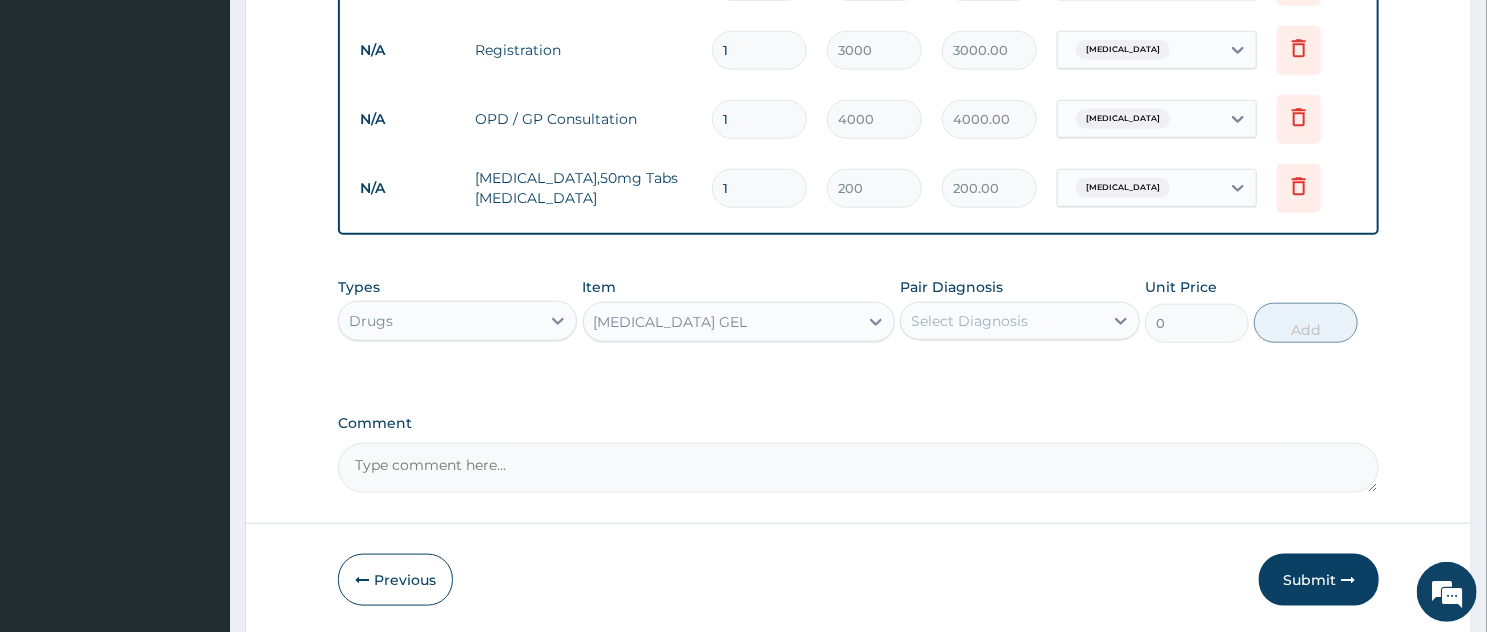type on "1000" 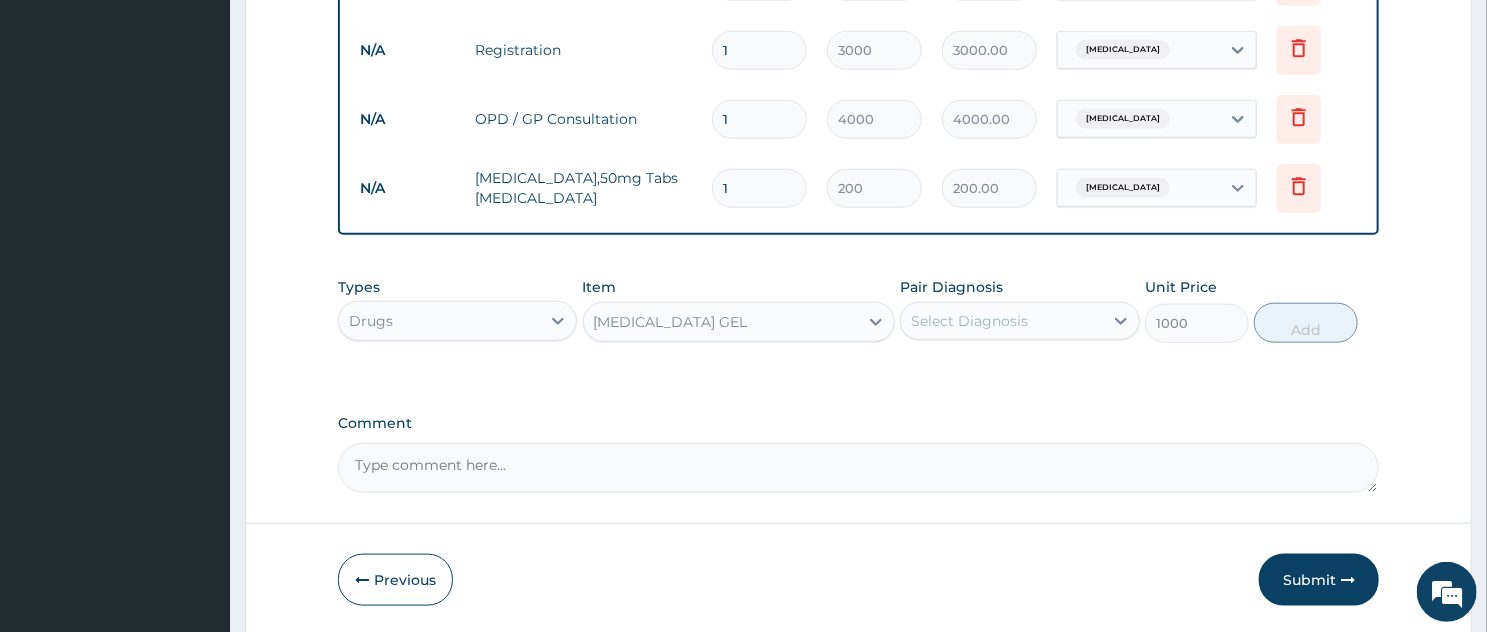 click on "Select Diagnosis" at bounding box center (969, 321) 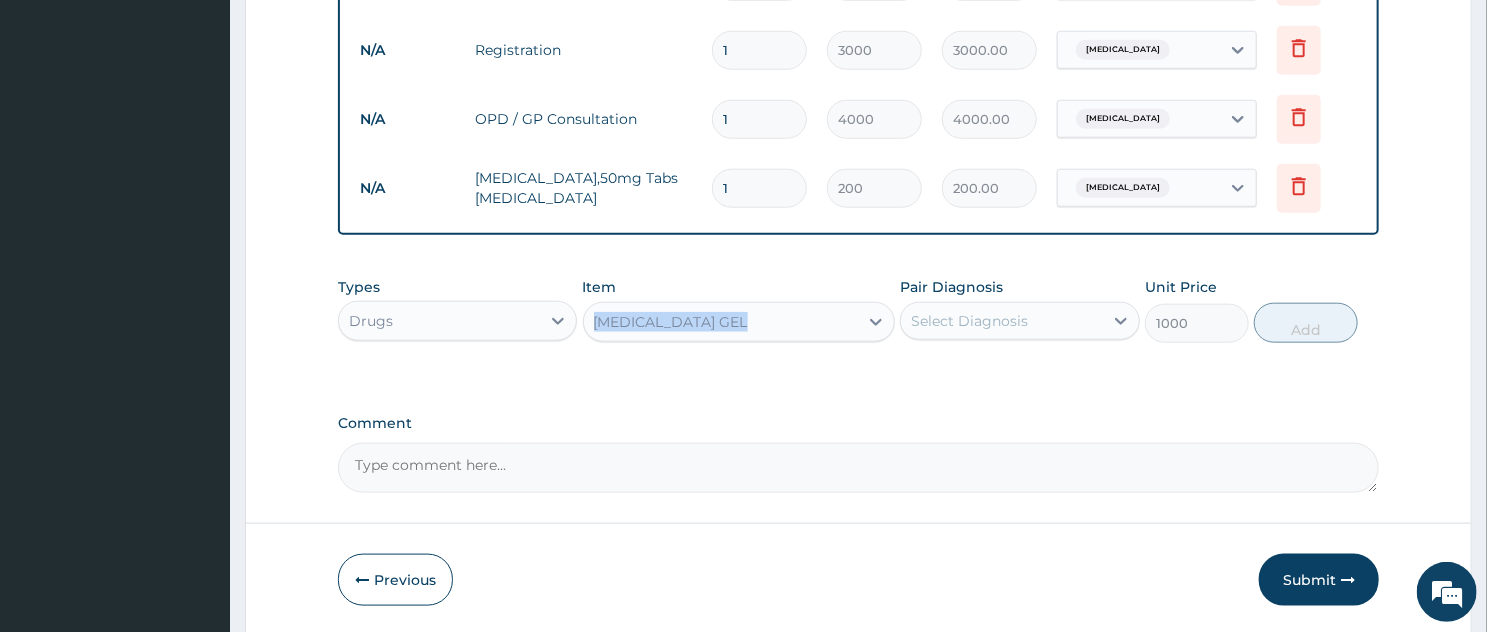 drag, startPoint x: 1100, startPoint y: 298, endPoint x: 882, endPoint y: 280, distance: 218.74185 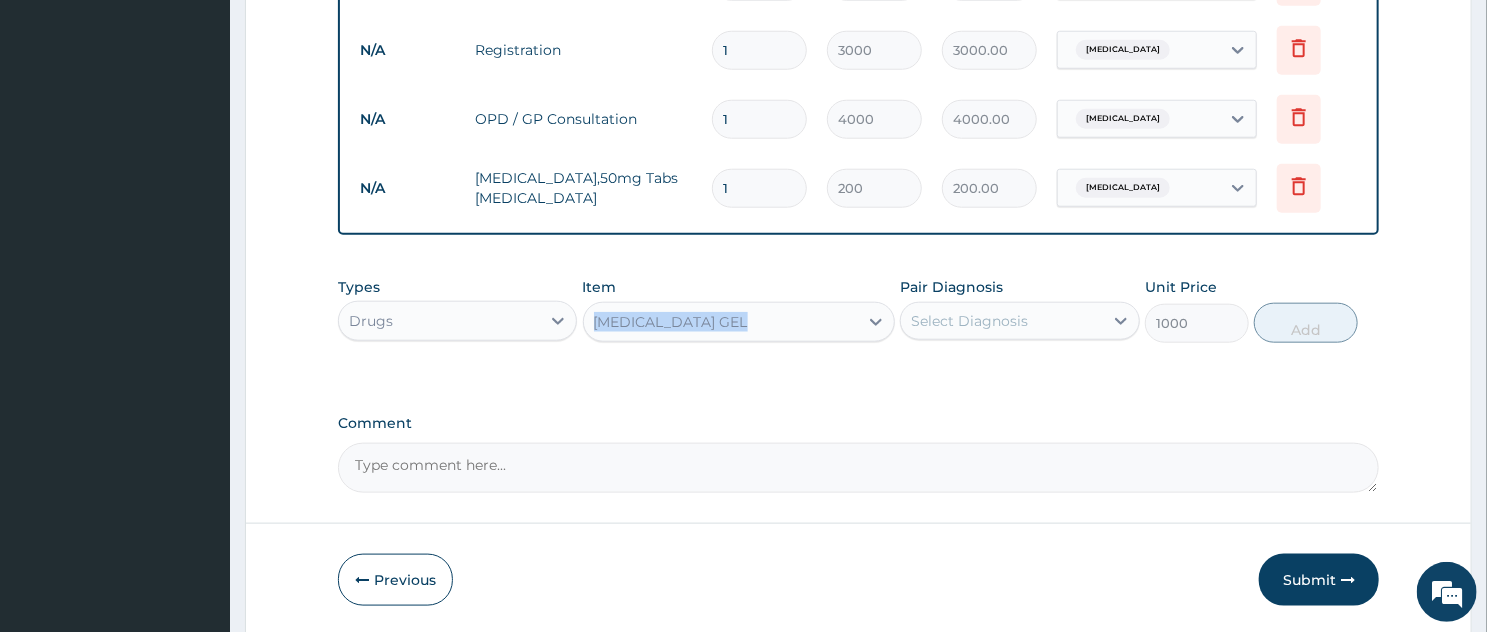 click on "Types Drugs Item DICLOFENAC GEL Pair Diagnosis Select Diagnosis Unit Price 1000 Add" at bounding box center (858, 310) 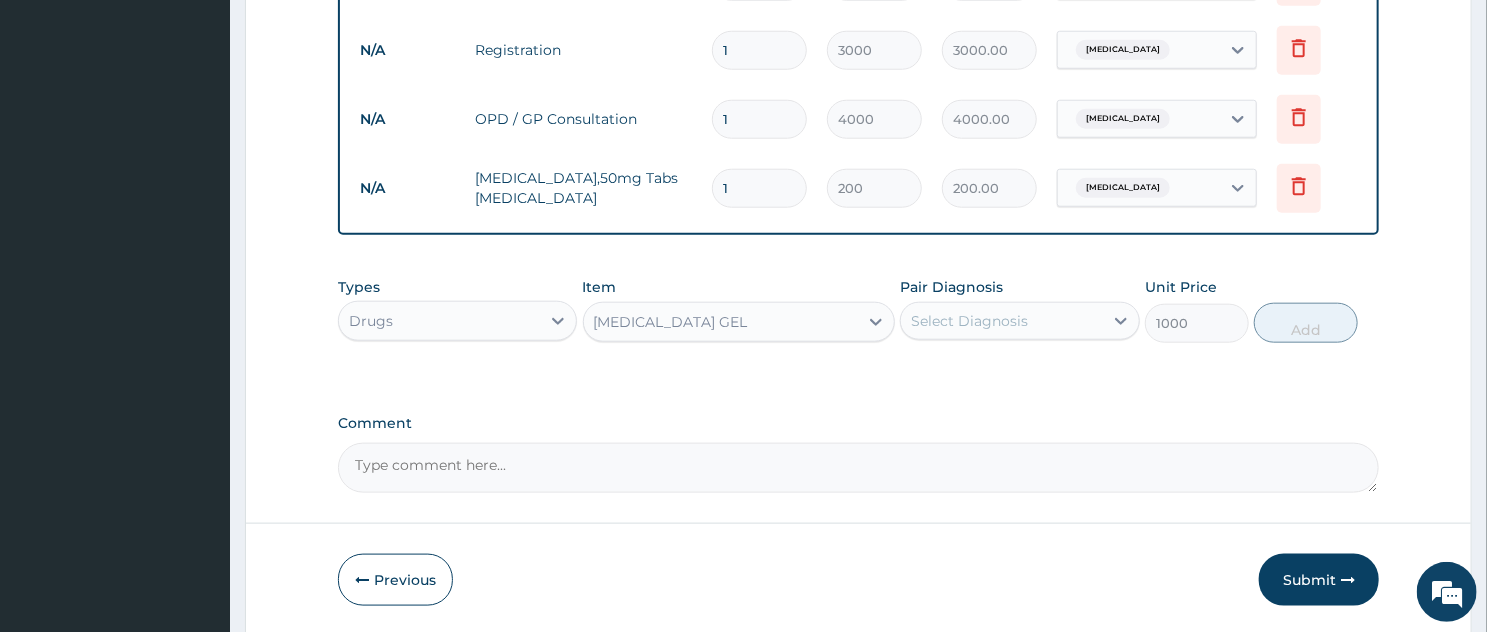 click on "1" at bounding box center (759, 188) 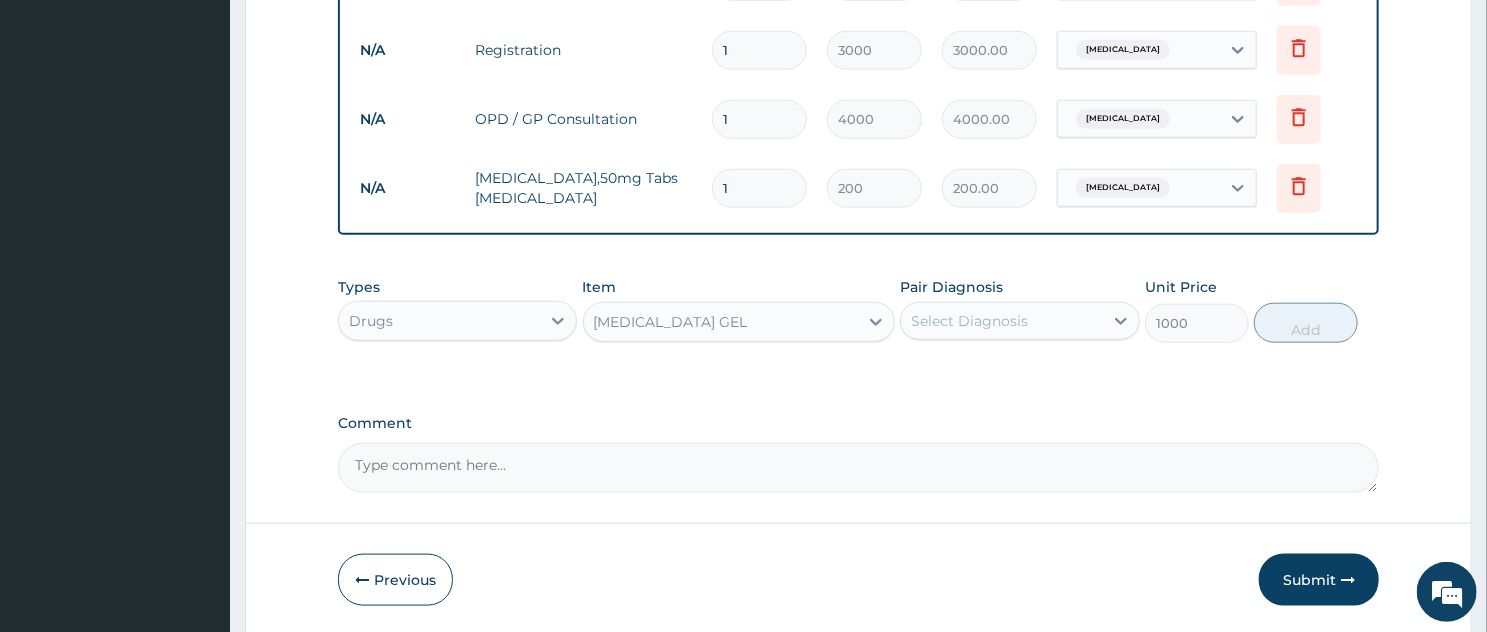 type on "10" 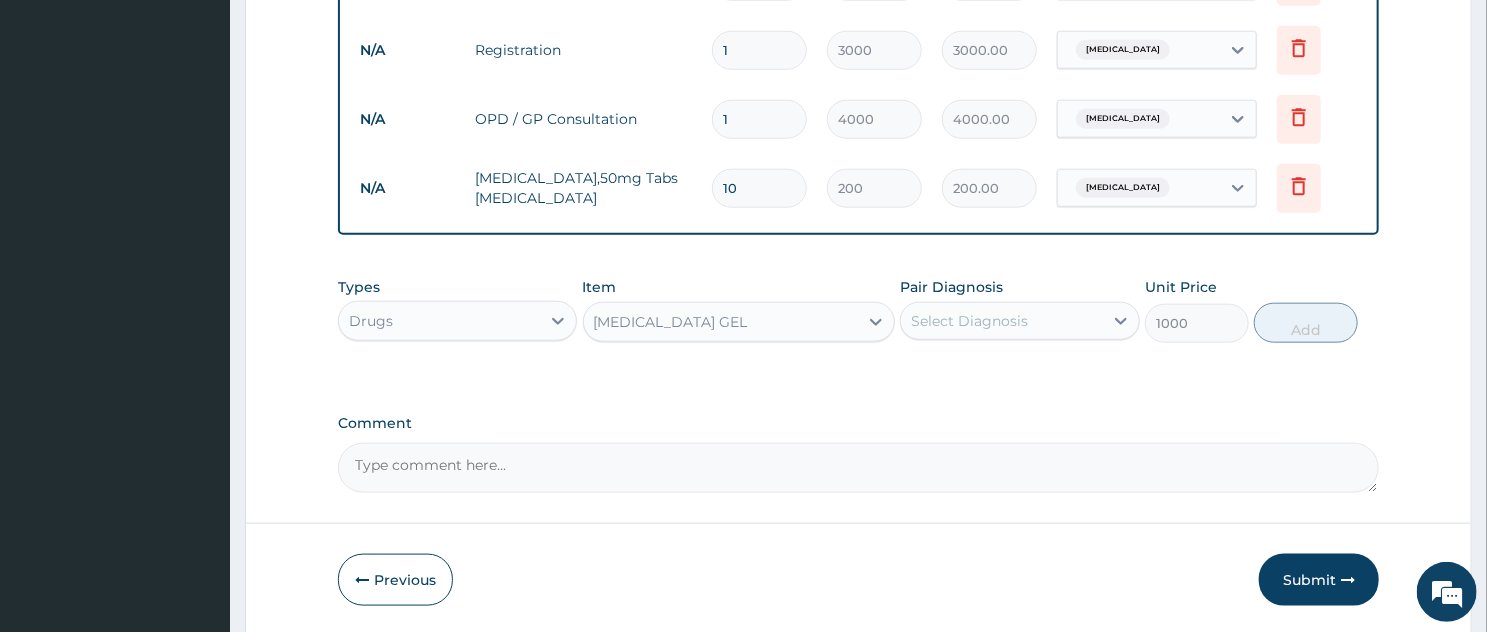 type on "2000.00" 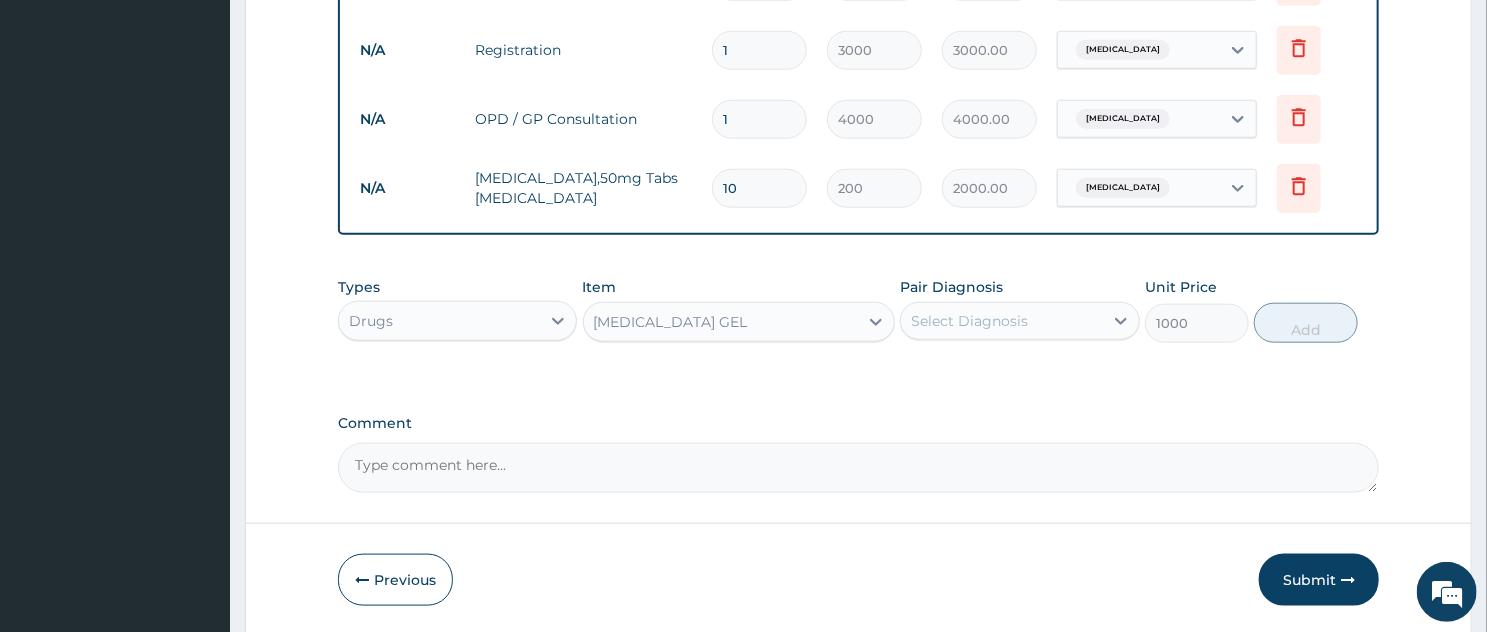 type on "10" 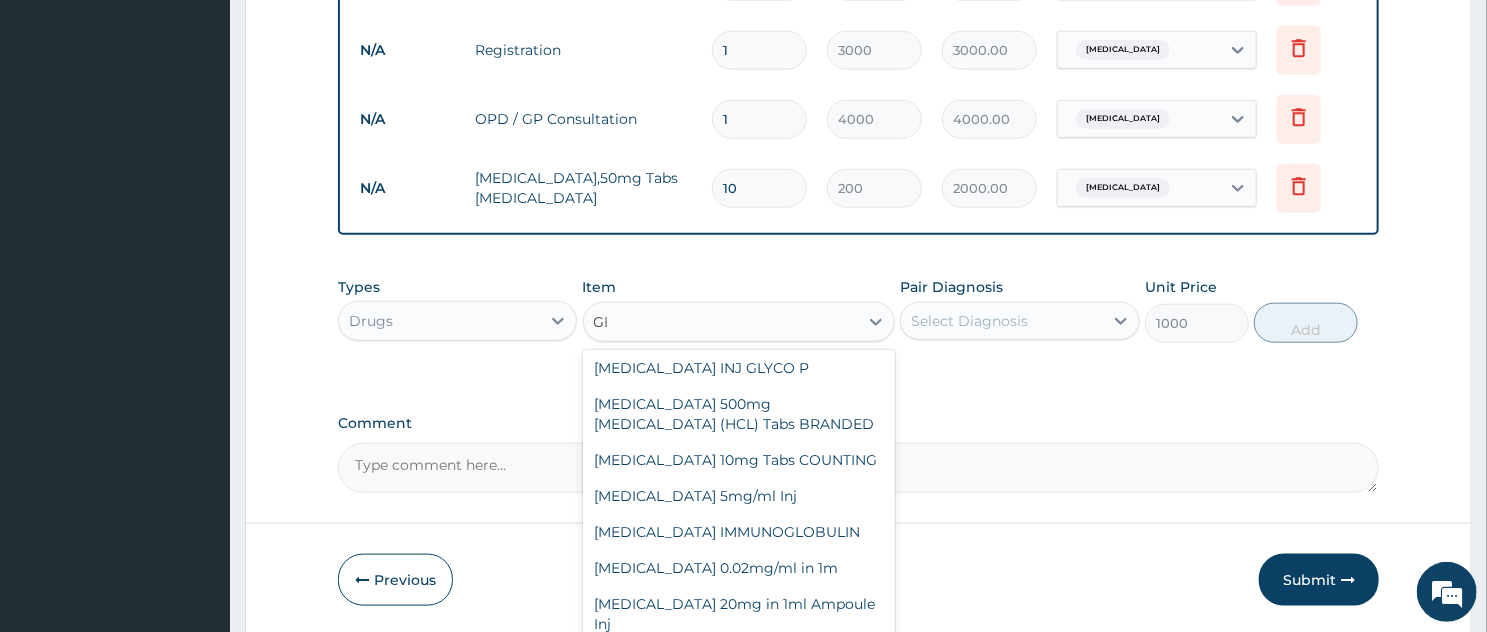 scroll, scrollTop: 236, scrollLeft: 0, axis: vertical 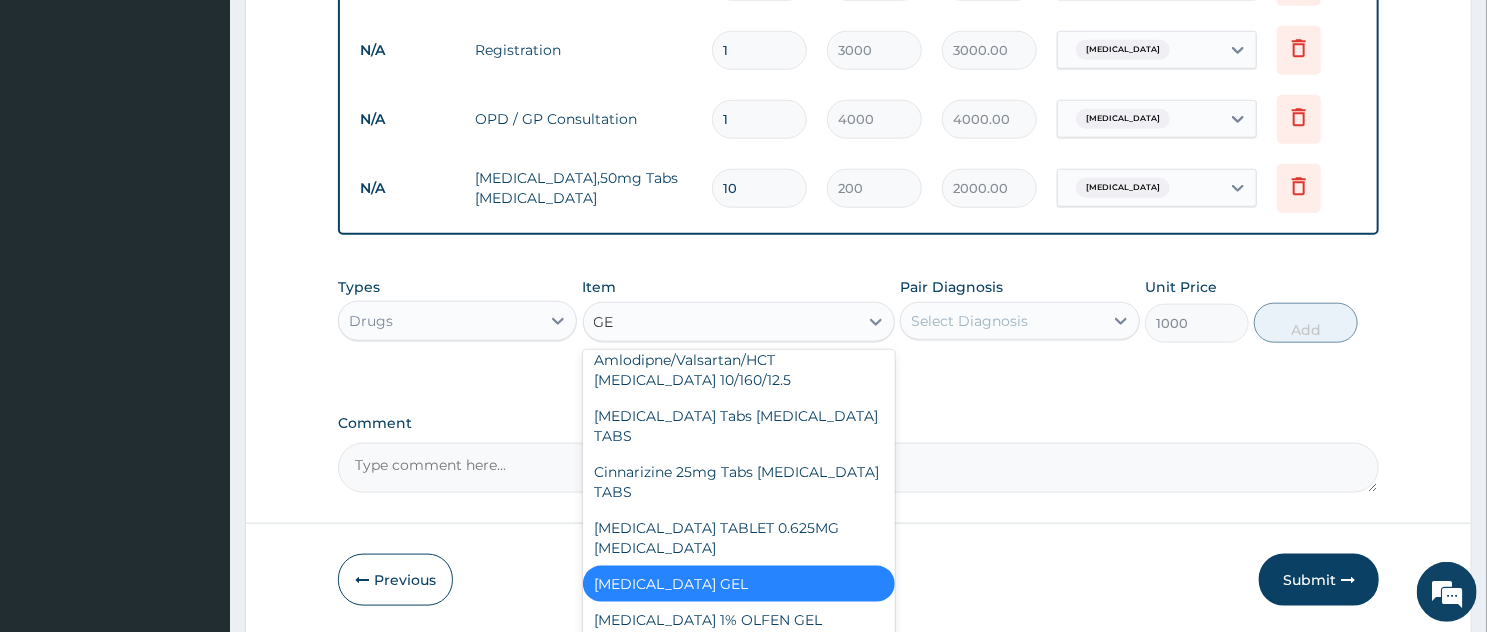 type on "GEL" 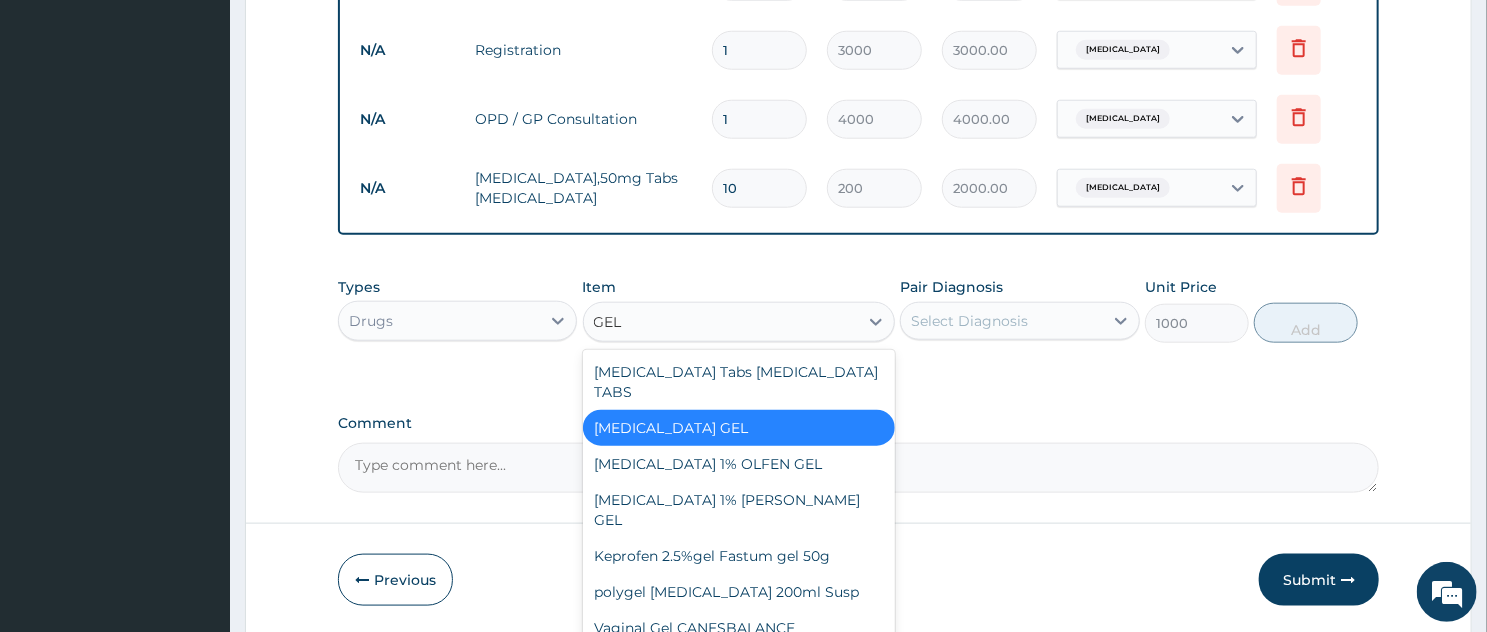 scroll, scrollTop: 0, scrollLeft: 0, axis: both 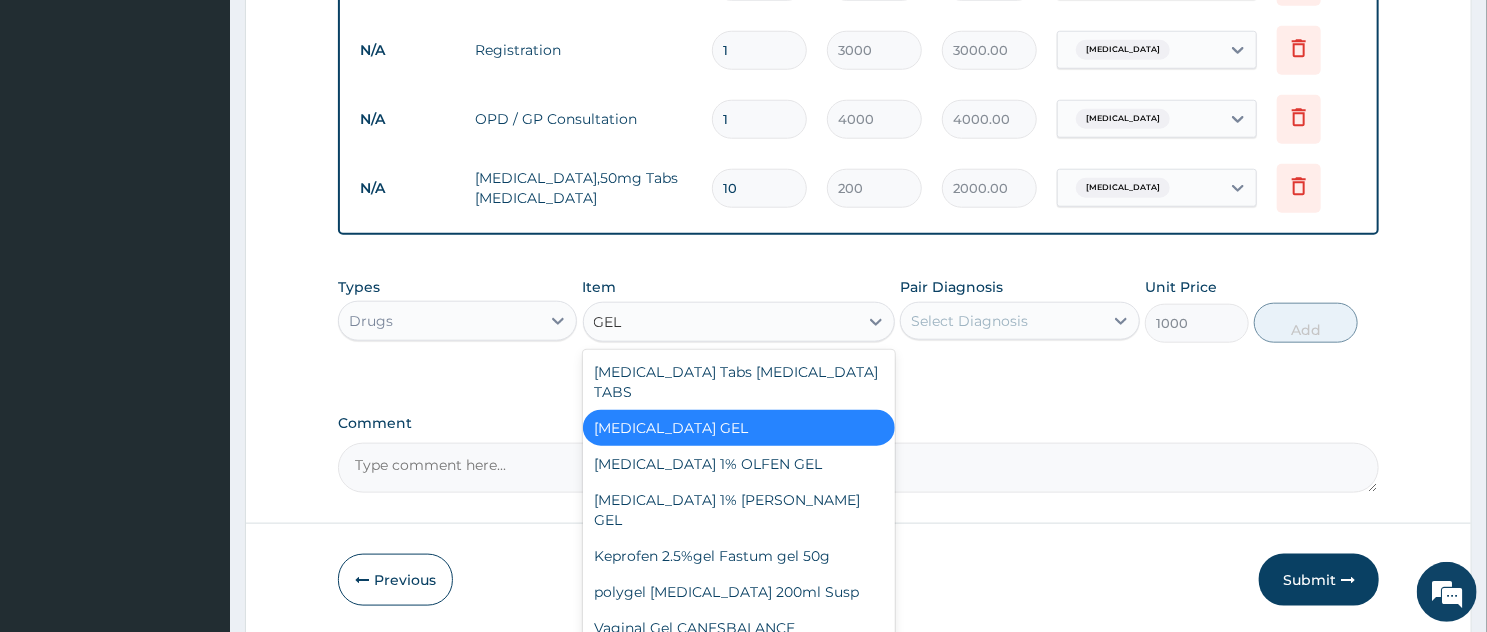 click on "DICLOFENAC GEL" at bounding box center [739, 428] 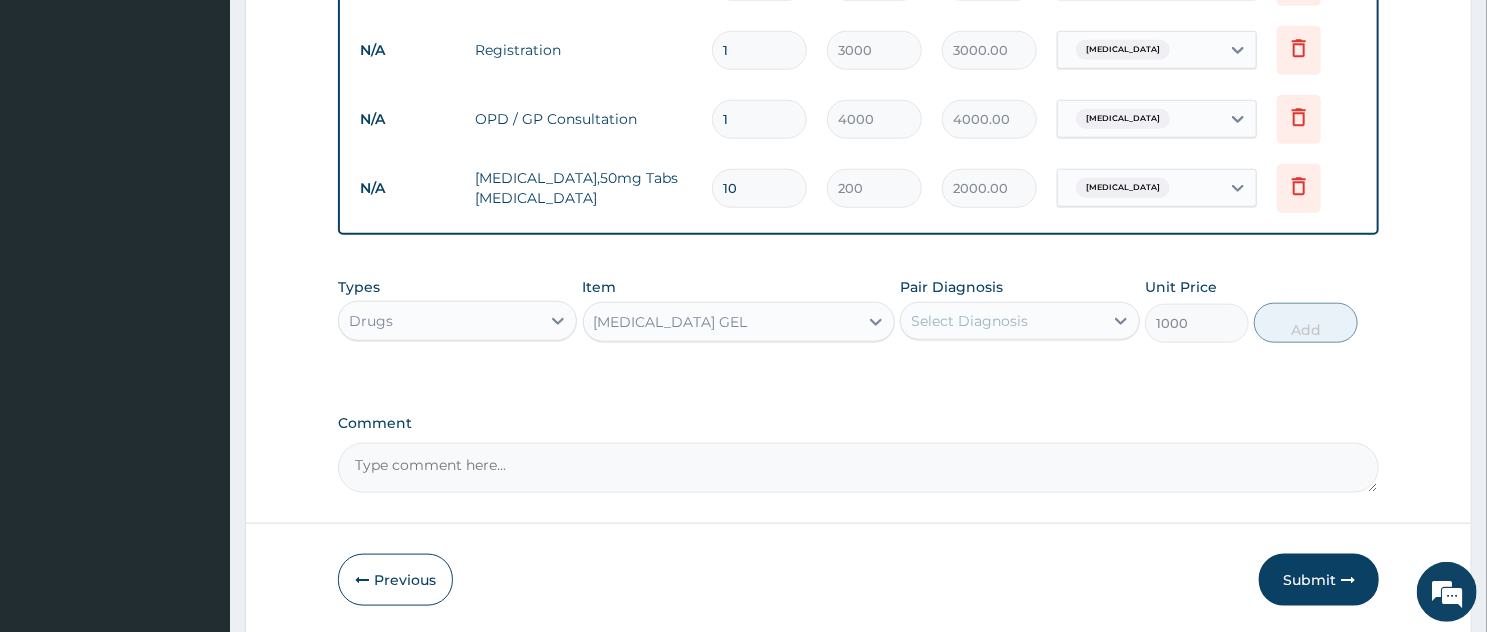 type 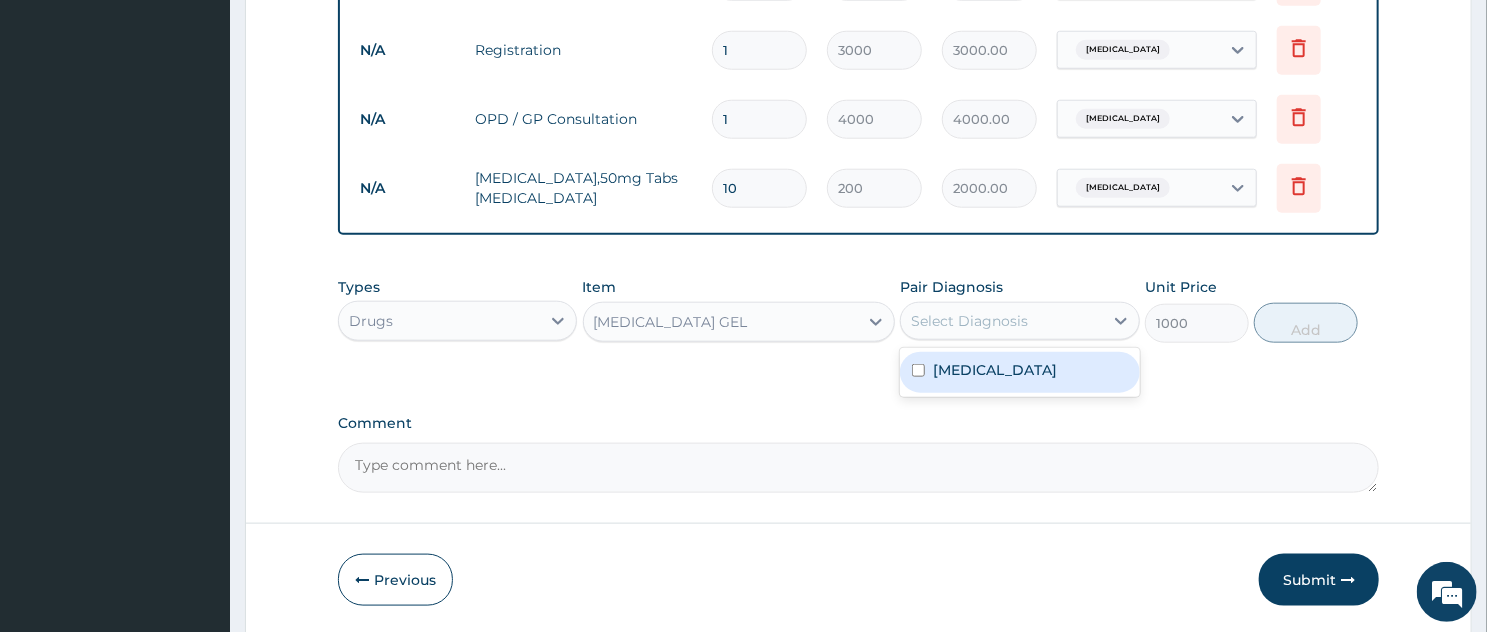 click on "Select Diagnosis" at bounding box center [969, 321] 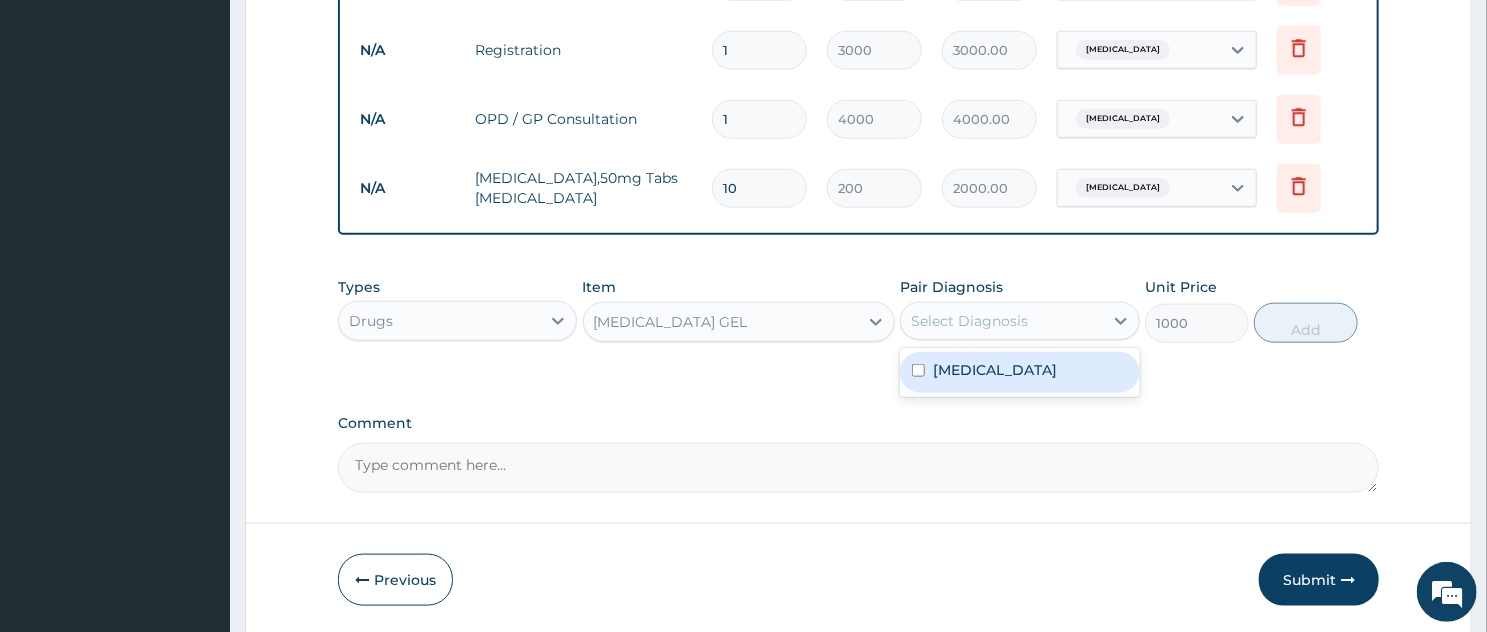 click on "Cervical spondylosis" at bounding box center [995, 370] 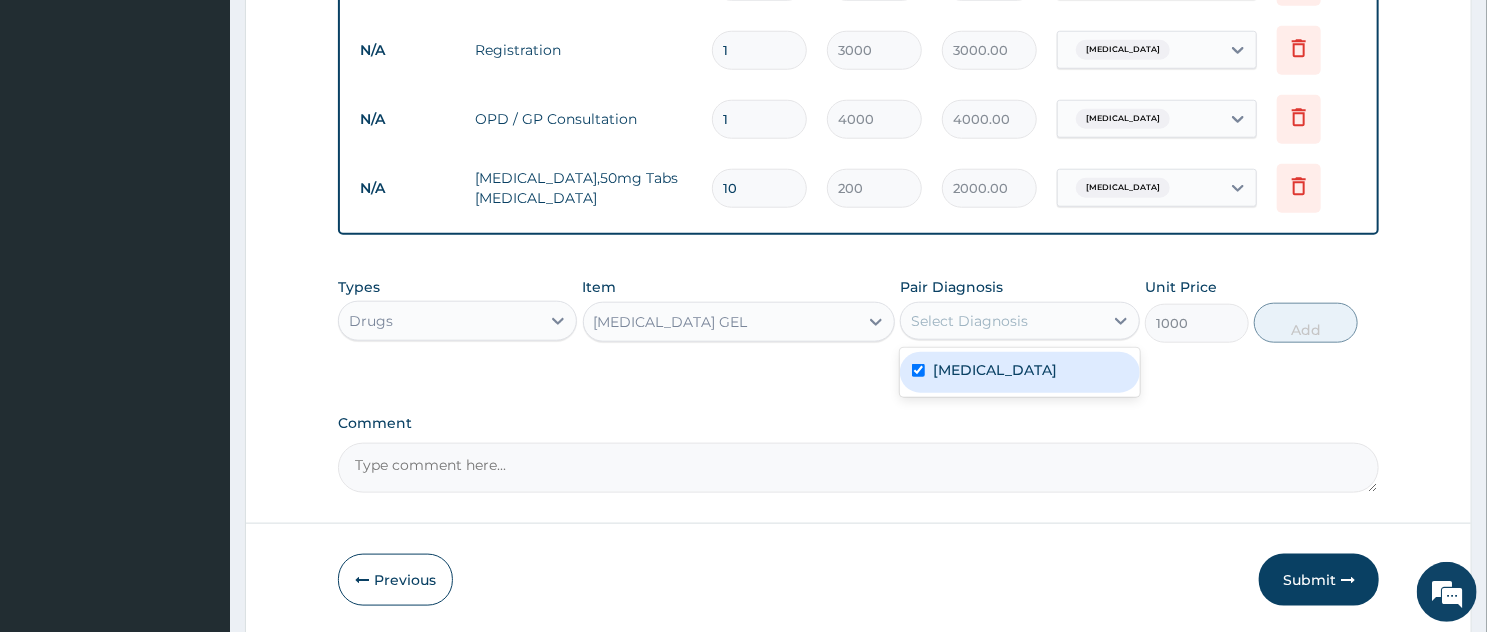 checkbox on "true" 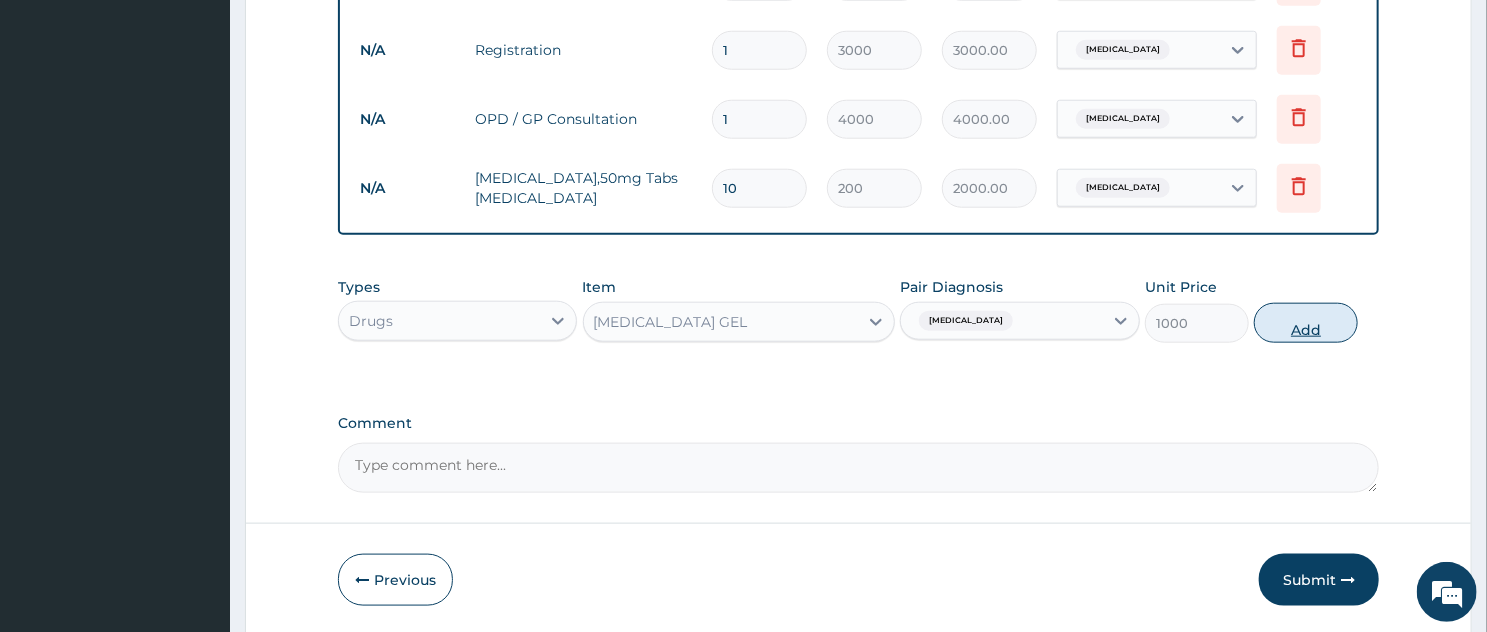 click on "Add" at bounding box center (1306, 323) 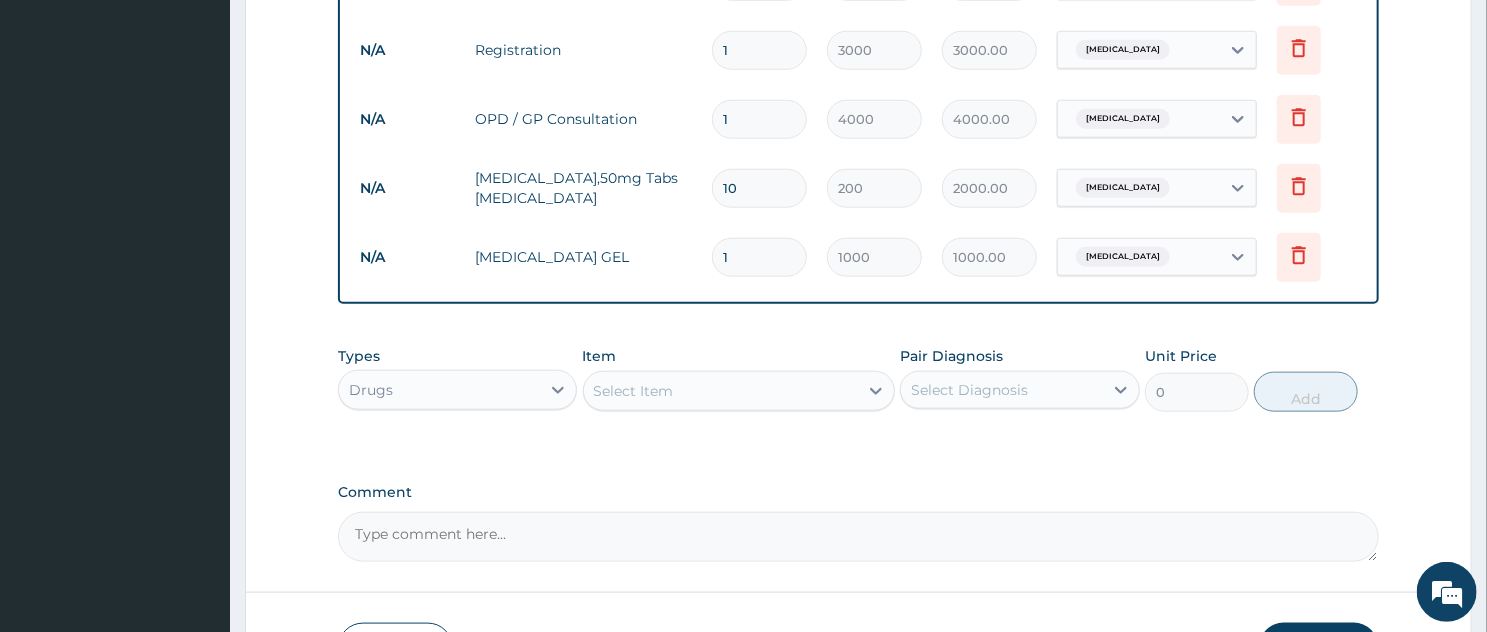 click on "Select Item" at bounding box center (739, 391) 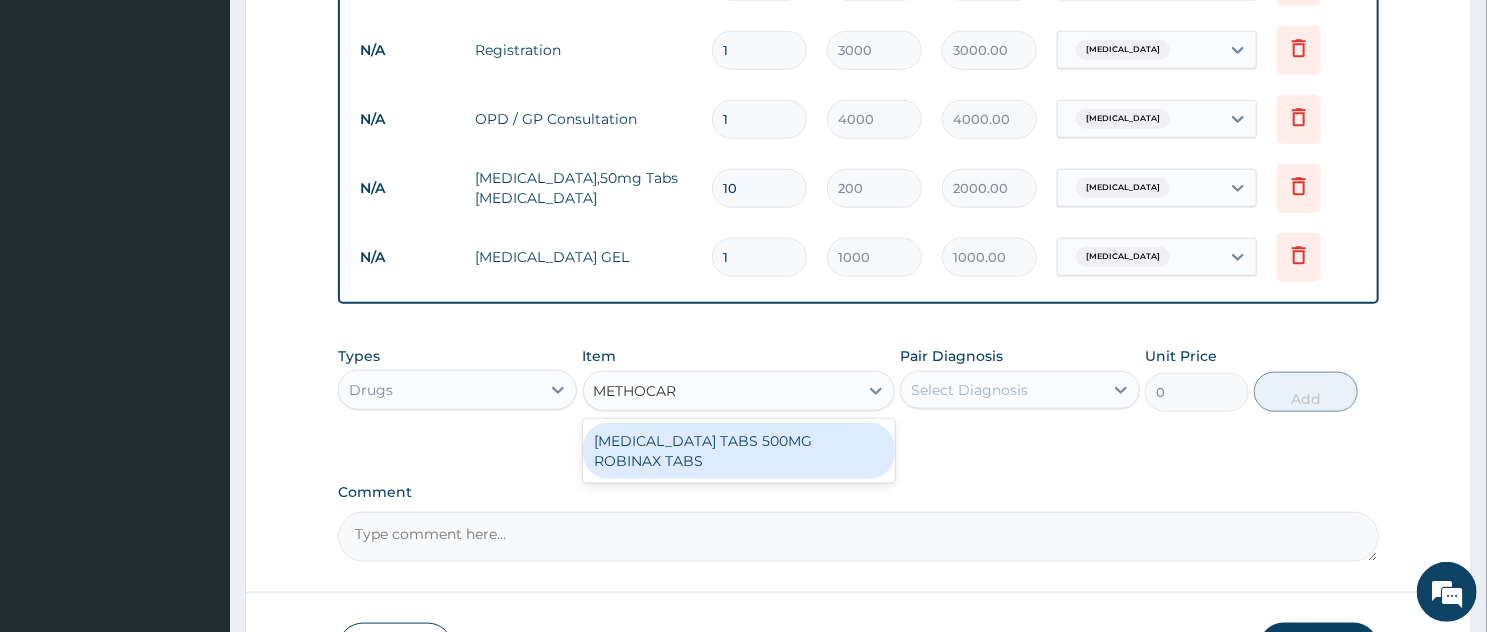 type on "METHOCARB" 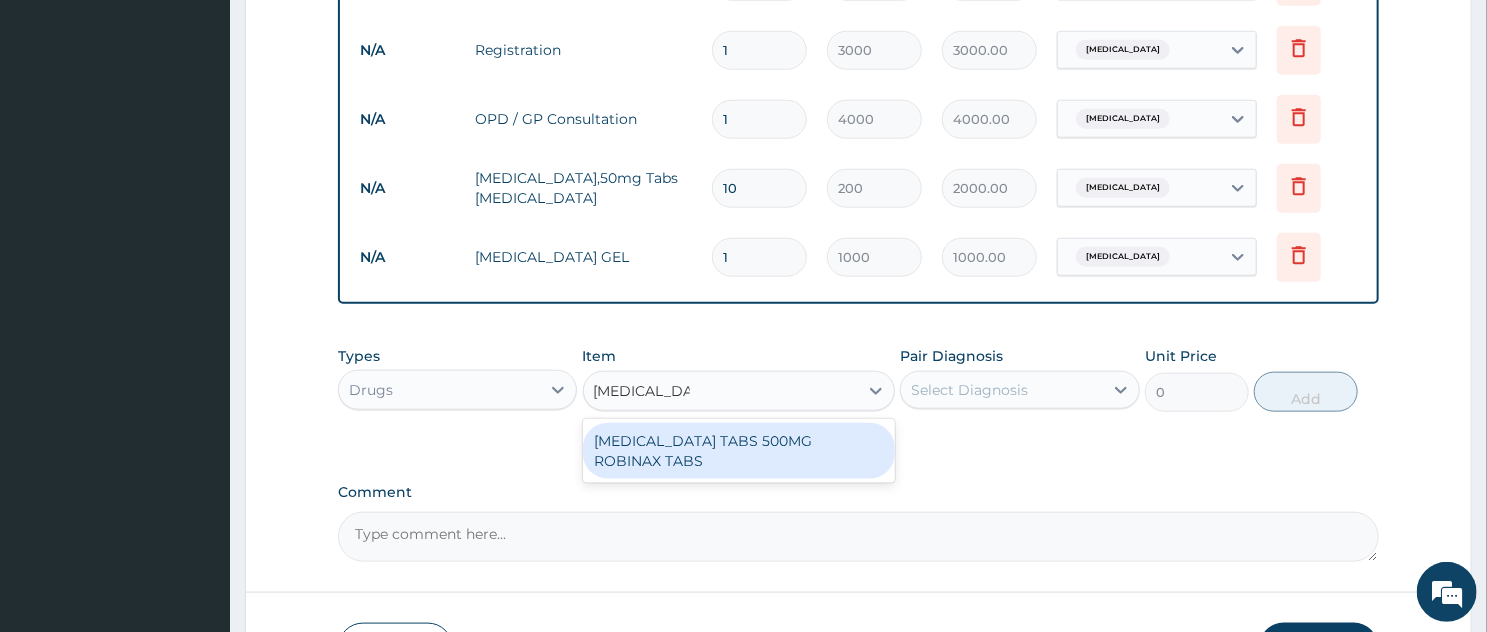 click on "METHOCARBAMOL TABS 500MG ROBINAX TABS" at bounding box center [739, 451] 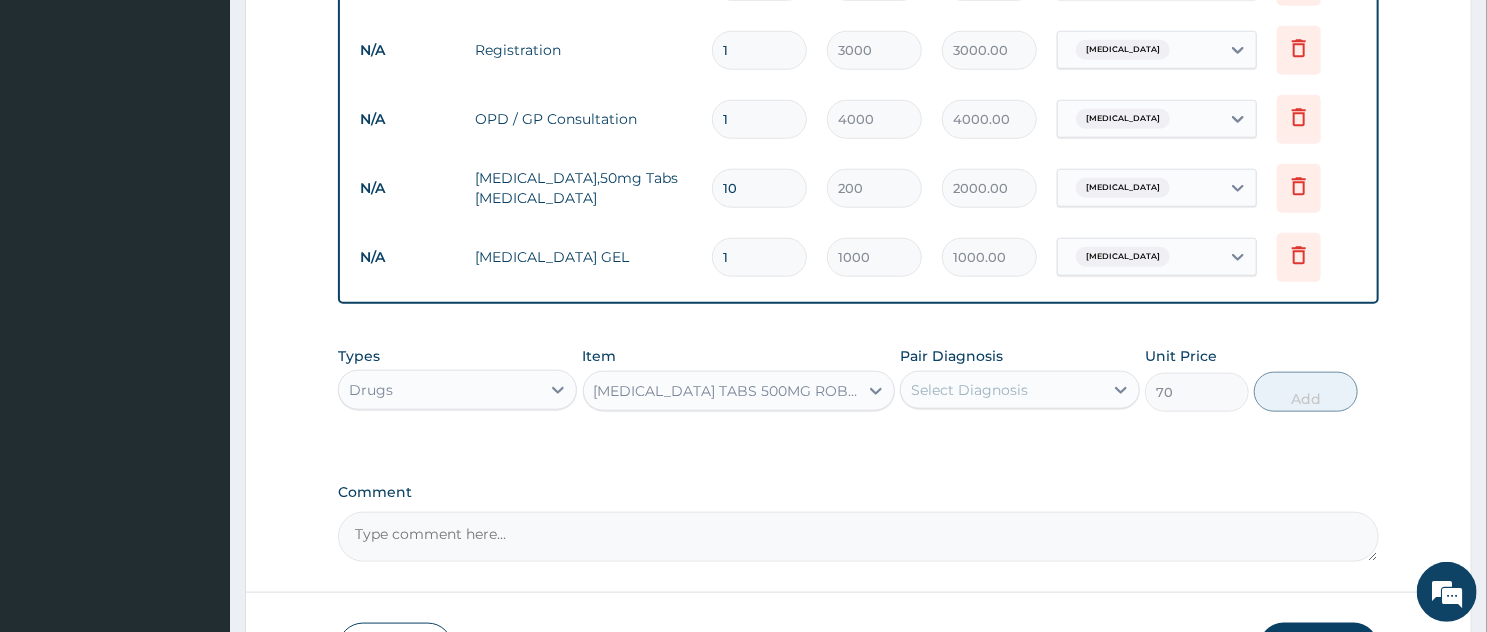 click on "Select Diagnosis" at bounding box center [969, 390] 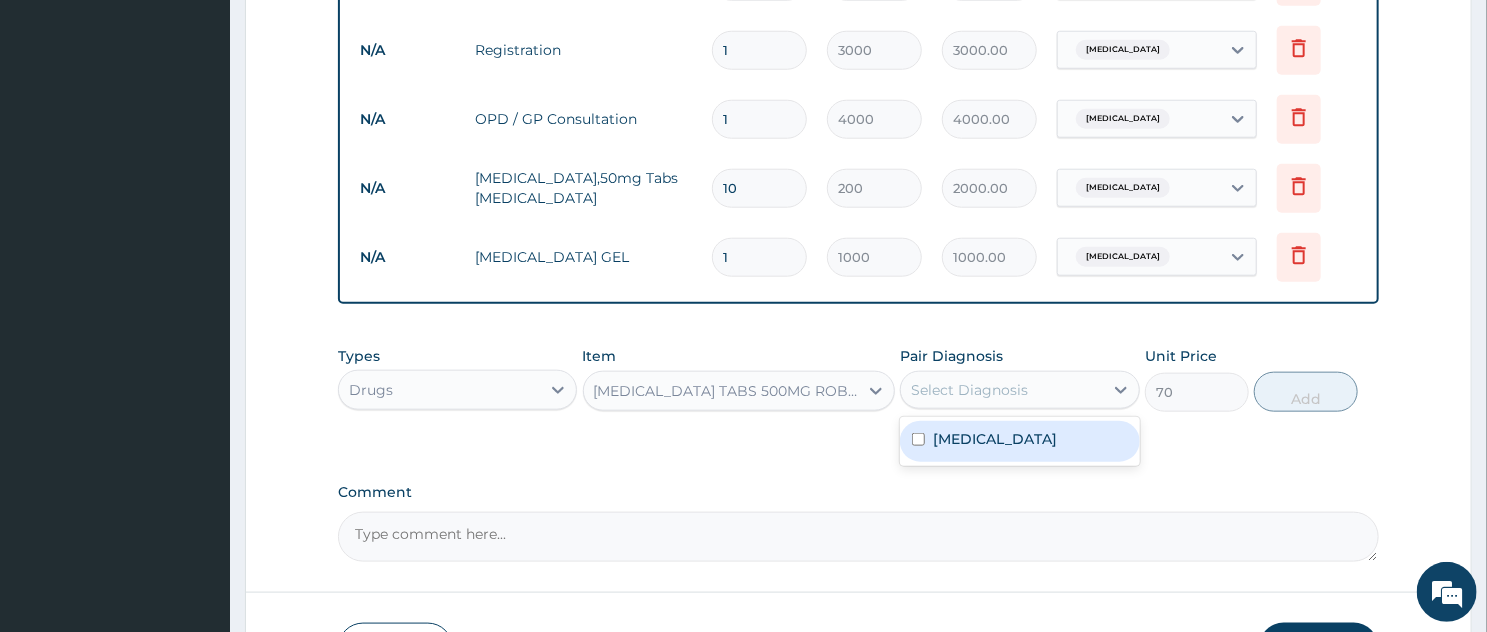 click on "Cervical spondylosis" at bounding box center [995, 439] 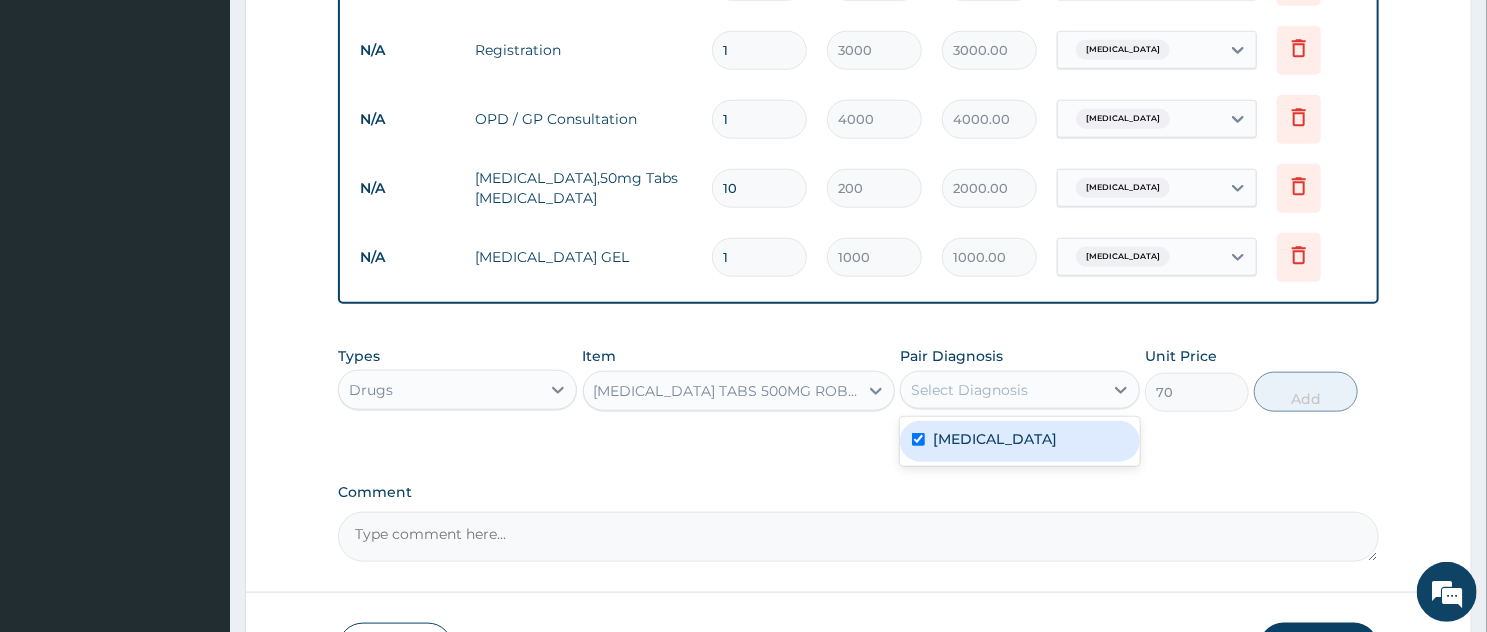 checkbox on "true" 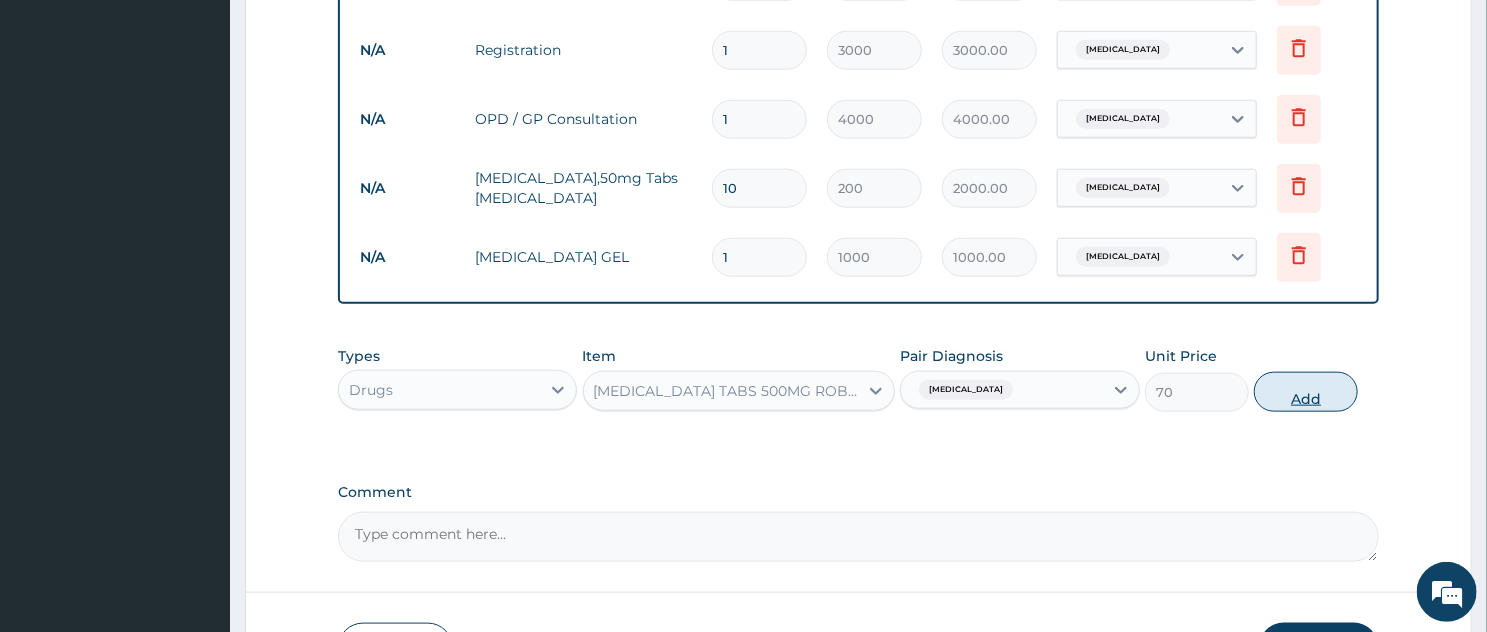 click on "Add" at bounding box center (1306, 392) 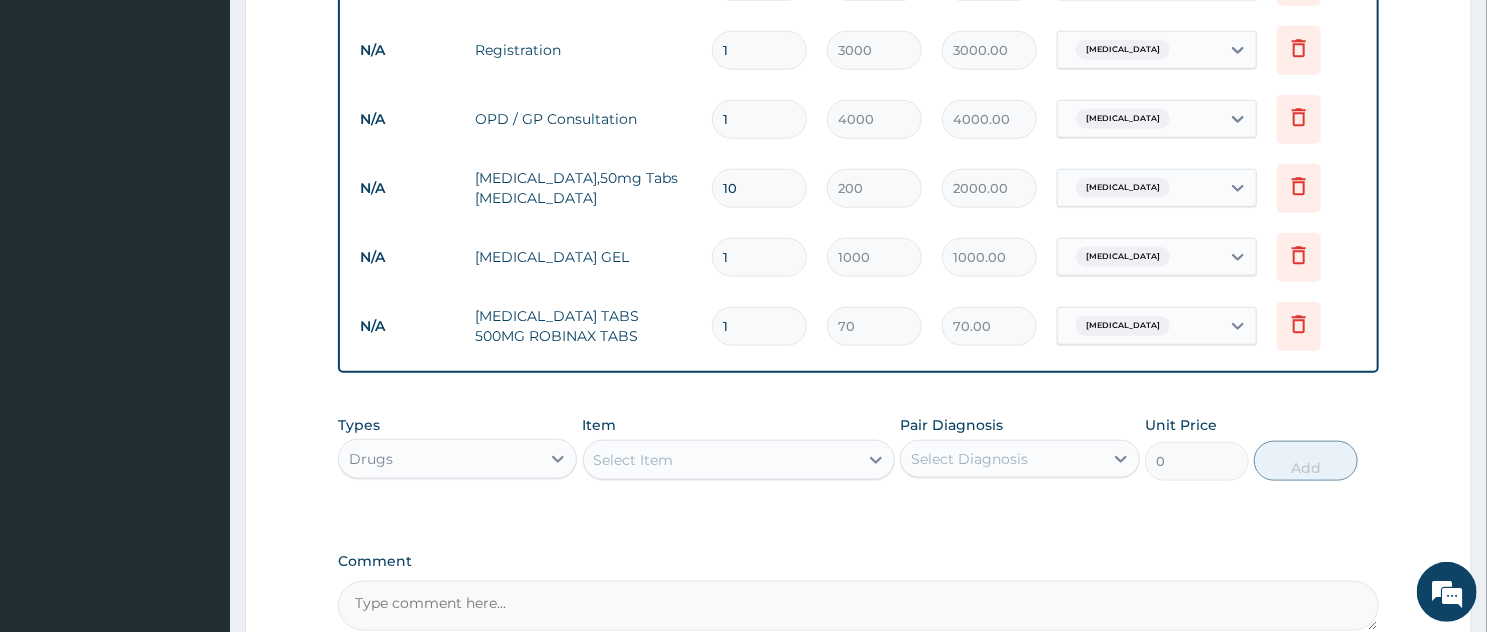 click on "1" at bounding box center [759, 326] 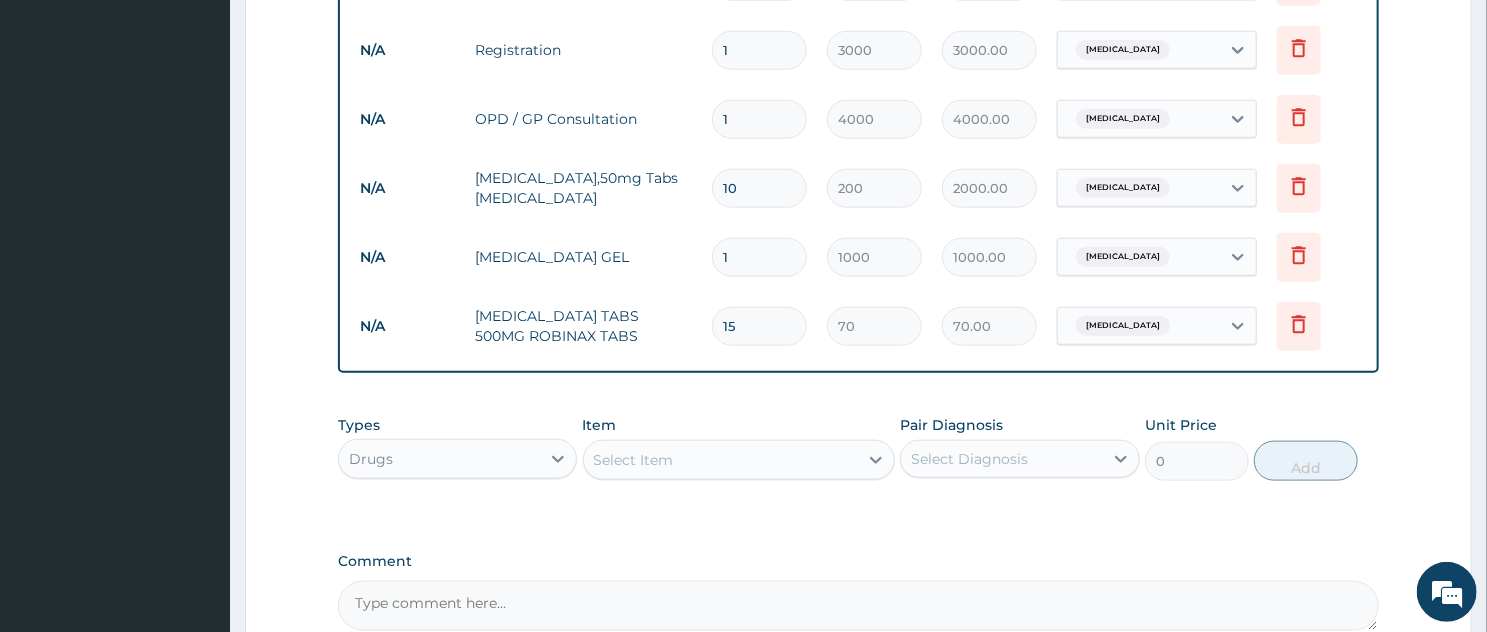 type on "1050.00" 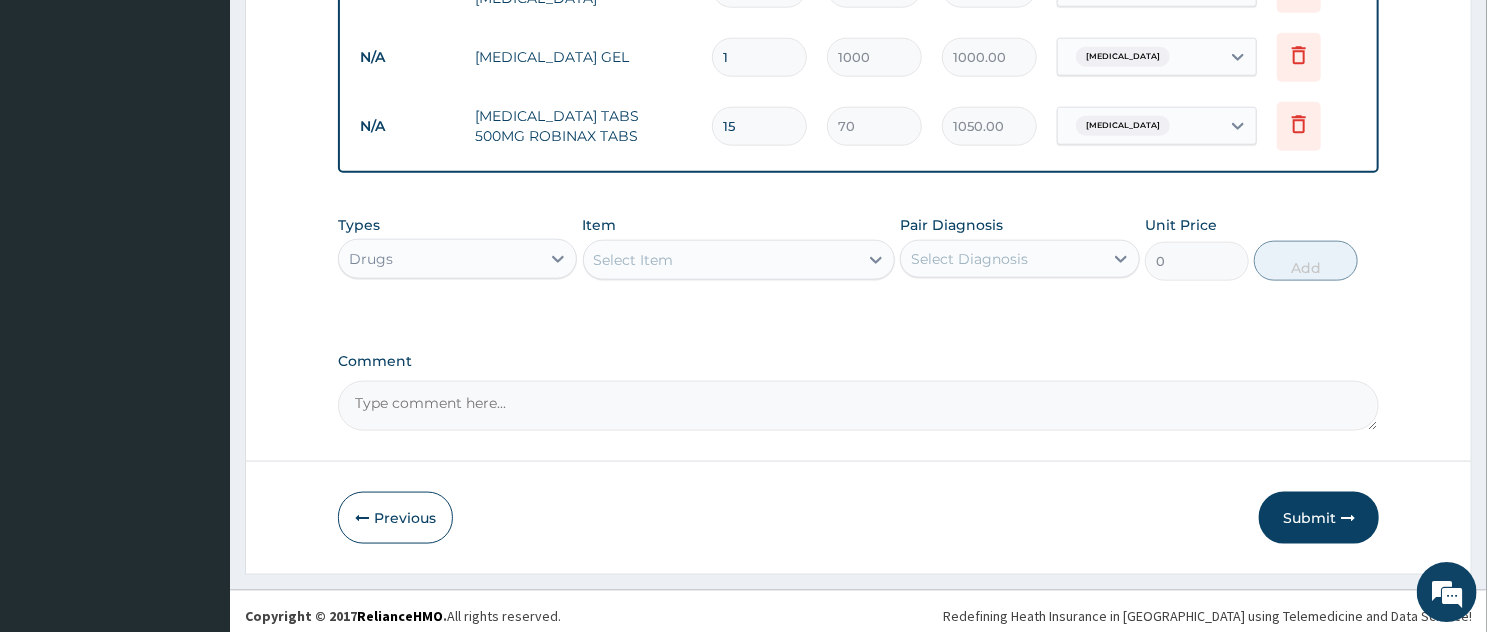 scroll, scrollTop: 1126, scrollLeft: 0, axis: vertical 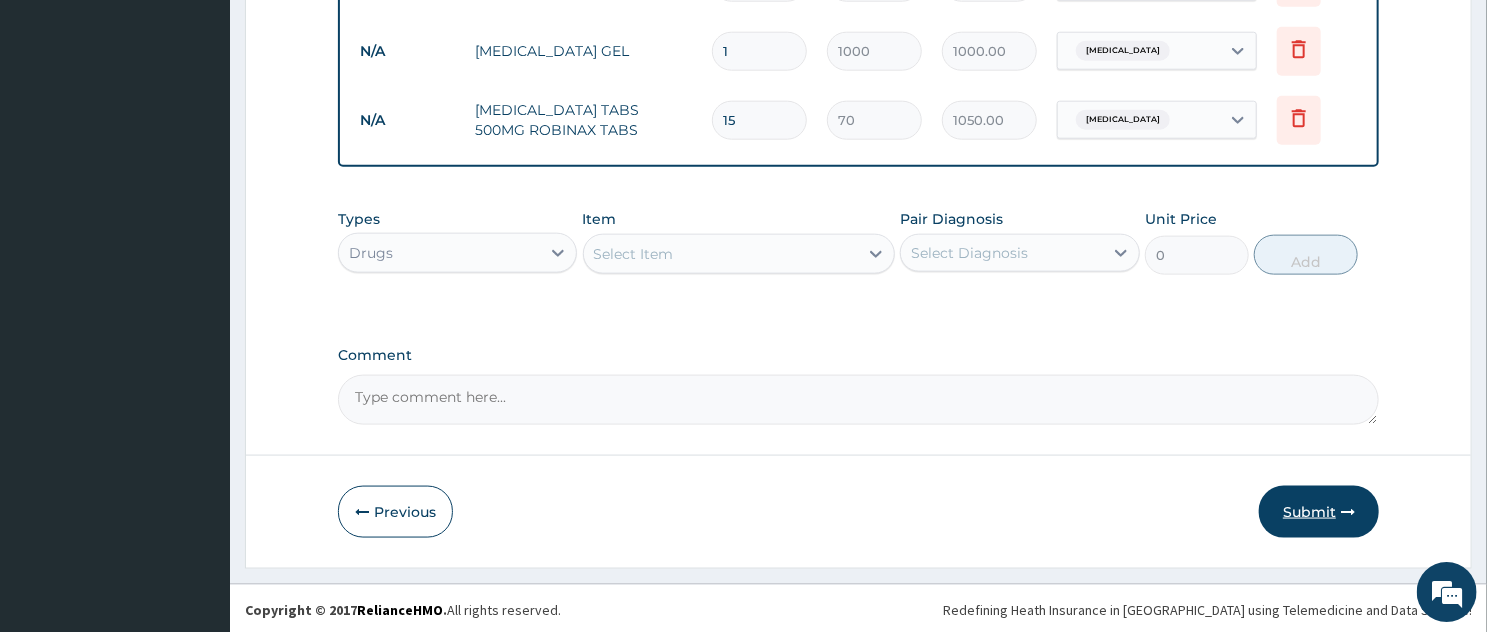 type on "15" 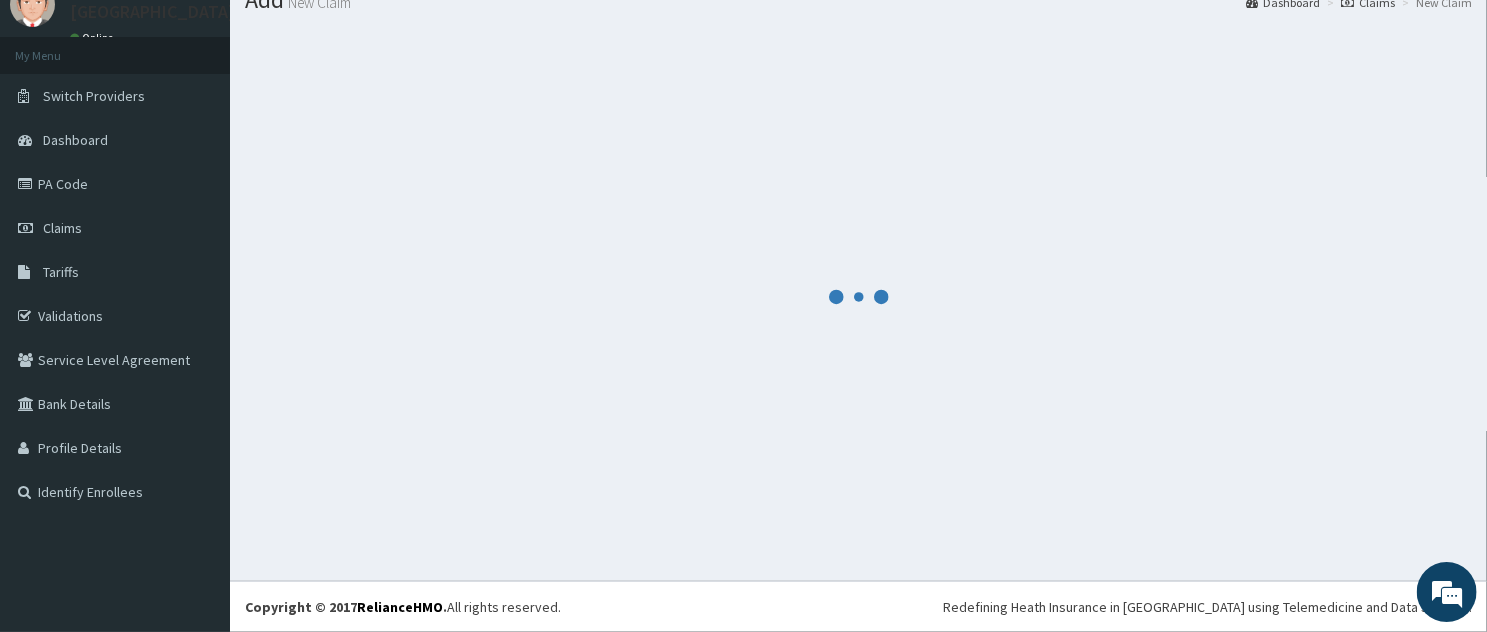 scroll, scrollTop: 78, scrollLeft: 0, axis: vertical 